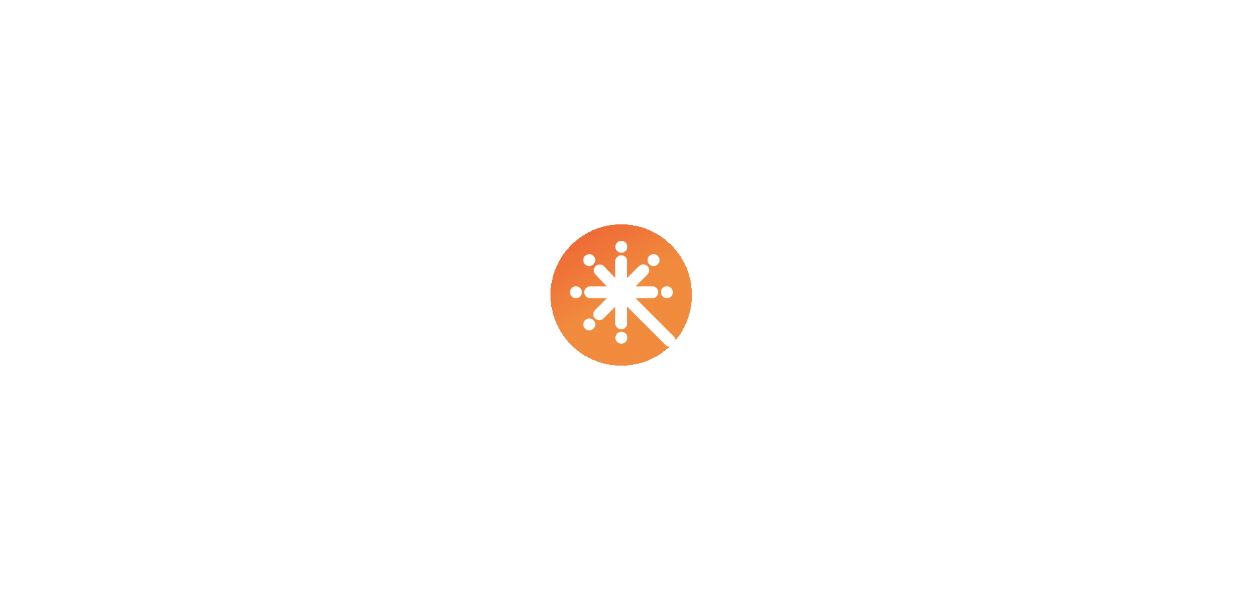 scroll, scrollTop: 0, scrollLeft: 0, axis: both 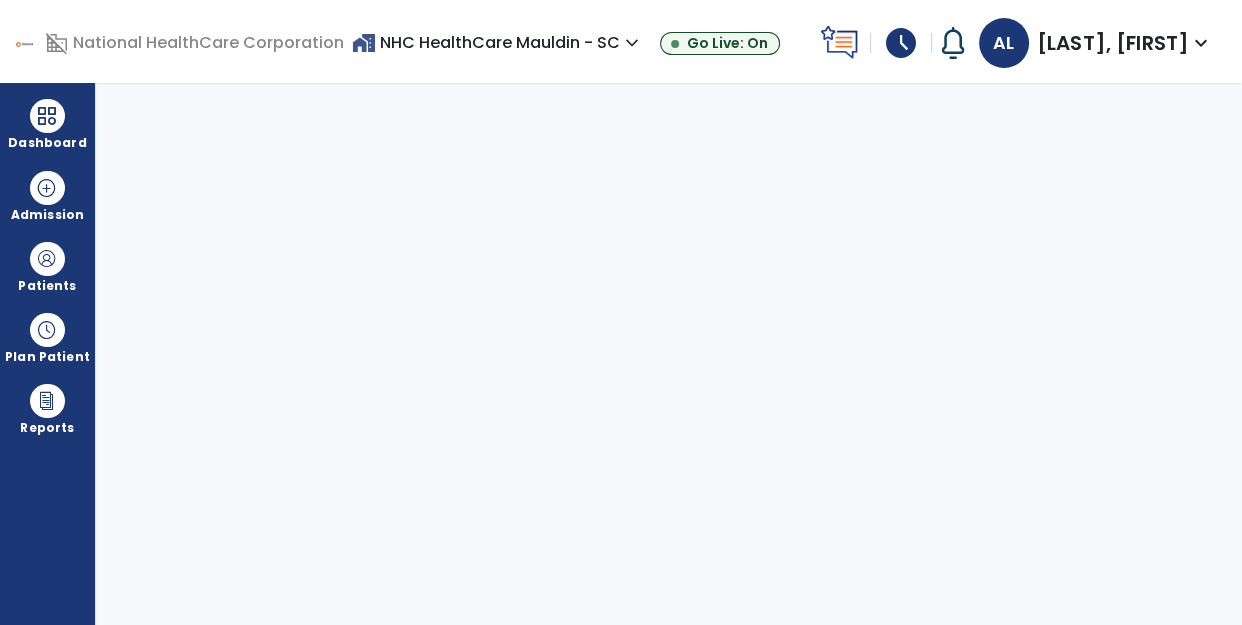 select on "****" 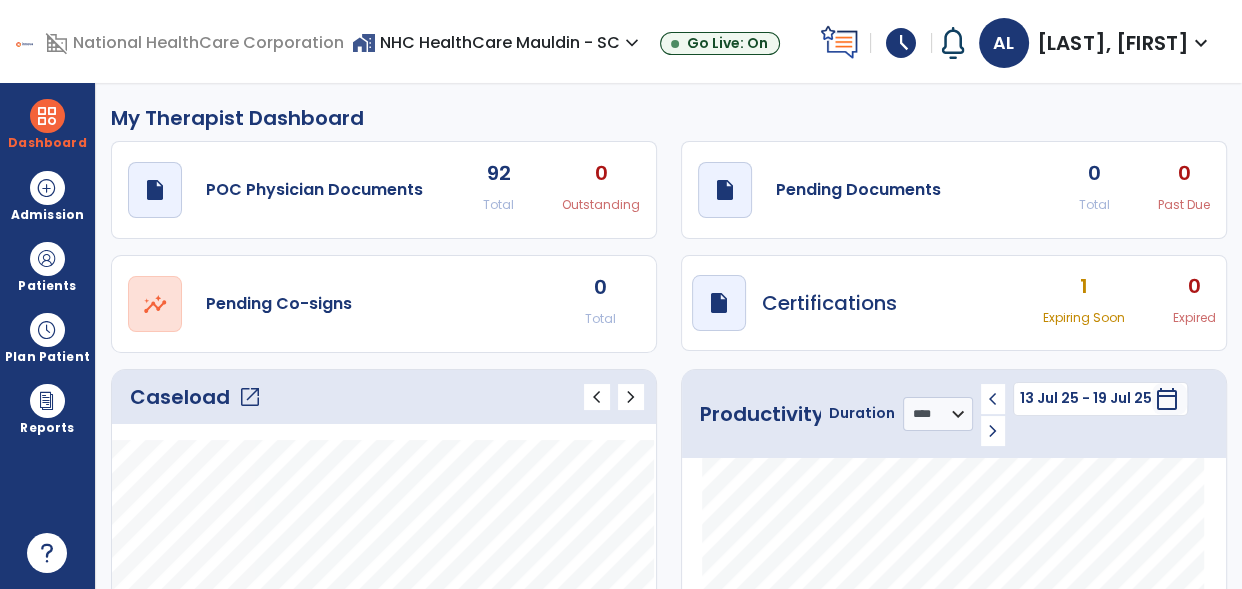 click on "open_in_new" 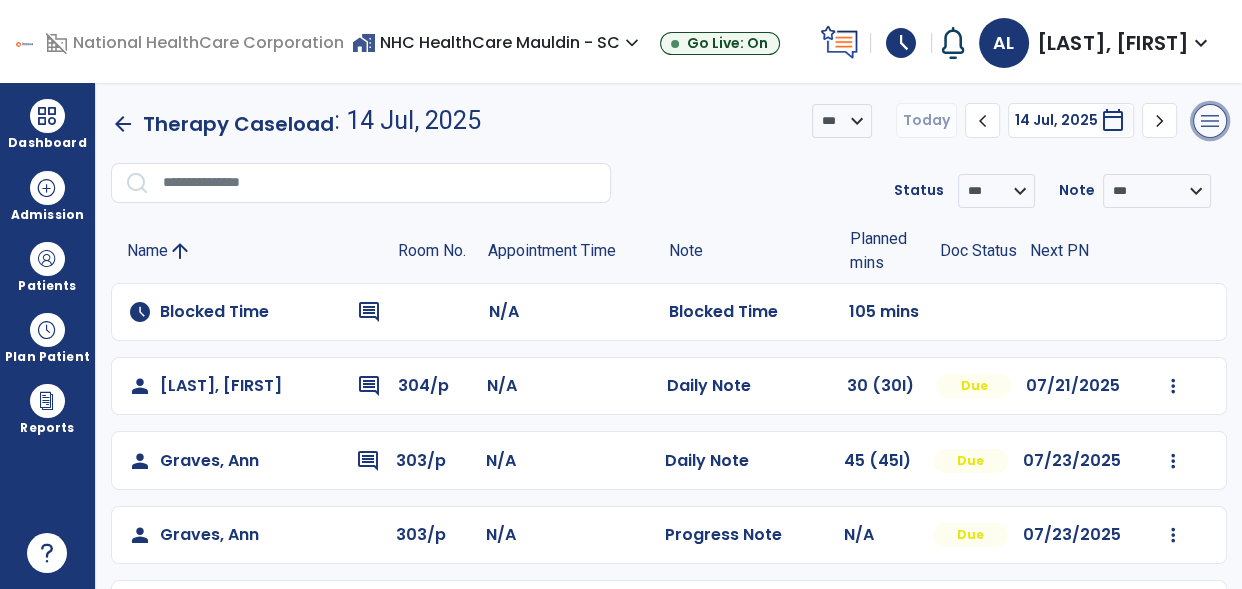 click on "menu" at bounding box center [1210, 121] 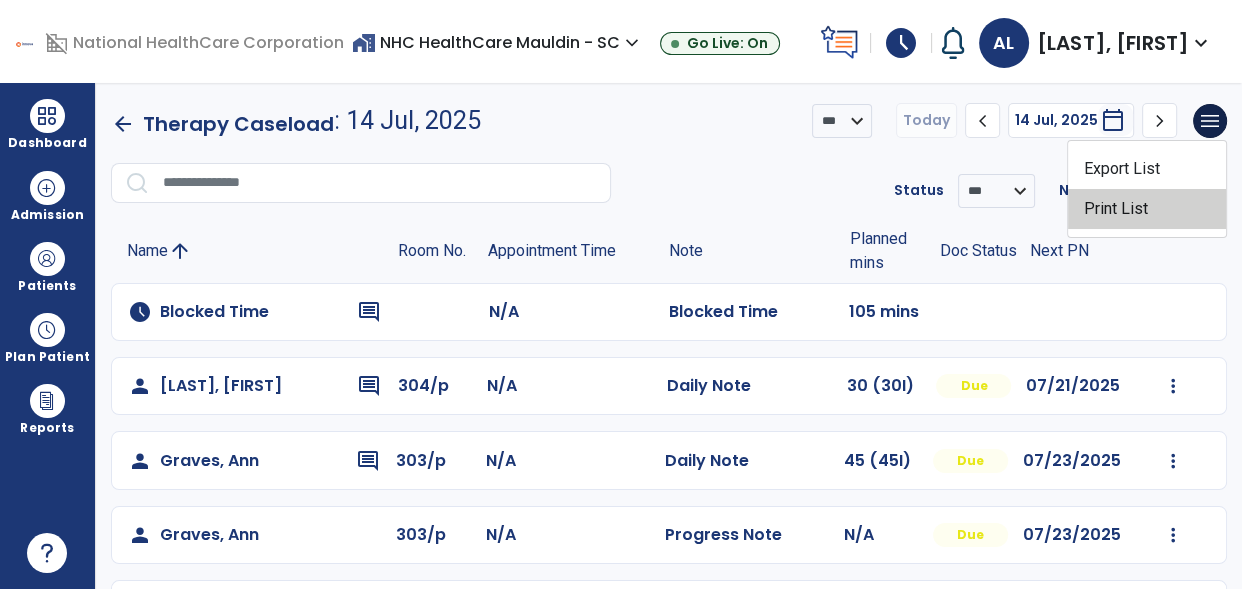 click on "Print List" 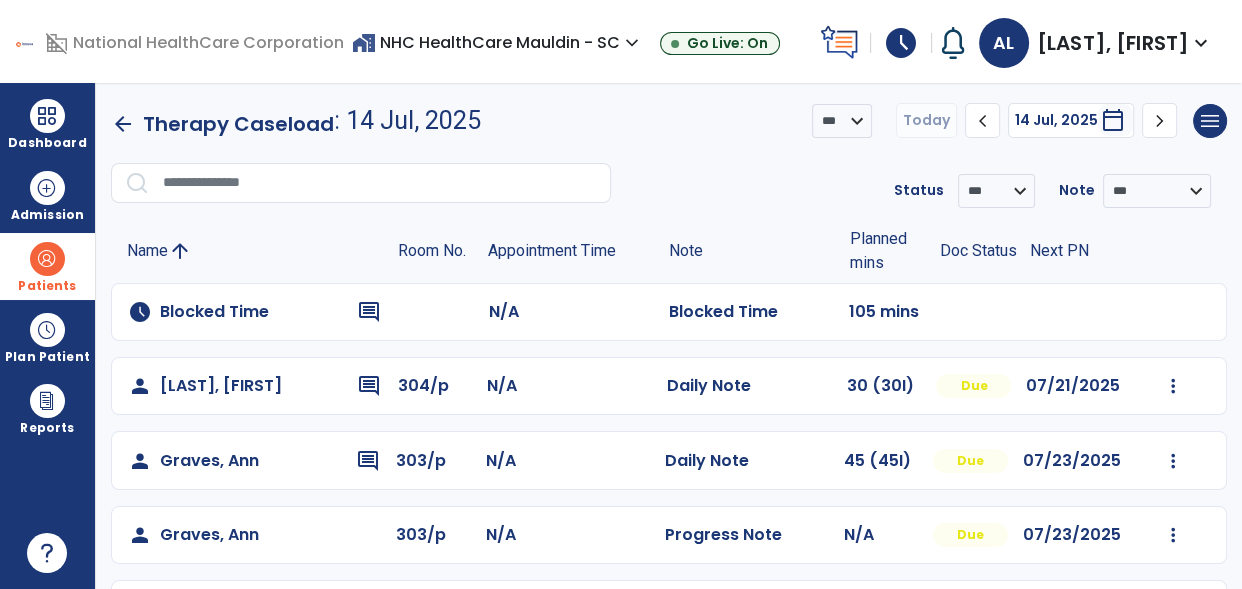 click on "Patients" at bounding box center [47, 266] 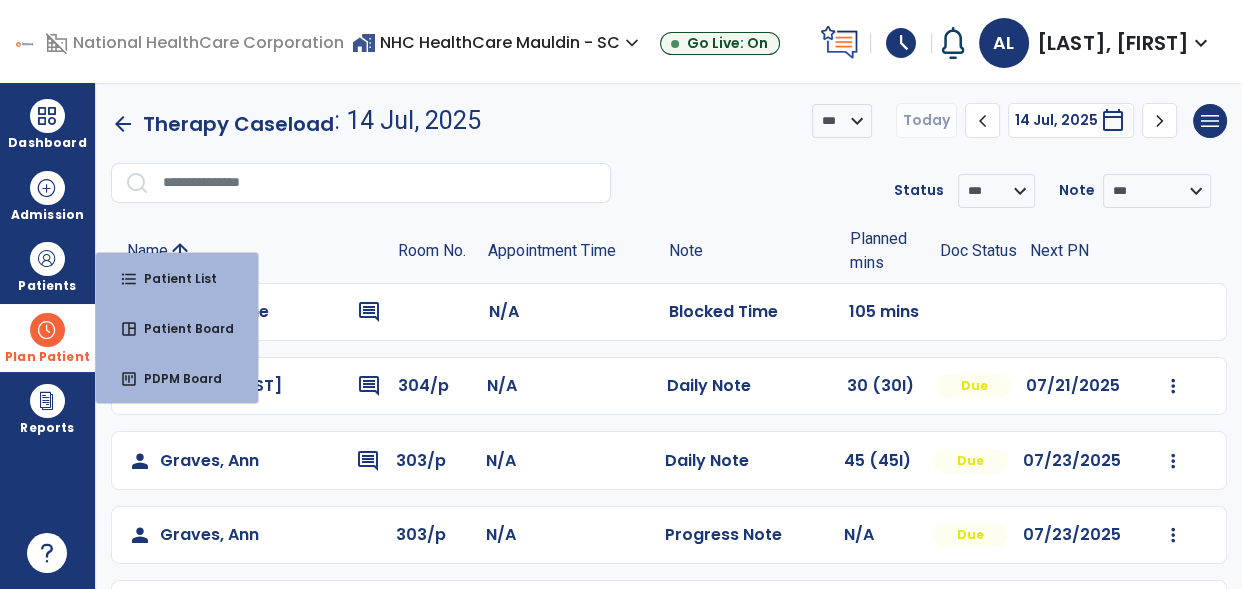 click at bounding box center (47, 330) 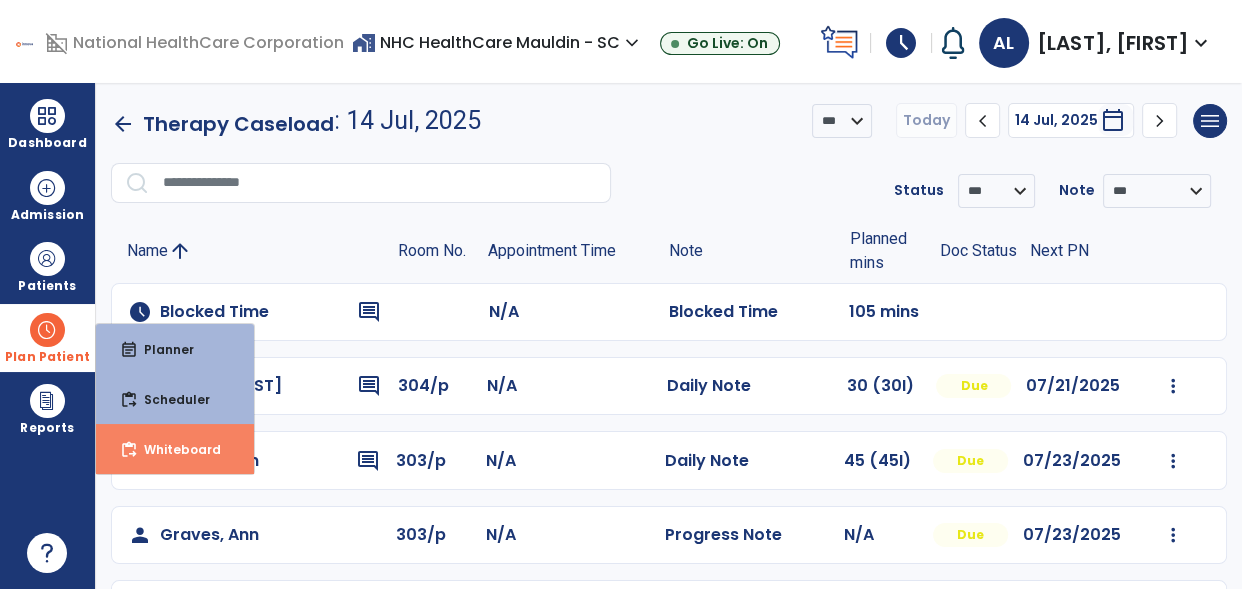 click on "content_paste_go  Whiteboard" at bounding box center (175, 449) 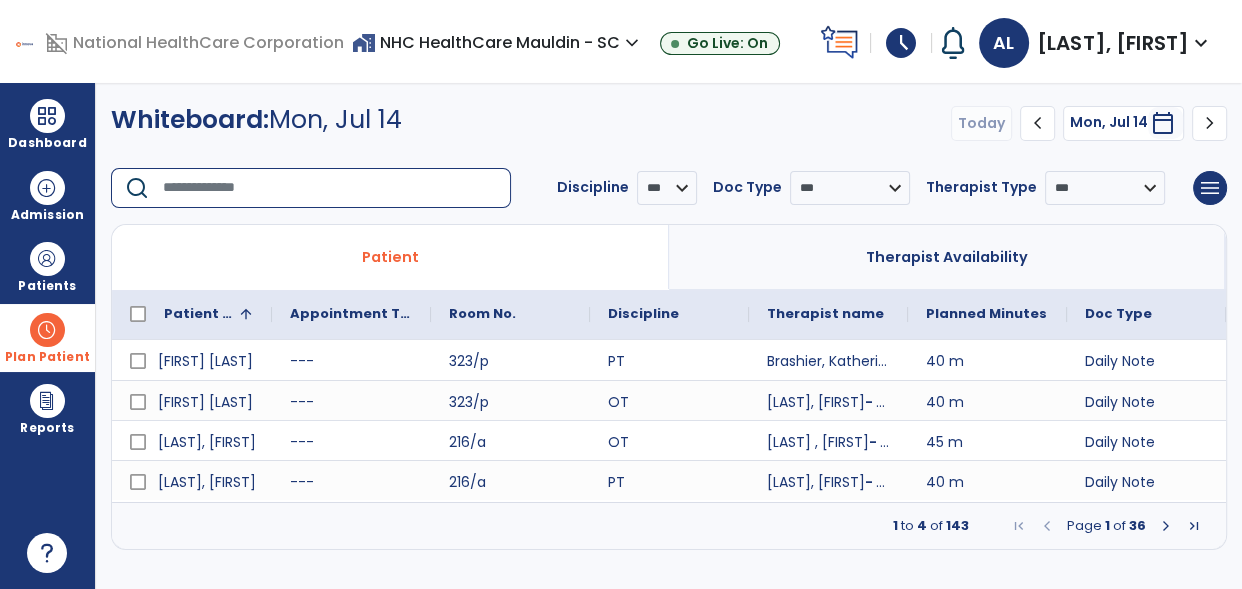 click 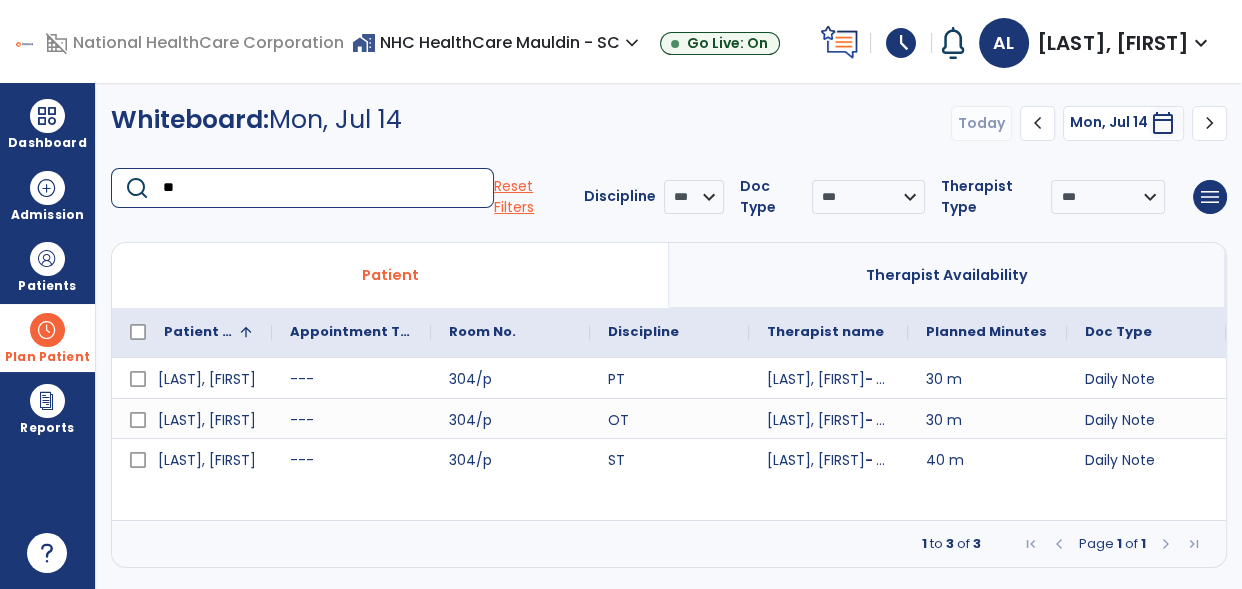 type on "*" 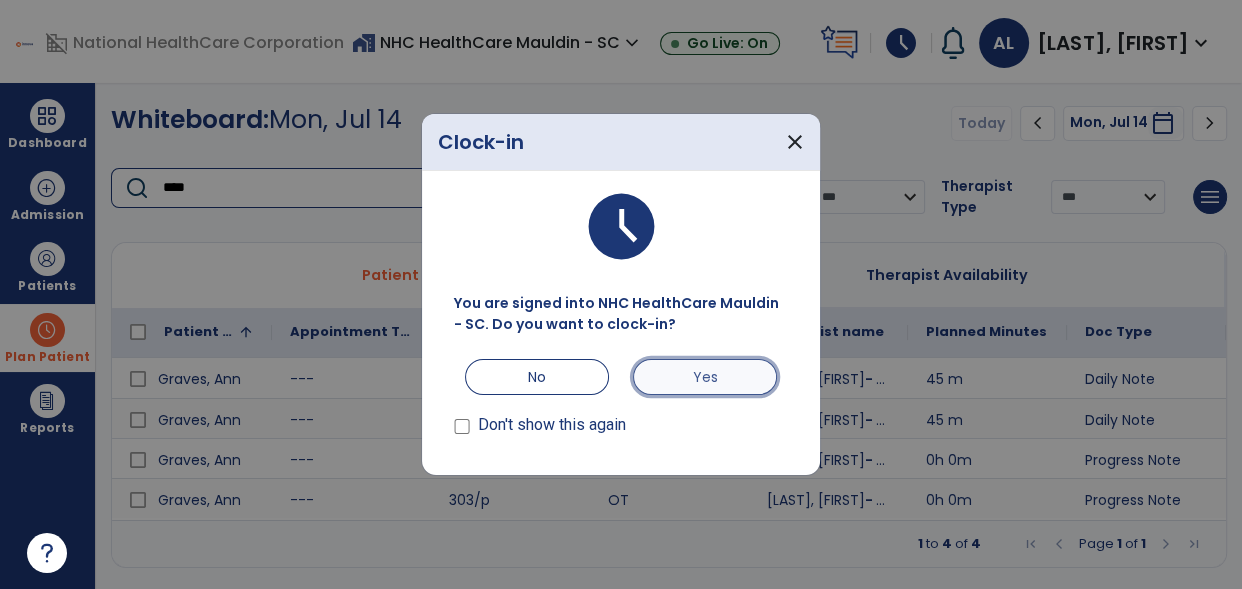 click on "Yes" at bounding box center (705, 377) 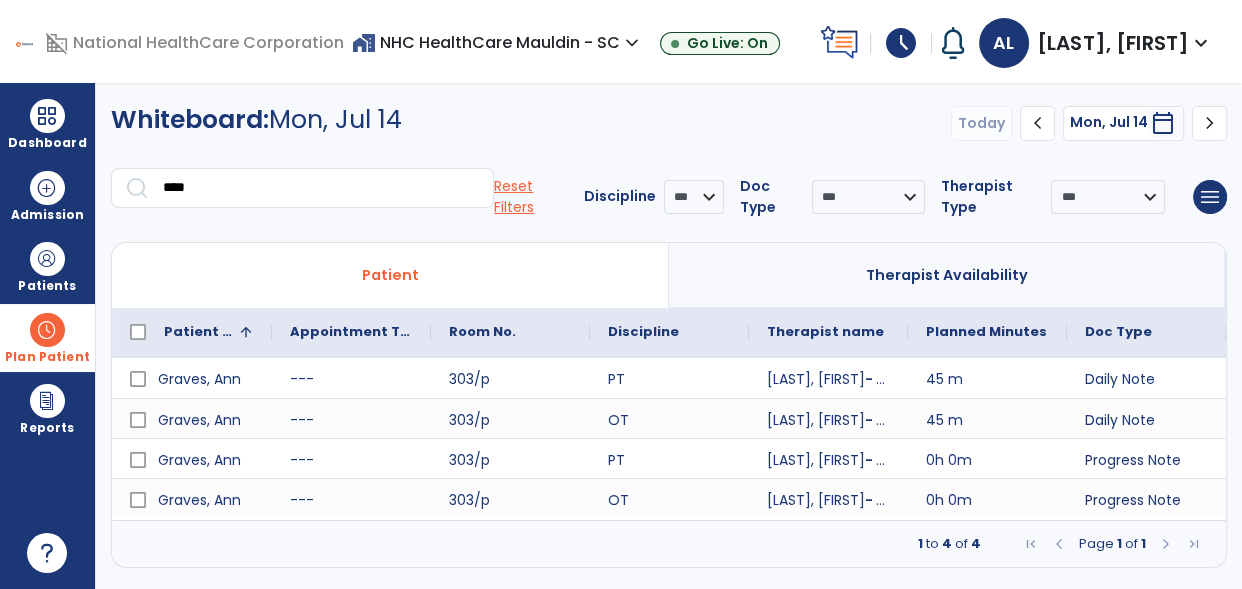 click on "****" 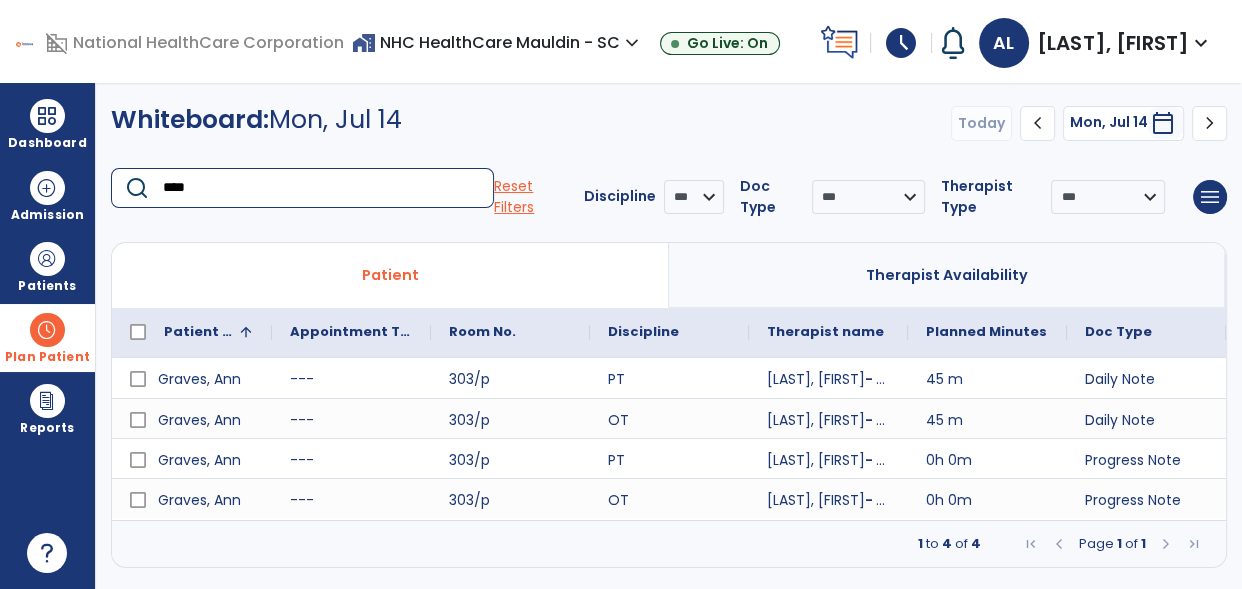 click on "****" 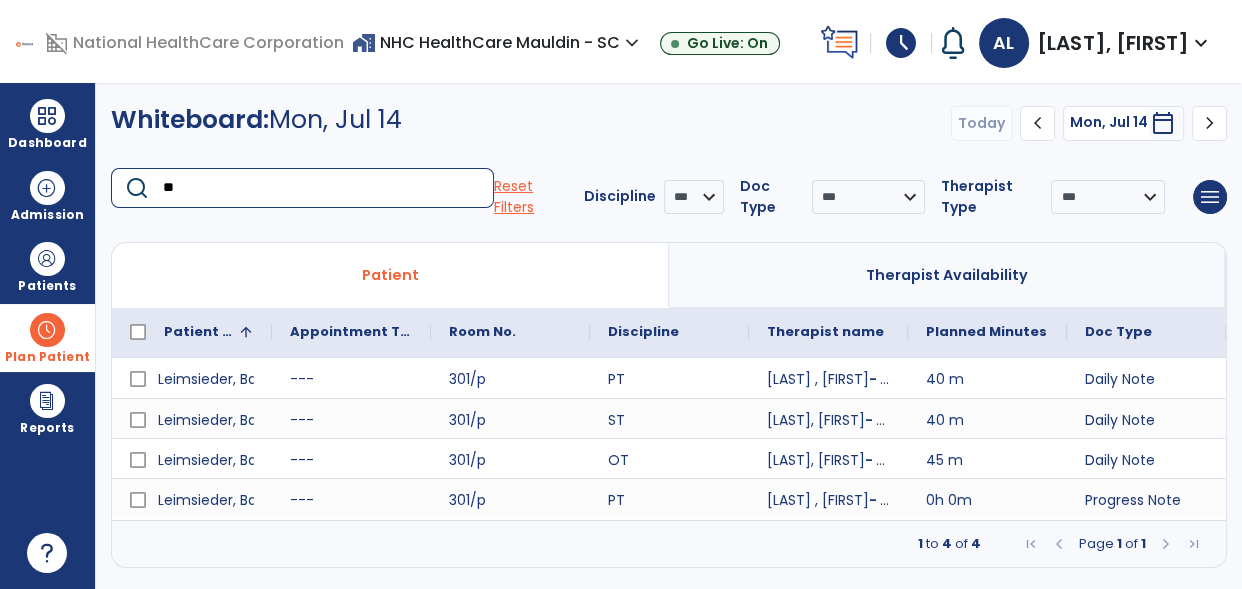 type on "*" 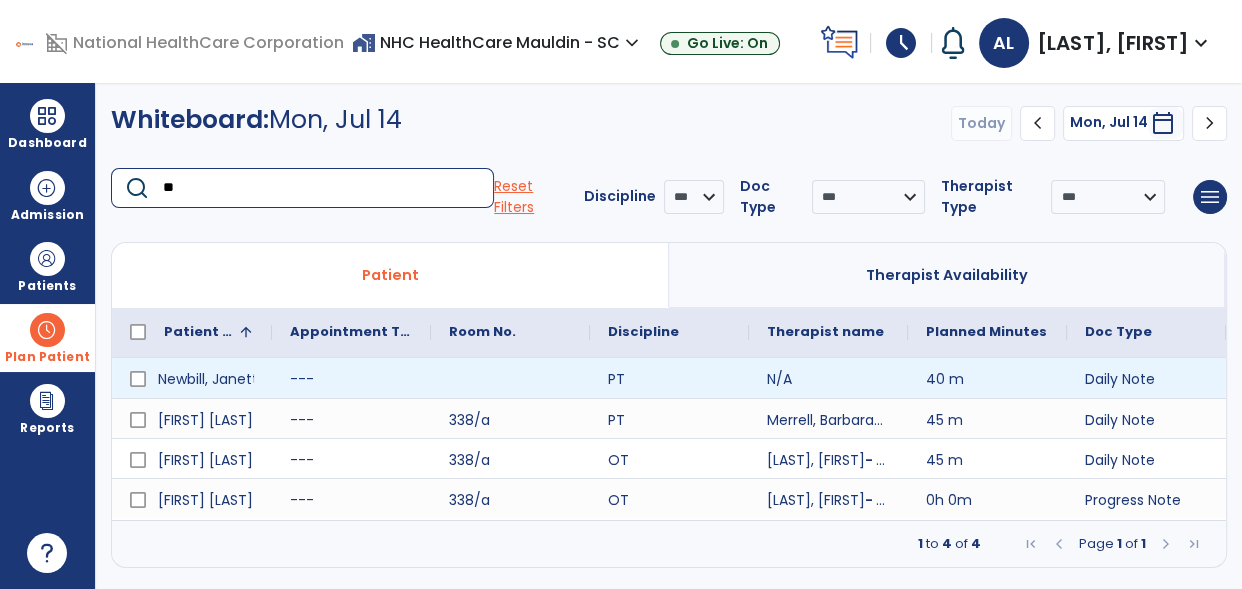 type on "*" 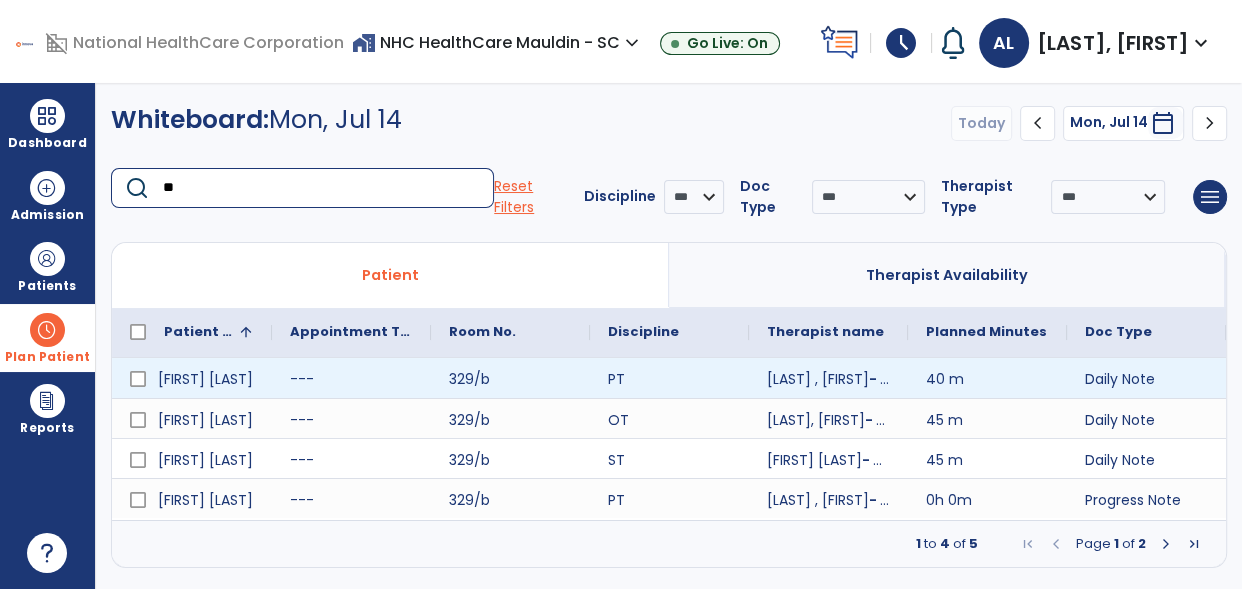 type on "*" 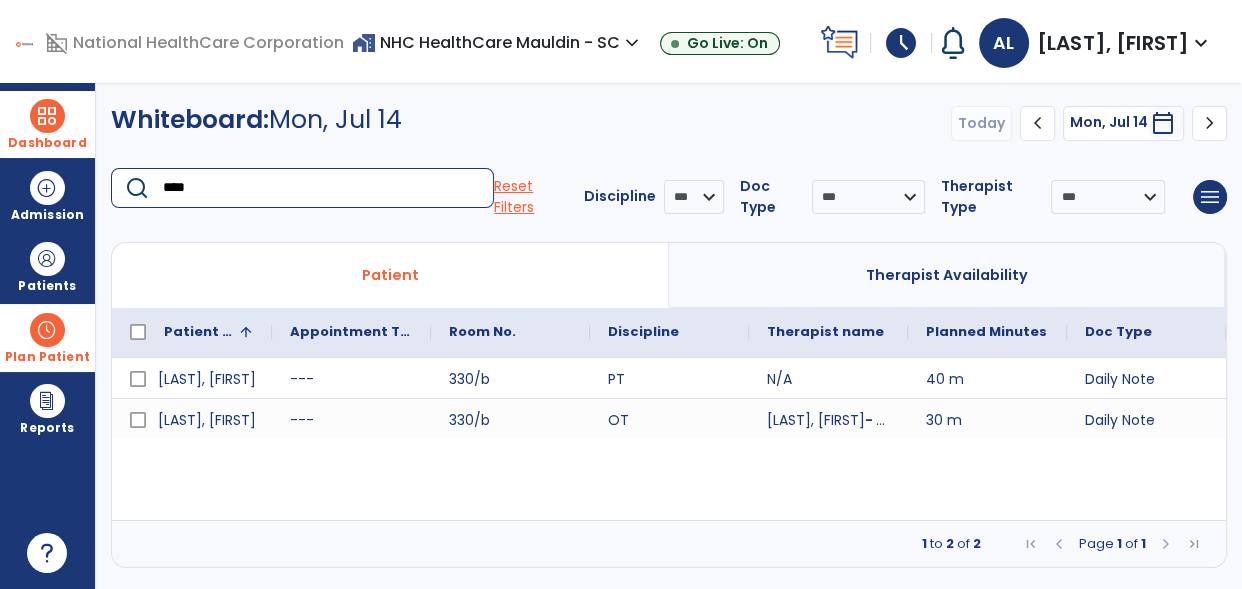 type on "****" 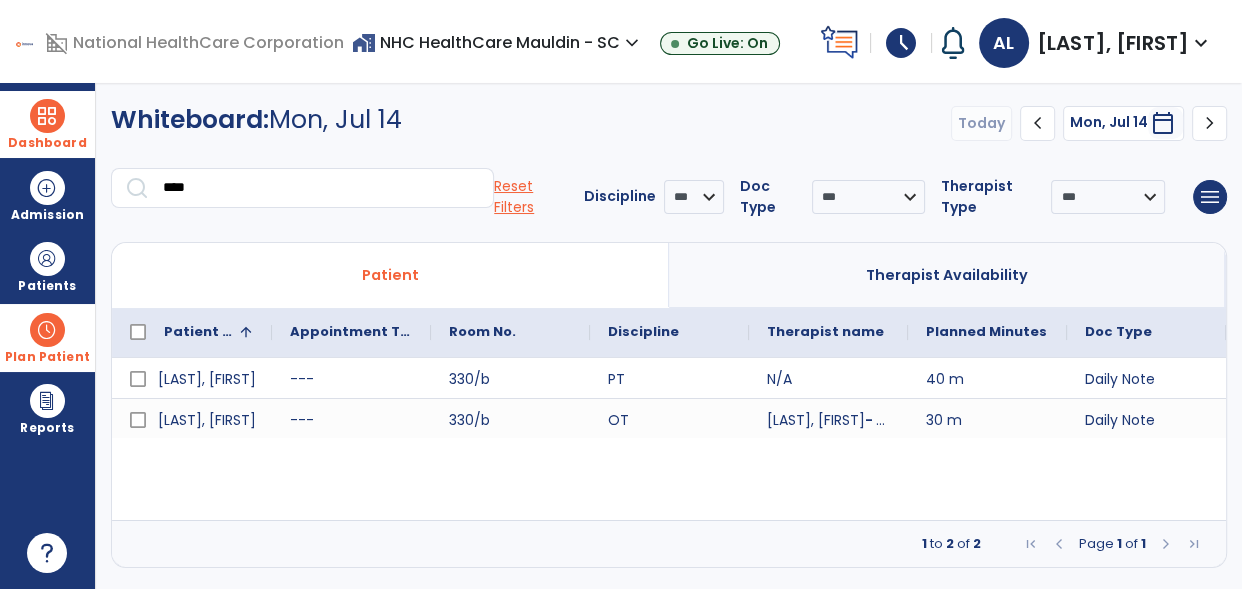click on "Dashboard" at bounding box center [47, 124] 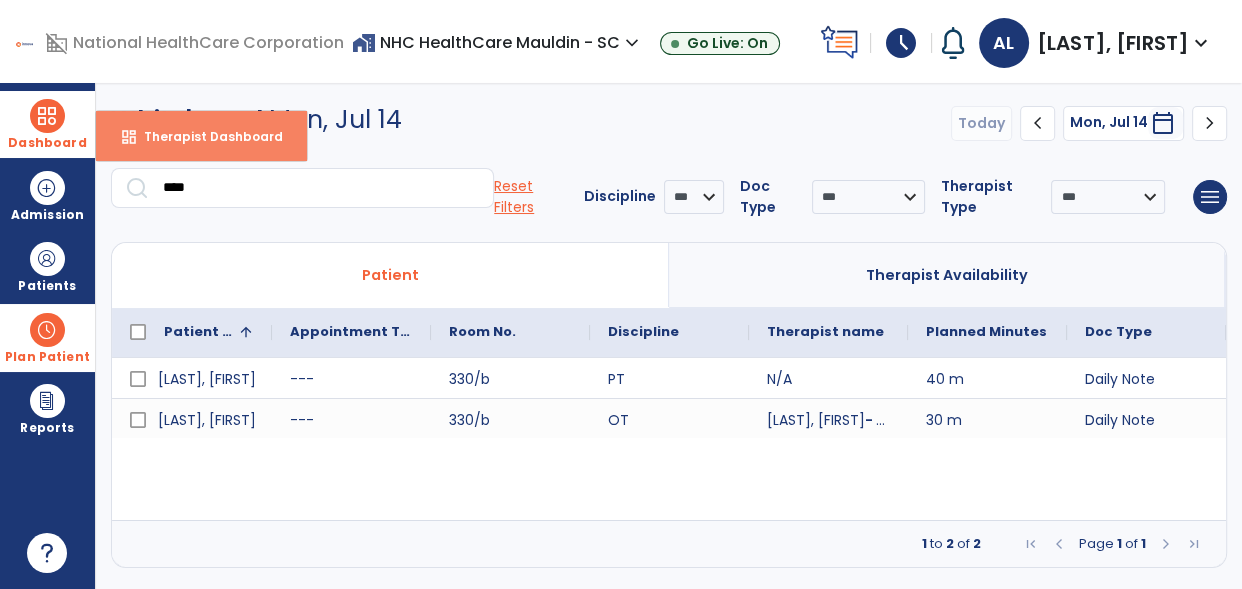 click on "Therapist Dashboard" at bounding box center [205, 136] 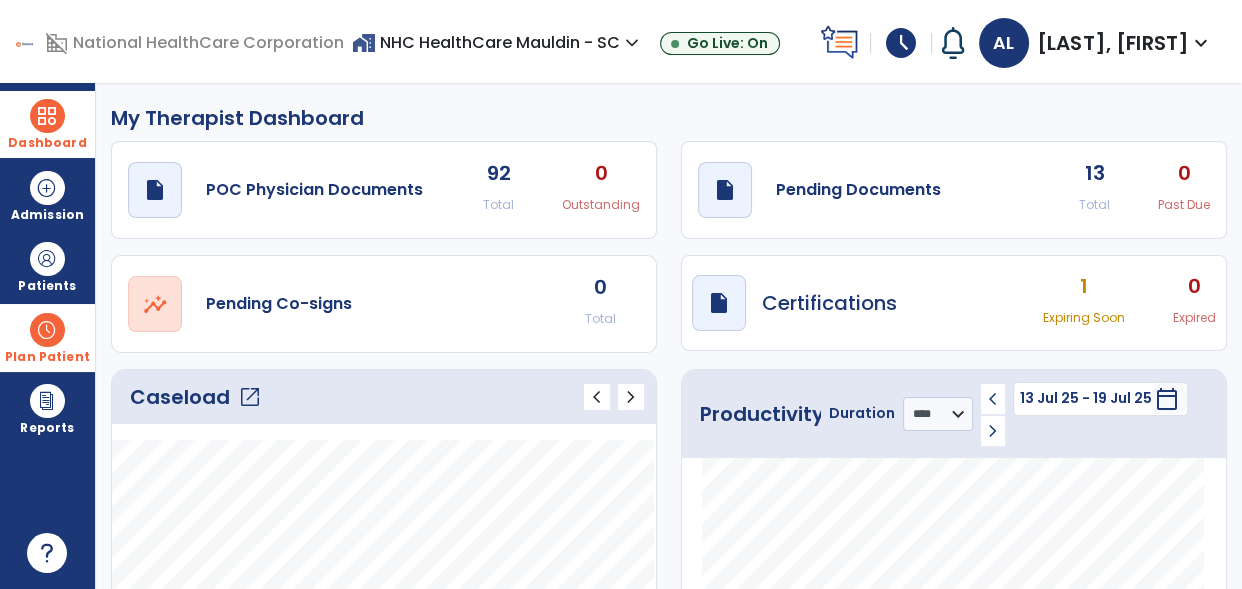 click on "open_in_new" 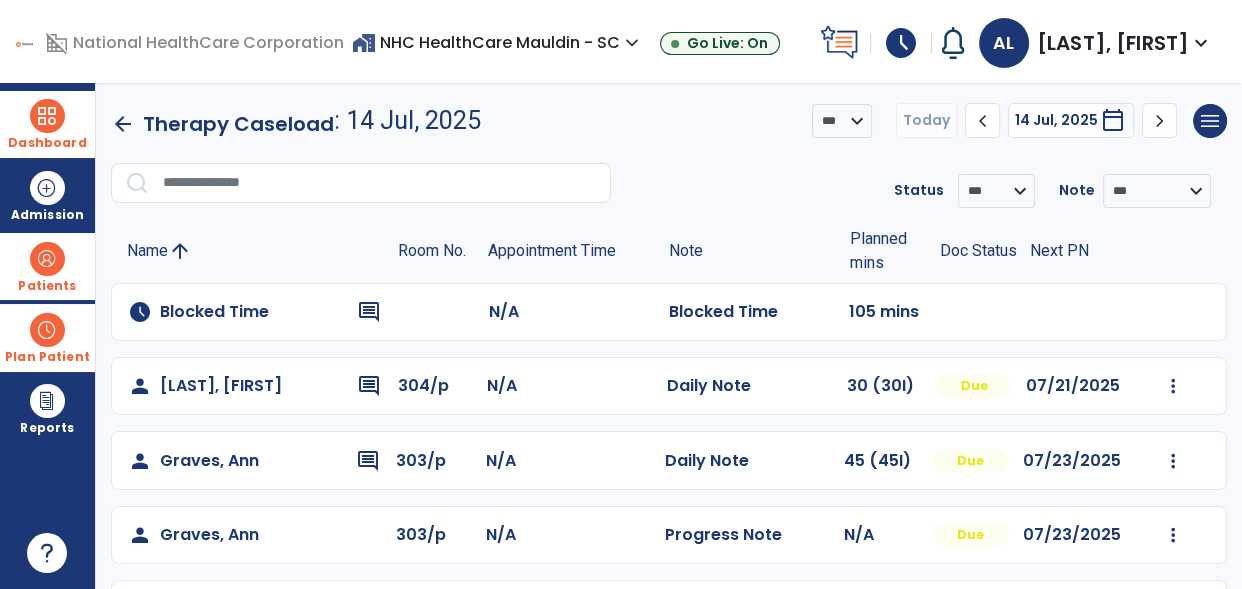 click on "Patients" at bounding box center (47, 286) 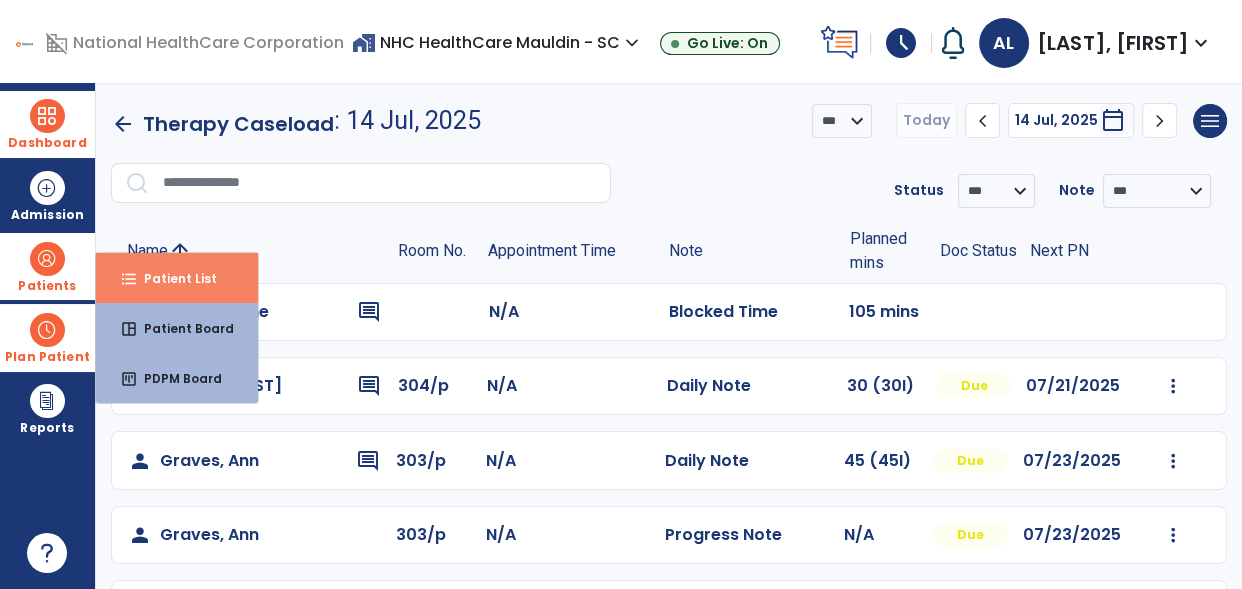 click on "format_list_bulleted  Patient List" at bounding box center (177, 278) 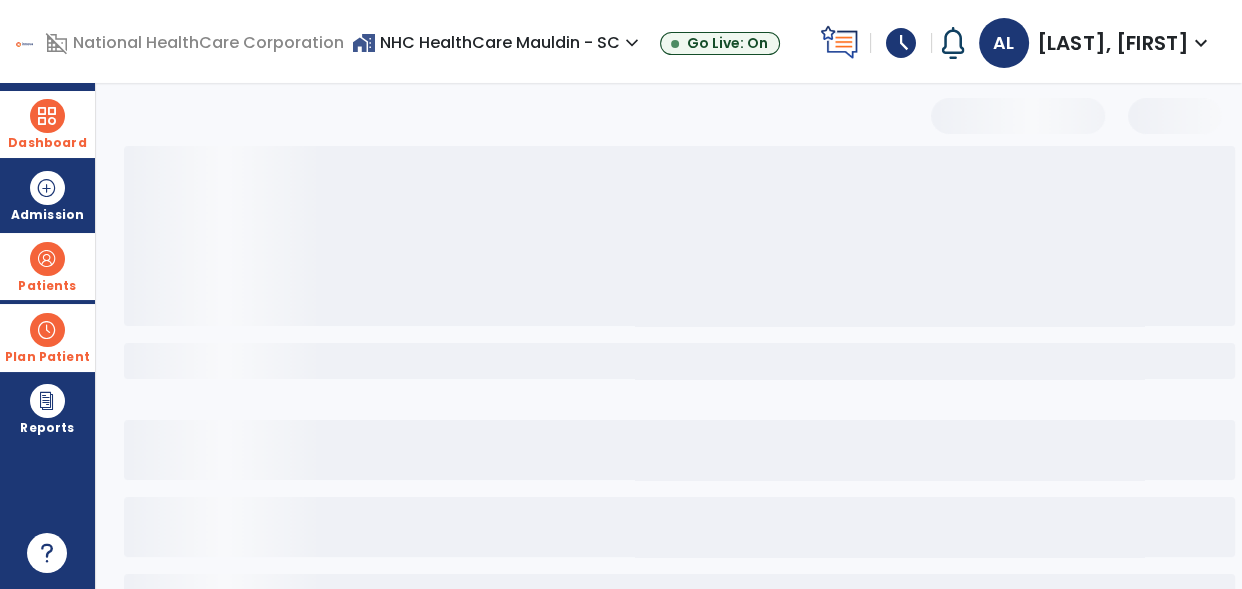 select on "***" 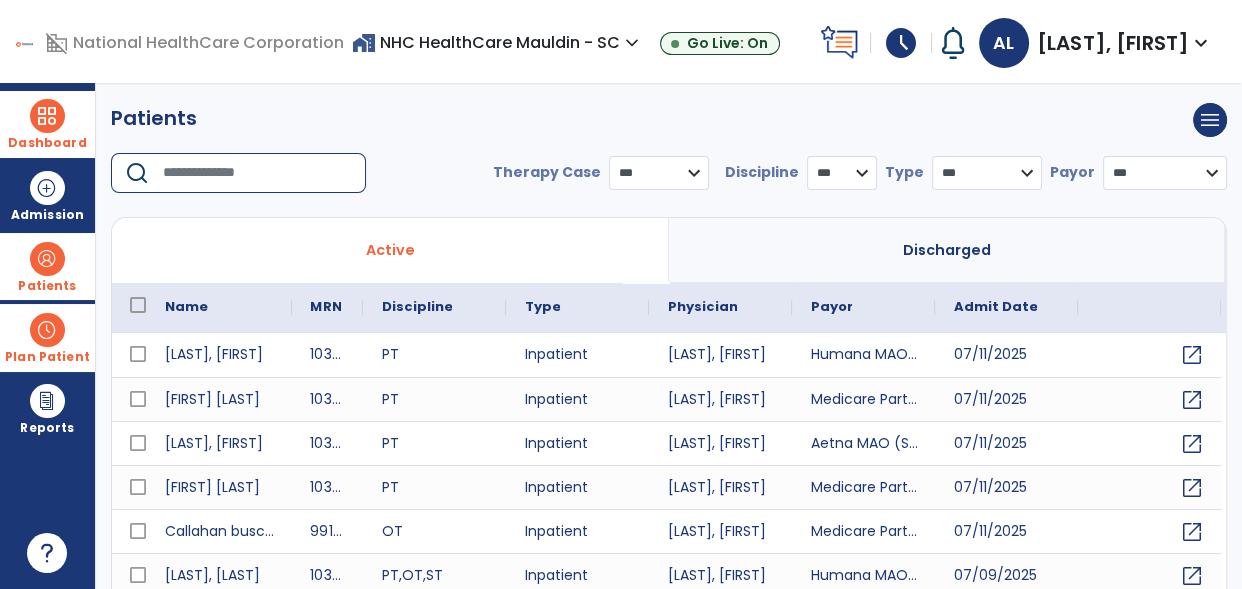 click at bounding box center [257, 173] 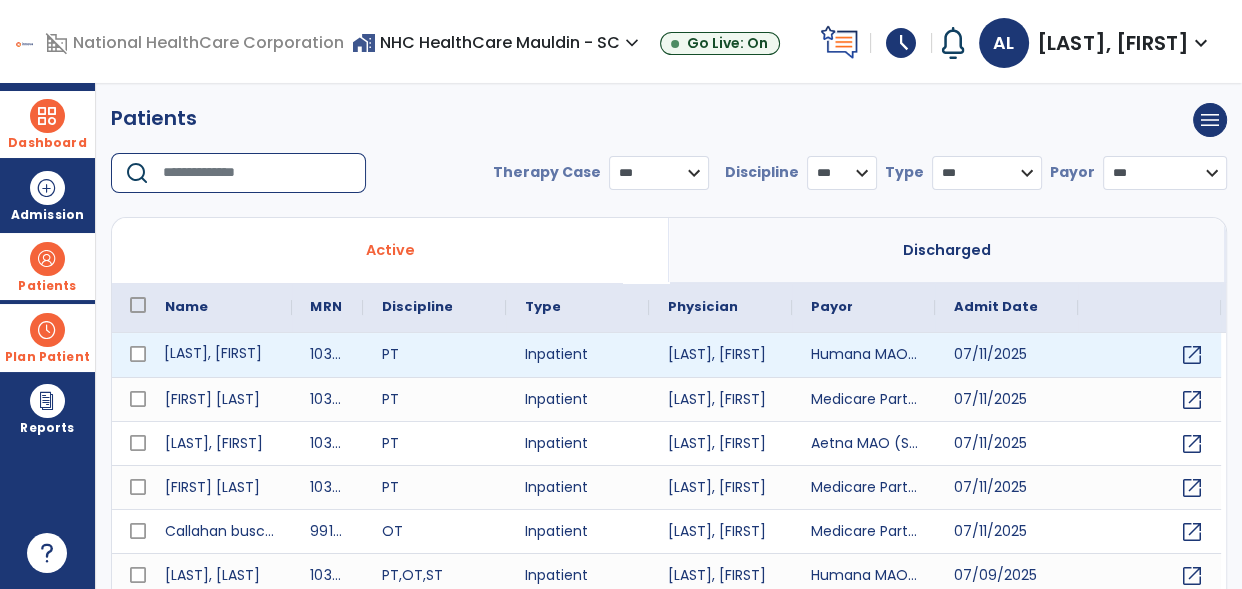 click on "[LAST], [FIRST]" at bounding box center (219, 355) 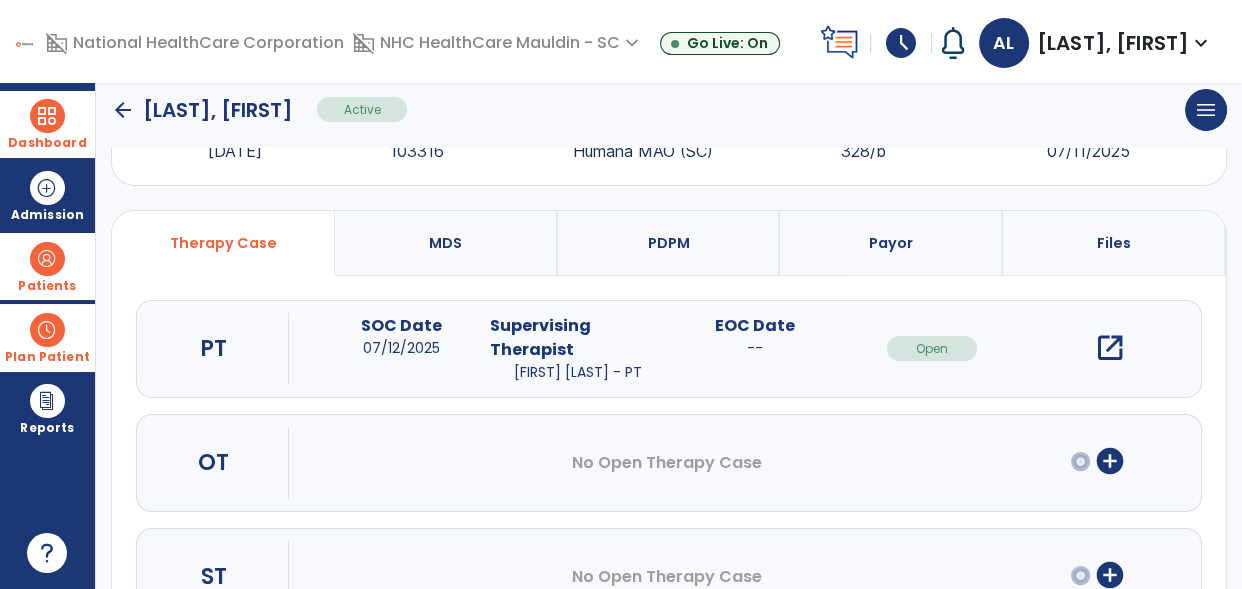 scroll, scrollTop: 87, scrollLeft: 0, axis: vertical 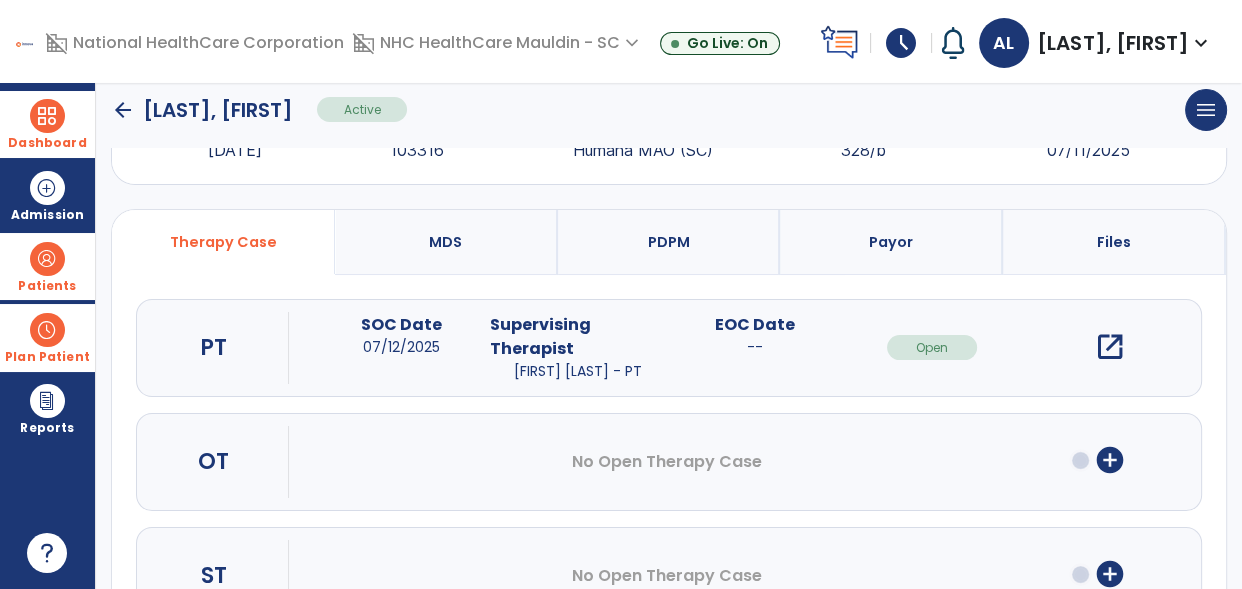 click on "add_circle" at bounding box center [1109, 460] 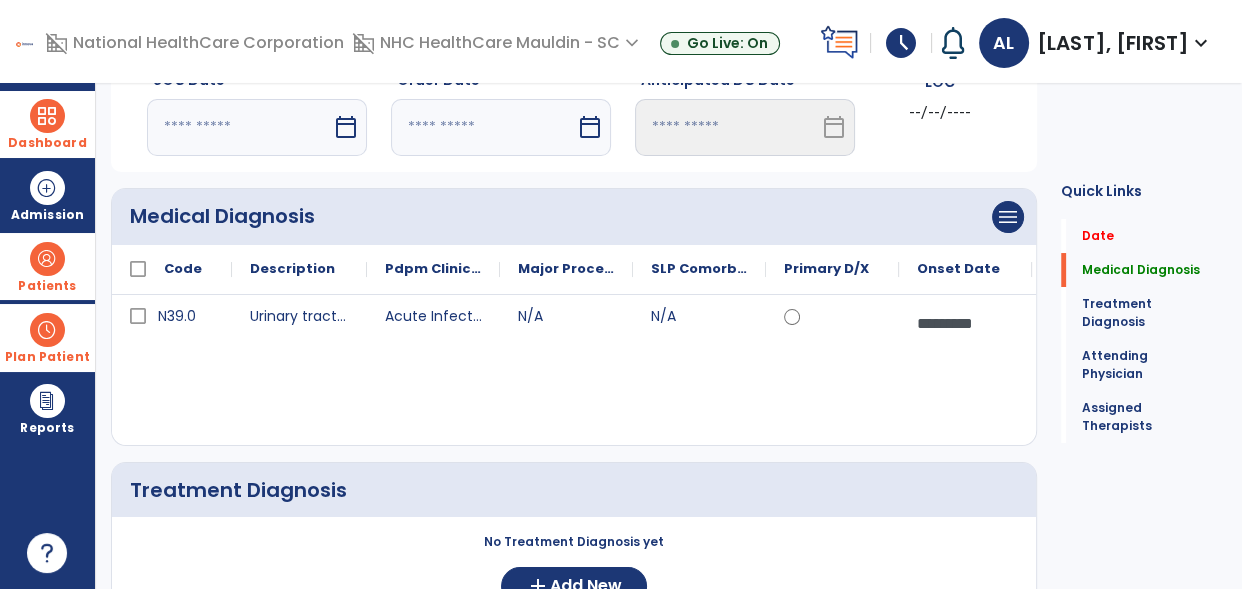 click on "calendar_today" at bounding box center [346, 127] 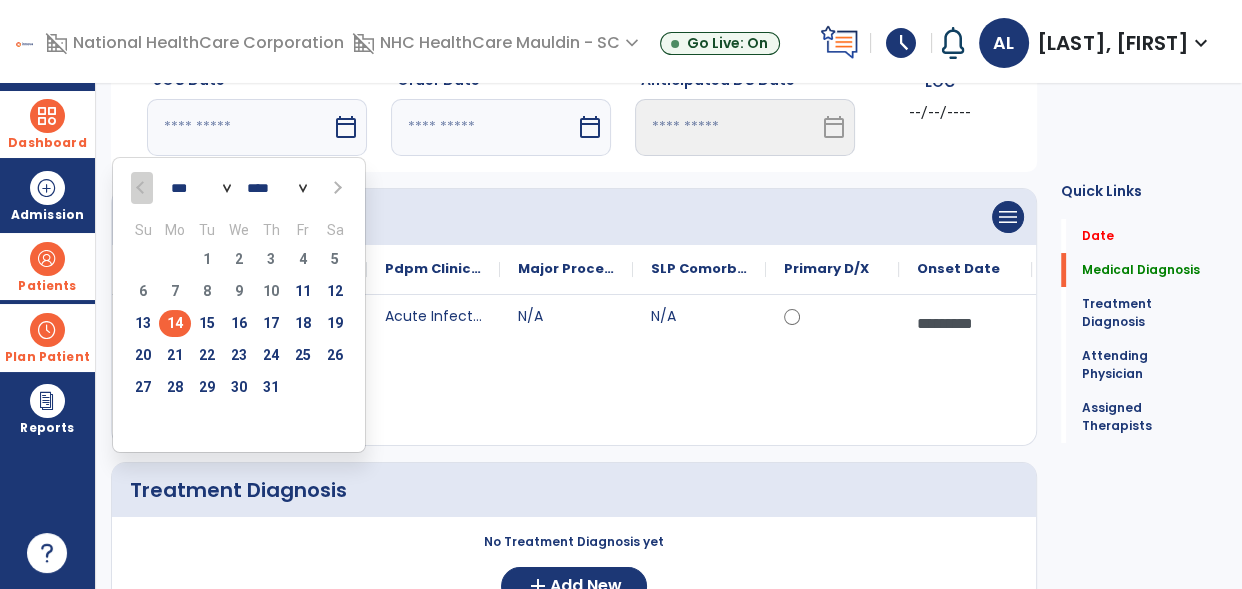click on "14" at bounding box center (175, 323) 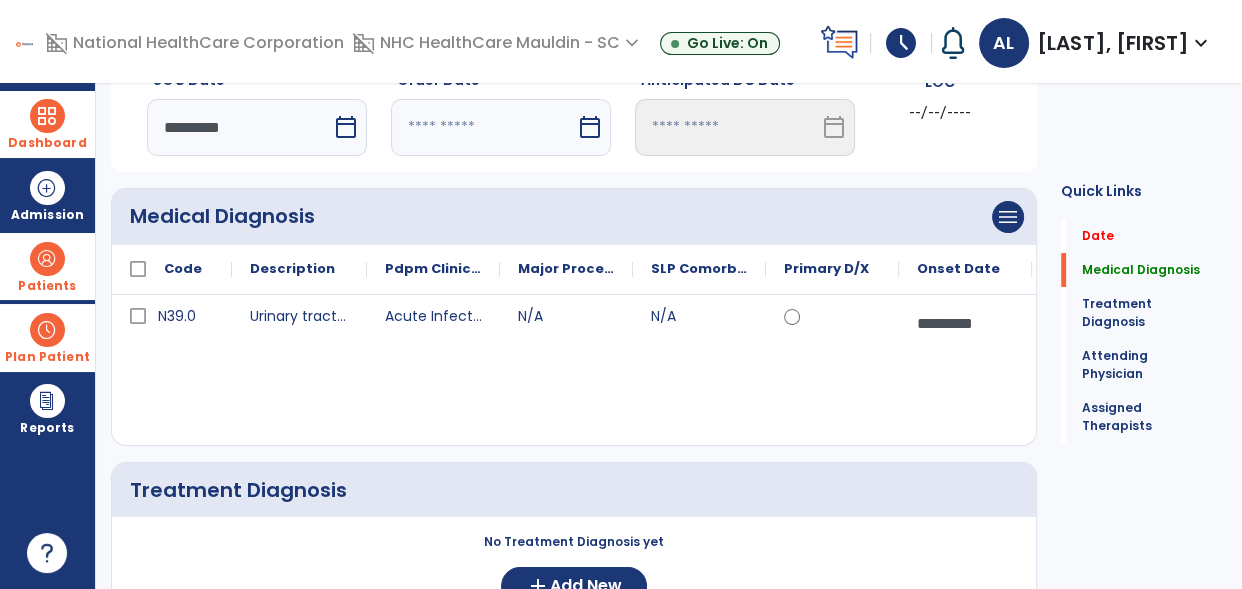 click at bounding box center [483, 127] 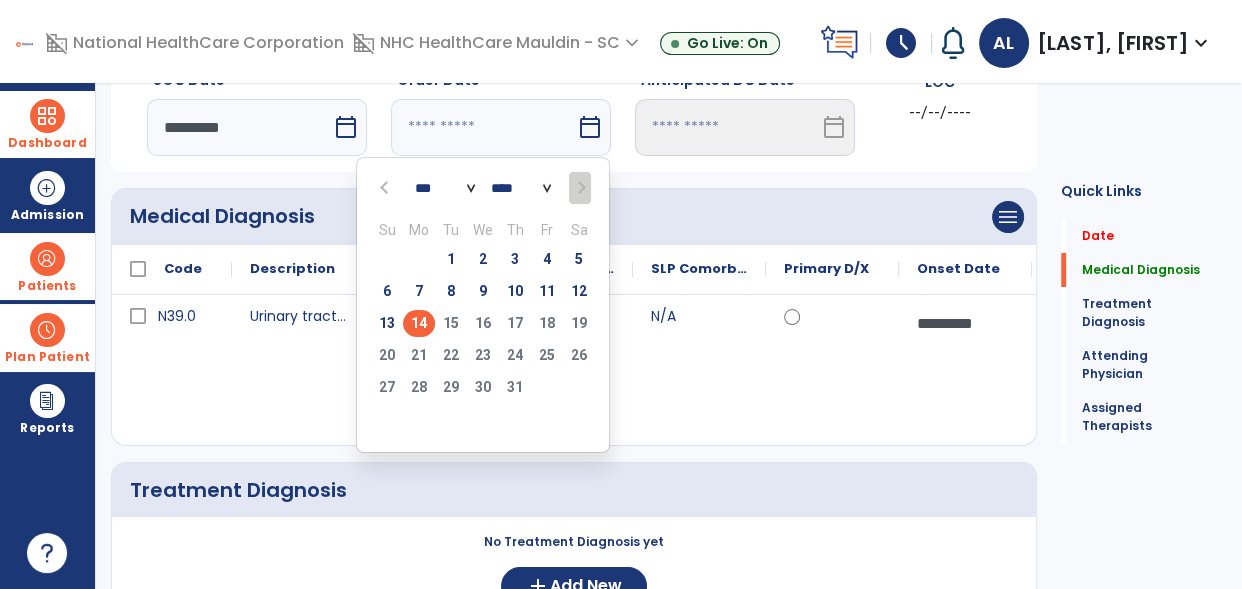click on "14" at bounding box center (419, 323) 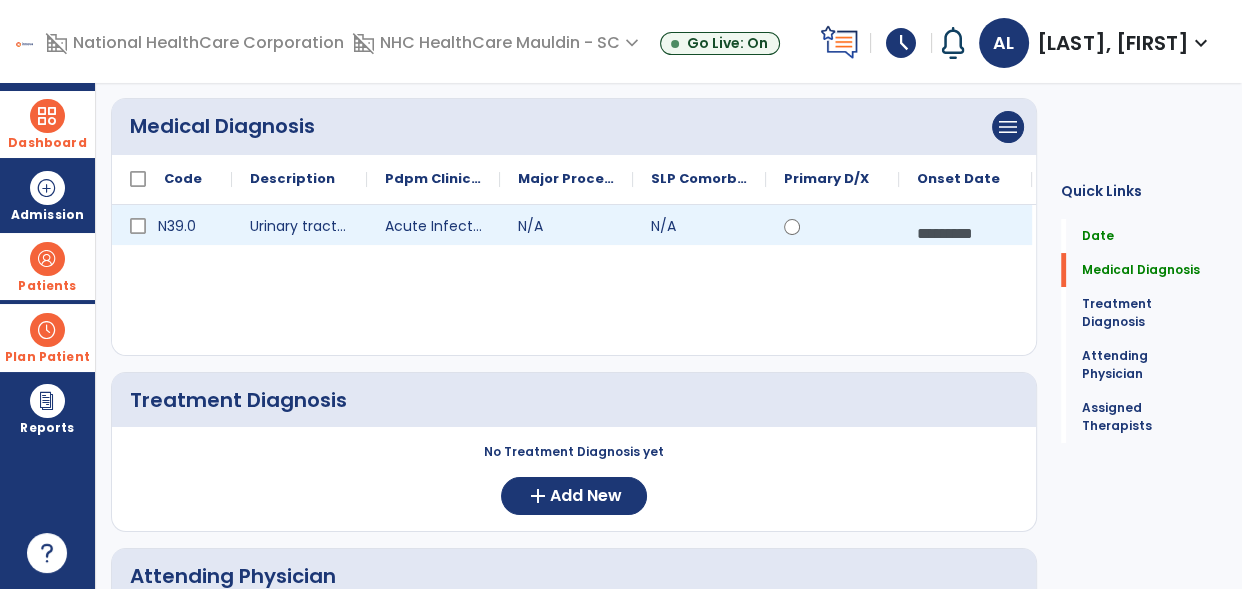 scroll, scrollTop: 275, scrollLeft: 0, axis: vertical 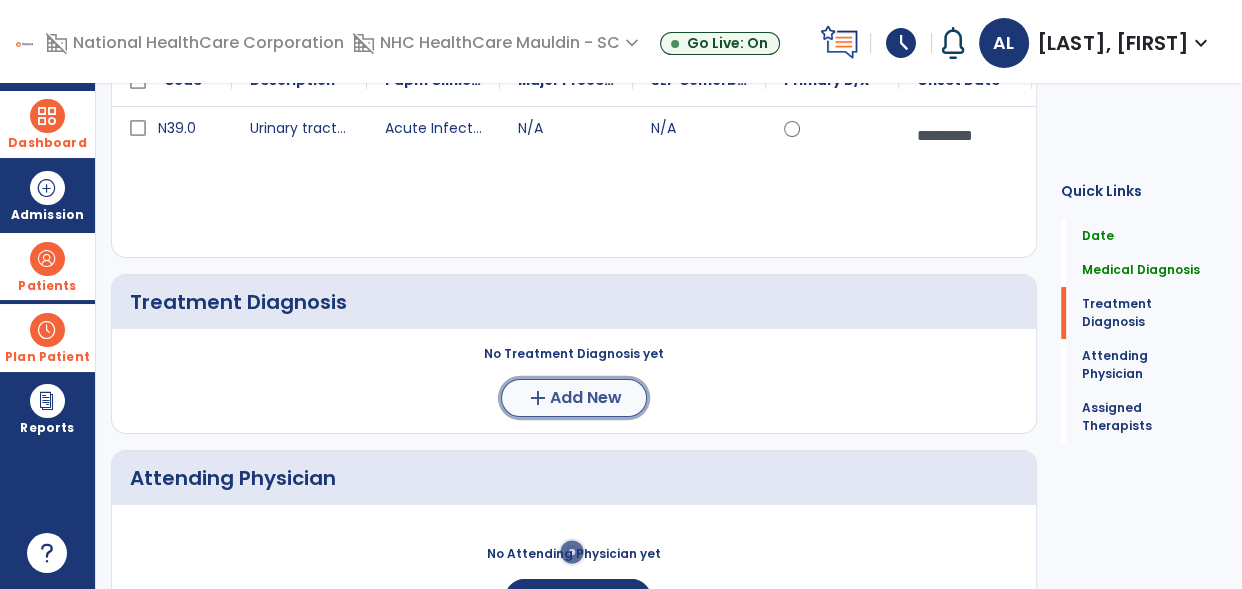 click on "add  Add New" 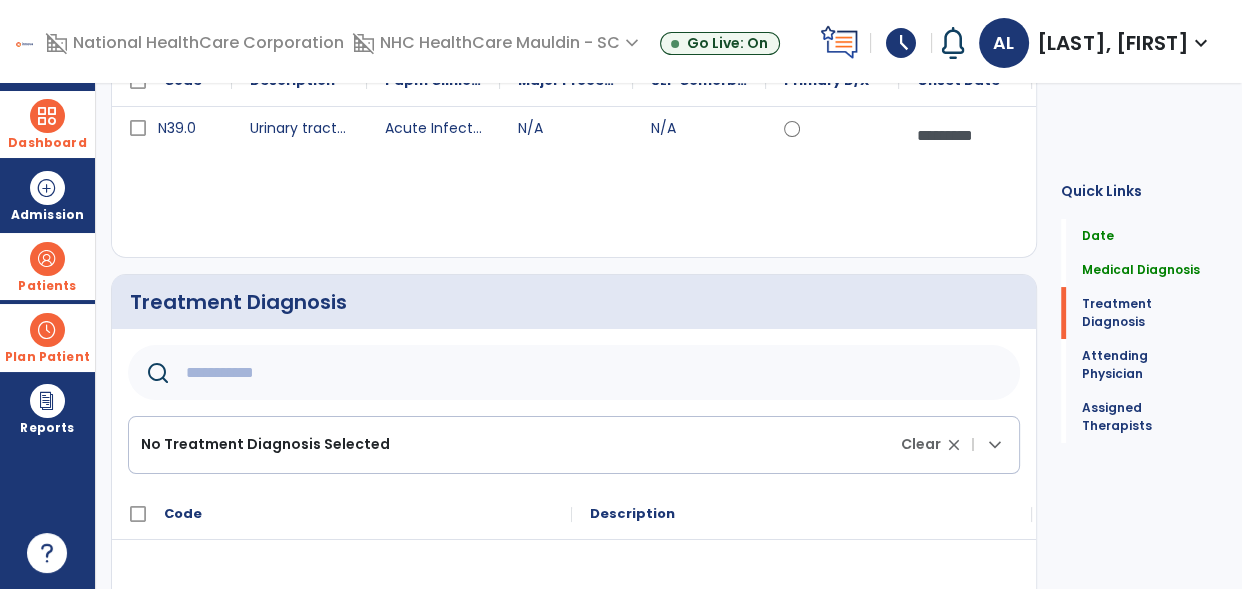 click 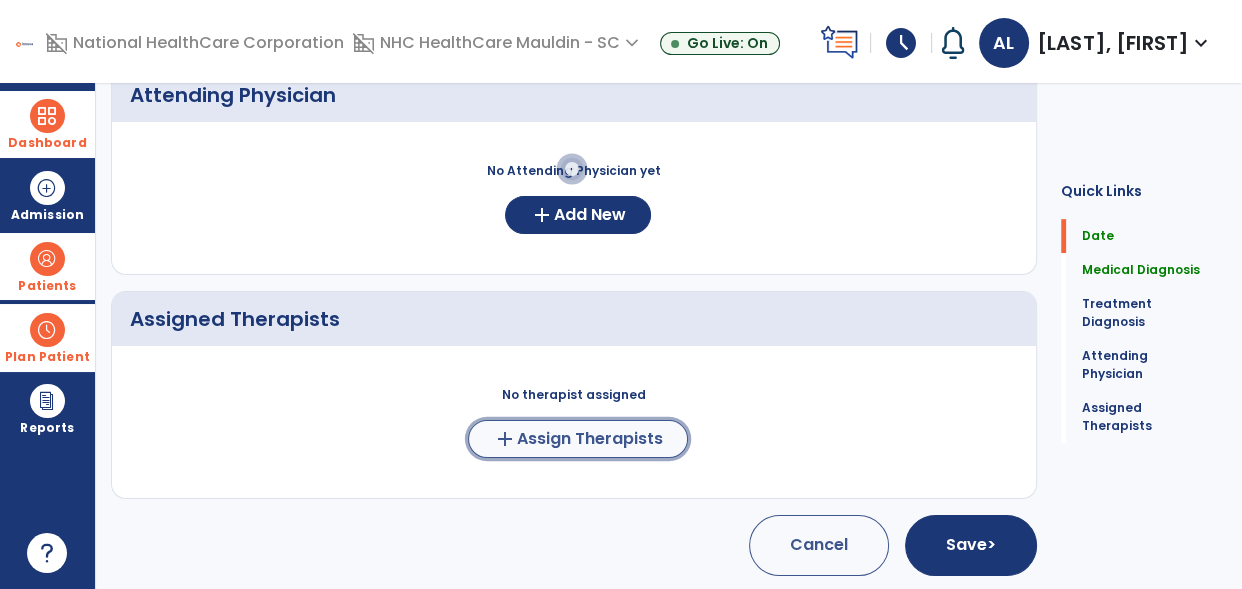 click on "Assign Therapists" 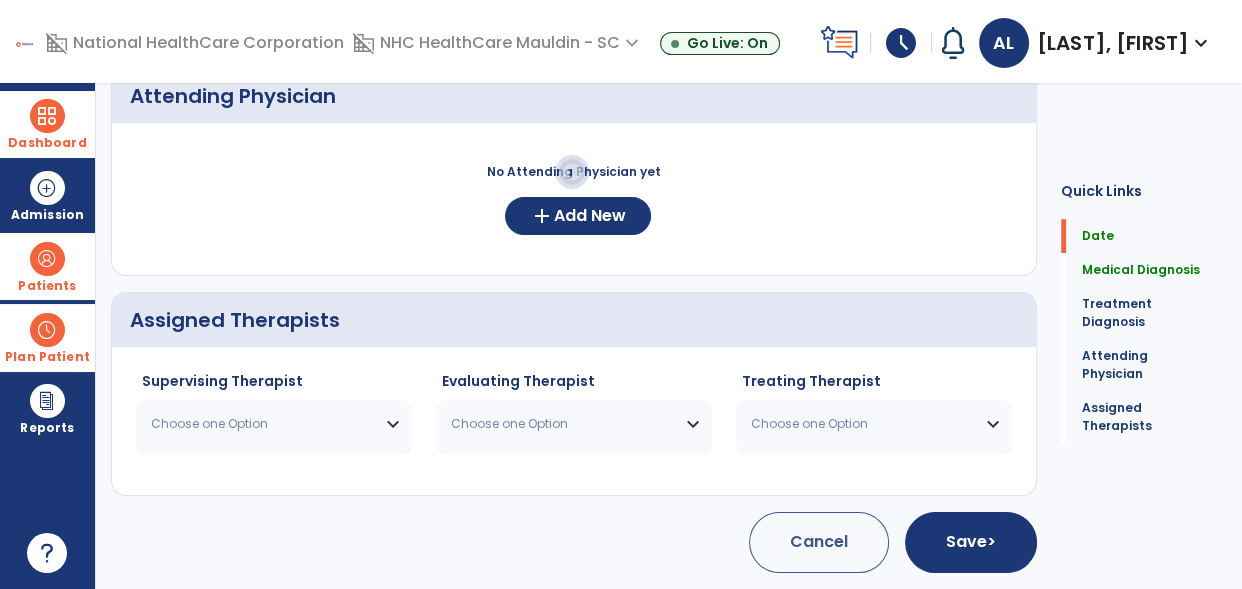 scroll, scrollTop: 978, scrollLeft: 0, axis: vertical 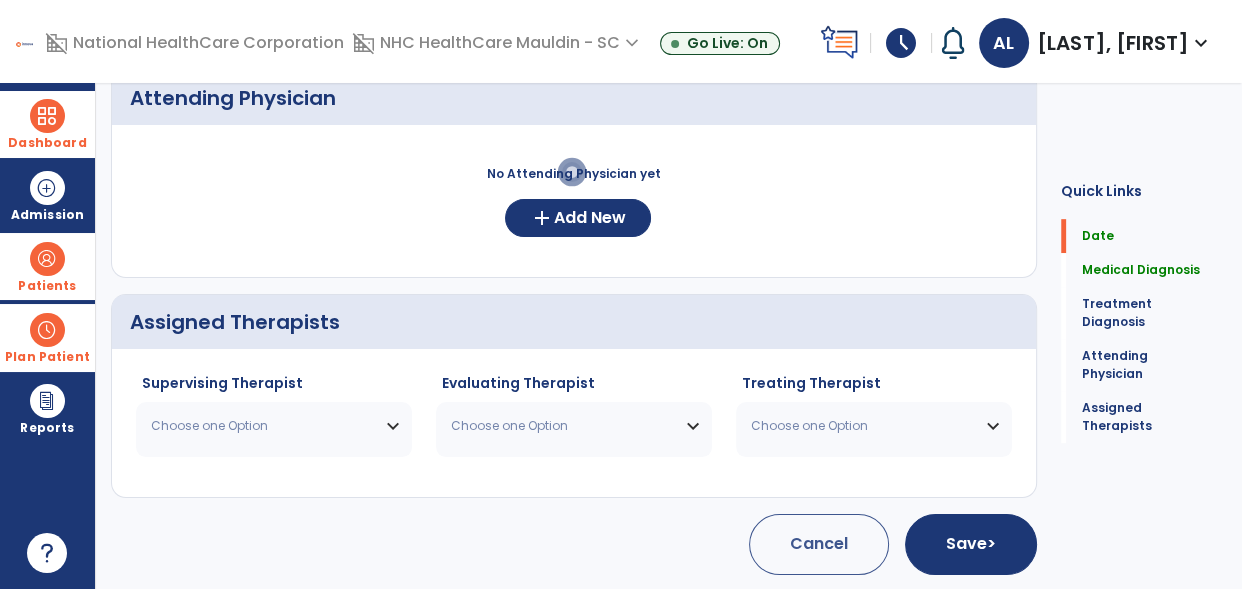 click on "Choose one Option" at bounding box center (274, 426) 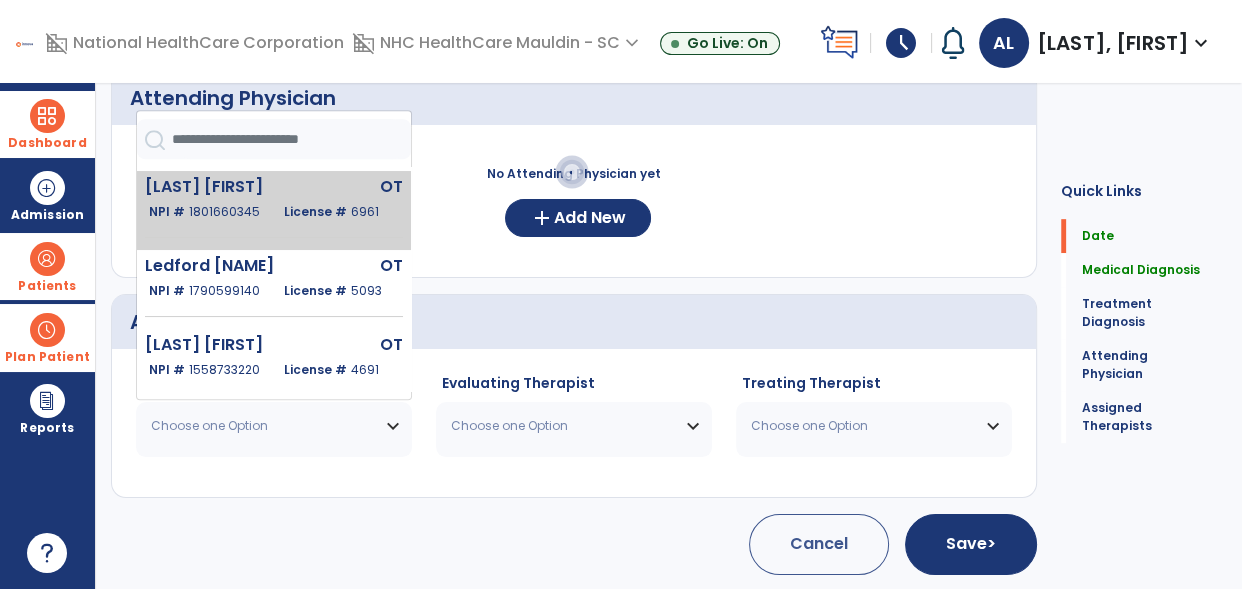 scroll, scrollTop: 313, scrollLeft: 0, axis: vertical 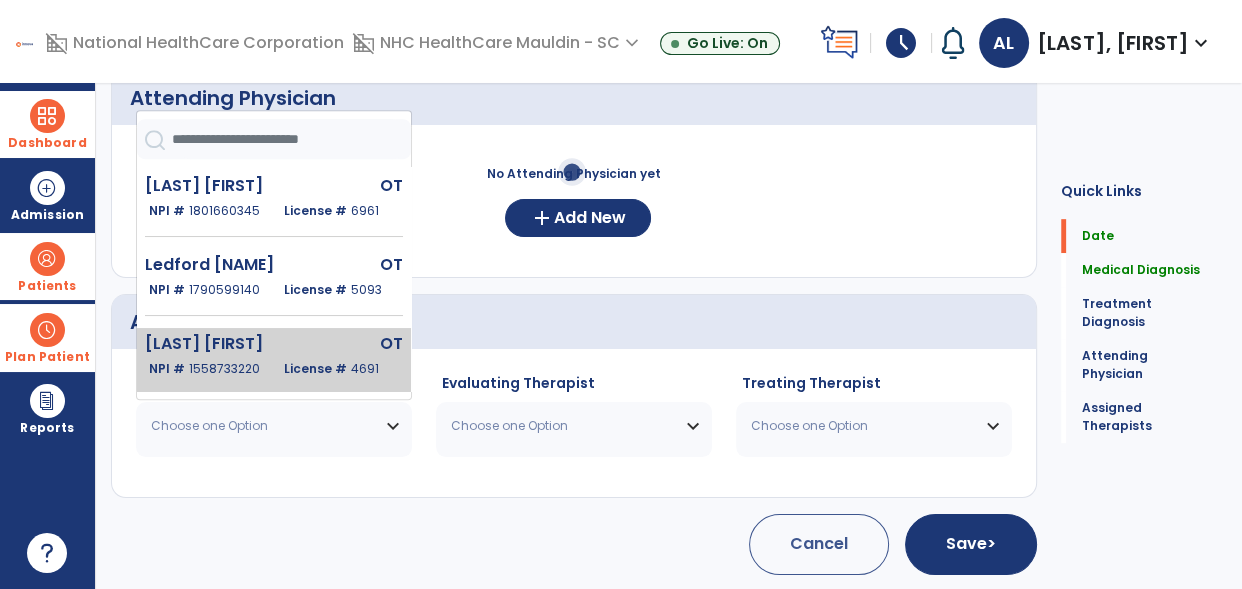 click on "1558733220" 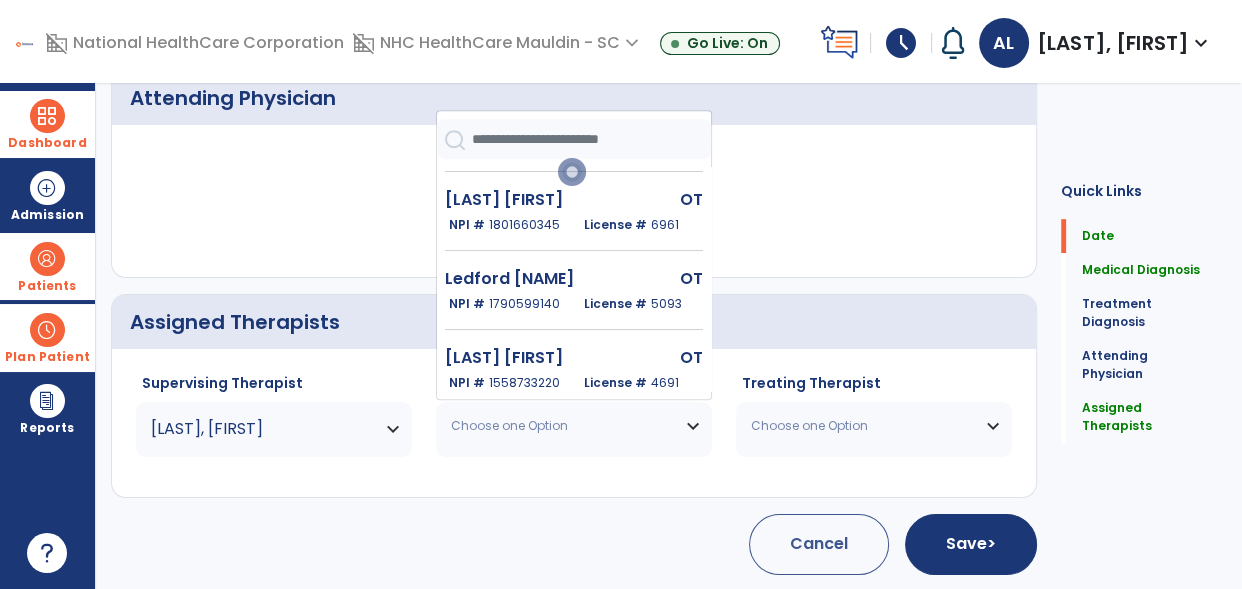 scroll, scrollTop: 300, scrollLeft: 0, axis: vertical 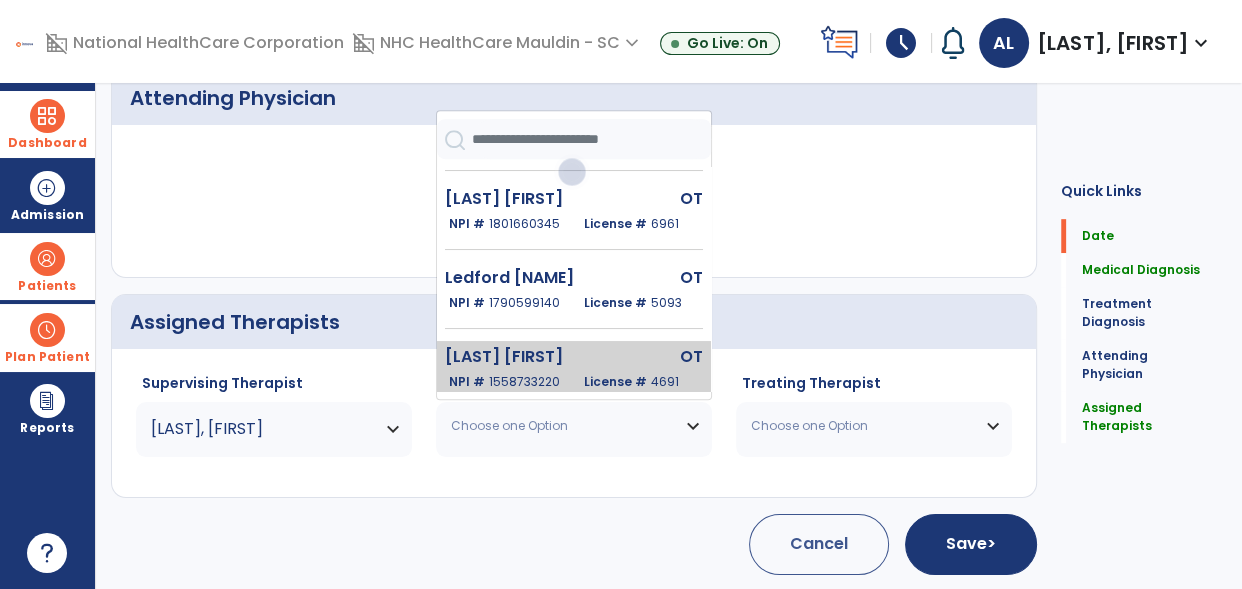 click on "[LAST] [FIRST]" 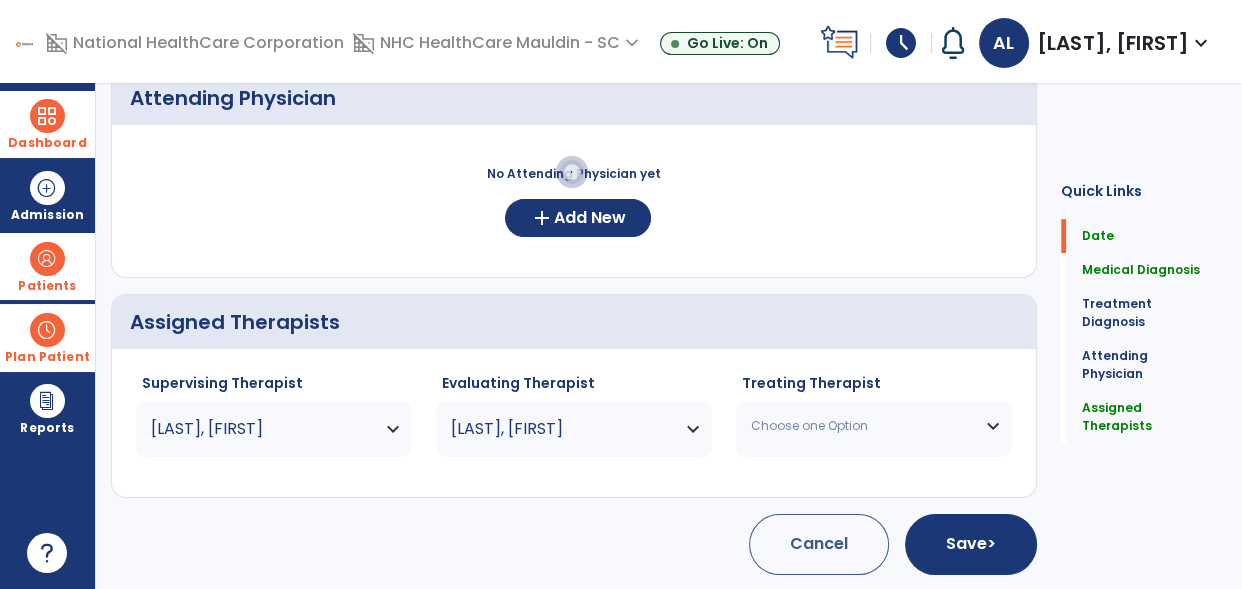 click on "No Attending Physician yet  add  Add New" 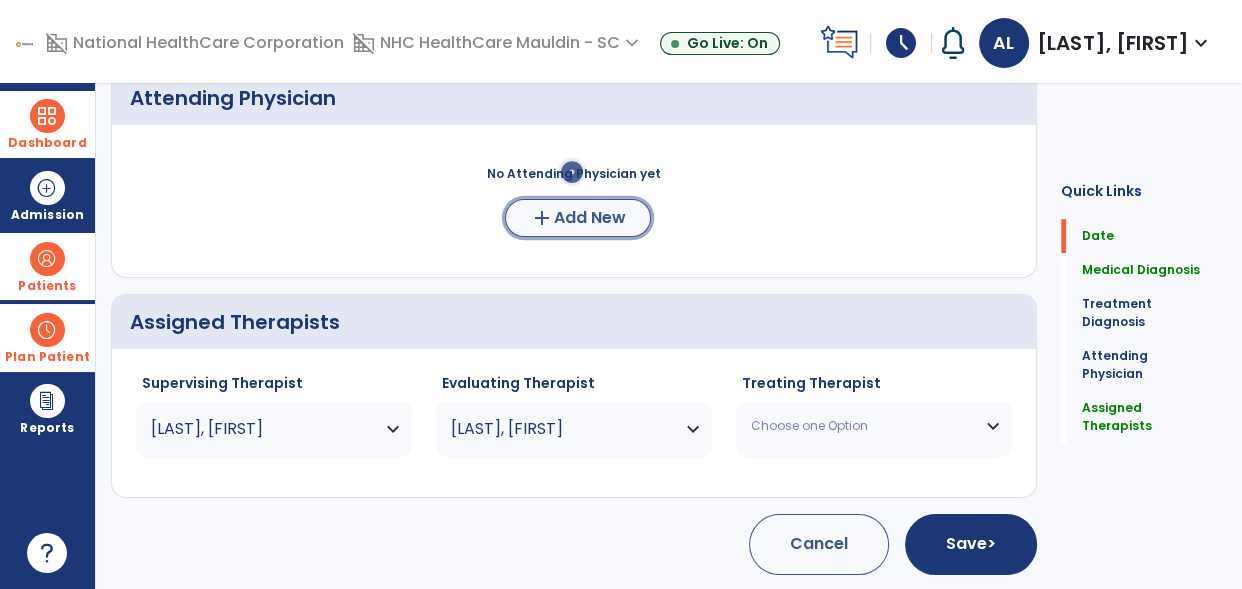 click on "Add New" 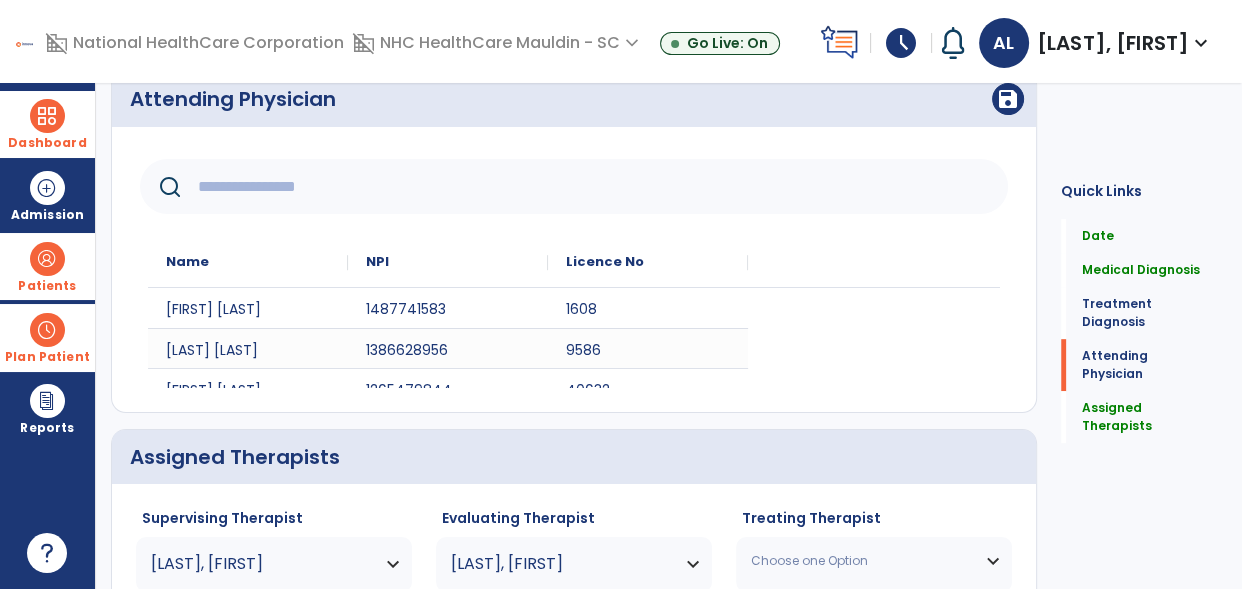 scroll, scrollTop: 948, scrollLeft: 0, axis: vertical 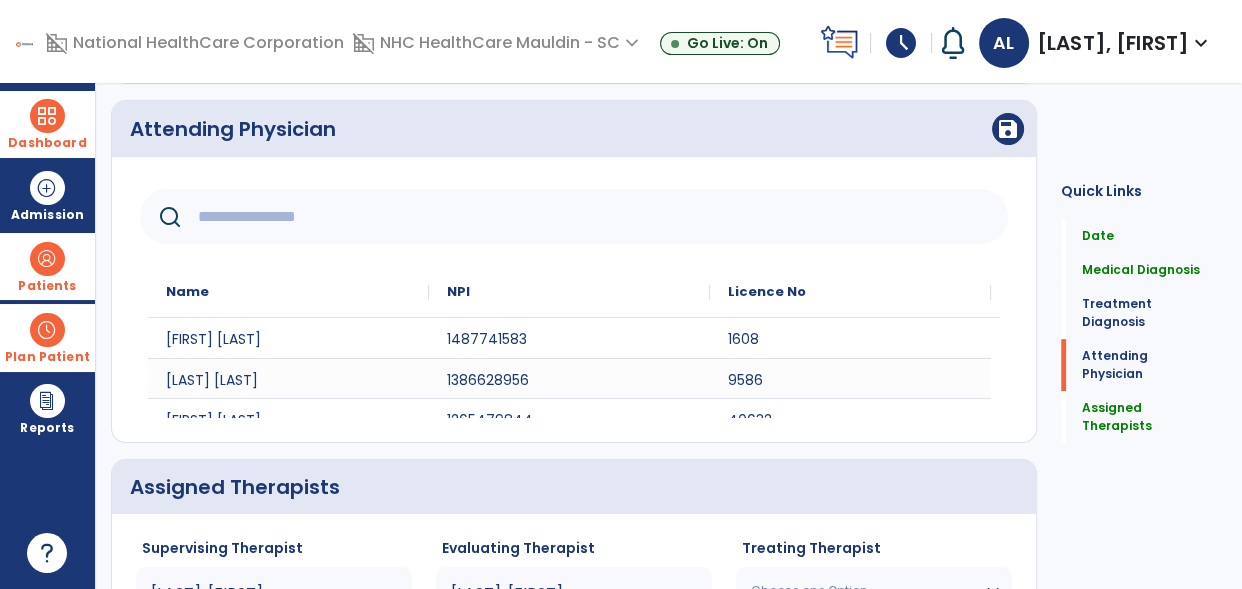 click 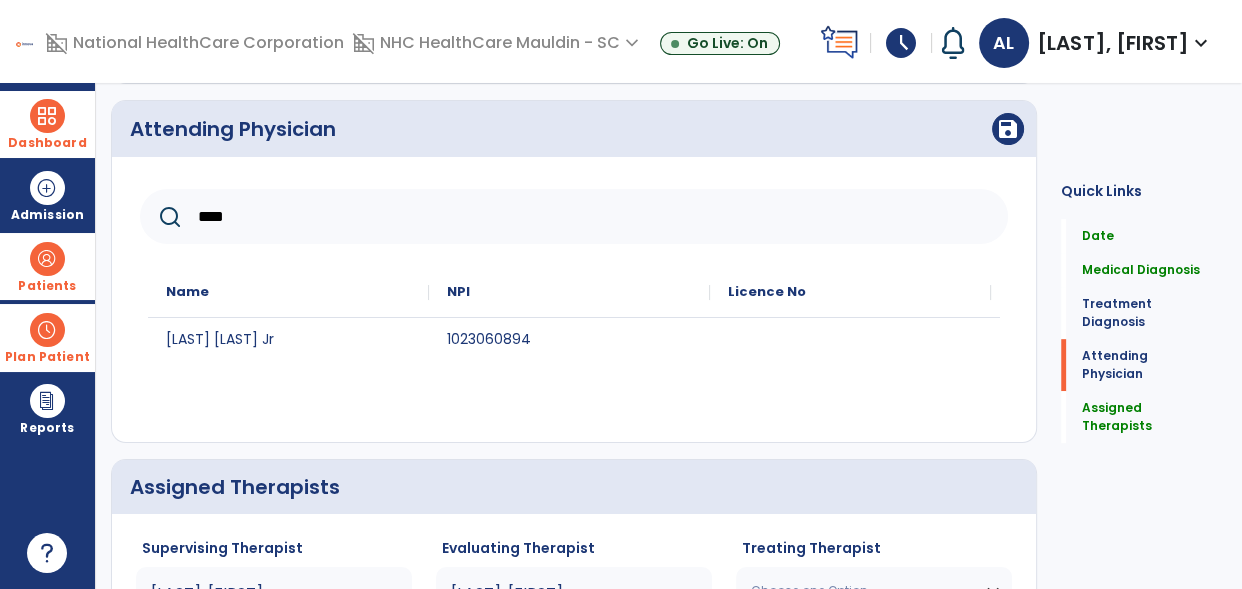 type on "****" 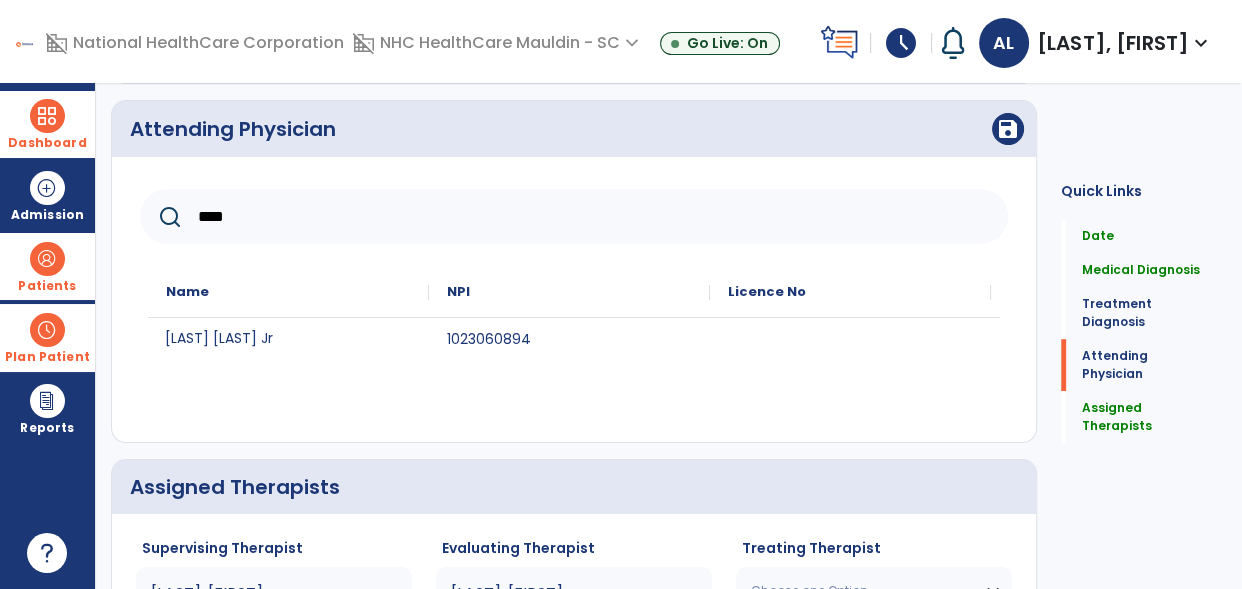 click on "[LAST] [LAST] Jr" 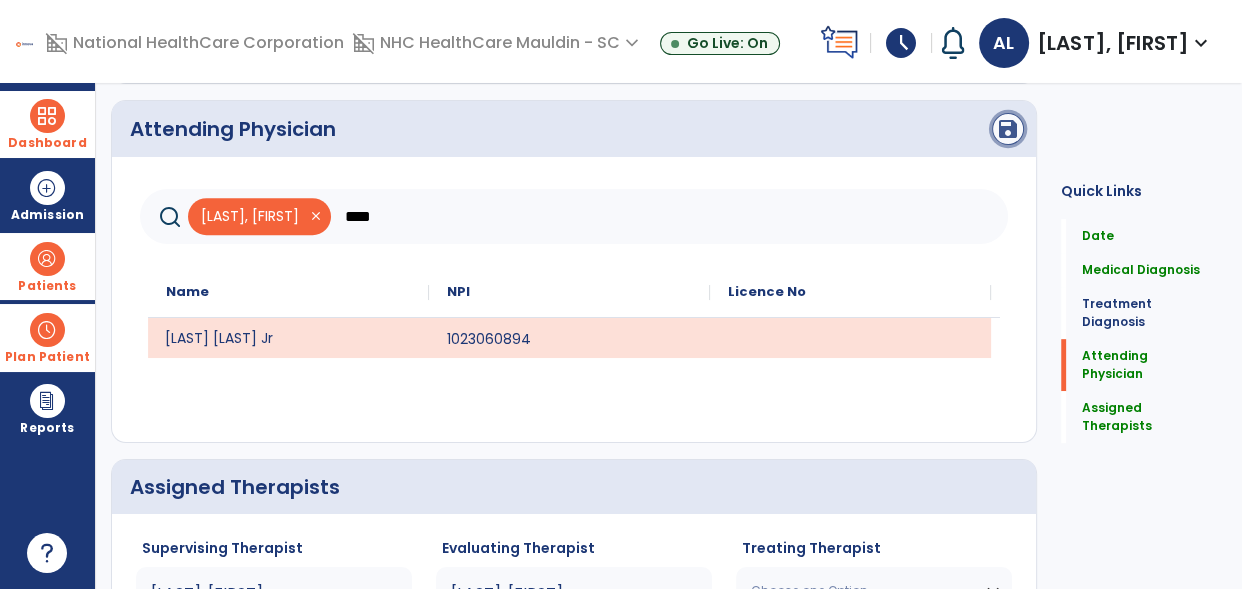 click on "save" 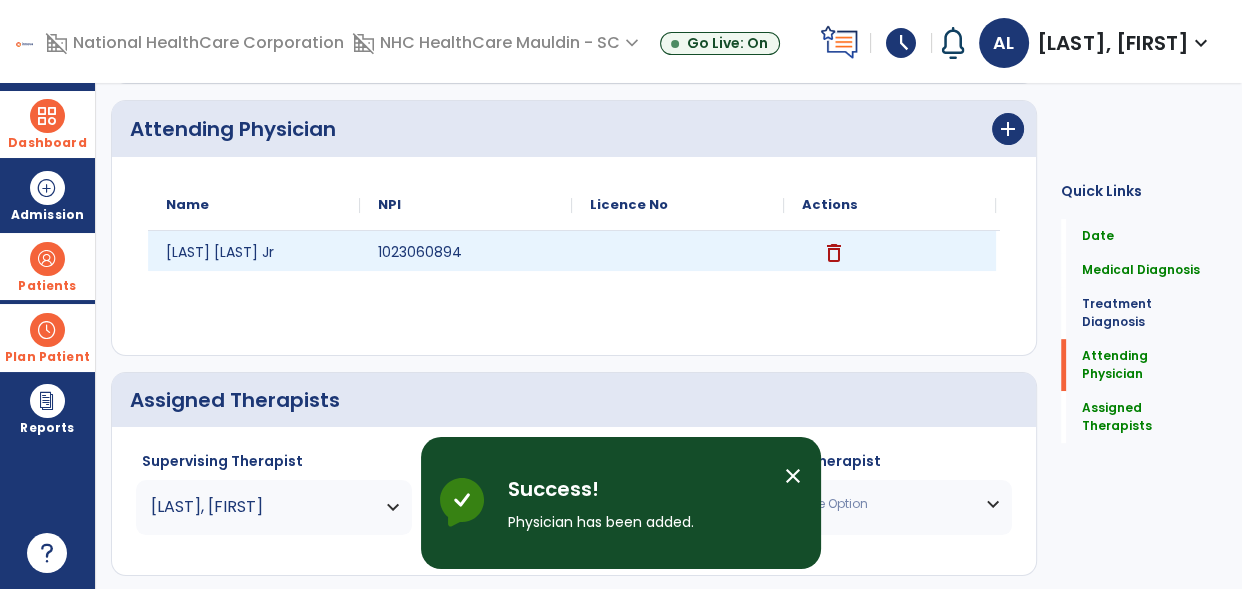 scroll, scrollTop: 1026, scrollLeft: 0, axis: vertical 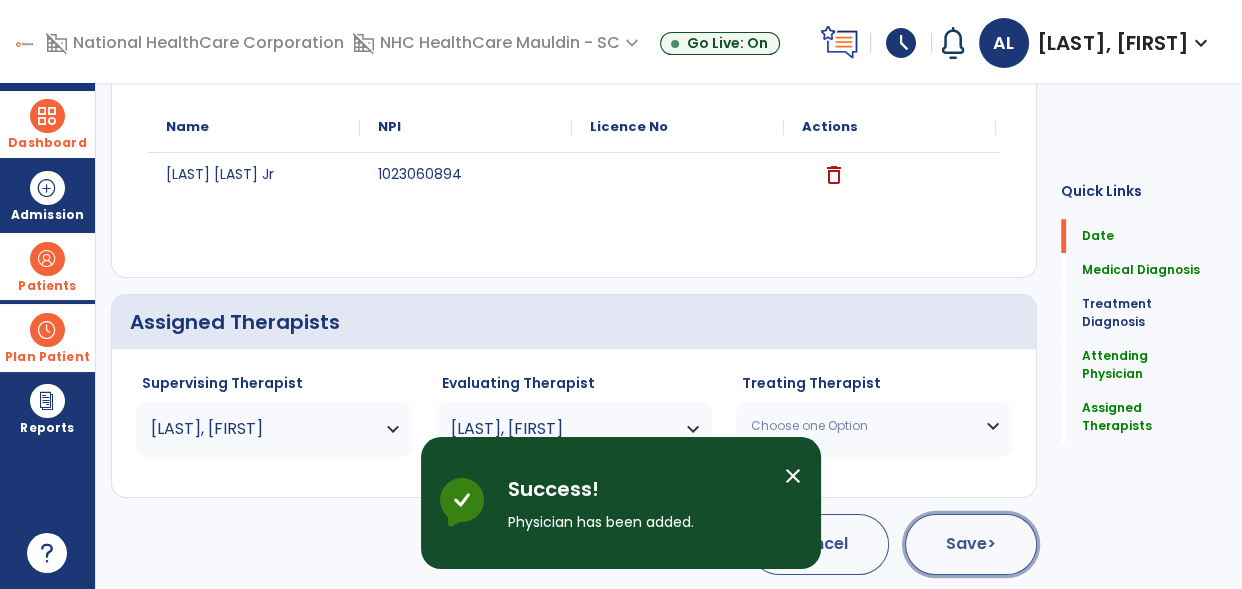 click on "Save  >" 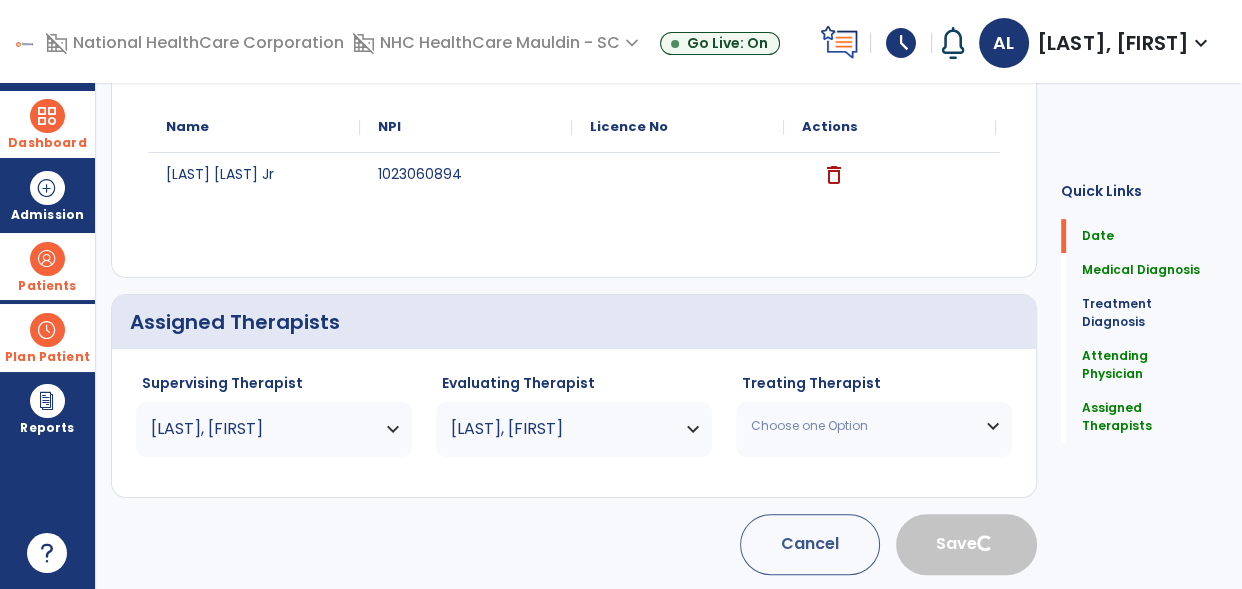 type 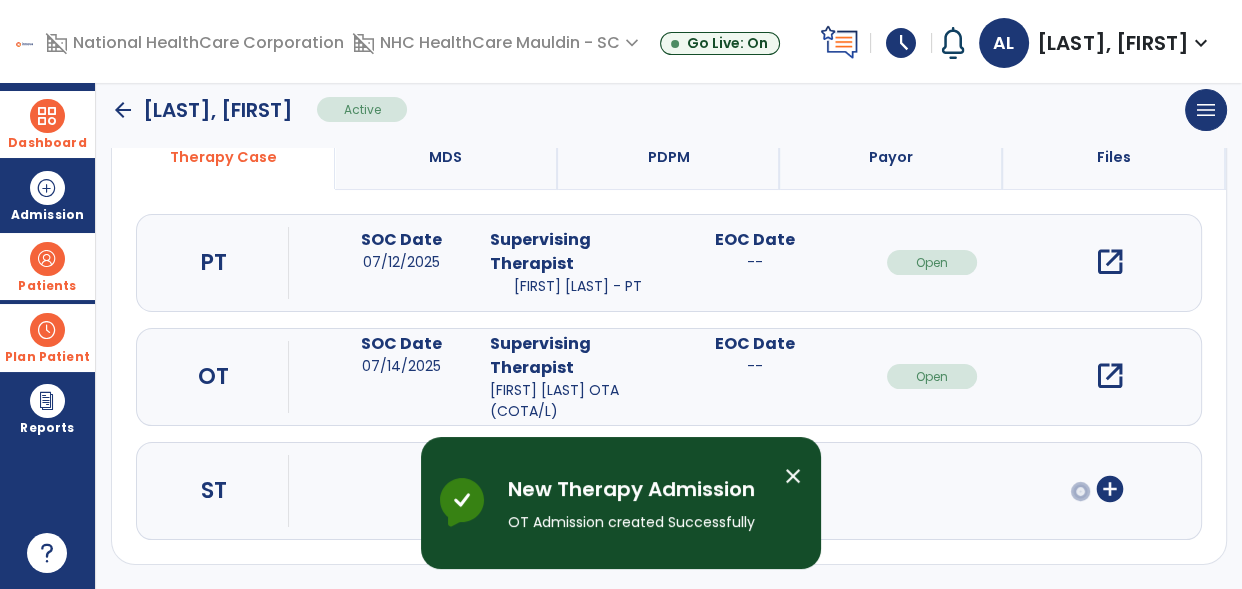 scroll, scrollTop: 170, scrollLeft: 0, axis: vertical 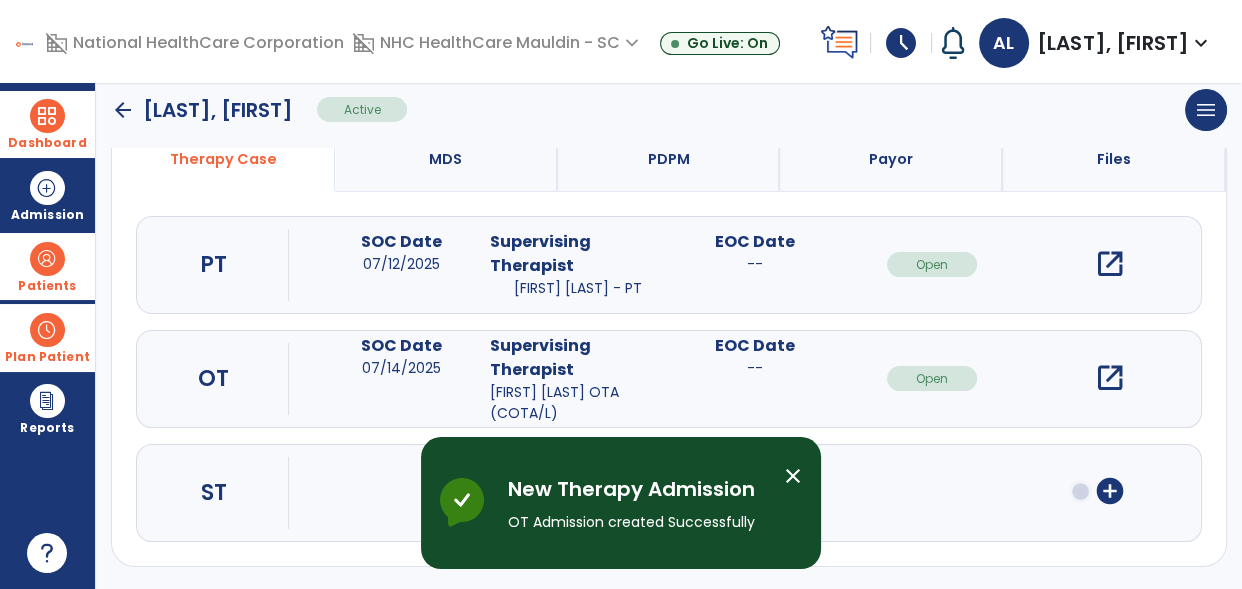 click on "open_in_new" at bounding box center (1109, 378) 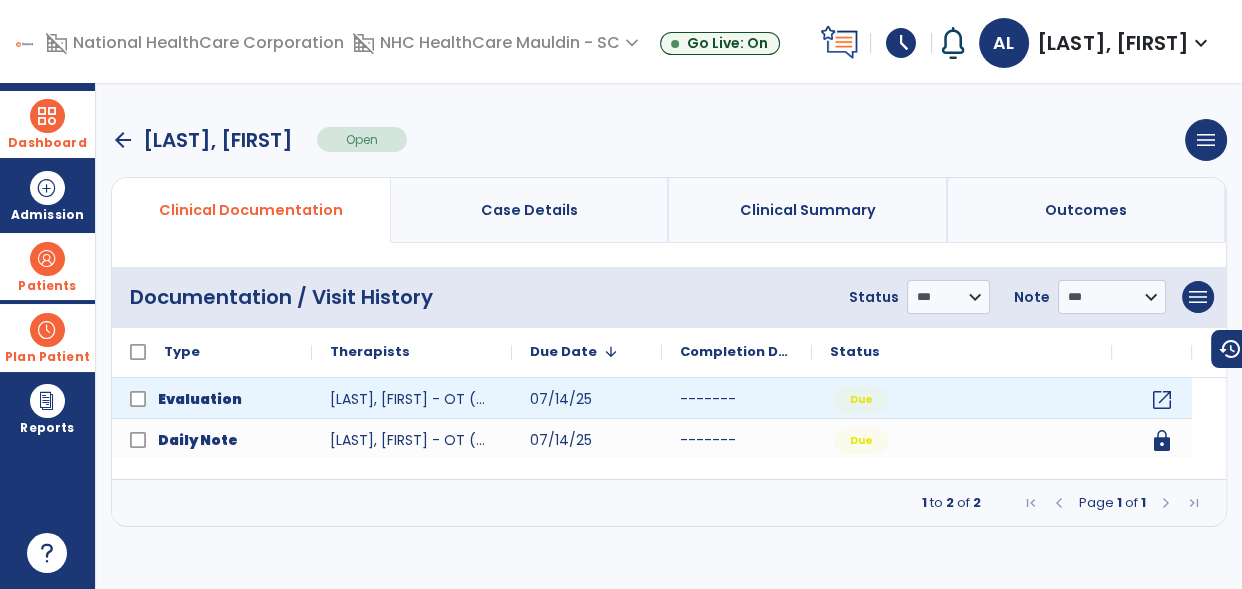 scroll, scrollTop: 0, scrollLeft: 0, axis: both 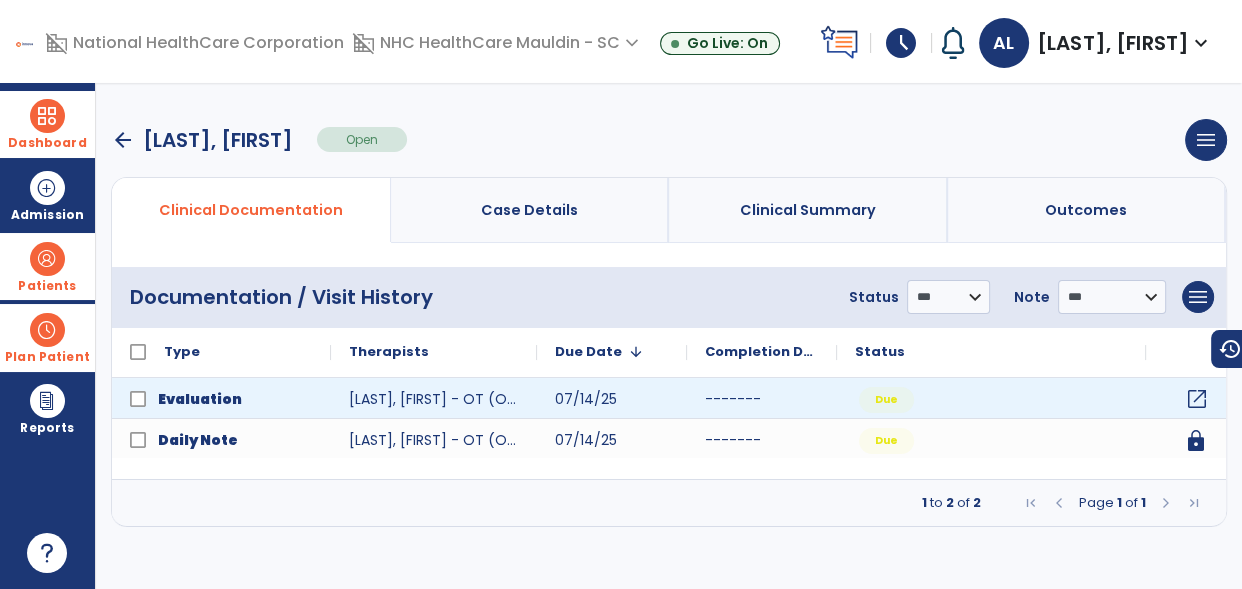 click on "open_in_new" 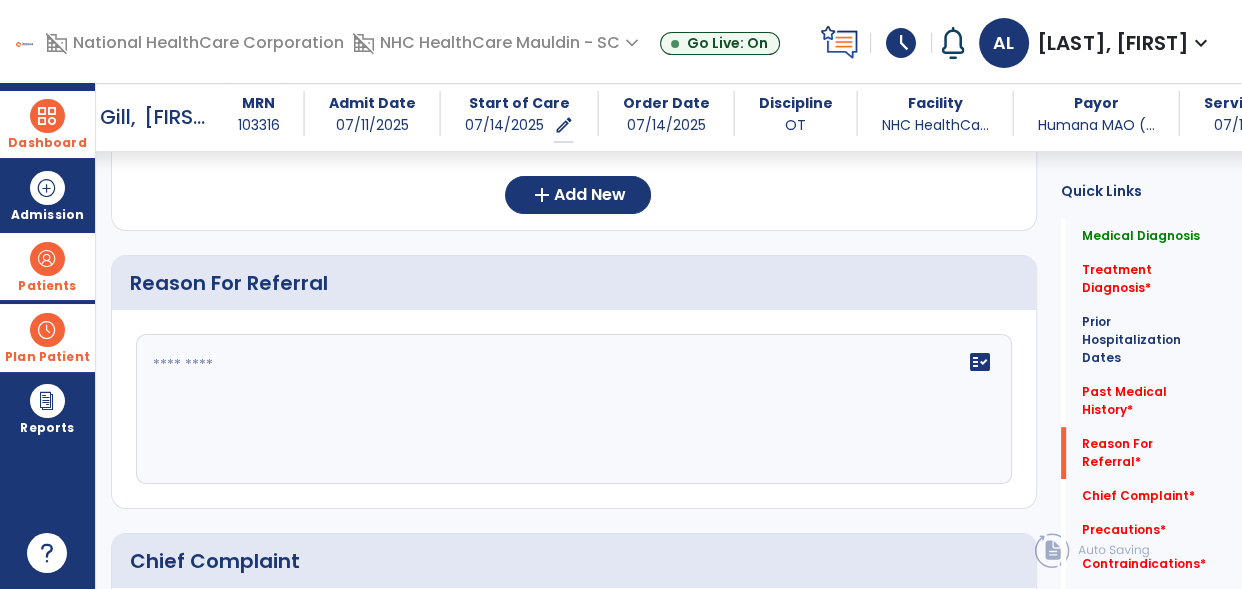 scroll, scrollTop: 974, scrollLeft: 0, axis: vertical 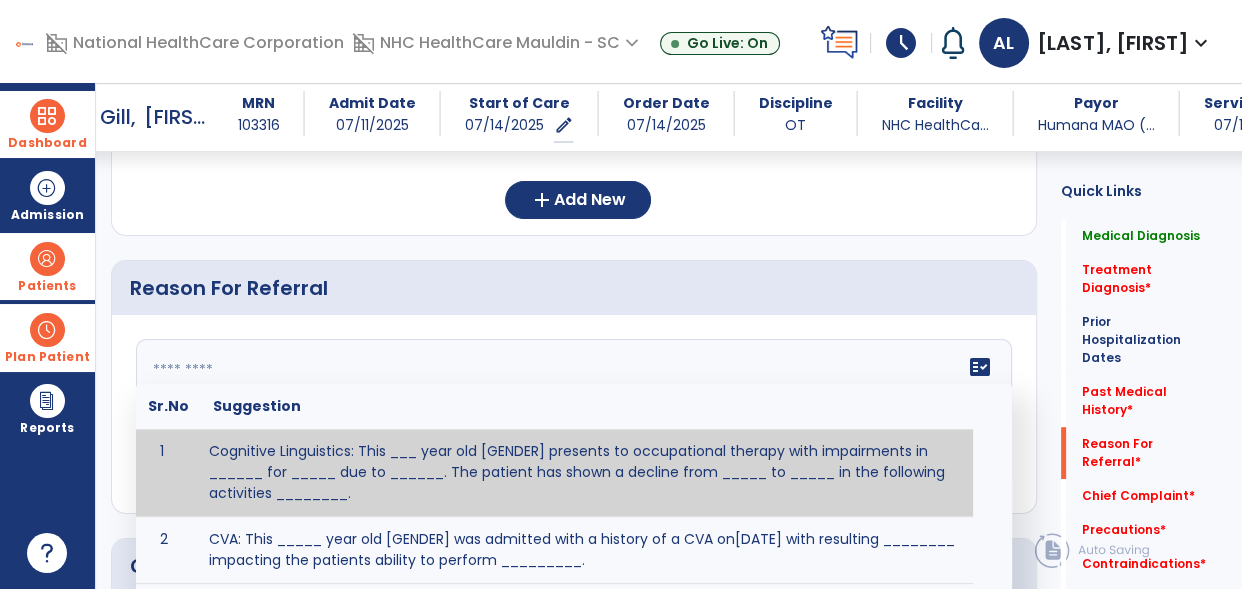 click on "fact_check  Sr.No Suggestion 1 Cognitive Linguistics: This ___ year old [GENDER] presents to occupational therapy with impairments in ______ for _____ due to ______.  The patient has shown a decline from _____ to _____ in the following activities ________. 2 CVA: This _____ year old [GENDER] was admitted with a history of a CVA on[DATE] with resulting ________ impacting the patients ability to perform _________. 3 Fall: This _____ year old [GENDER] presents to therapy due to a fall on [DATE] as a result of _______ resulting in _______.  Patient has complaints of _________ with resulting impairments in _________. 4 5 Fall at Home: This _____ year old [GENDER] fell at home, resulting  in ________.  This has impacted this patient's _______.  As a result of these noted limitations in functional activities, this patient is unable to safely return to home.  This patient requires skilled therapy in order to improve safety and function. 6 7 8 9 10 11" 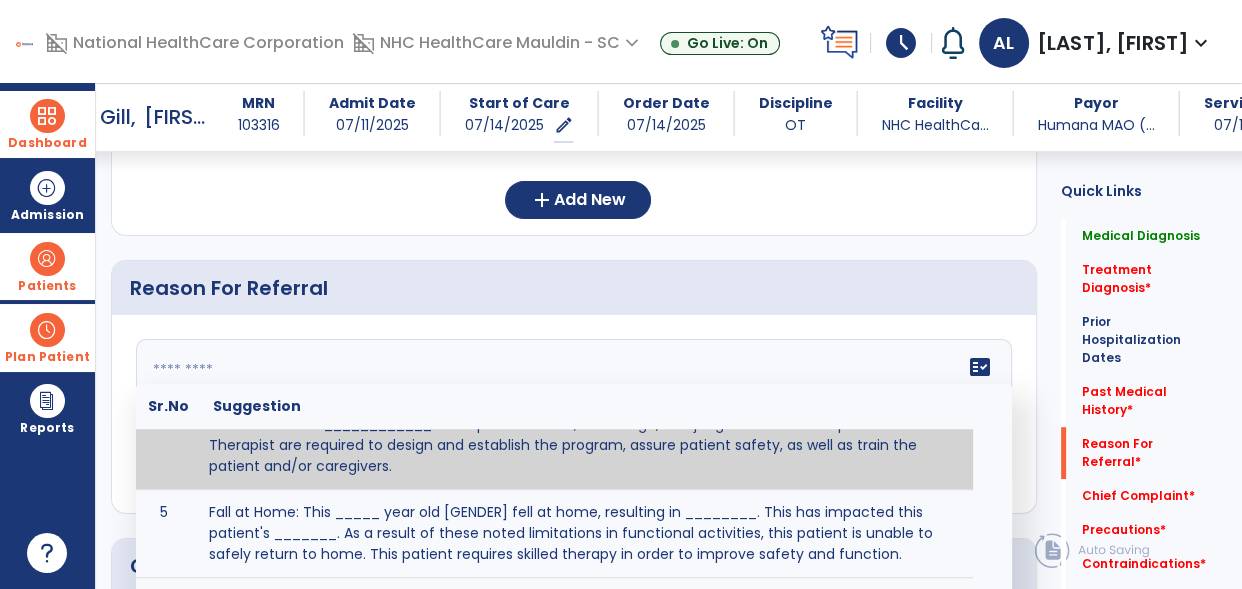 scroll, scrollTop: 291, scrollLeft: 0, axis: vertical 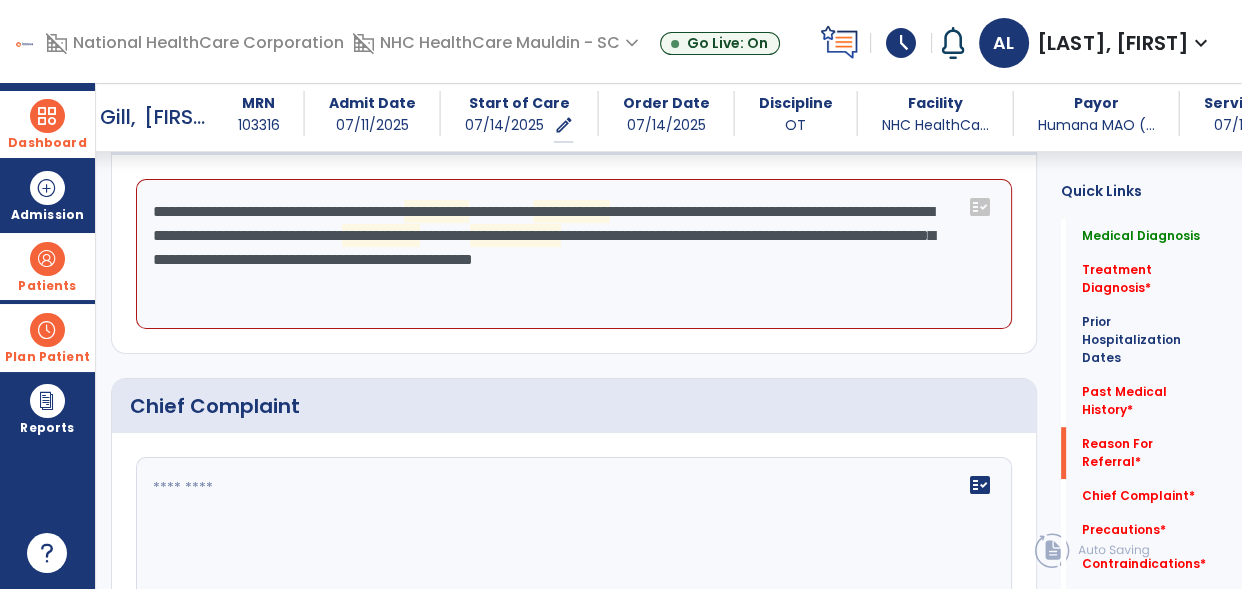click on "**********" 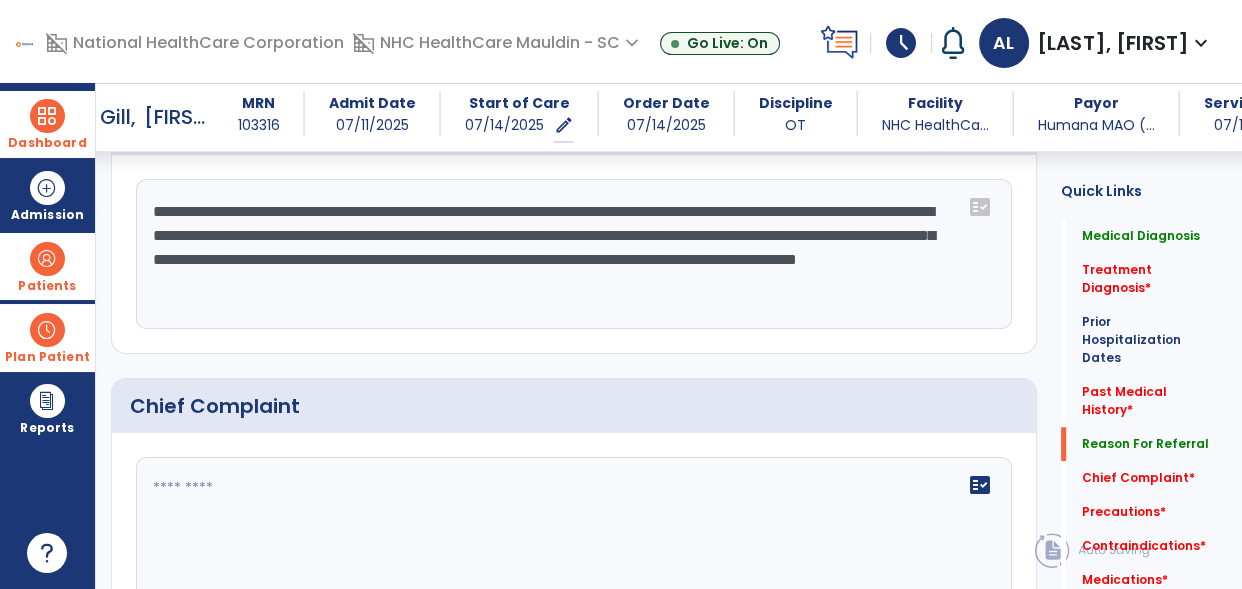 type on "**********" 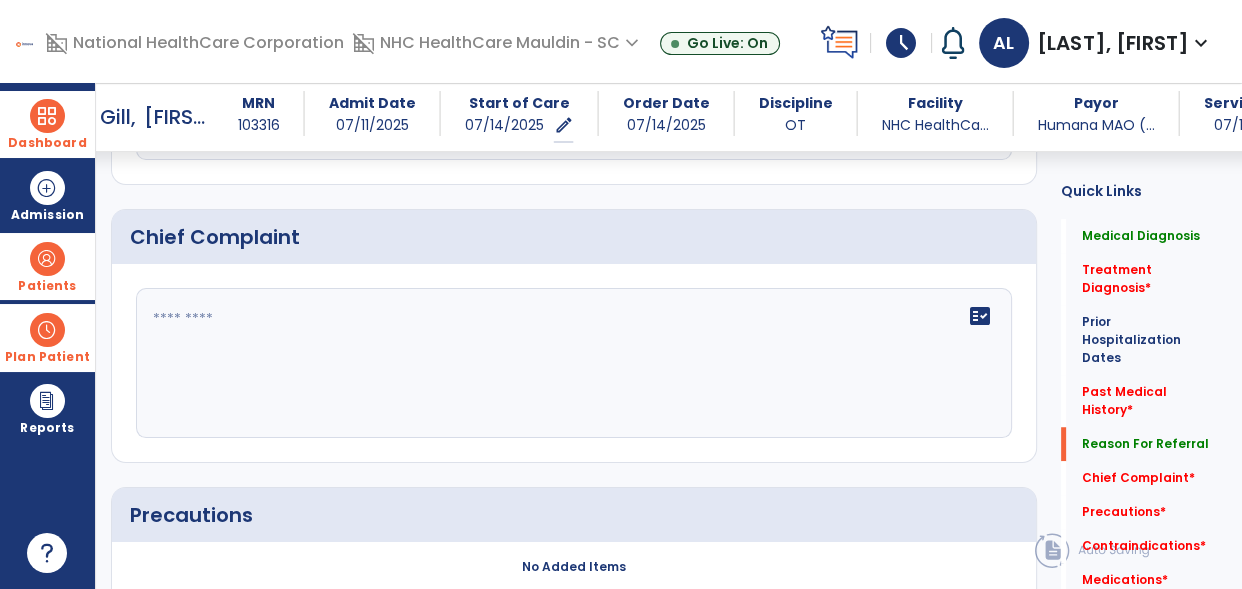 scroll, scrollTop: 1321, scrollLeft: 0, axis: vertical 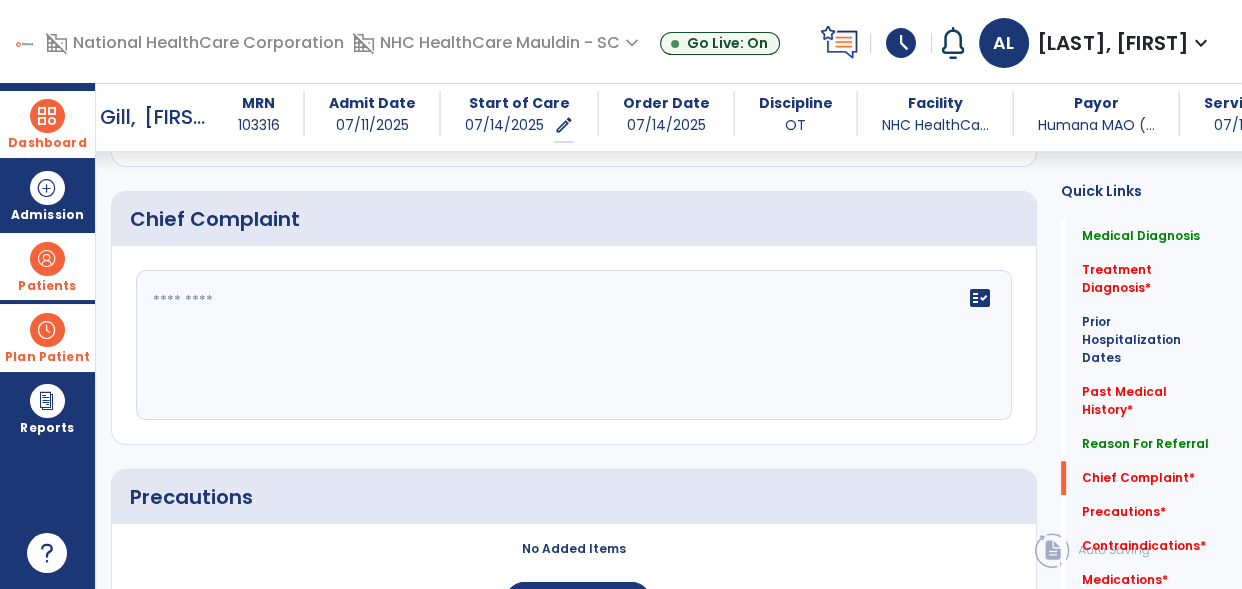 click on "fact_check" 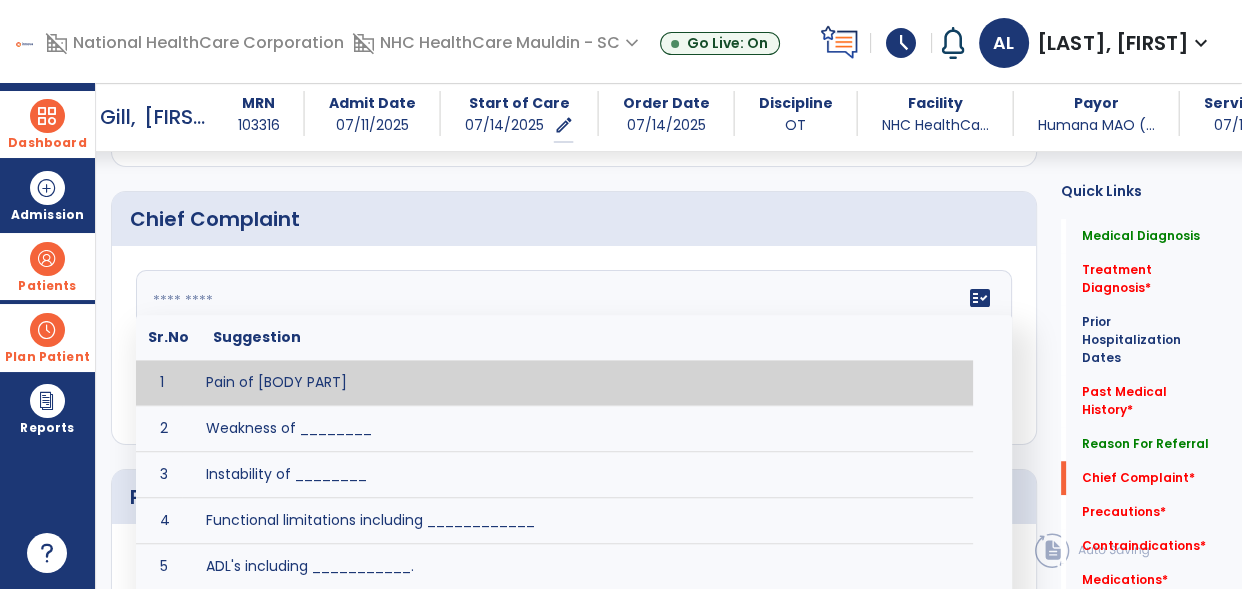 scroll, scrollTop: 162, scrollLeft: 0, axis: vertical 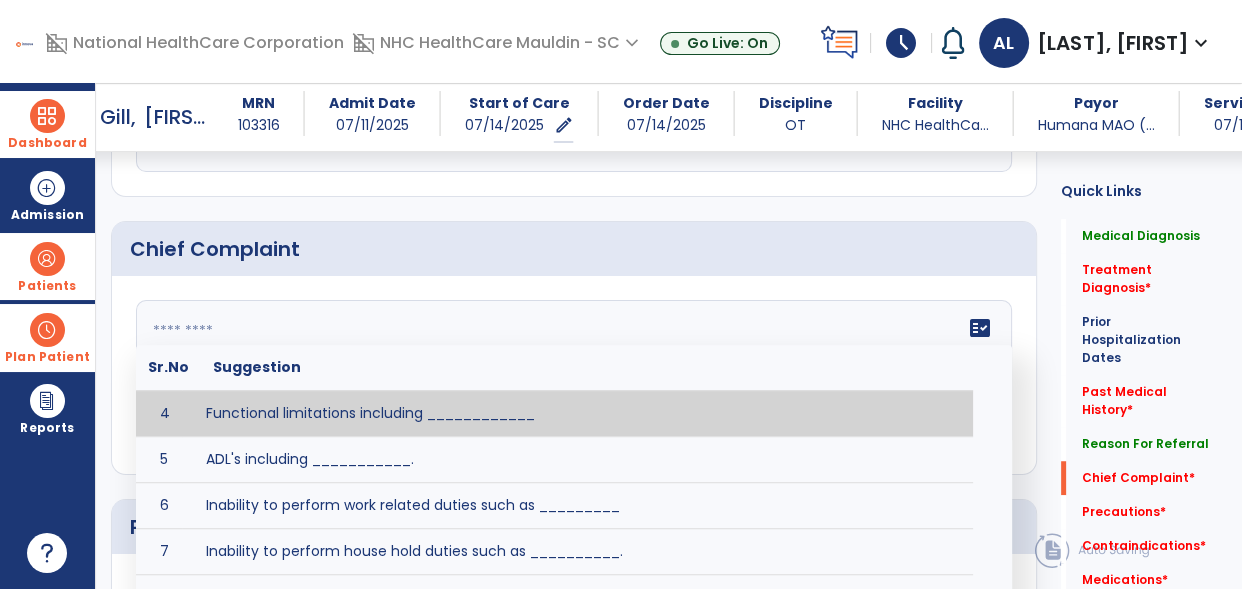 type on "*" 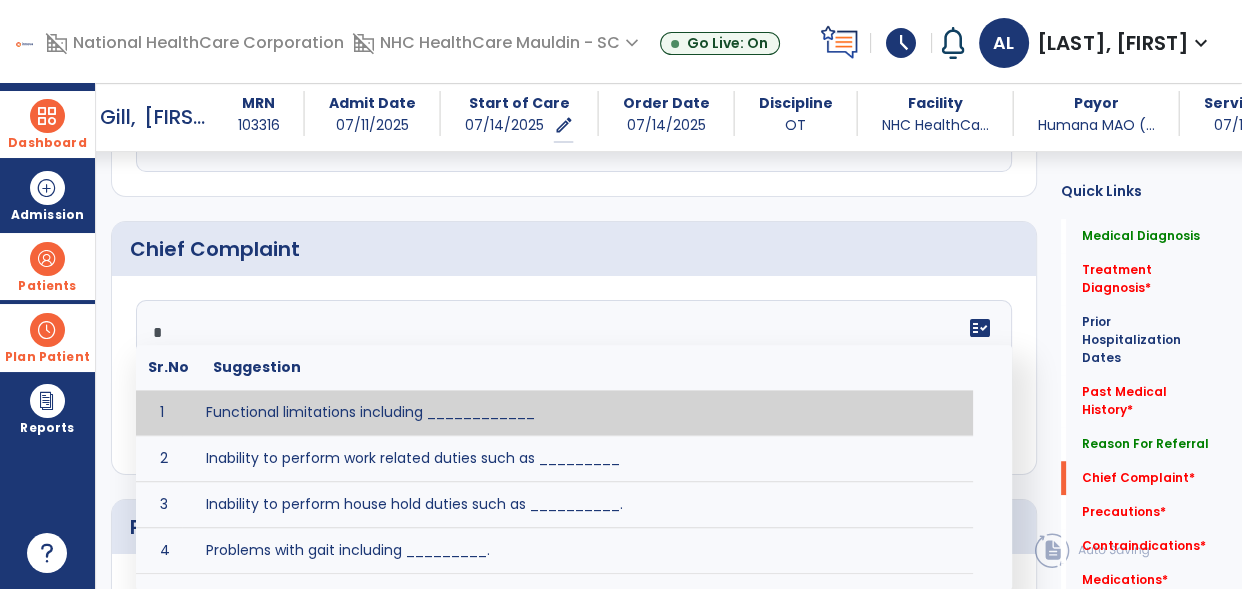 scroll, scrollTop: 0, scrollLeft: 0, axis: both 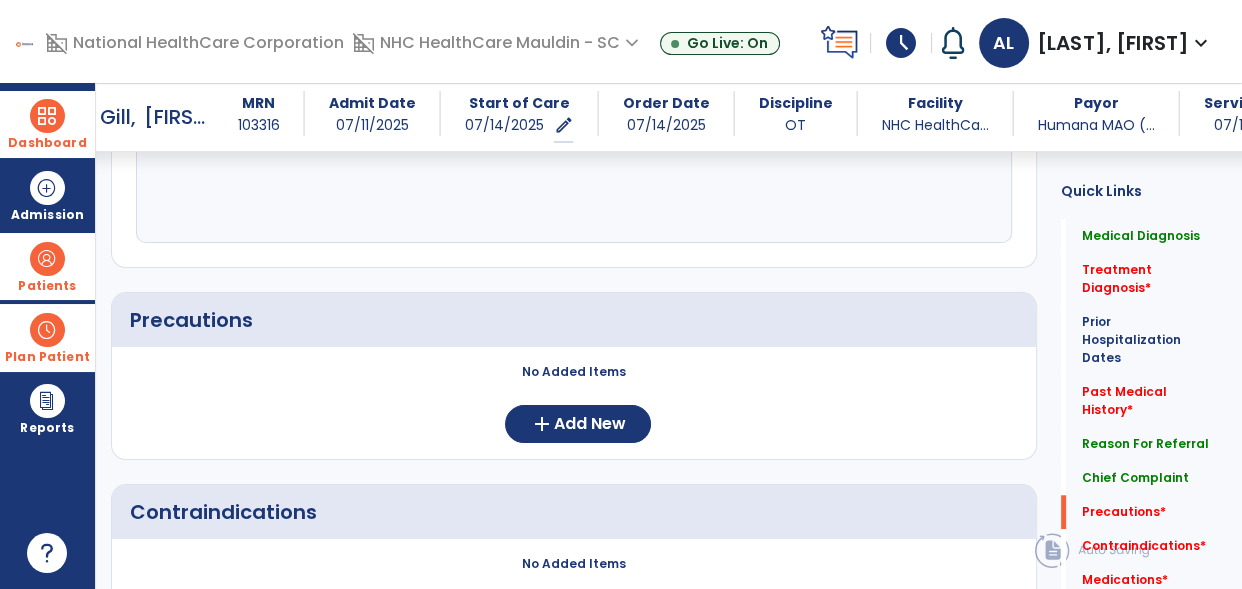 type on "**********" 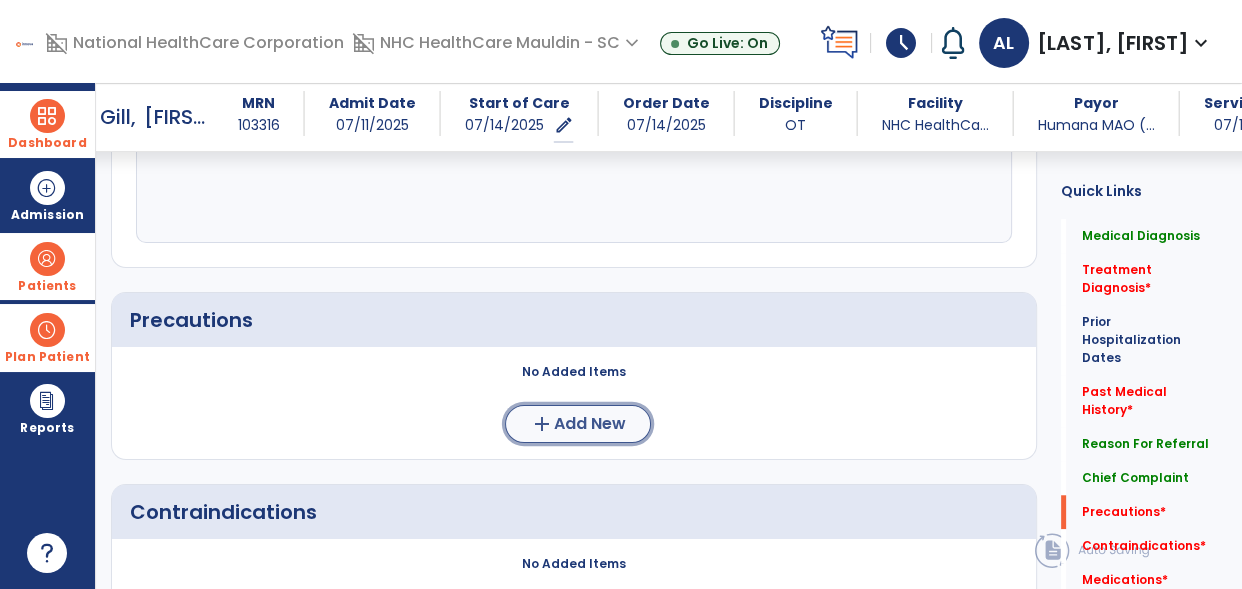 click on "Add New" 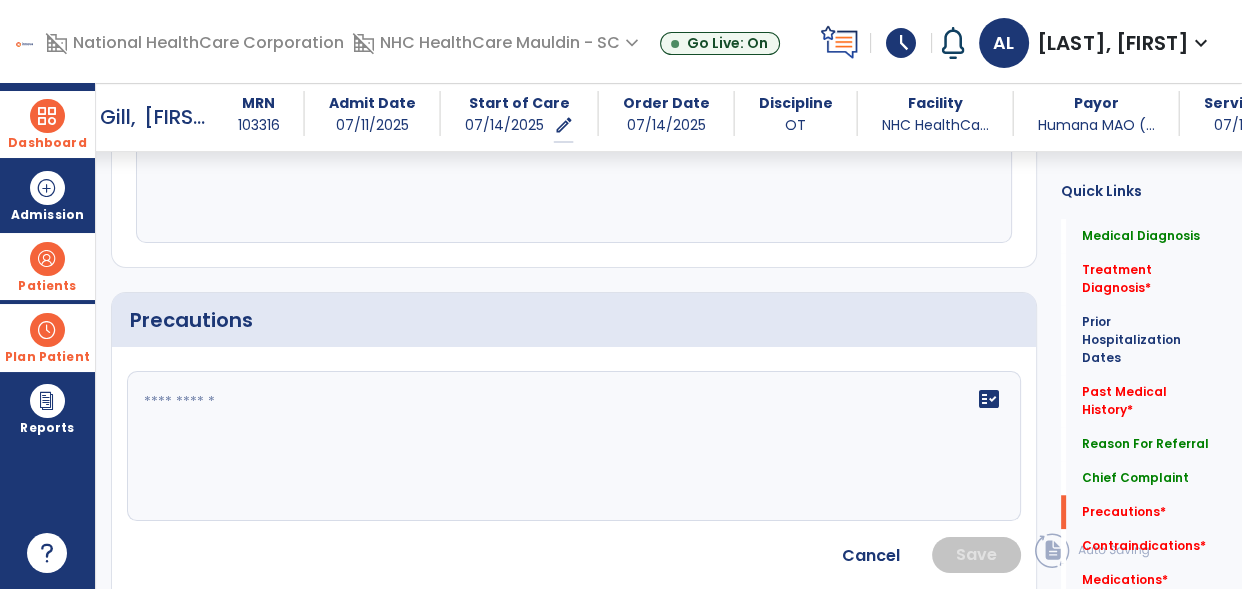 click on "fact_check" 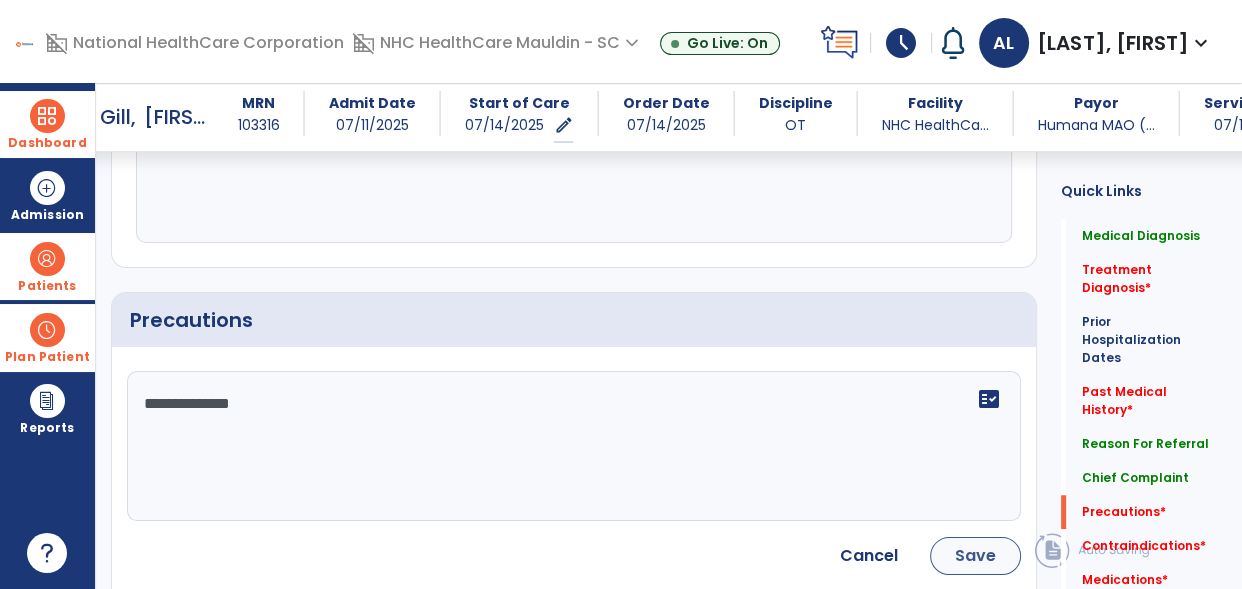 type on "**********" 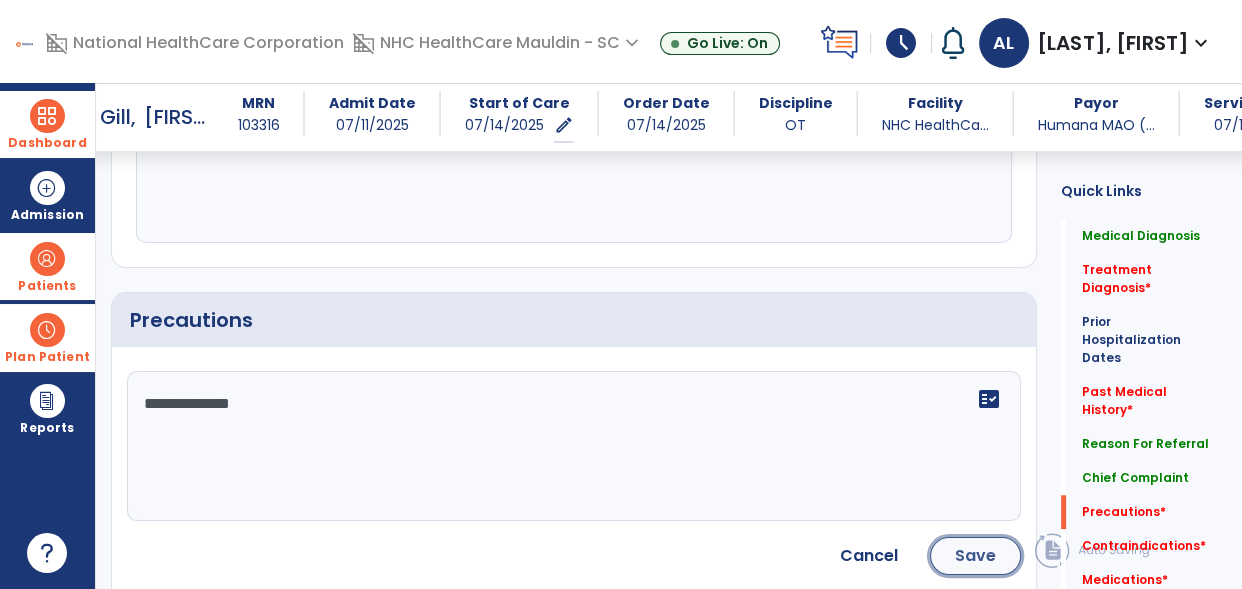 click on "Save" 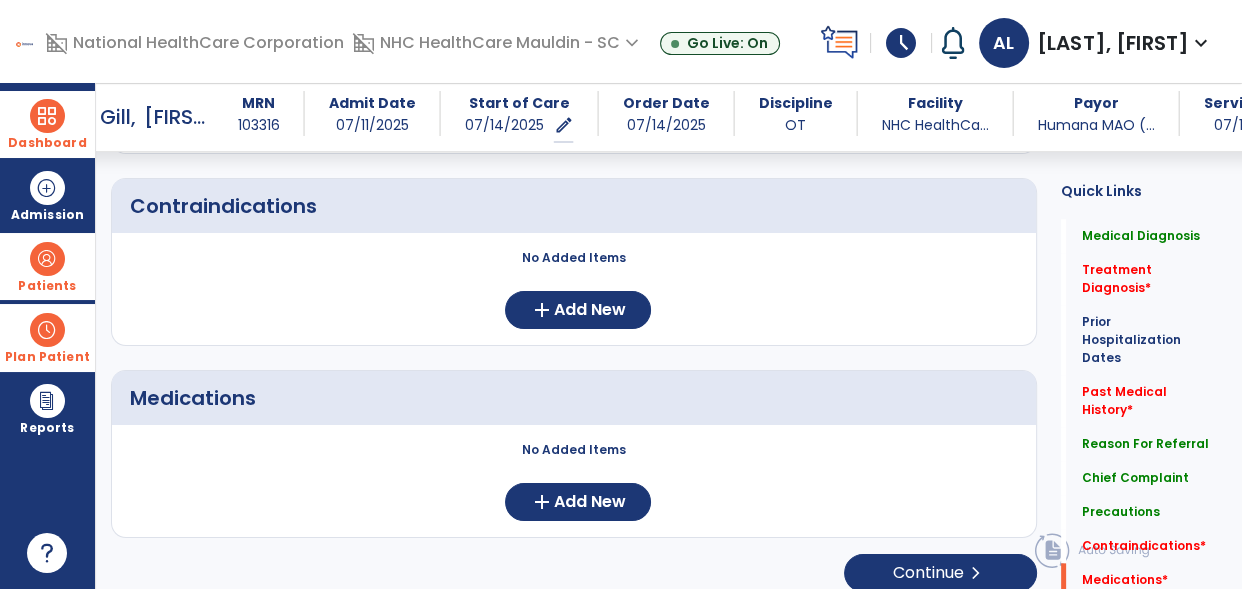 scroll, scrollTop: 1924, scrollLeft: 0, axis: vertical 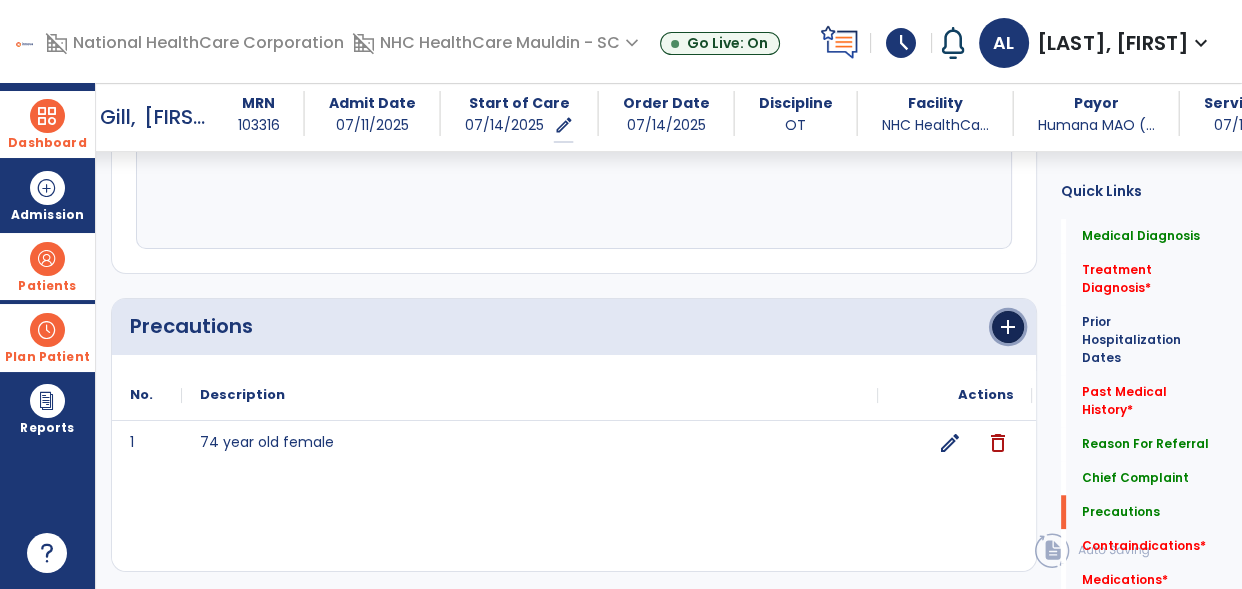 click on "add" 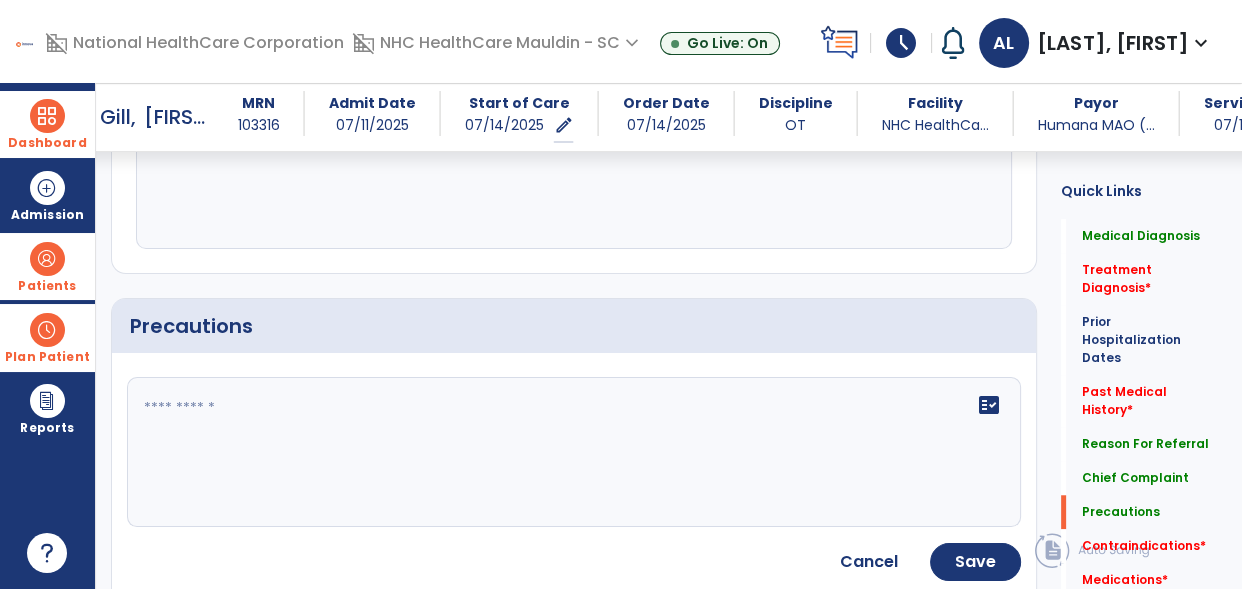scroll, scrollTop: 1491, scrollLeft: 0, axis: vertical 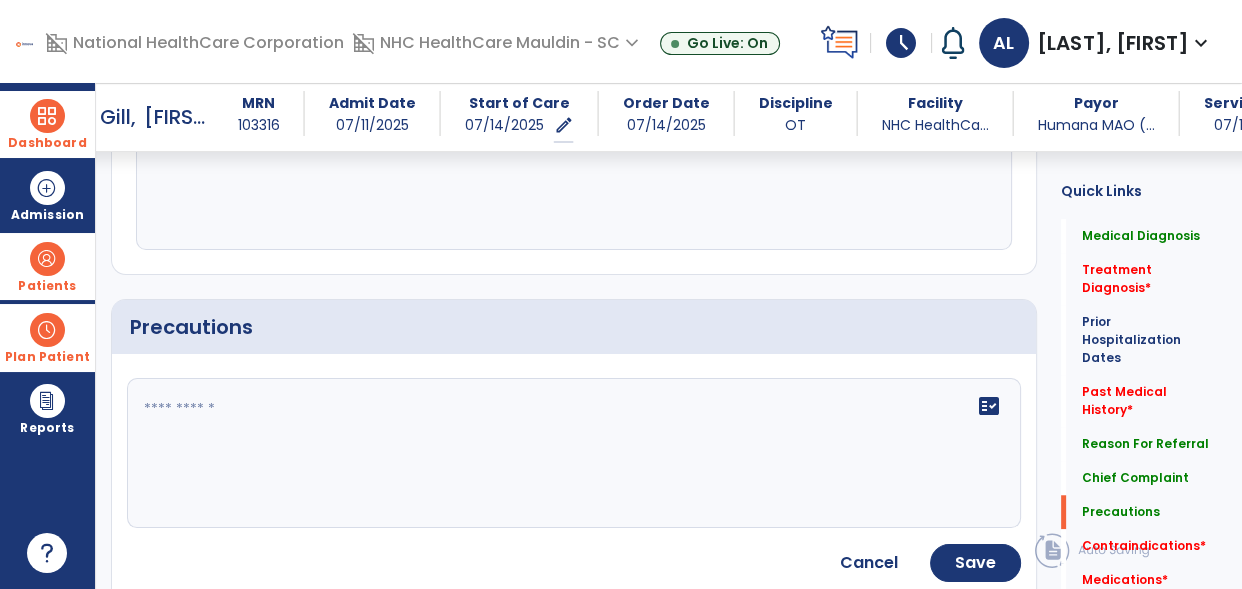 click 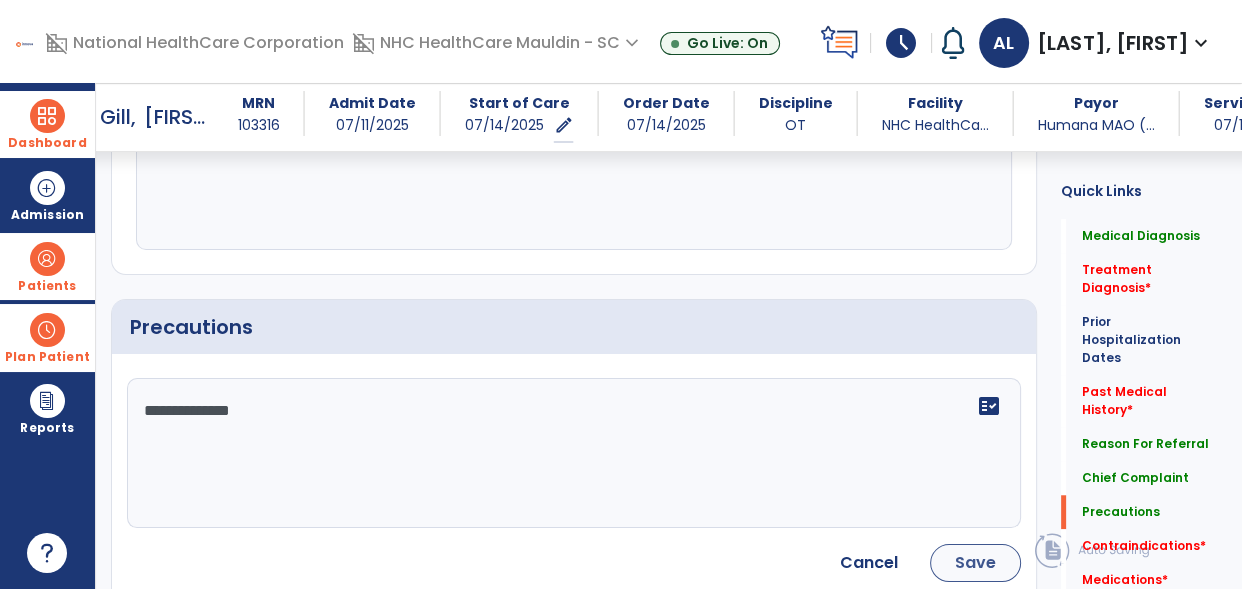 type on "**********" 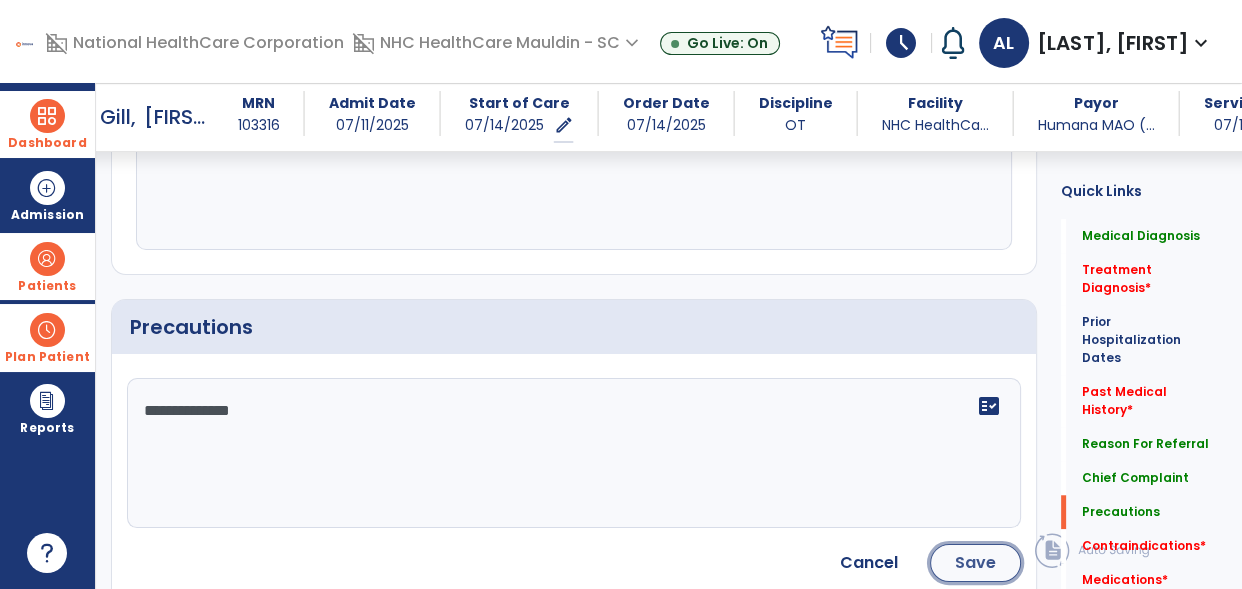 click on "Save" 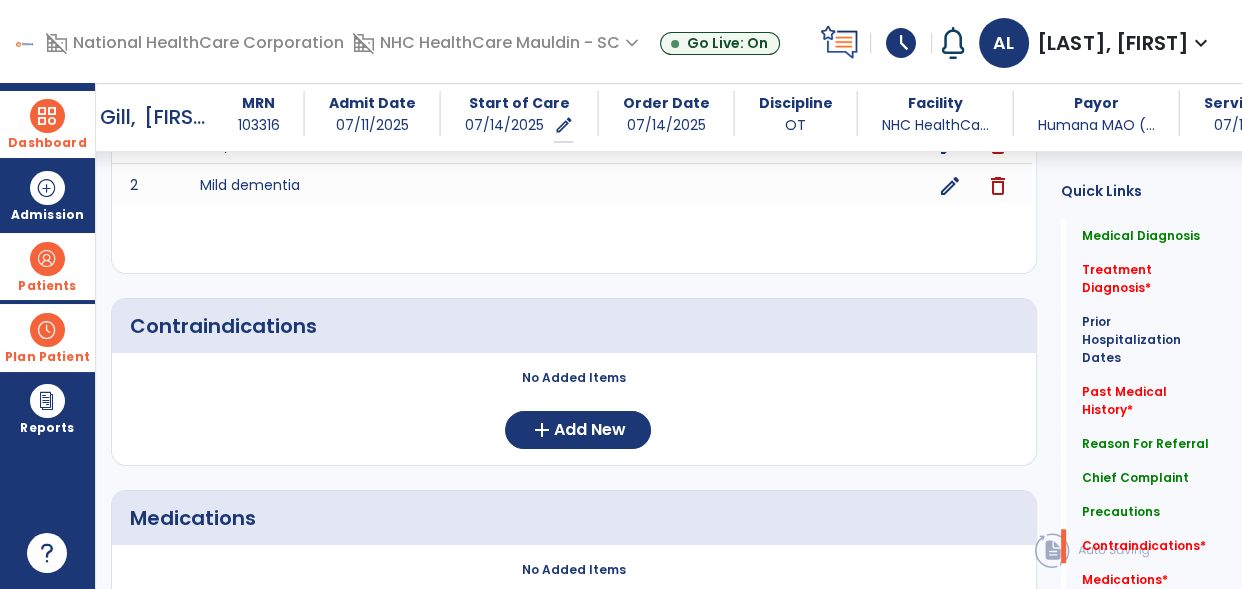 scroll, scrollTop: 1791, scrollLeft: 0, axis: vertical 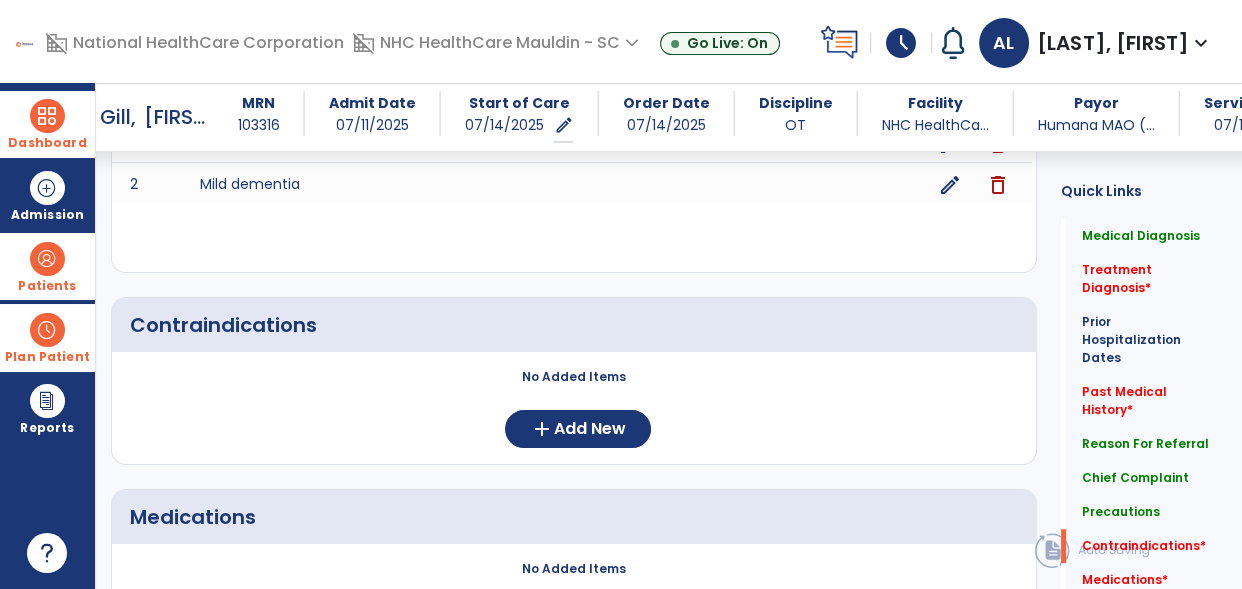 click on "No Added Items  add  Add New" 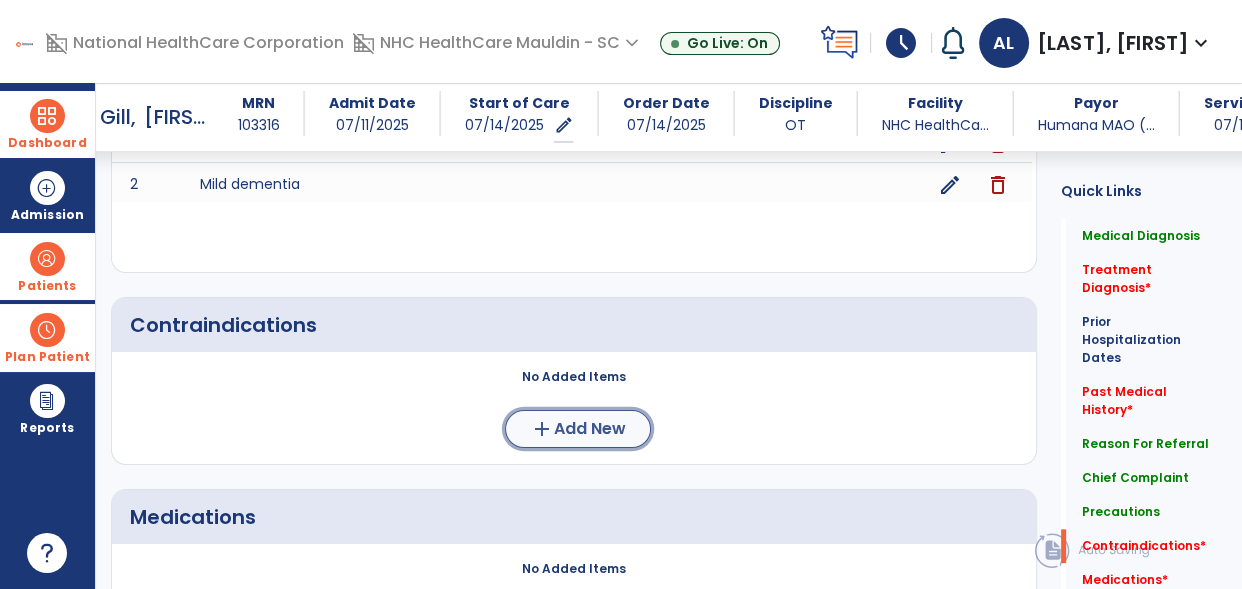 click on "Add New" 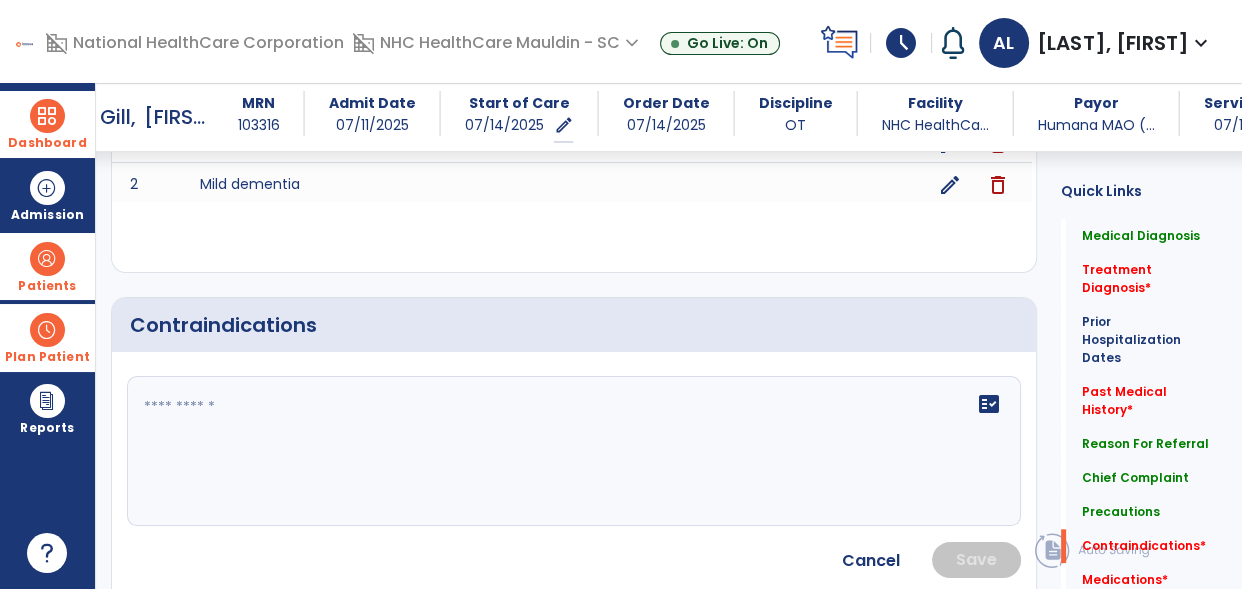 click 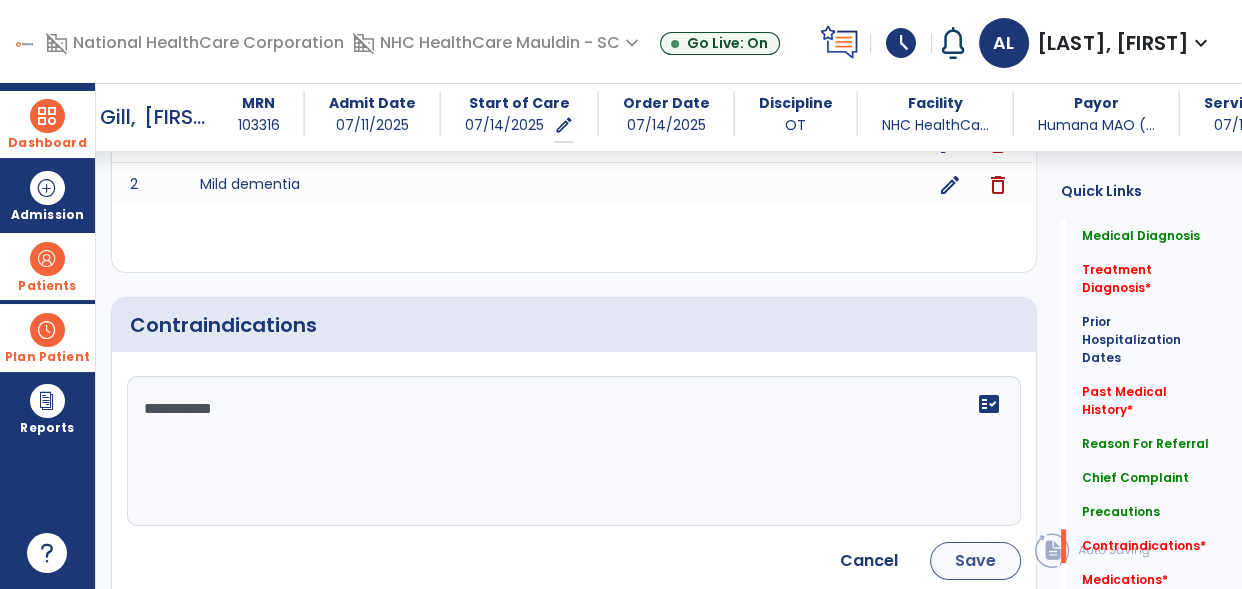 type on "**********" 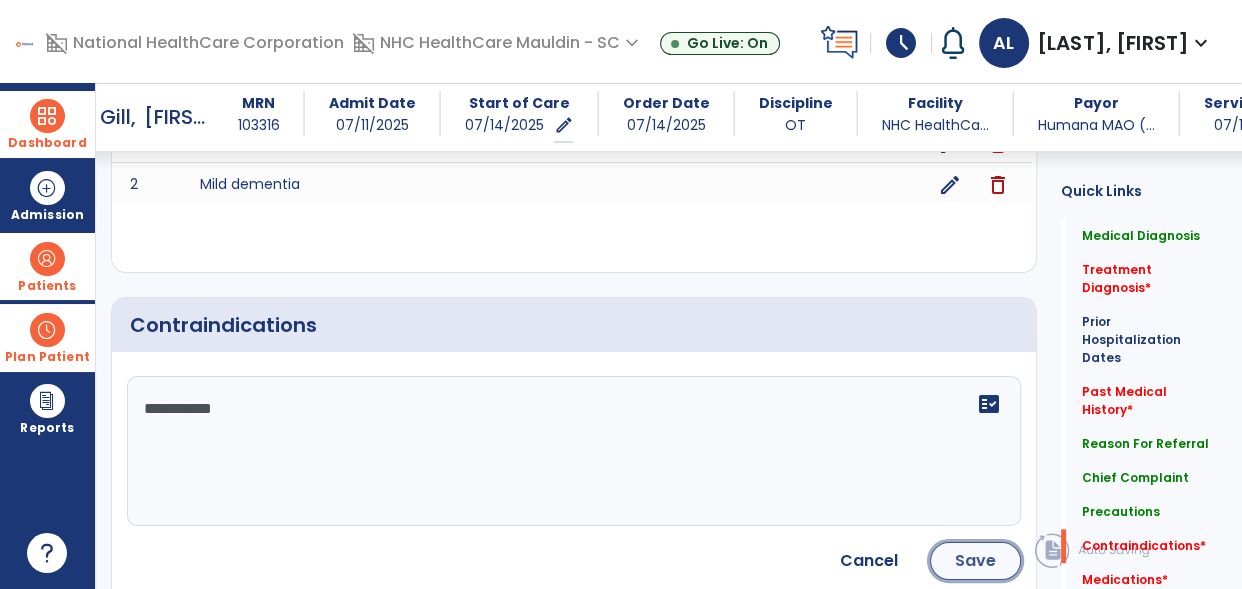 click on "Save" 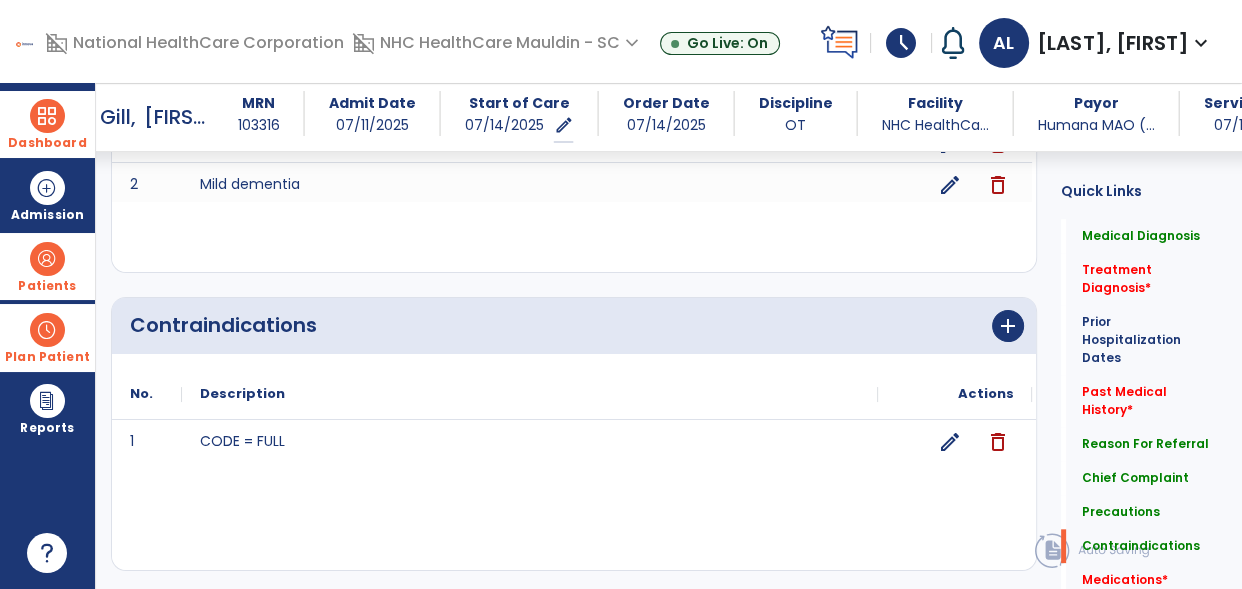 click on "Contraindications      add" 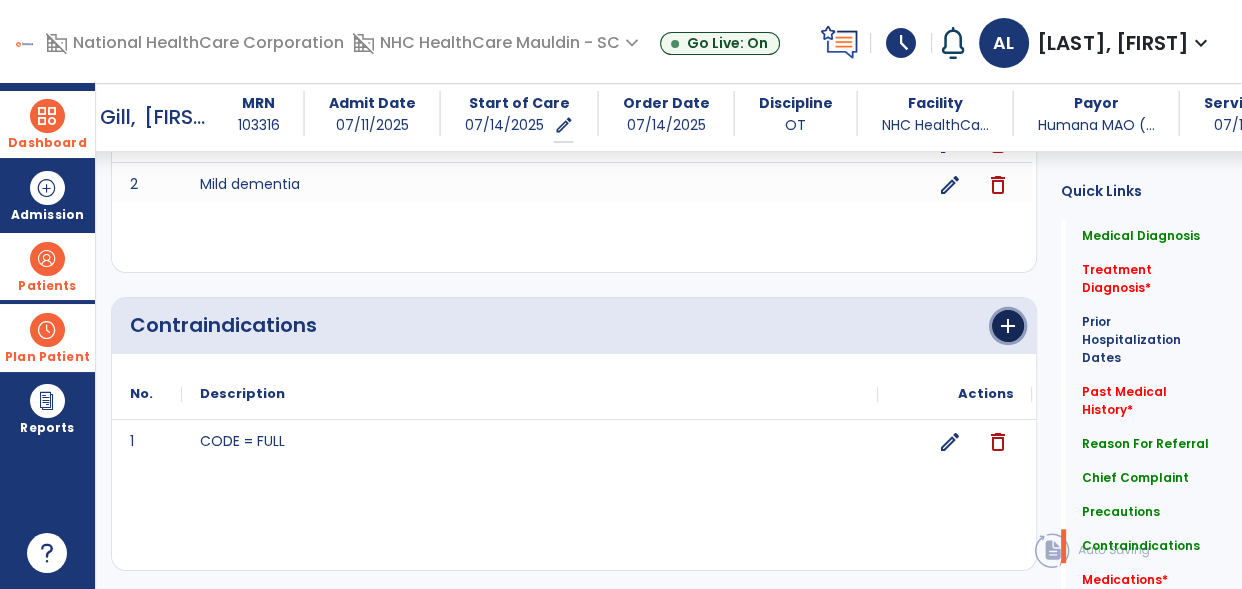click on "add" 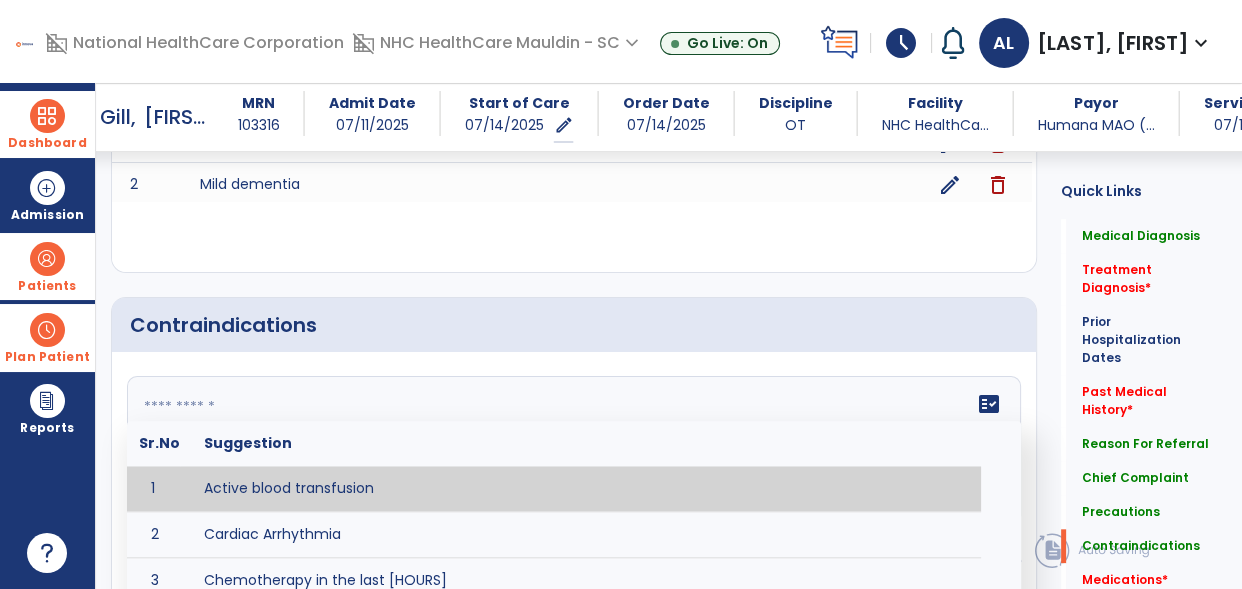 click on "fact_check  Sr.No Suggestion 1 Active blood transfusion 2 Cardiac Arrhythmia 3 Chemotherapy in the last [HOURS] 4 Complaint of chest pain 5 DVT 6 Hypertension [VALUES] 7 Inflammation or infection in the heart. 8 Oxygen saturation lower than [VALUE] 9 Pacemaker 10 Pulmonary infarction 11 Recent changes in EKG 12 Severe aortic stenosis 13 Severe dehydration 14 Severe diaphoresis 15 Severe orthostatic hypotension 16 Severe shortness of breath/dyspnea 17 Significantly elevated potassium levels 18 Significantly low potassium levels 19 Suspected or known dissecting aneurysm 20 Systemic infection 21 Uncontrolled diabetes with blood sugar levels greater than [VALUE] or less than [Value]  22 Unstable angina 23 Untreated blood clots" 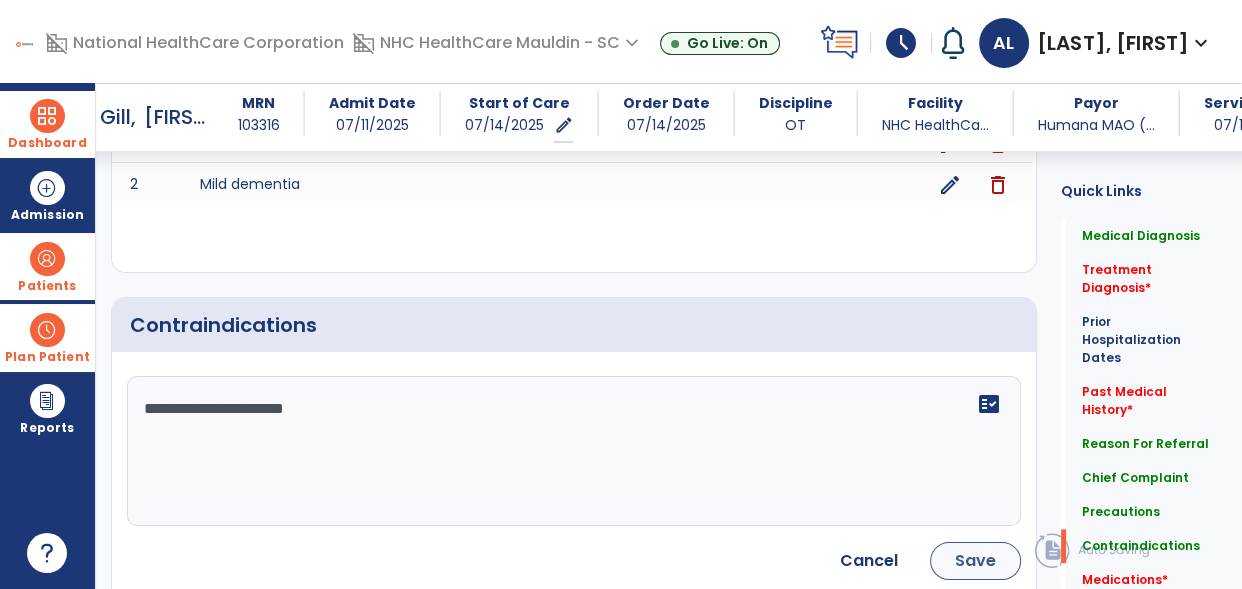 type on "**********" 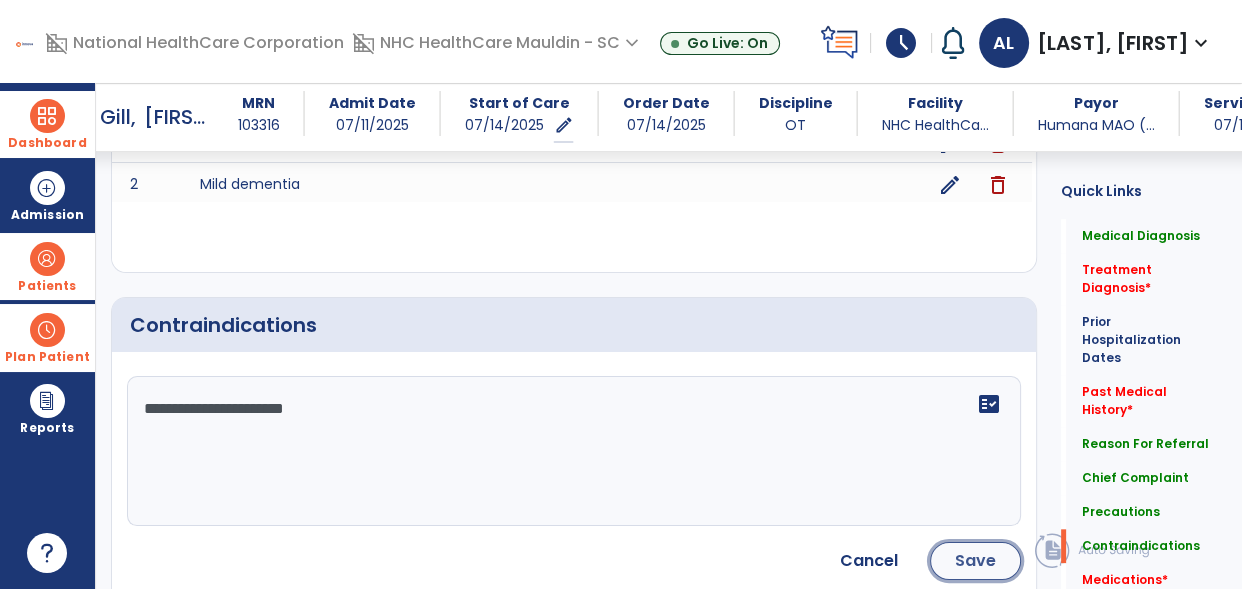click on "Save" 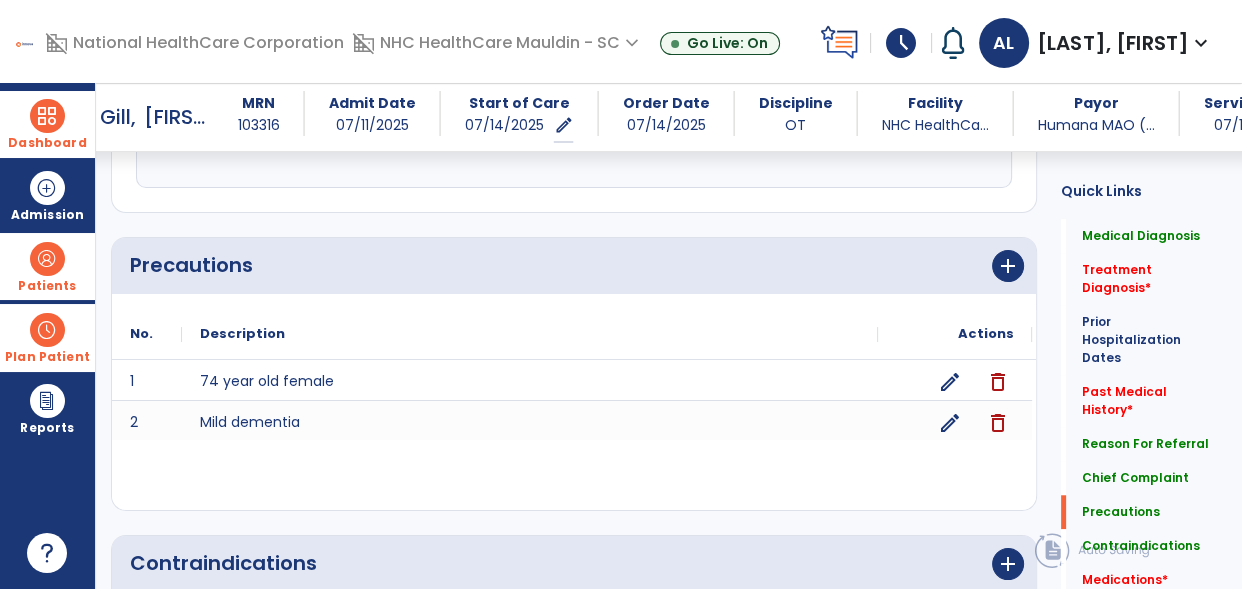 scroll, scrollTop: 1522, scrollLeft: 0, axis: vertical 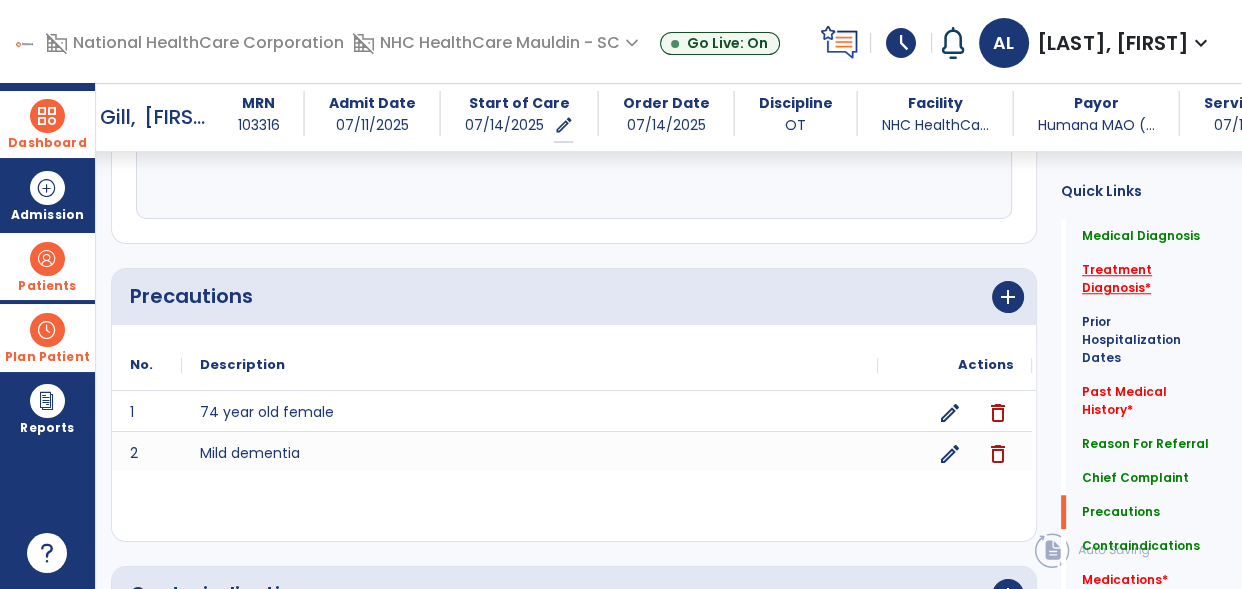 click on "Treatment Diagnosis   *" 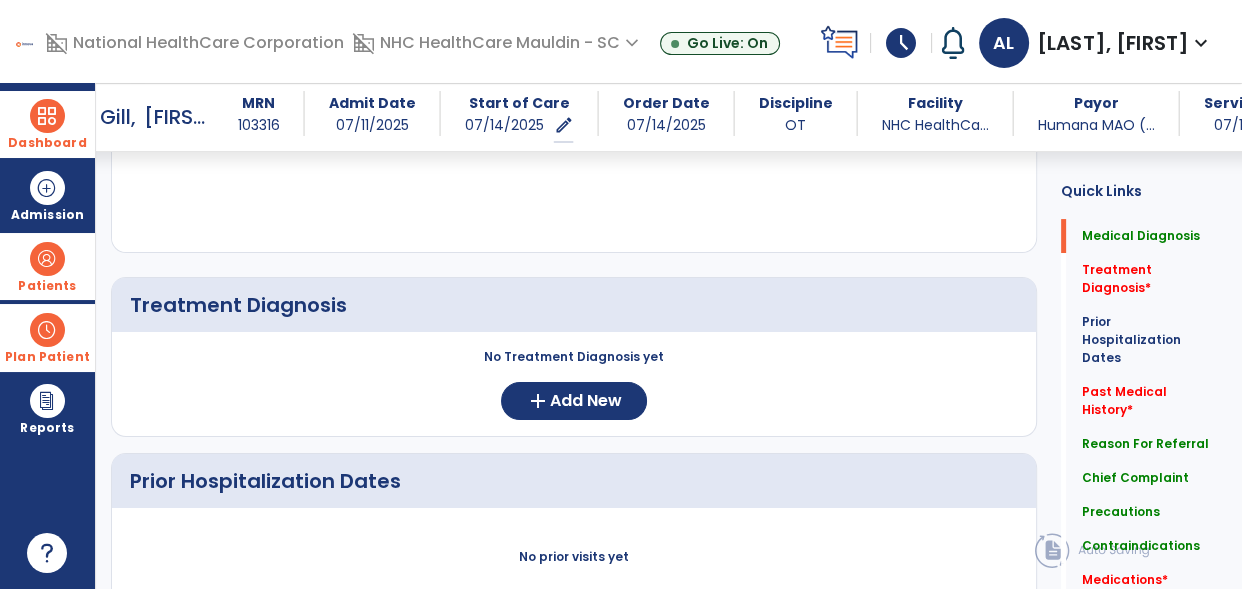 scroll, scrollTop: 280, scrollLeft: 0, axis: vertical 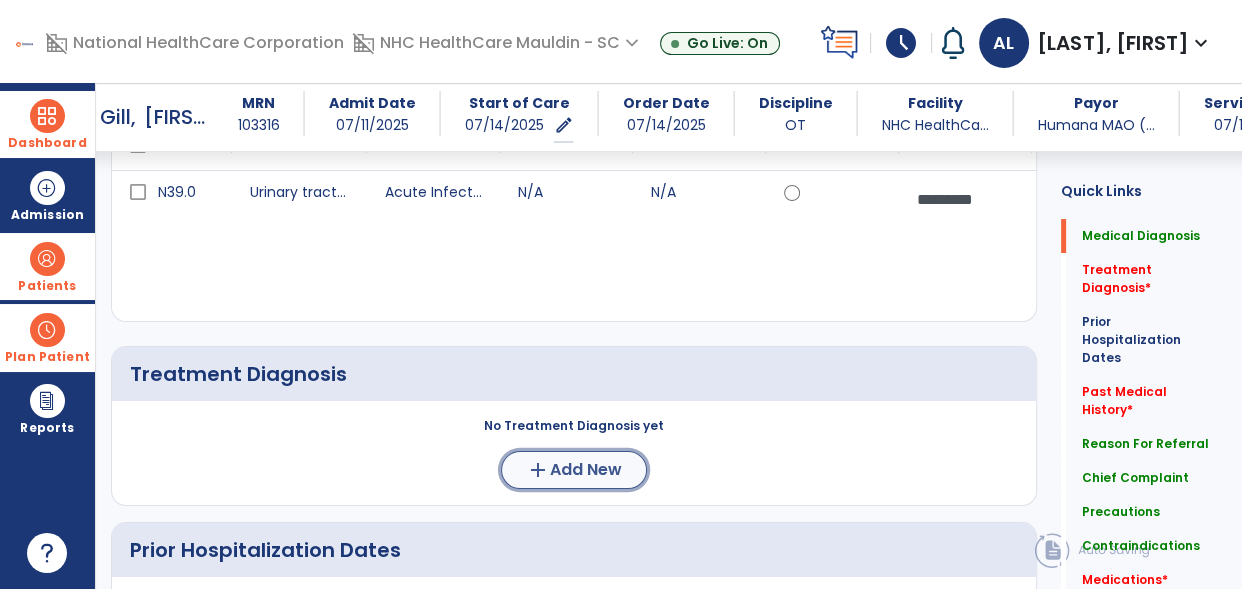 click on "add" 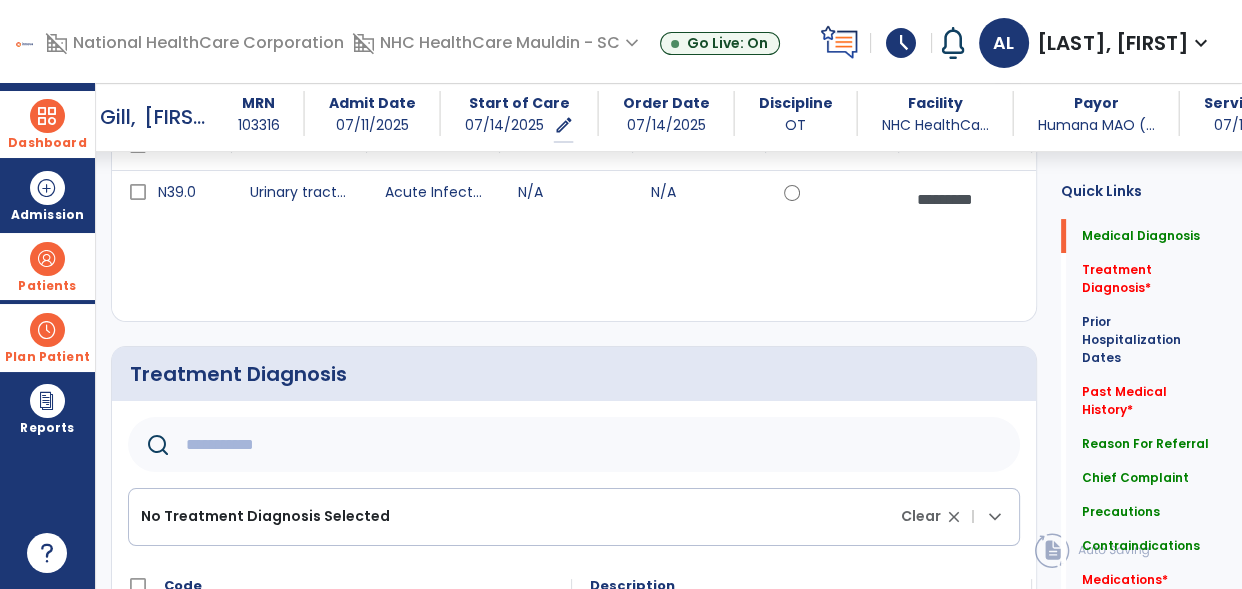 click 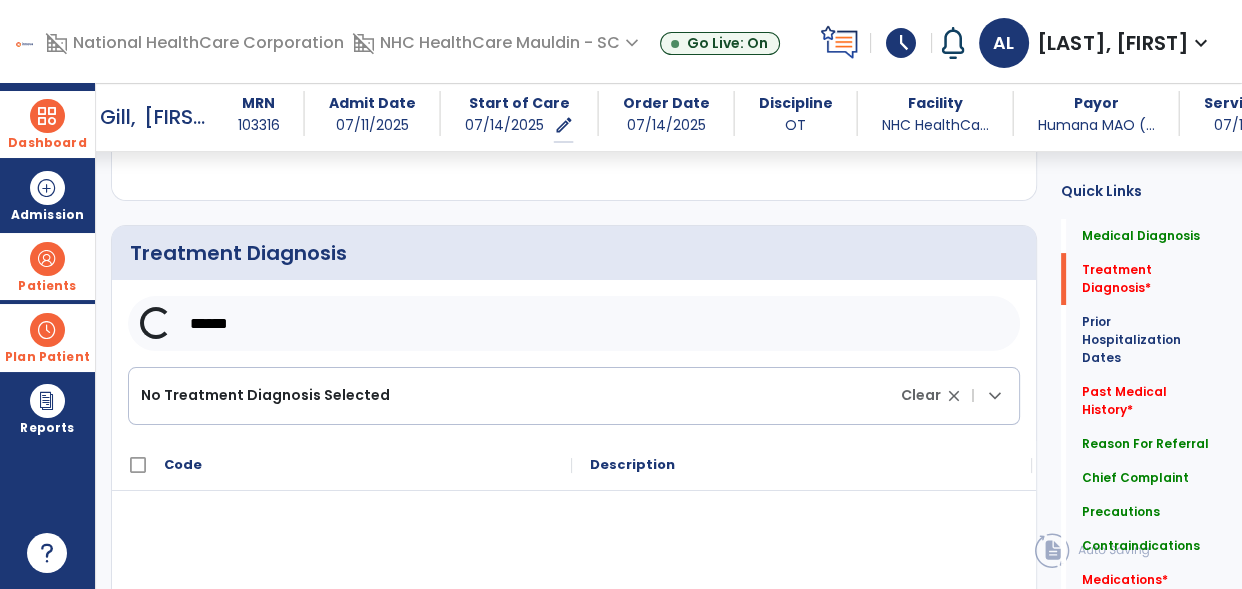 scroll, scrollTop: 403, scrollLeft: 0, axis: vertical 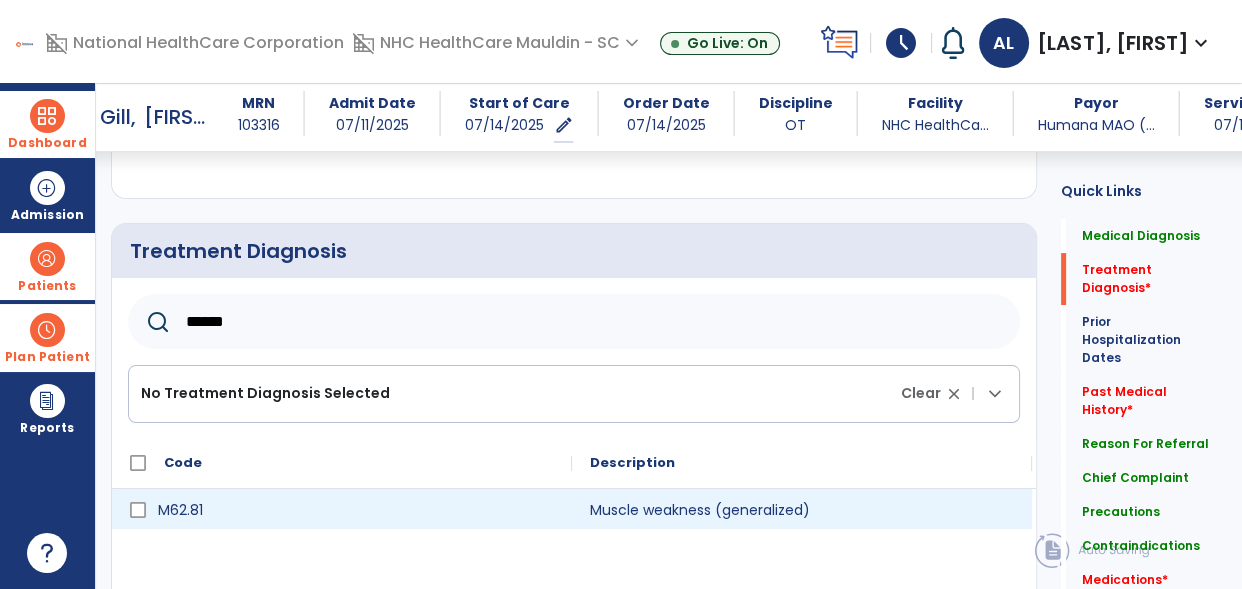 type on "******" 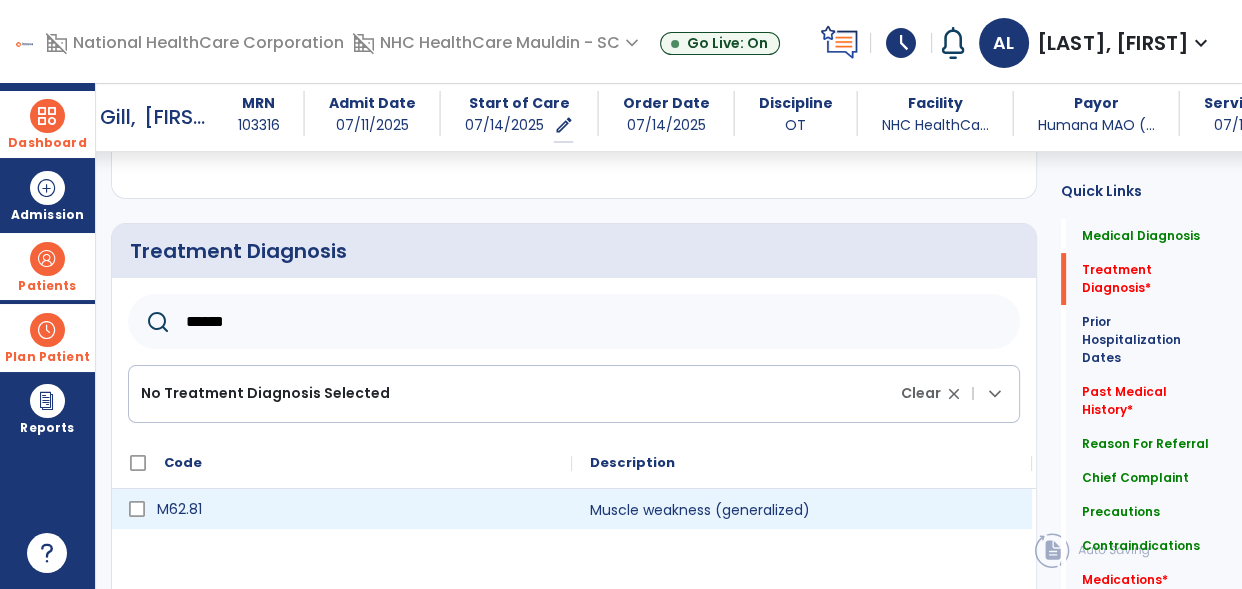 click on "M62.81" 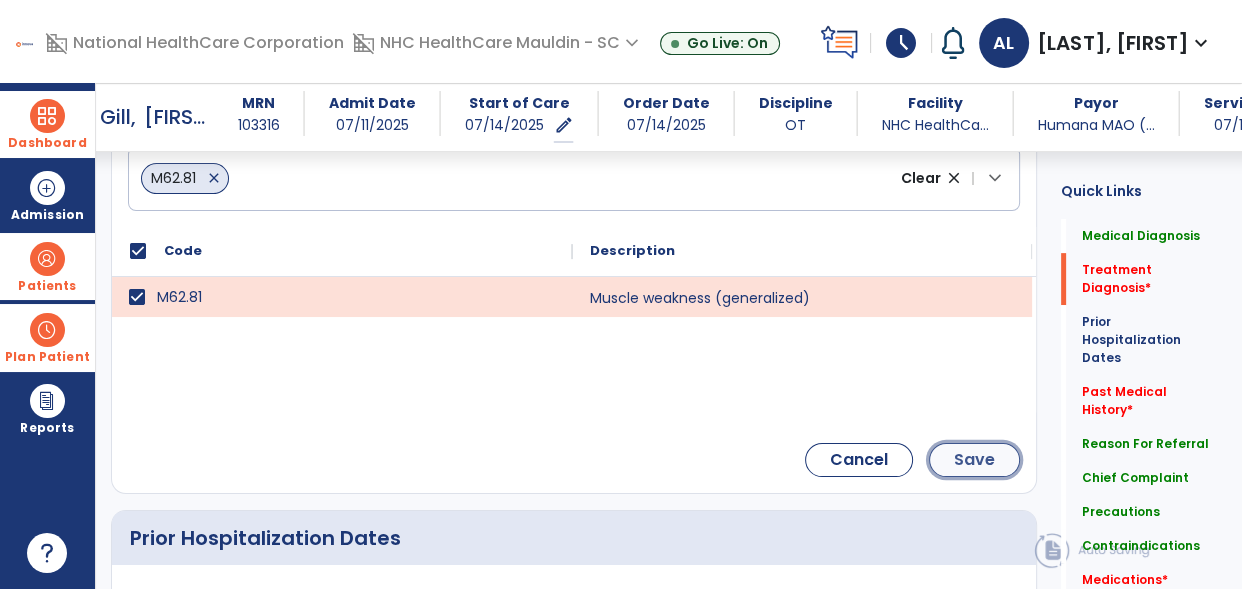 click on "Save" 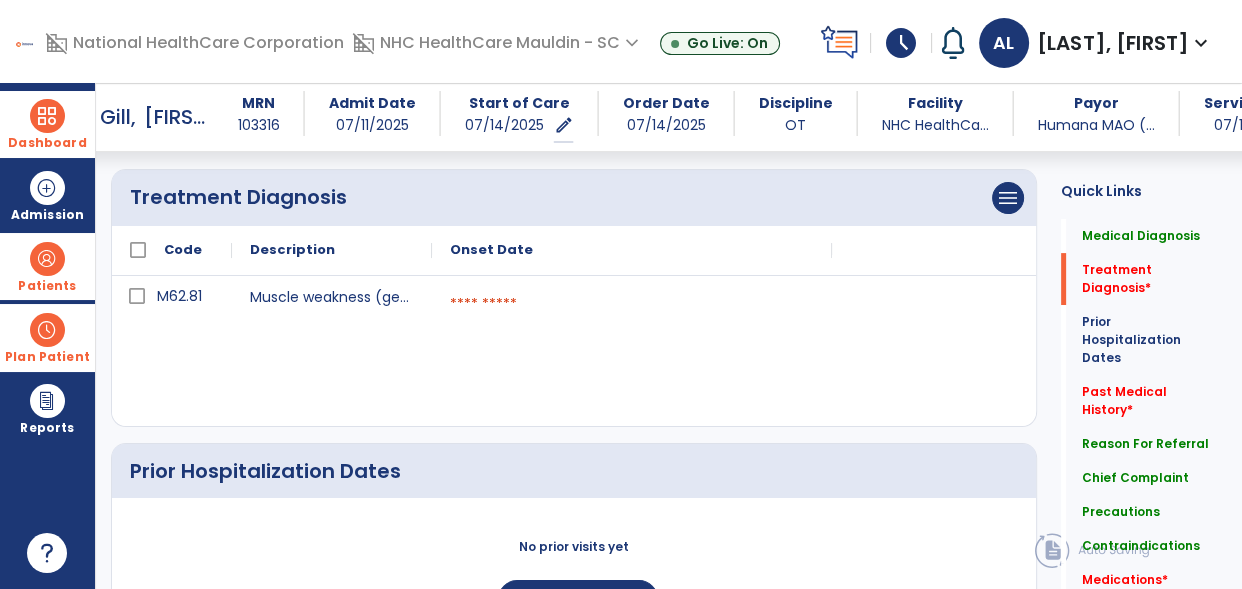 scroll, scrollTop: 495, scrollLeft: 0, axis: vertical 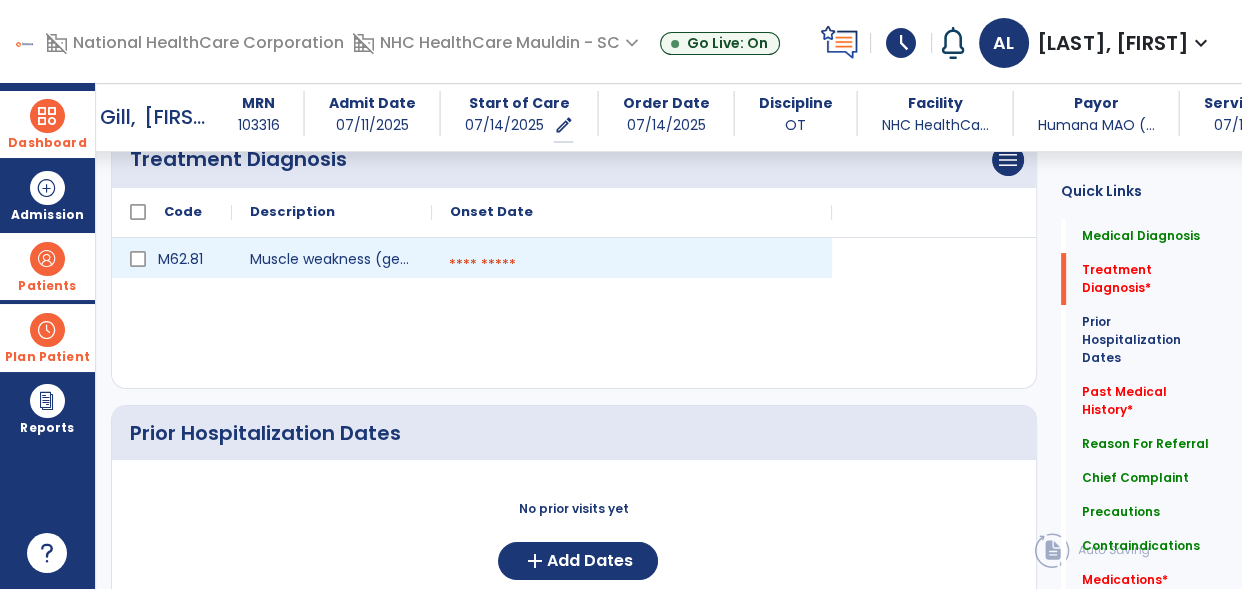 click at bounding box center (632, 265) 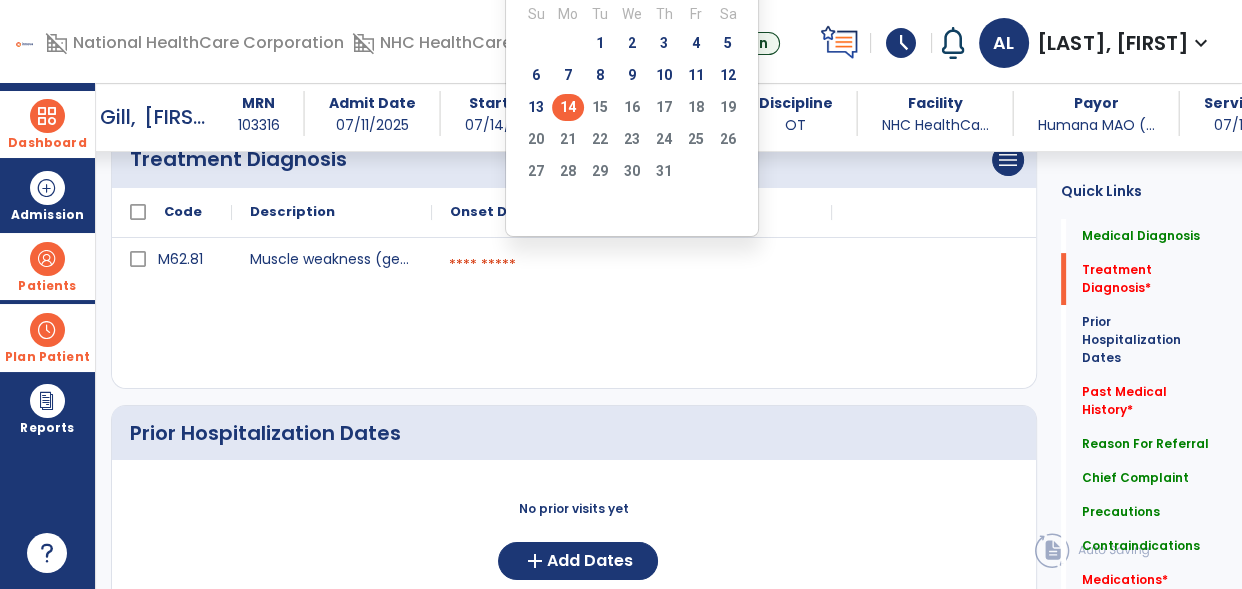 click on "14" 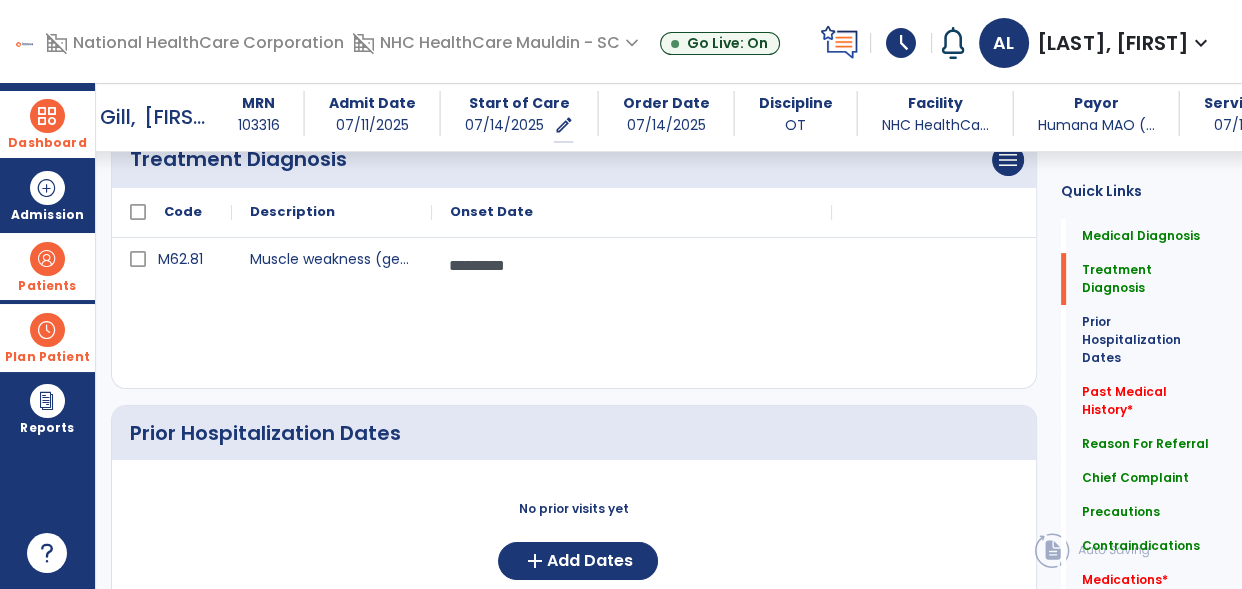 click on "Medical Diagnosis      menu   Add Medical Diagnosis   Delete Medical Diagnosis
Code
Description
Pdpm Clinical Category" 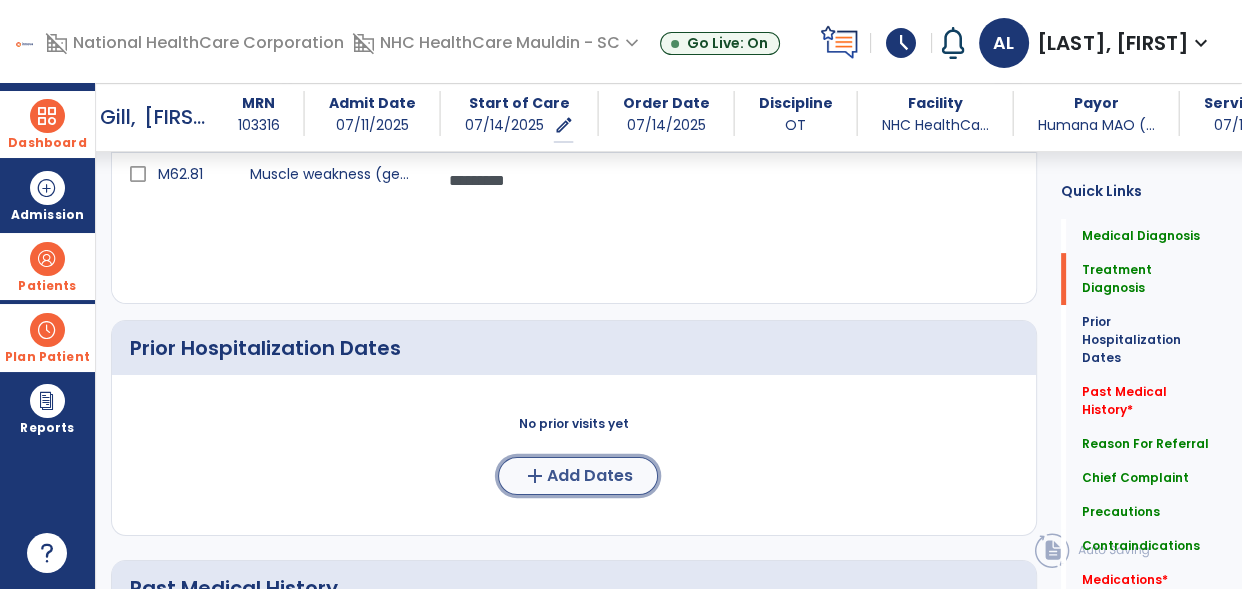 click on "Add Dates" 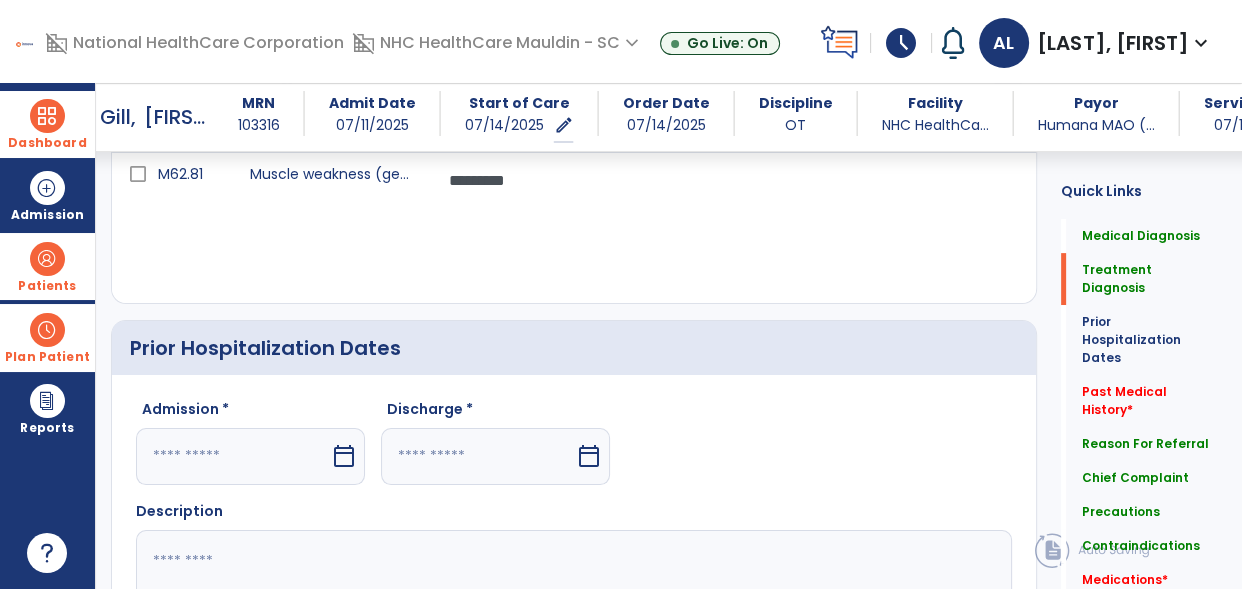 click at bounding box center [233, 456] 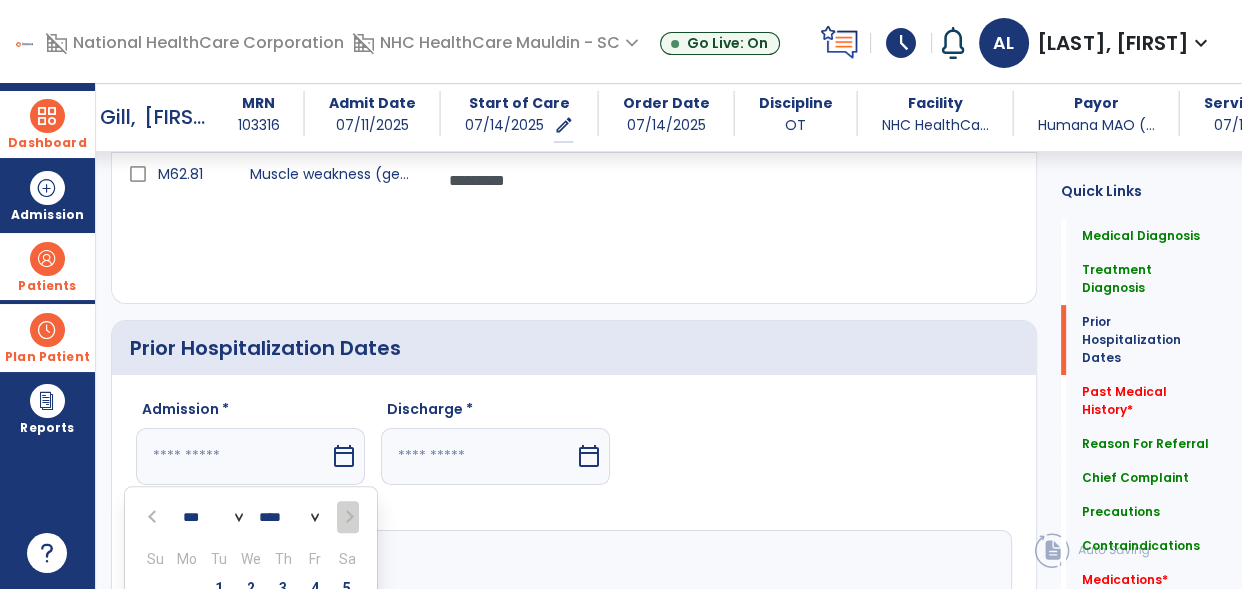 scroll, scrollTop: 898, scrollLeft: 0, axis: vertical 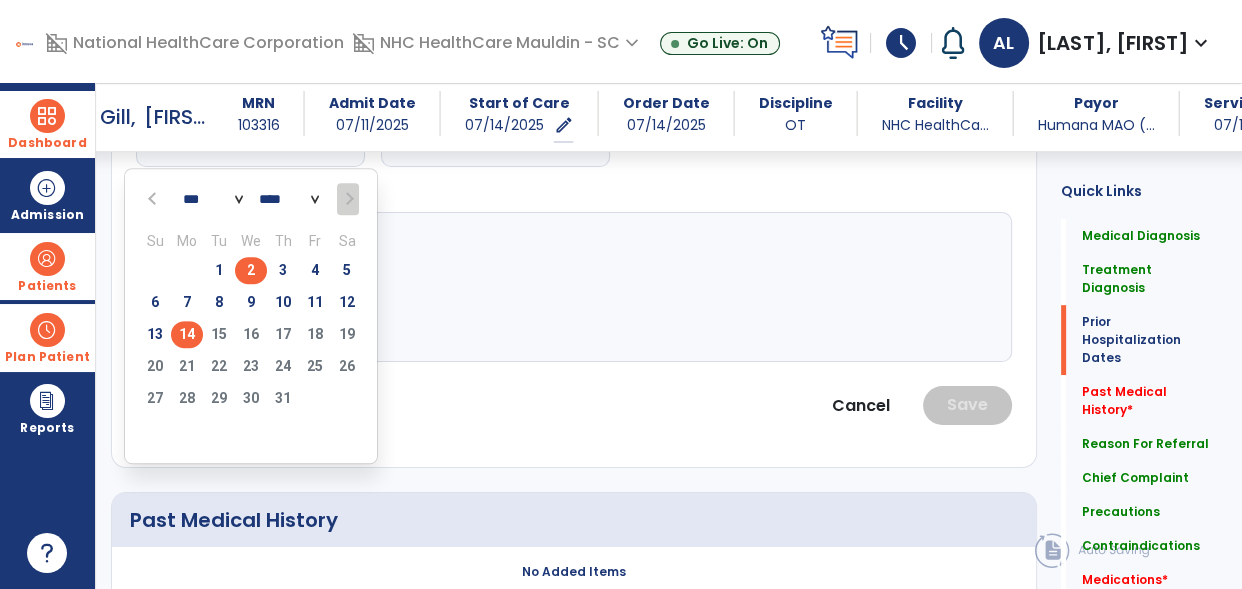 click on "2" at bounding box center (251, 270) 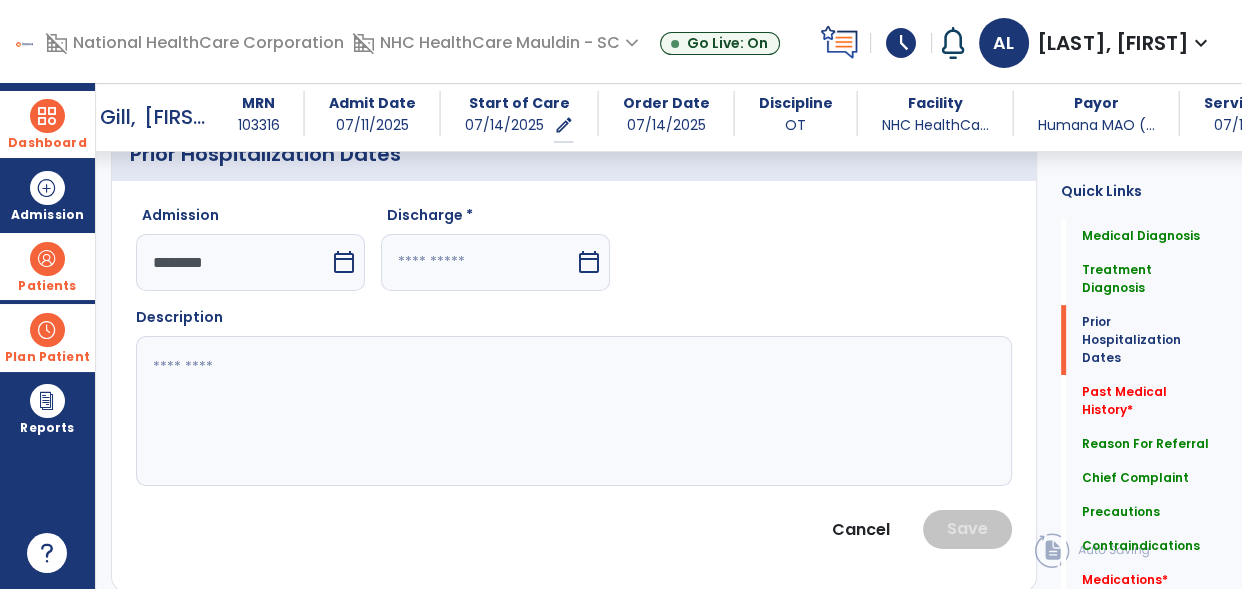 scroll, scrollTop: 772, scrollLeft: 0, axis: vertical 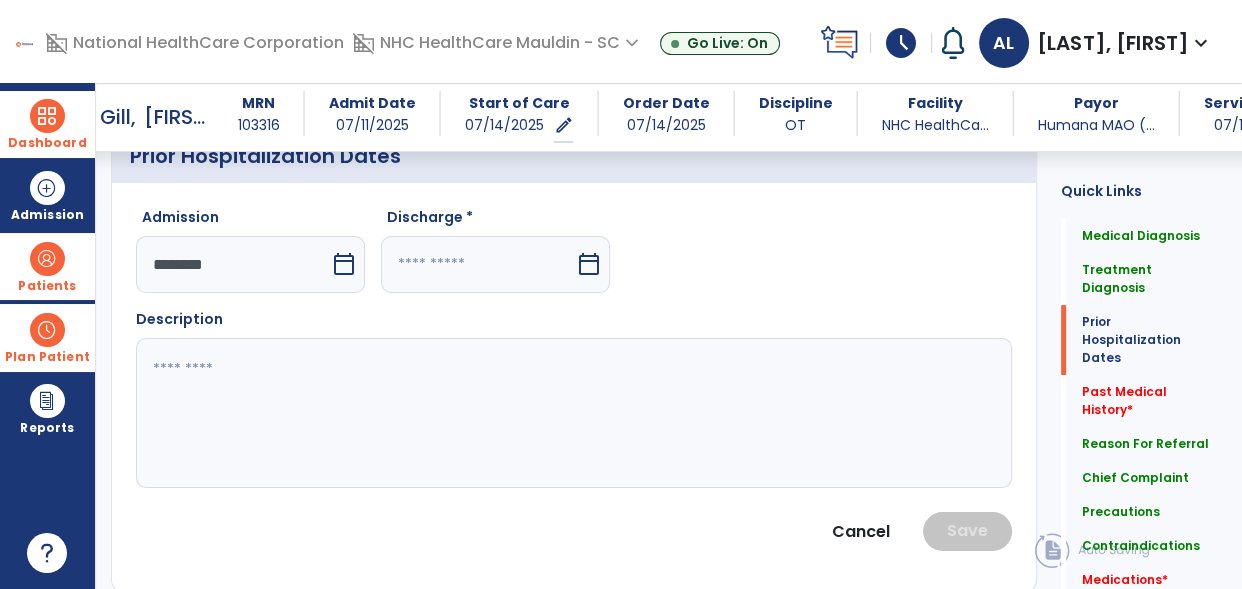 click at bounding box center [478, 264] 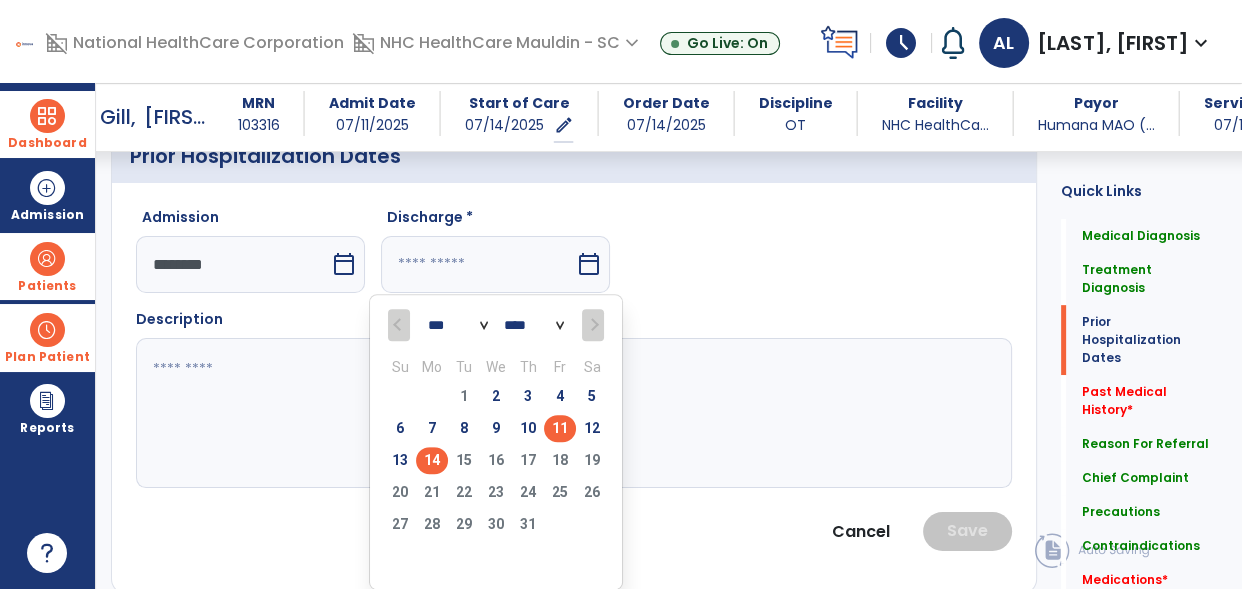 click on "11" at bounding box center [560, 428] 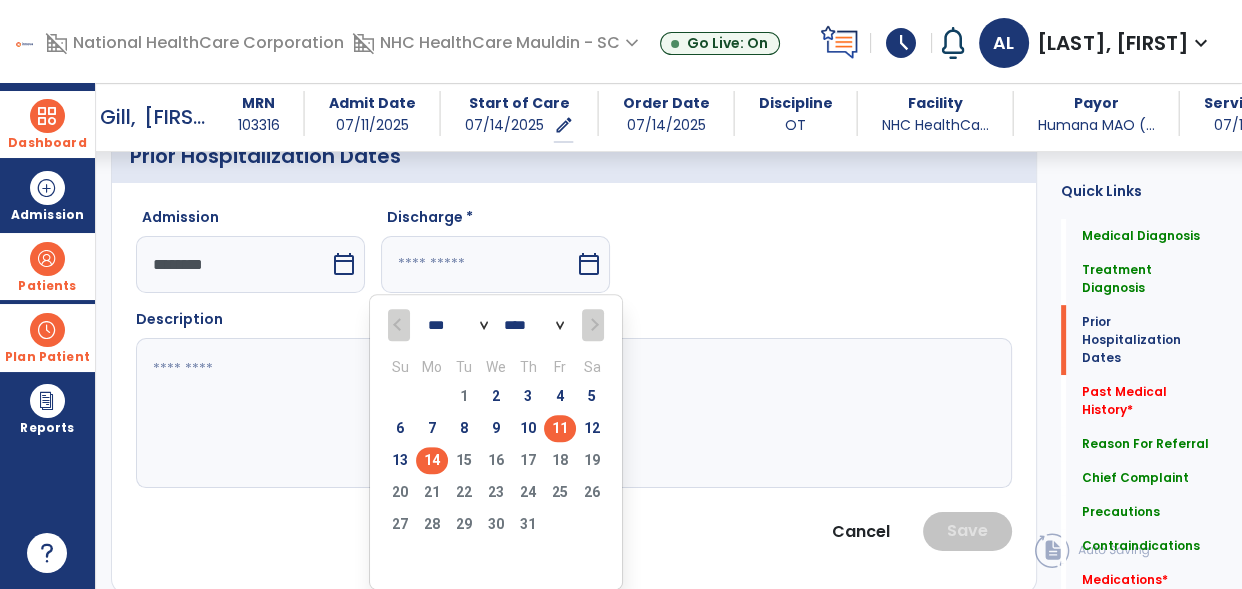 type on "*********" 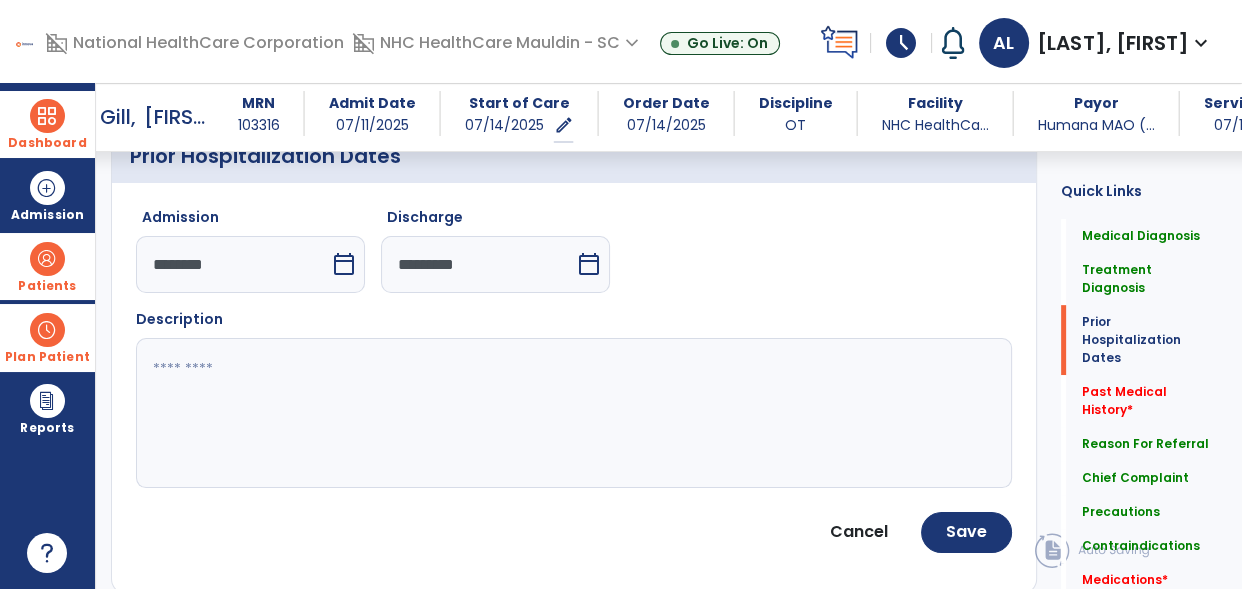 click 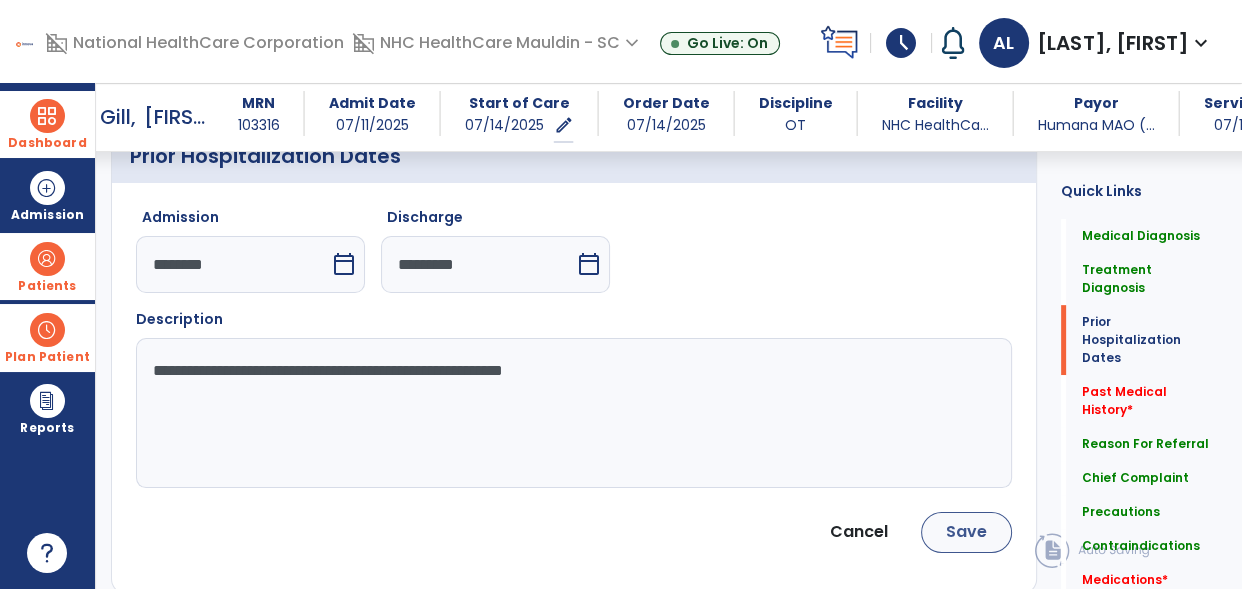 type on "**********" 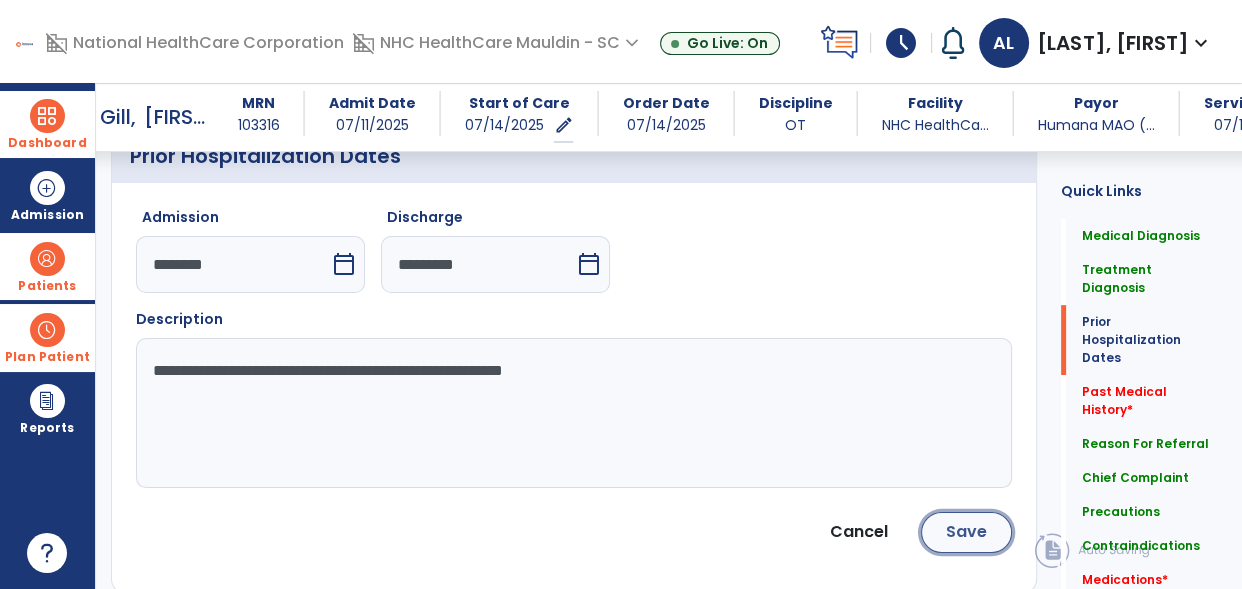 click on "Save" 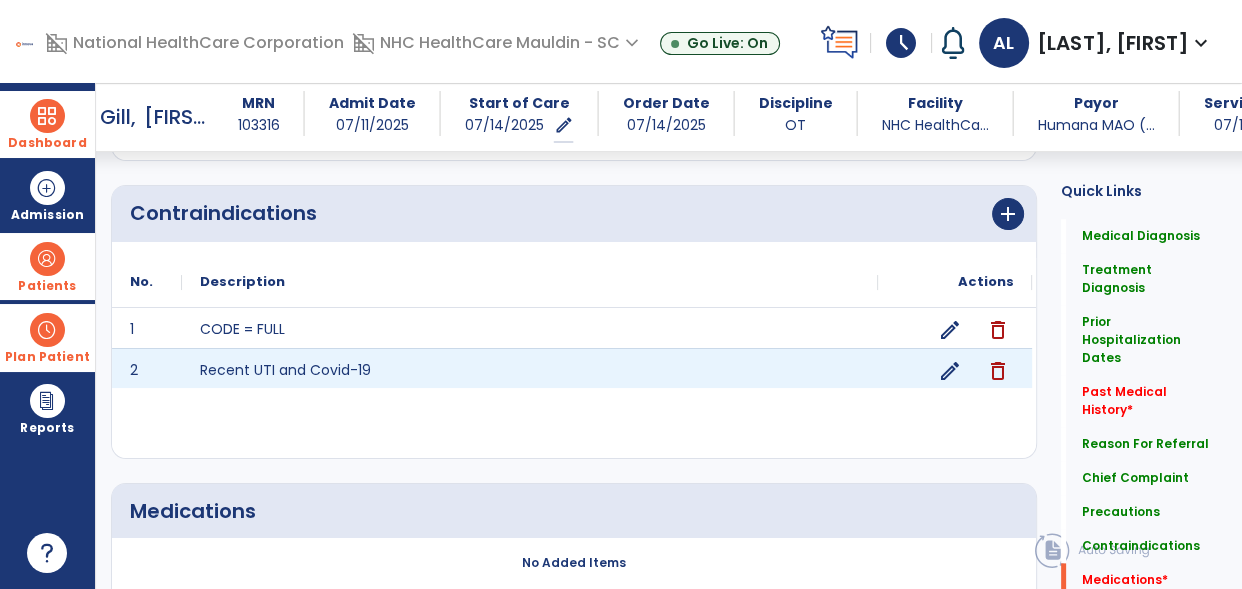 scroll, scrollTop: 2219, scrollLeft: 0, axis: vertical 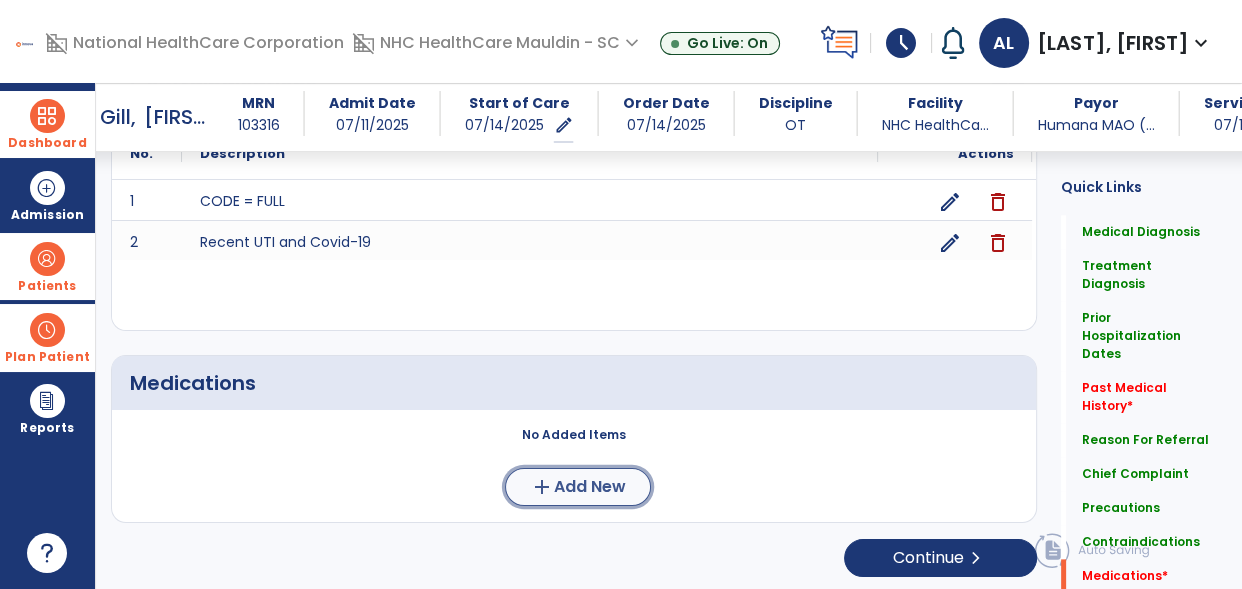 click on "add  Add New" 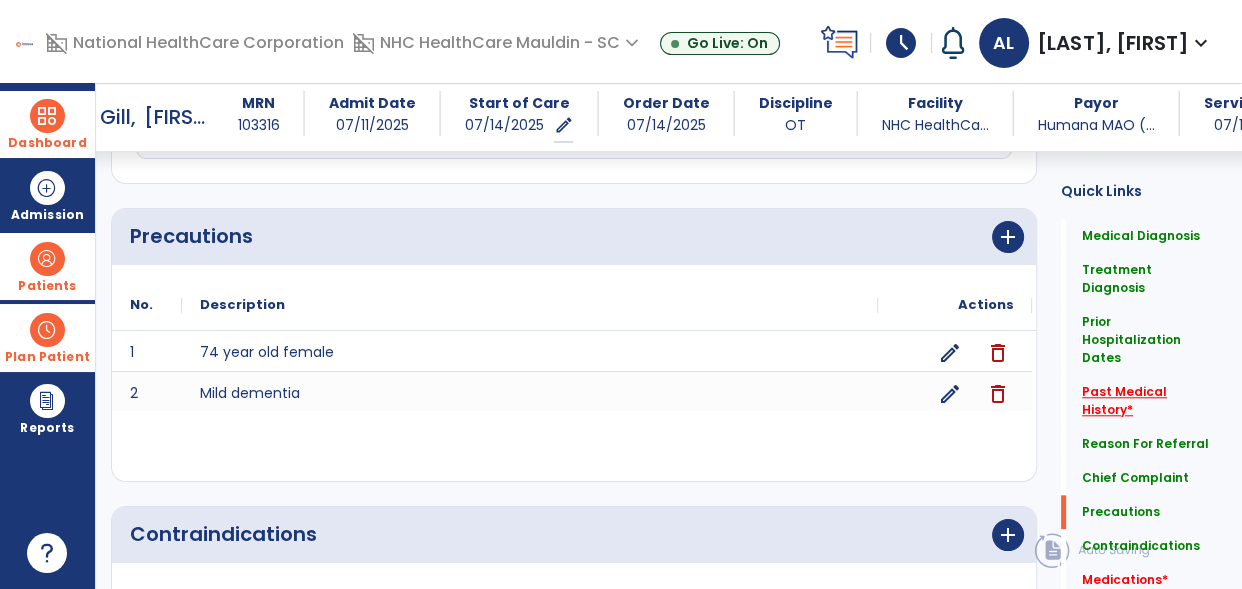 click on "Past Medical History   *" 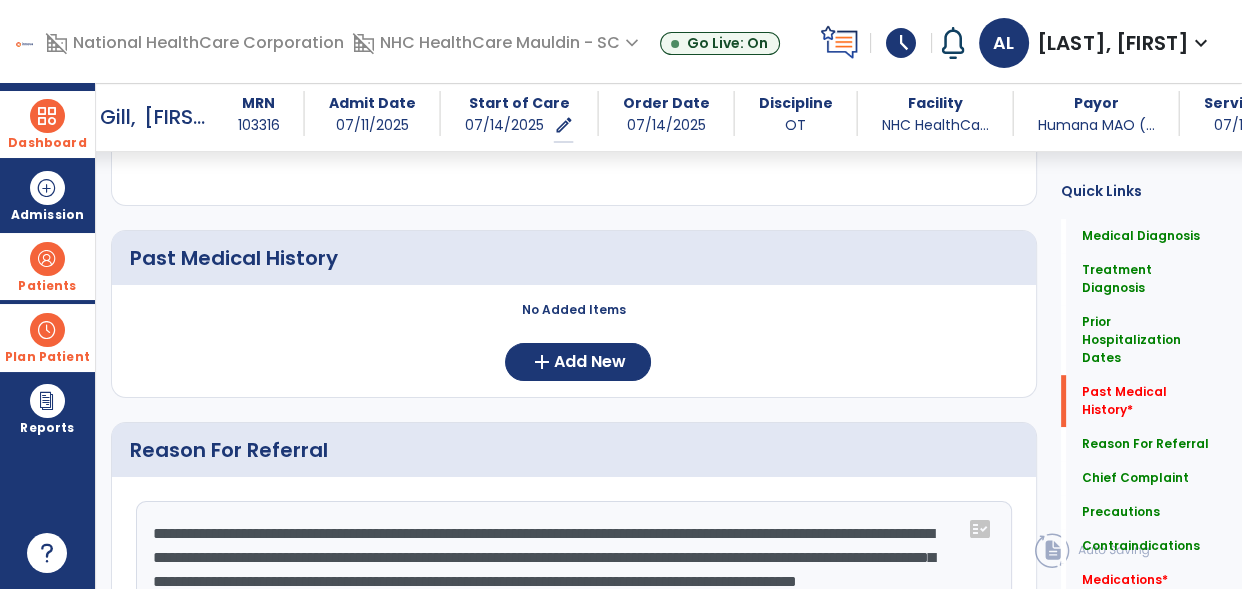 scroll, scrollTop: 977, scrollLeft: 0, axis: vertical 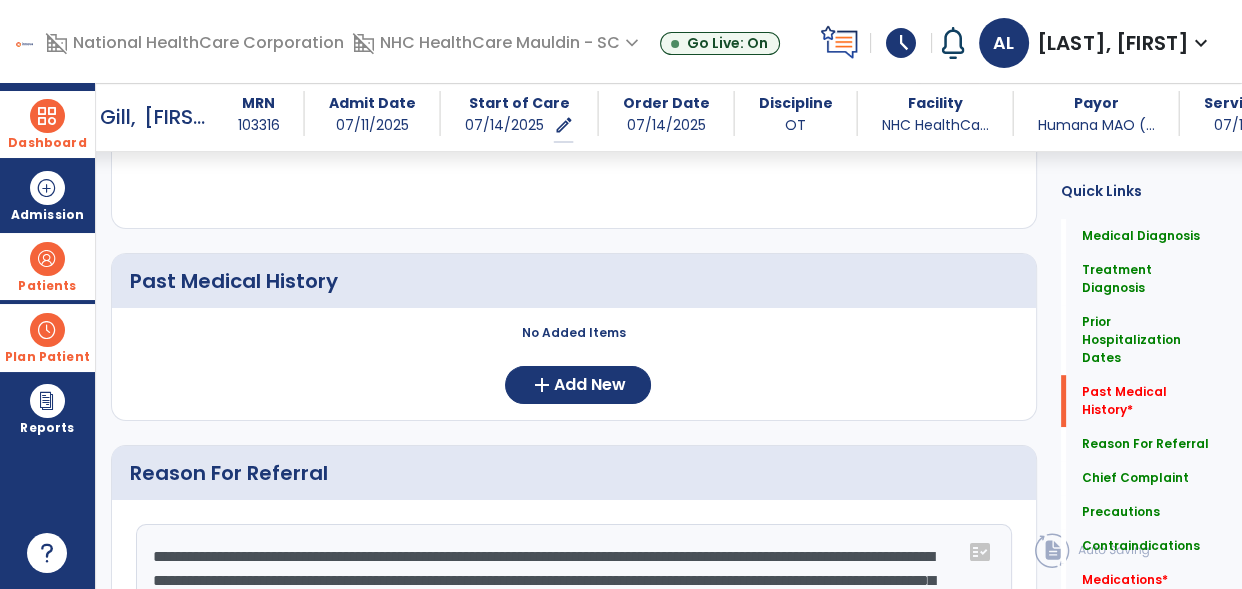 click on "No Added Items  add  Add New" 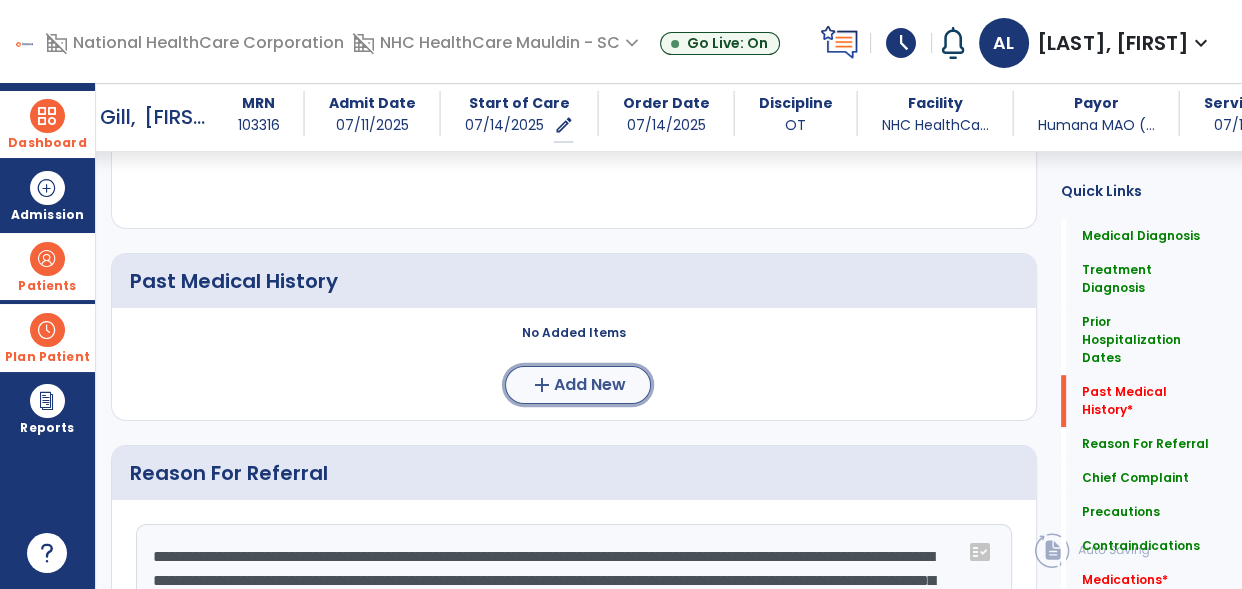 click on "Add New" 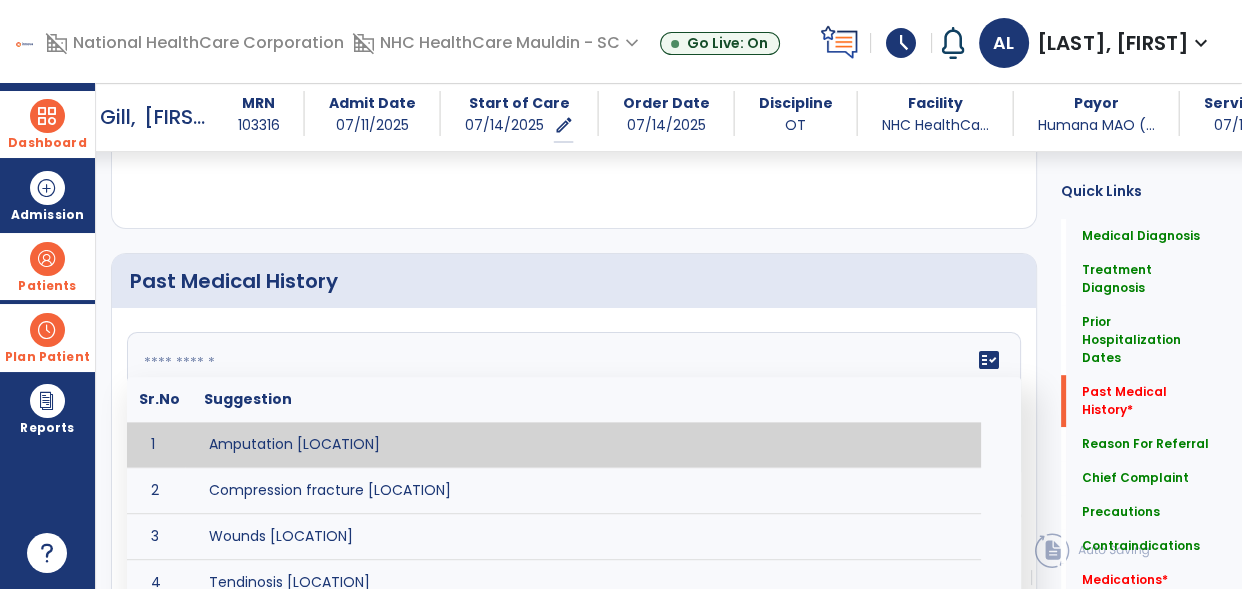 click 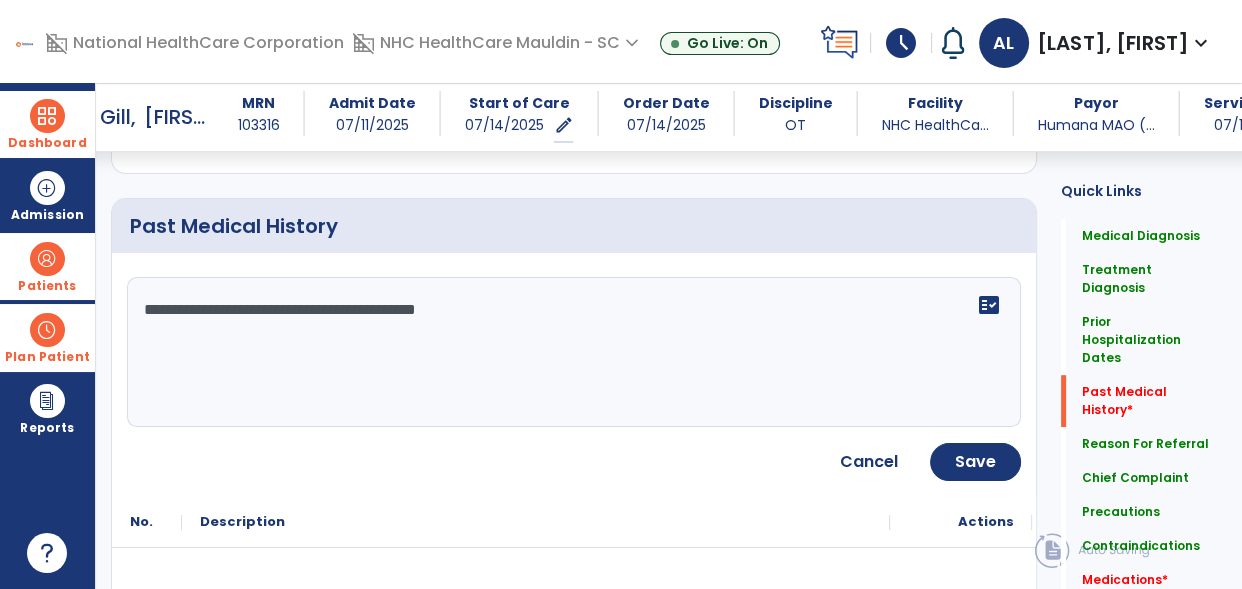 scroll, scrollTop: 1041, scrollLeft: 0, axis: vertical 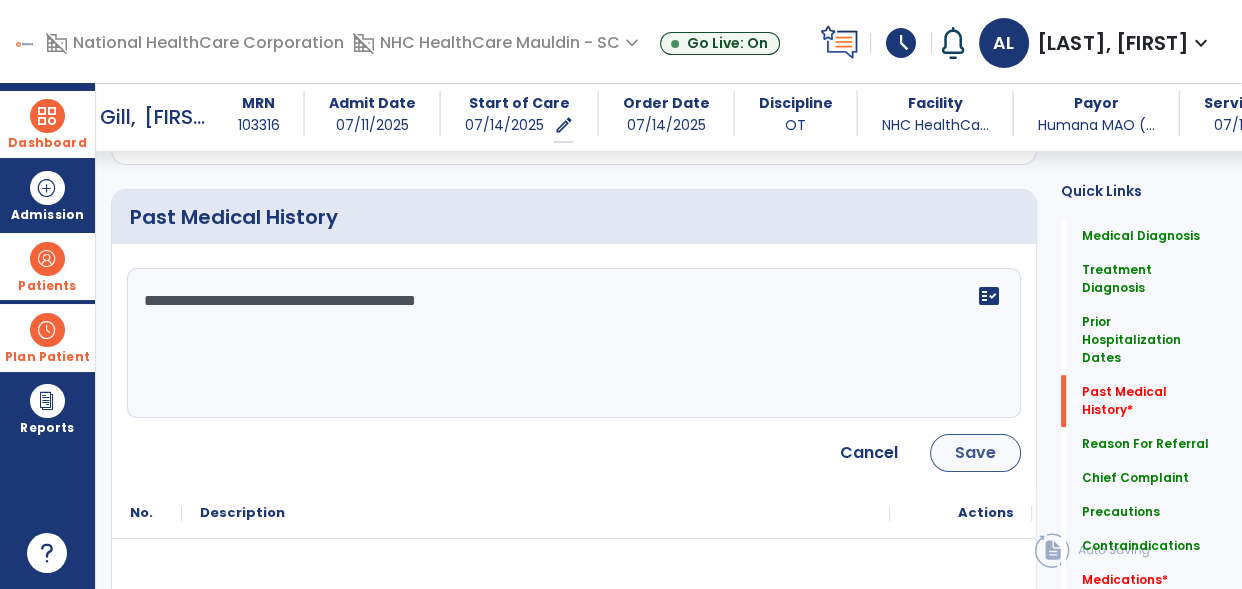 type on "**********" 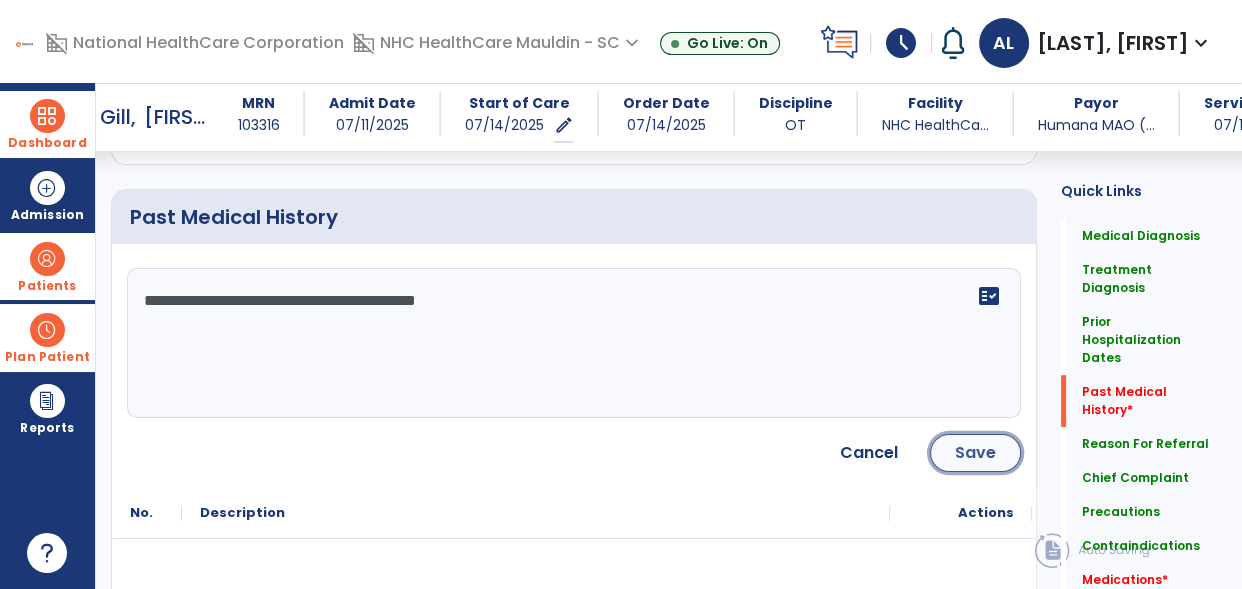 click on "Save" 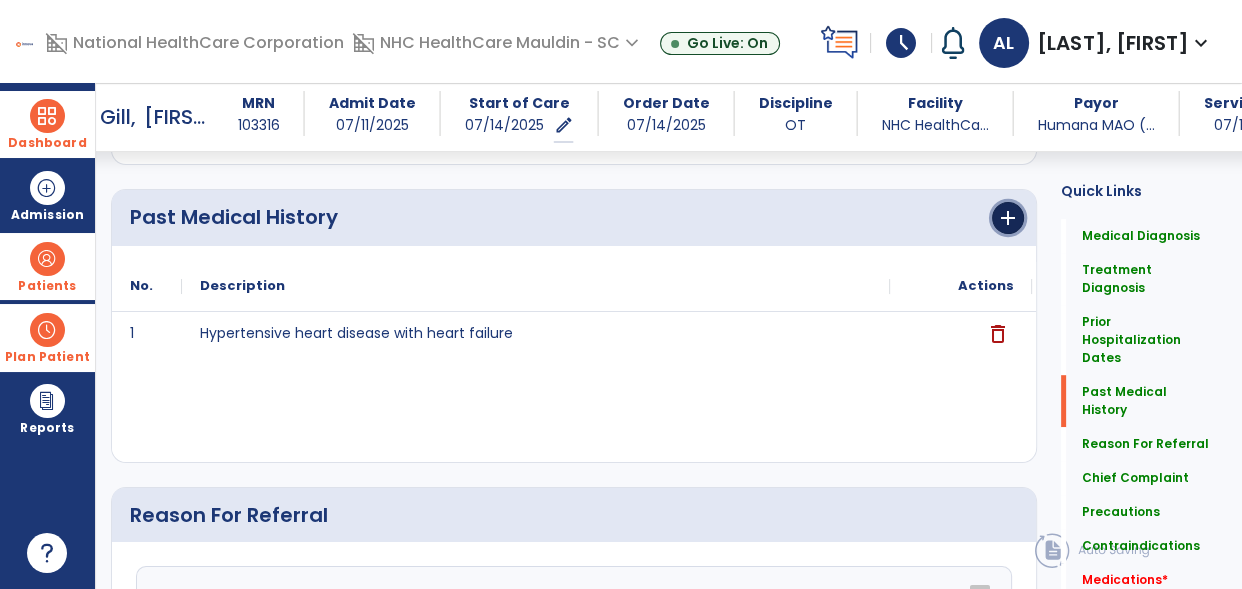 click on "add" 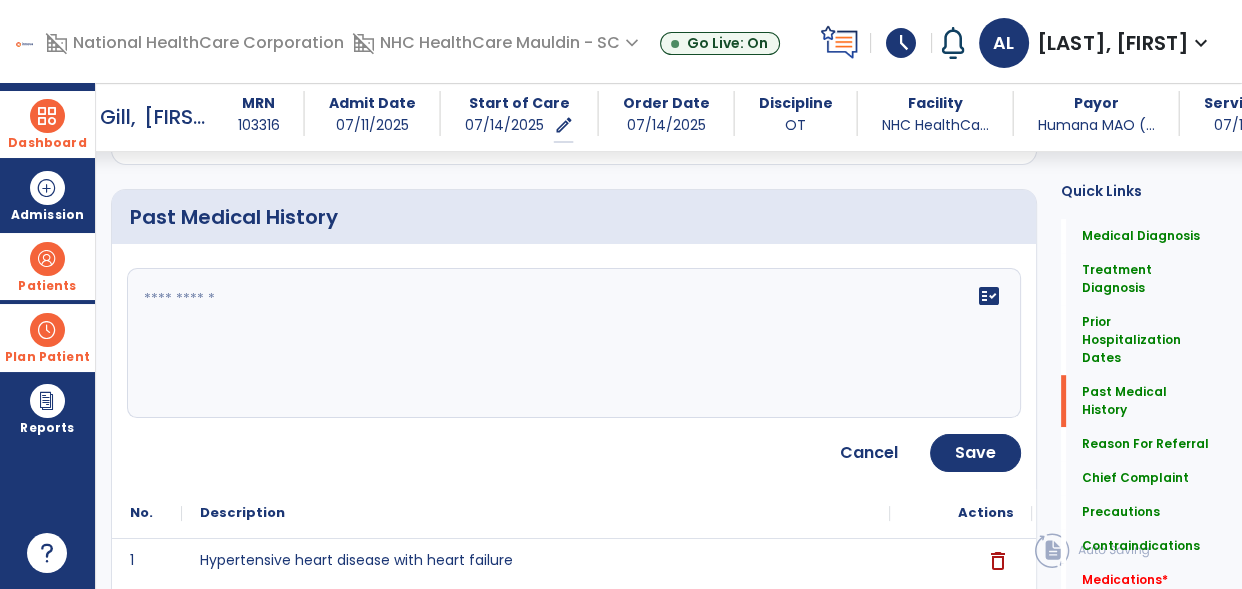 click on "fact_check" 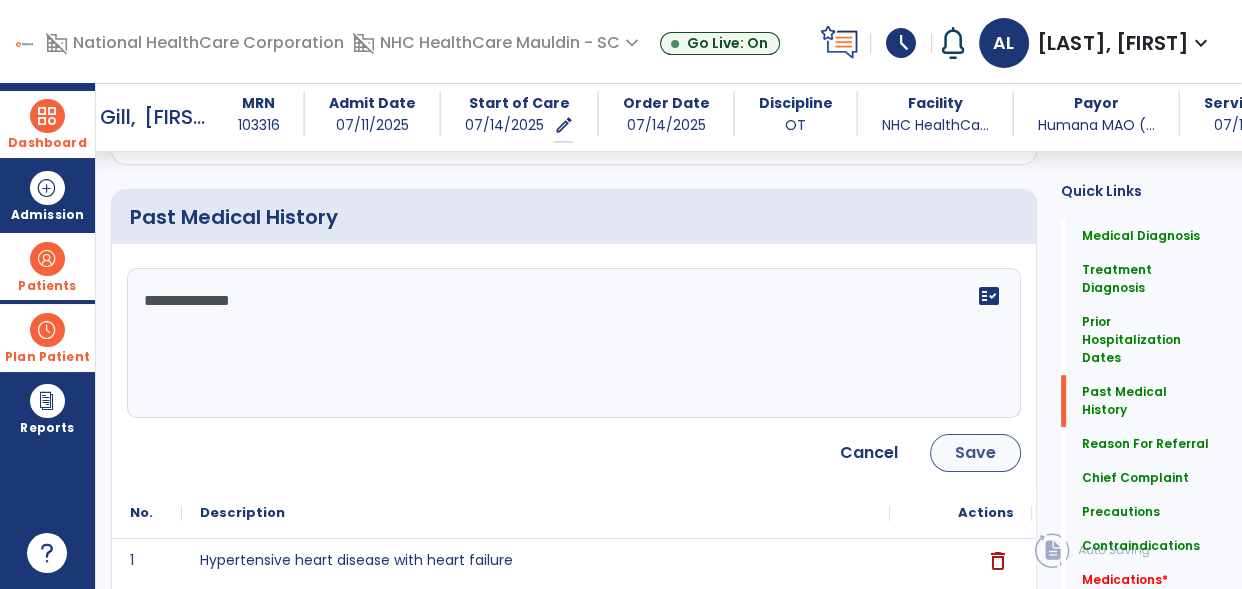 type on "**********" 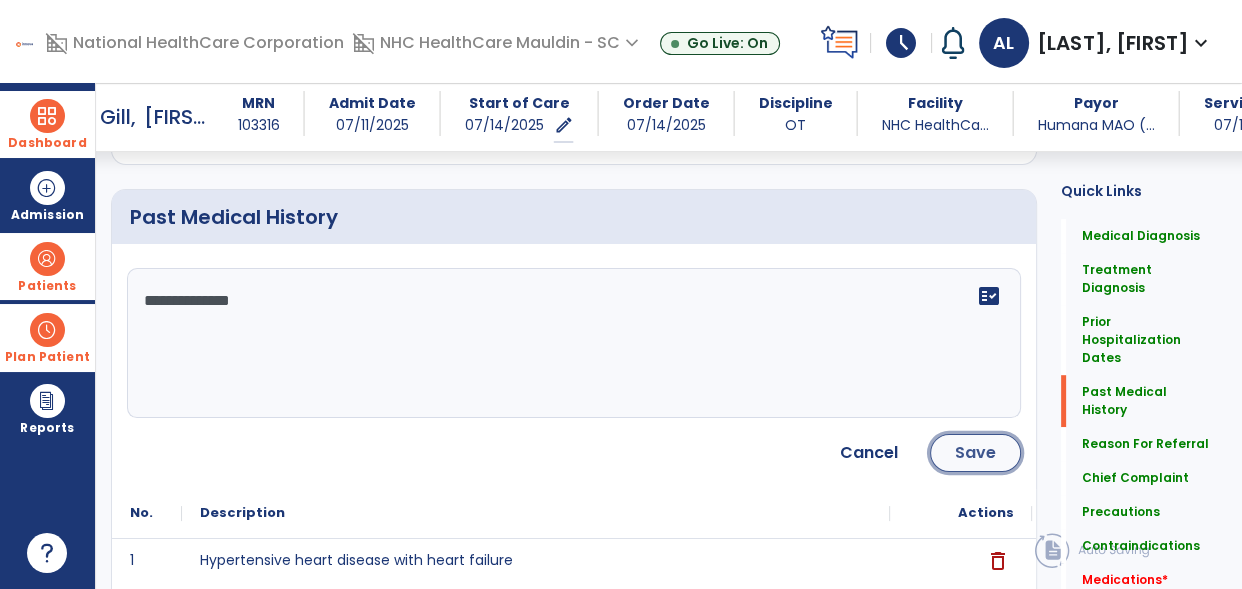 click on "Save" 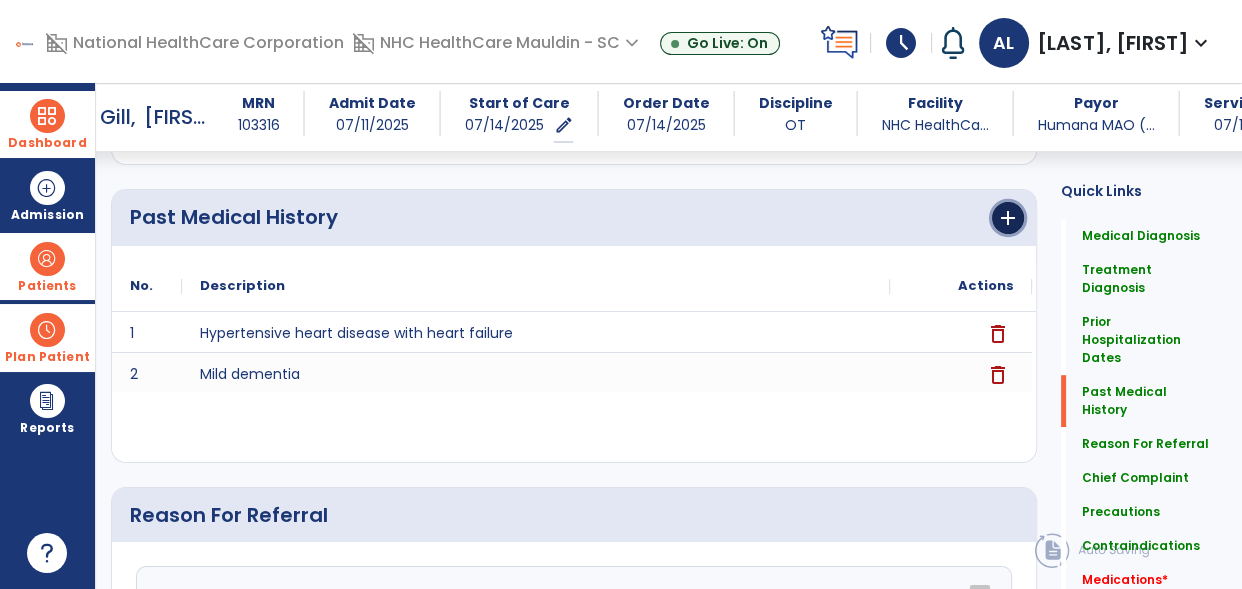 click on "add" 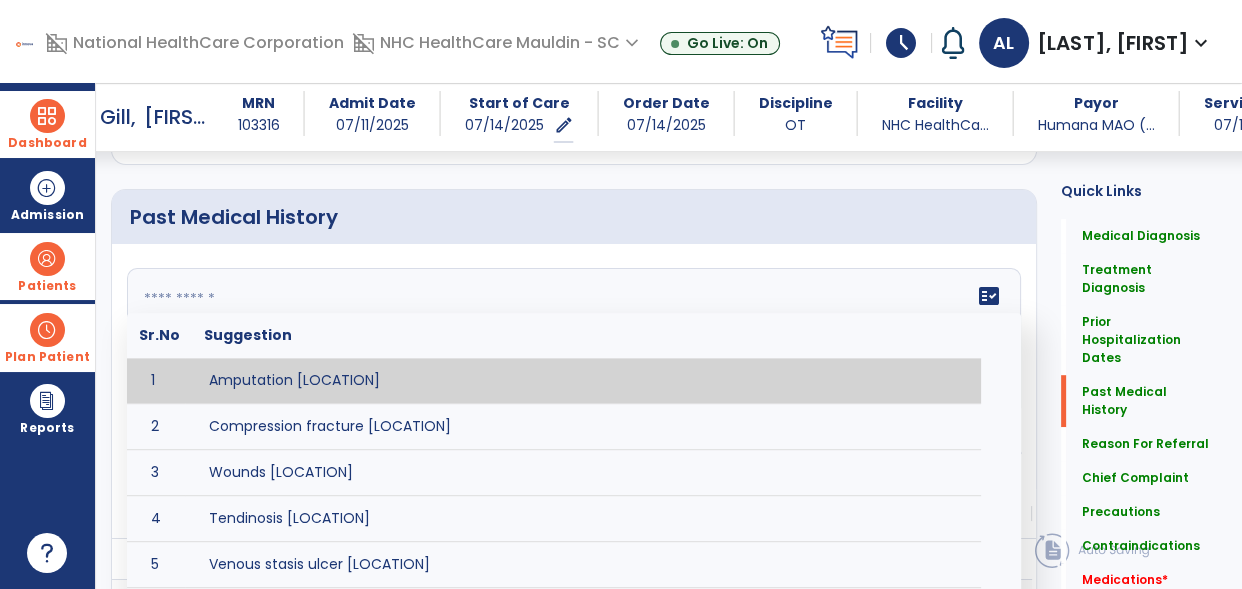 click 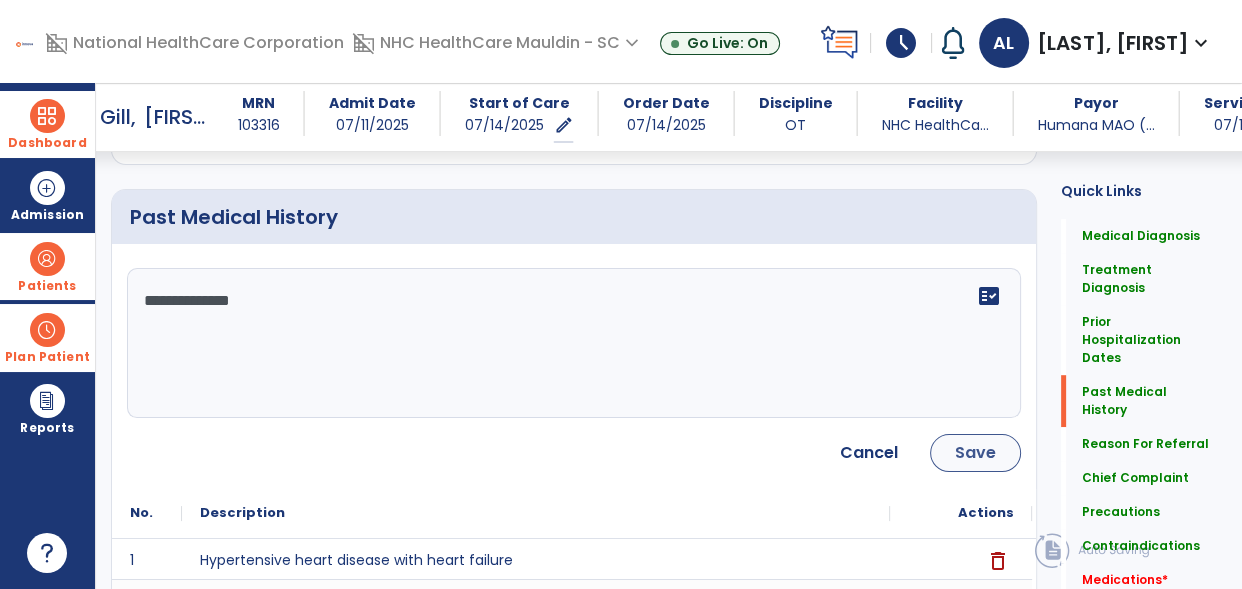 type on "**********" 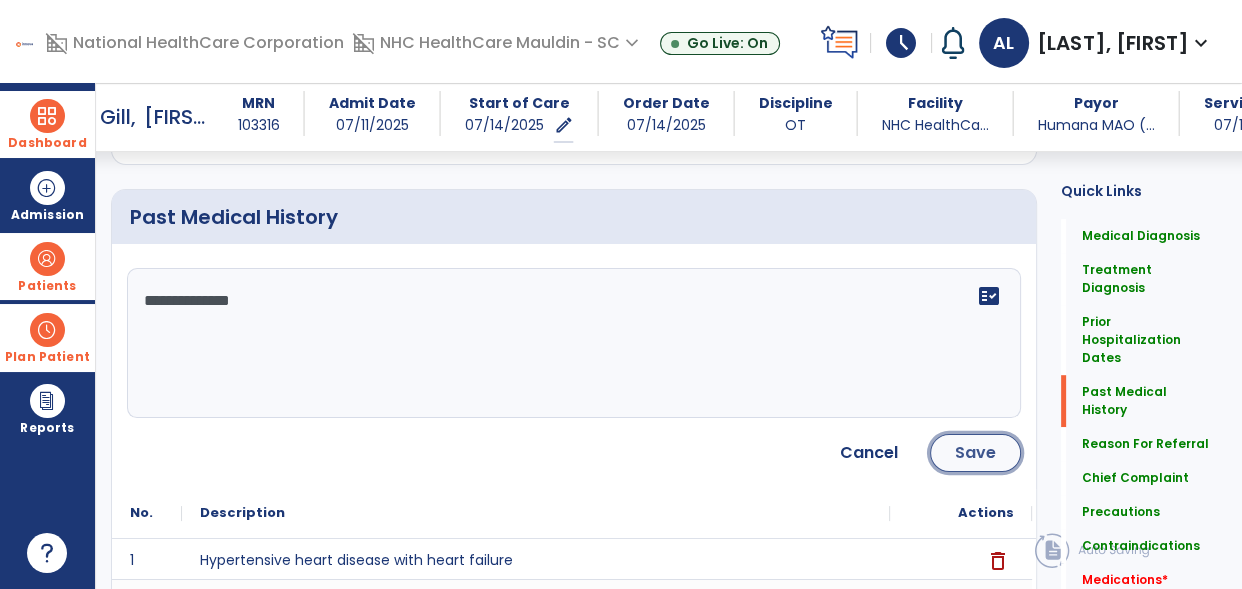 click on "Save" 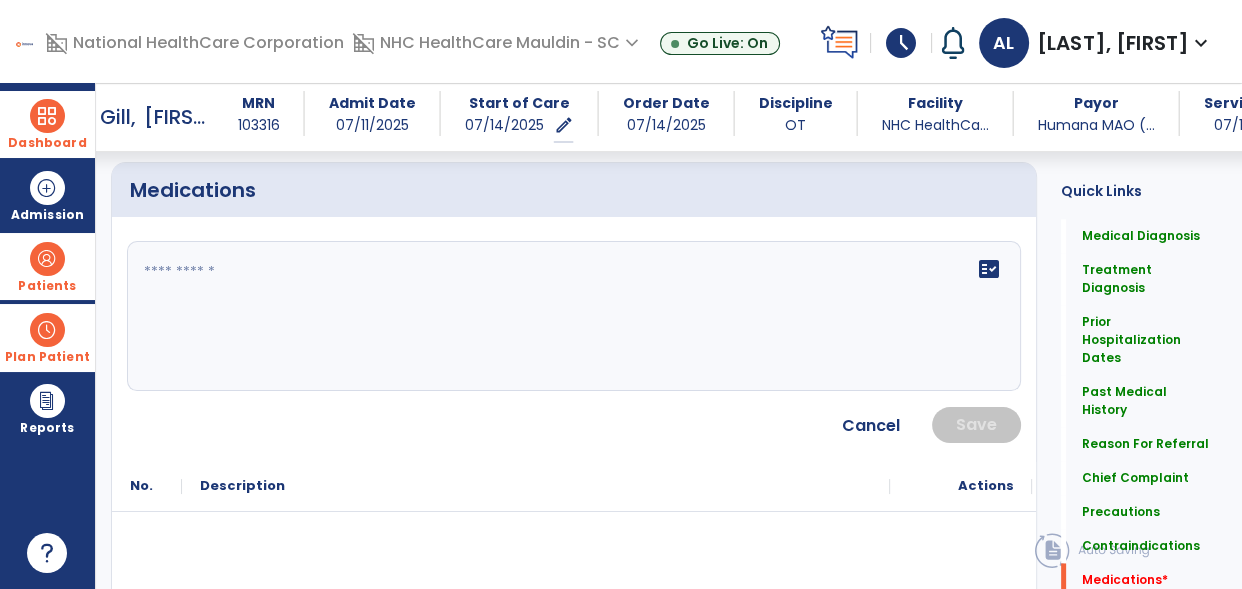 scroll, scrollTop: 2429, scrollLeft: 0, axis: vertical 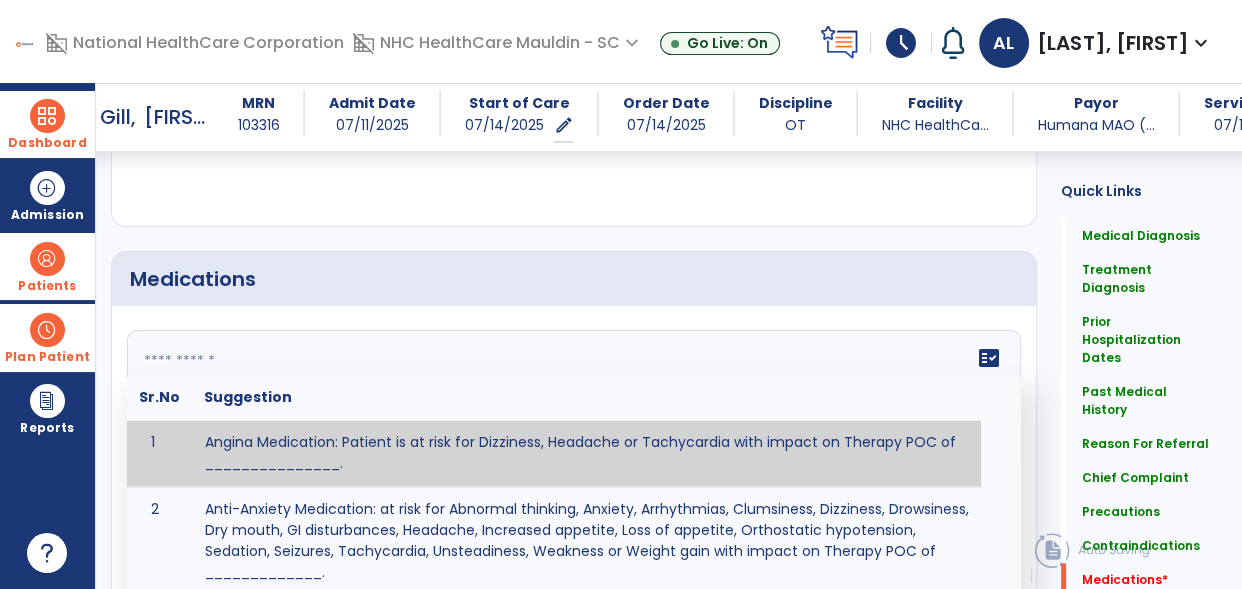 click on "fact_check  Sr.No Suggestion 1 Angina Medication: Patient is at risk for Dizziness, Headache or Tachycardia with impact on Therapy POC of _______________. 2 Anti-Anxiety Medication: at risk for Abnormal thinking, Anxiety, Arrhythmias, Clumsiness, Dizziness, Drowsiness, Dry mouth, GI disturbances, Headache, Increased appetite, Loss of appetite, Orthostatic hypotension, Sedation, Seizures, Tachycardia, Unsteadiness, Weakness or Weight gain with impact on Therapy POC of _____________. 3 Anti-Arrhythmic Agents: at risk for Arrhythmias, Confusion, EKG changes, Hallucinations, Hepatotoxicity, Increased blood pressure, Increased heart rate, Lethargy or Toxicity with impact on Therapy POC of 4 Anti-Coagulant medications: with potential risk for hemorrhage (including rectal bleeding and coughing up blood), and heparin-induced thrombocytopenia (HIT syndrome). Potential impact on therapy progress includes _________. 5 6 7 8 Aspirin for ______________. 9 10 11 12 13 14 15 16 17 18 19 20 21 22 23 24" 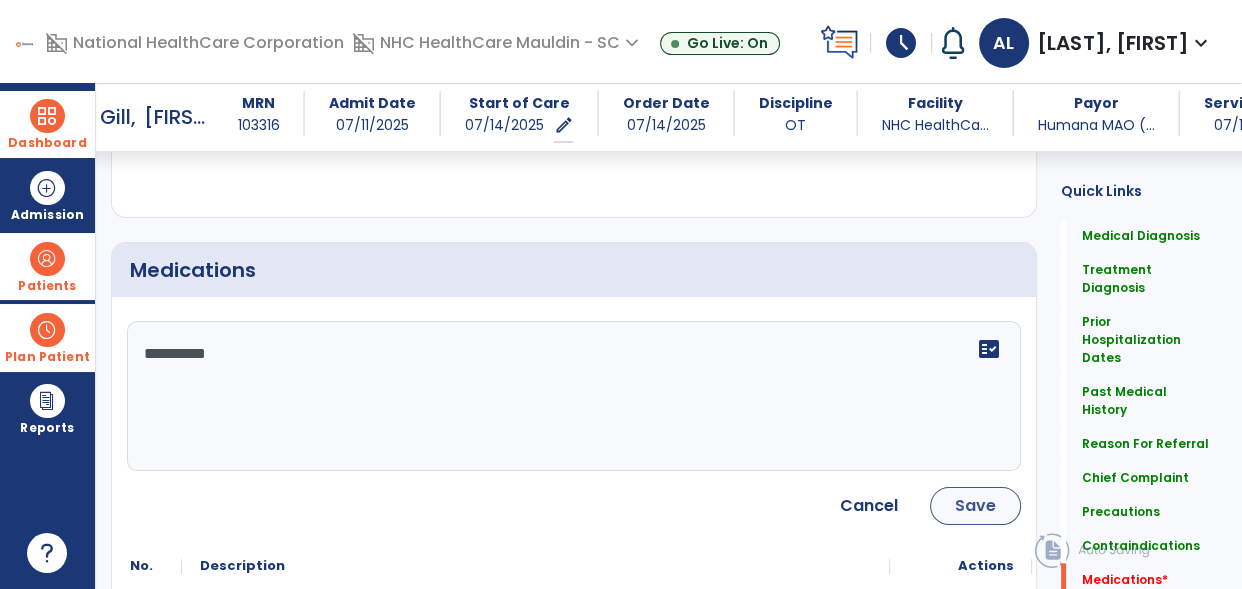 type on "*********" 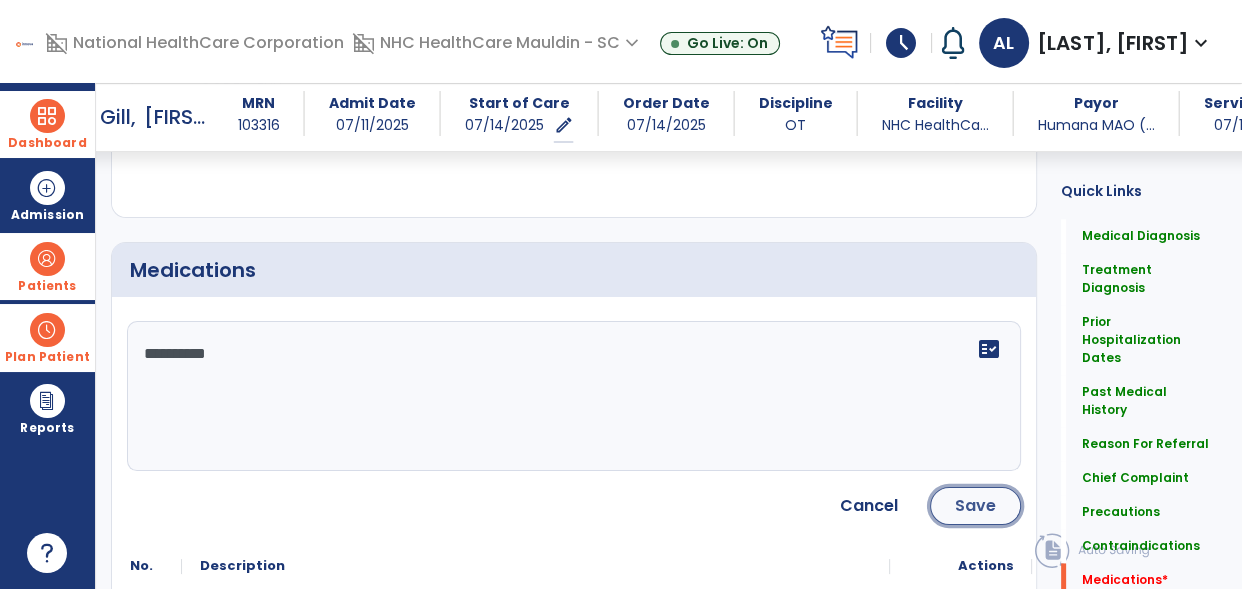 click on "Save" 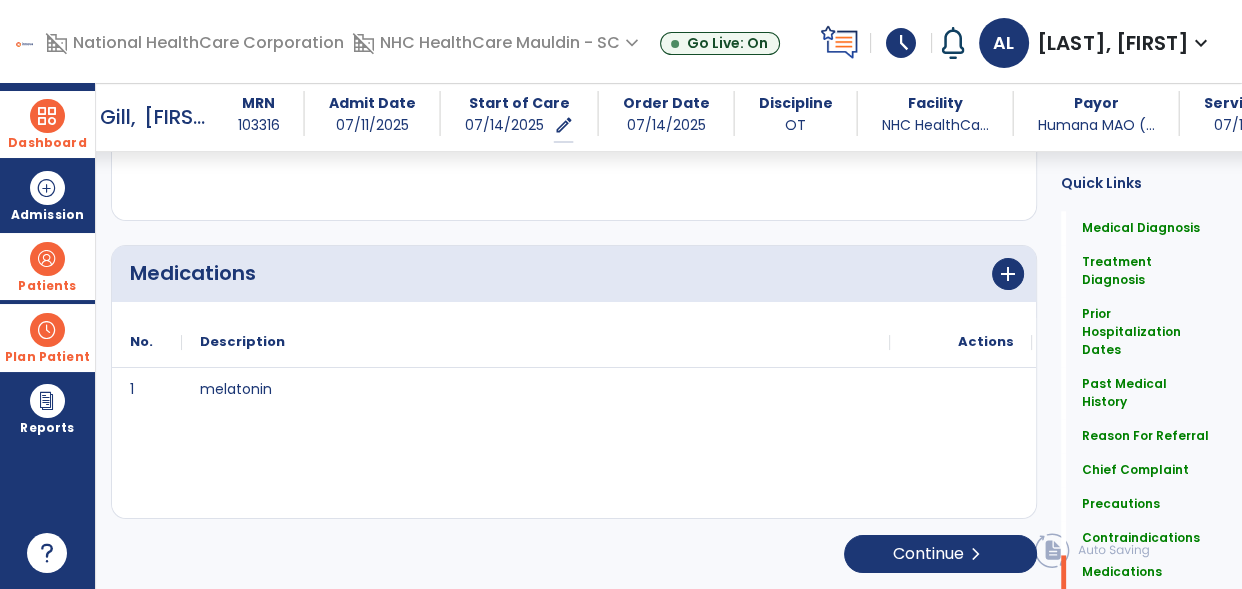 scroll, scrollTop: 2431, scrollLeft: 0, axis: vertical 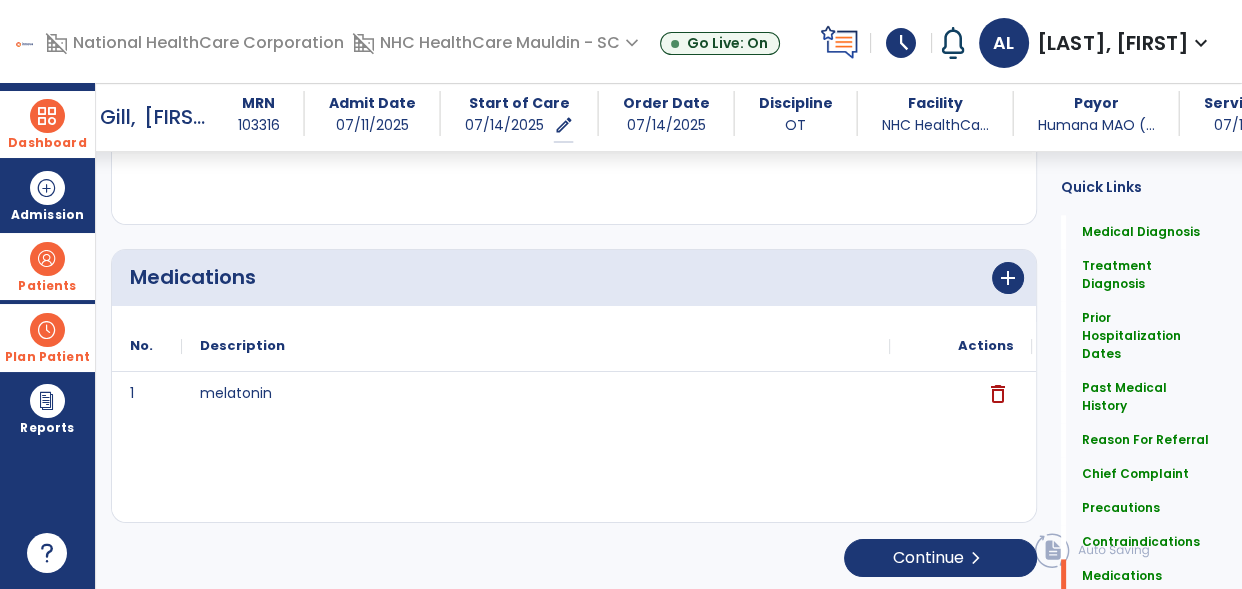 click on "[MEDICATION]" 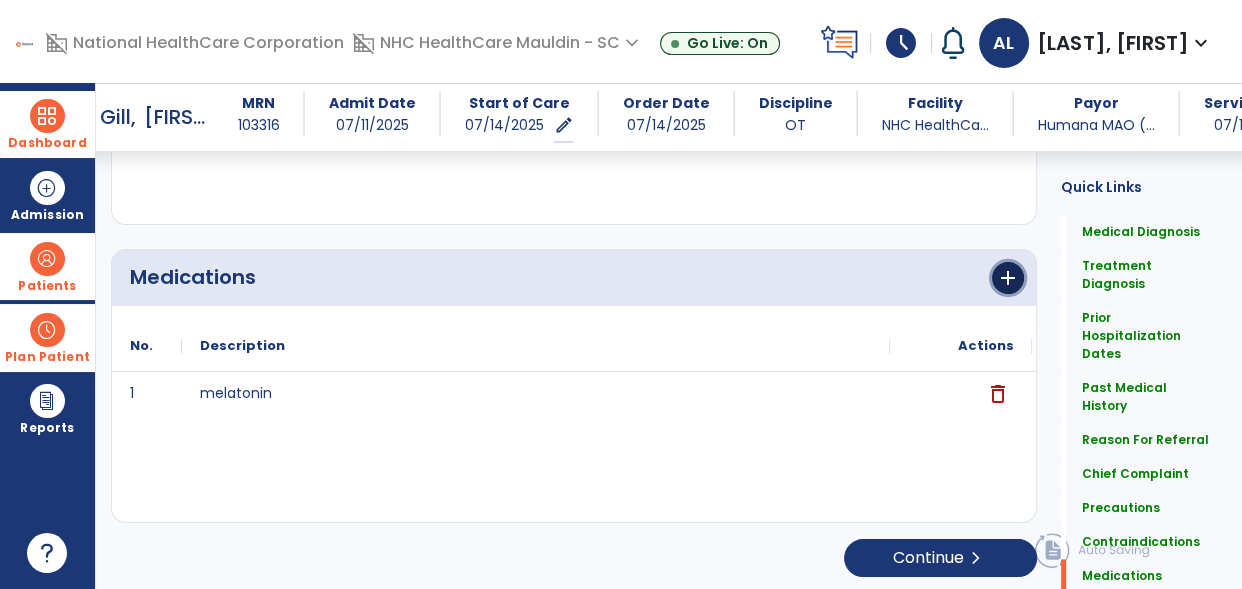 click on "add" 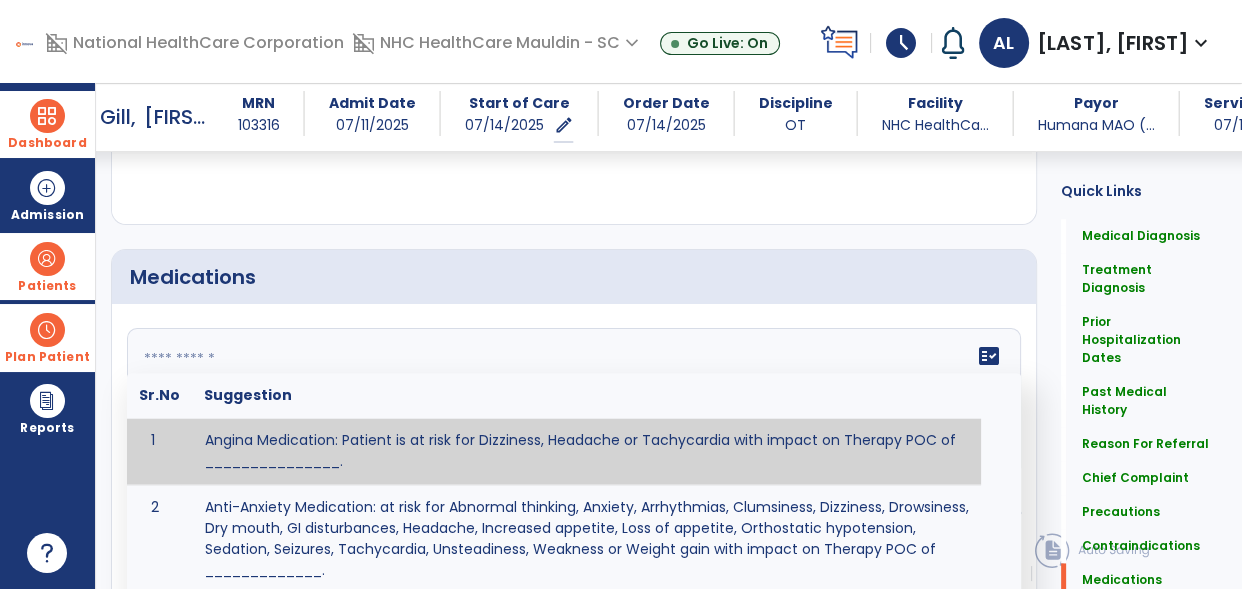 click on "fact_check  Sr.No Suggestion 1 Angina Medication: Patient is at risk for Dizziness, Headache or Tachycardia with impact on Therapy POC of _______________. 2 Anti-Anxiety Medication: at risk for Abnormal thinking, Anxiety, Arrhythmias, Clumsiness, Dizziness, Drowsiness, Dry mouth, GI disturbances, Headache, Increased appetite, Loss of appetite, Orthostatic hypotension, Sedation, Seizures, Tachycardia, Unsteadiness, Weakness or Weight gain with impact on Therapy POC of _____________. 3 Anti-Arrhythmic Agents: at risk for Arrhythmias, Confusion, EKG changes, Hallucinations, Hepatotoxicity, Increased blood pressure, Increased heart rate, Lethargy or Toxicity with impact on Therapy POC of 4 Anti-Coagulant medications: with potential risk for hemorrhage (including rectal bleeding and coughing up blood), and heparin-induced thrombocytopenia (HIT syndrome). Potential impact on therapy progress includes _________. 5 6 7 8 Aspirin for ______________. 9 10 11 12 13 14 15 16 17 18 19 20 21 22 23 24" 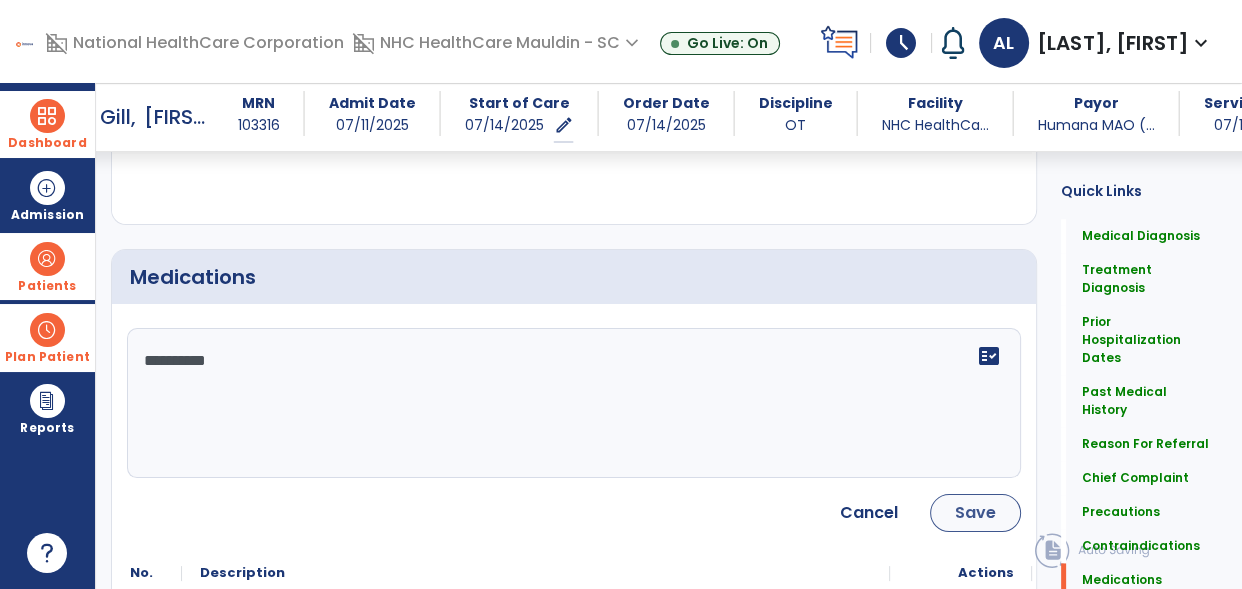 type on "*********" 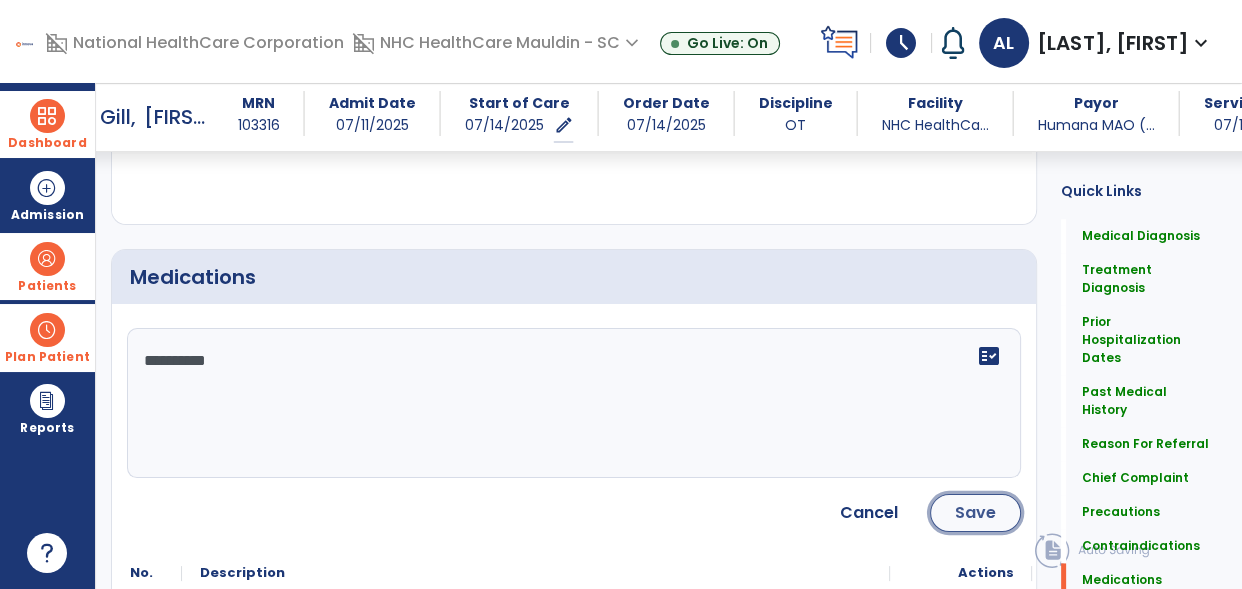 click on "Save" 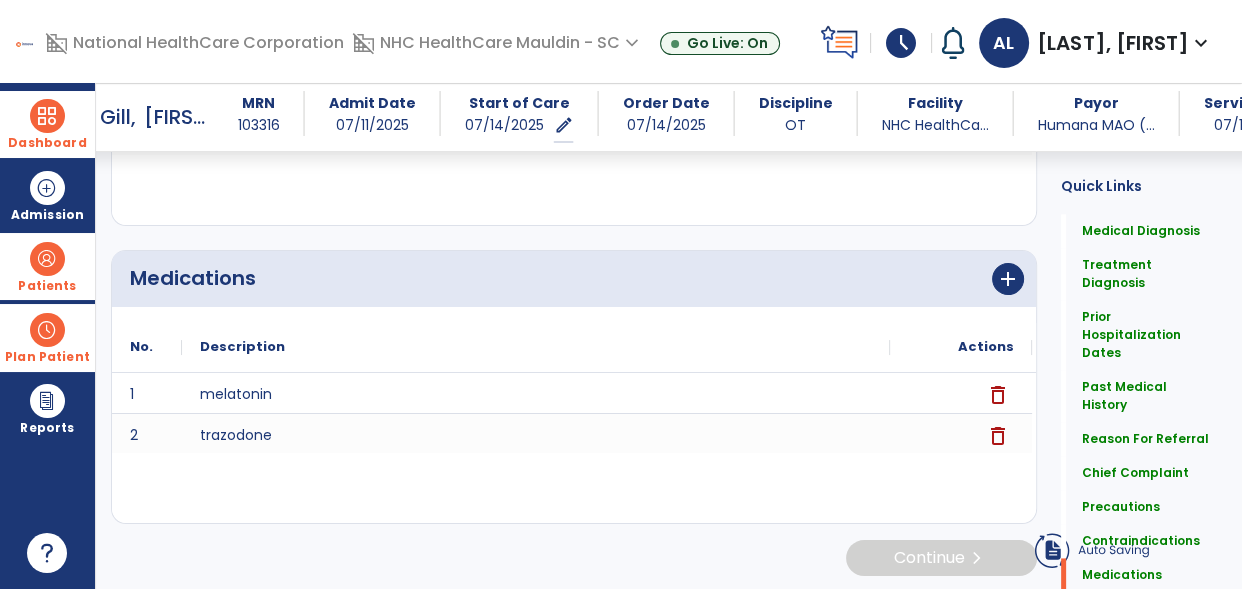 scroll, scrollTop: 2431, scrollLeft: 0, axis: vertical 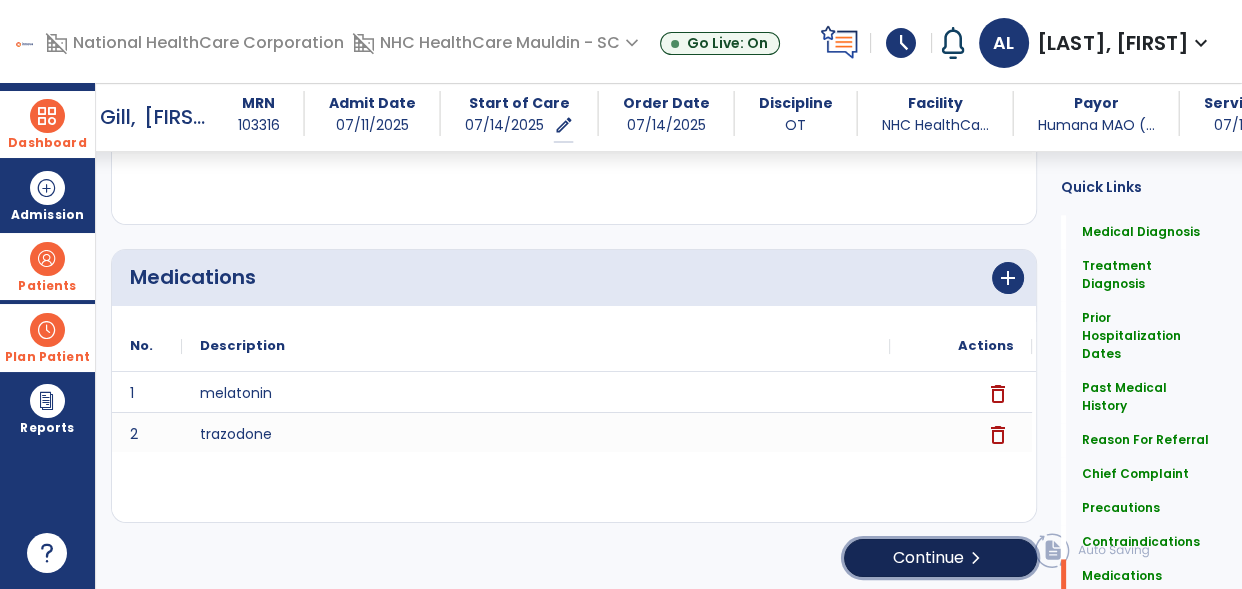 click on "chevron_right" 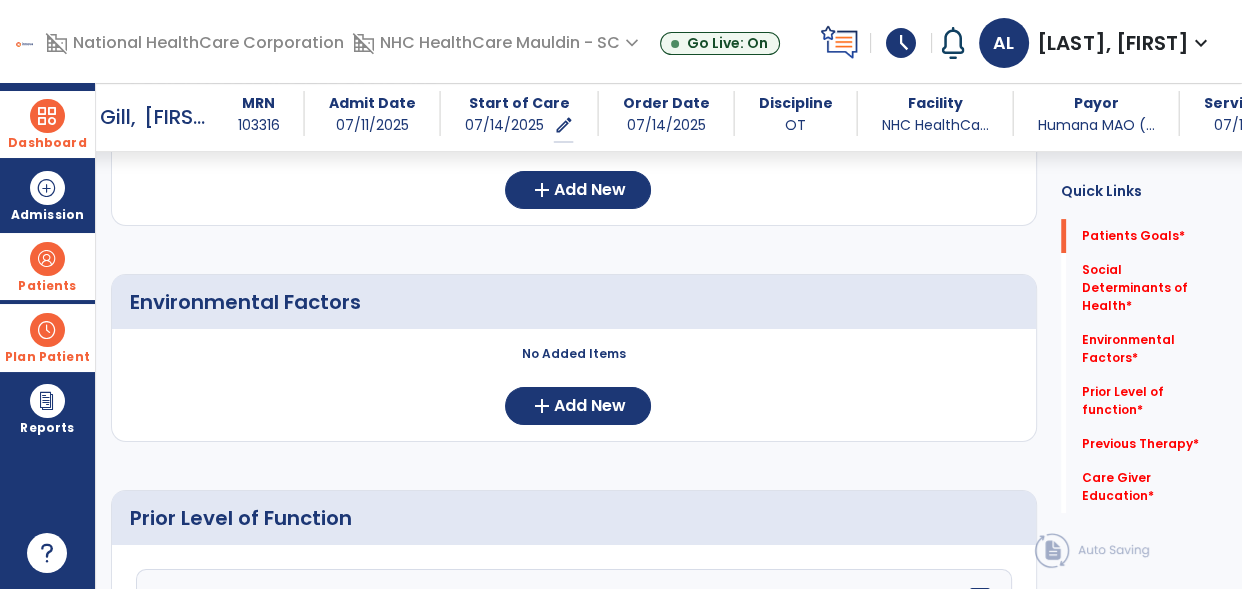 scroll, scrollTop: 0, scrollLeft: 0, axis: both 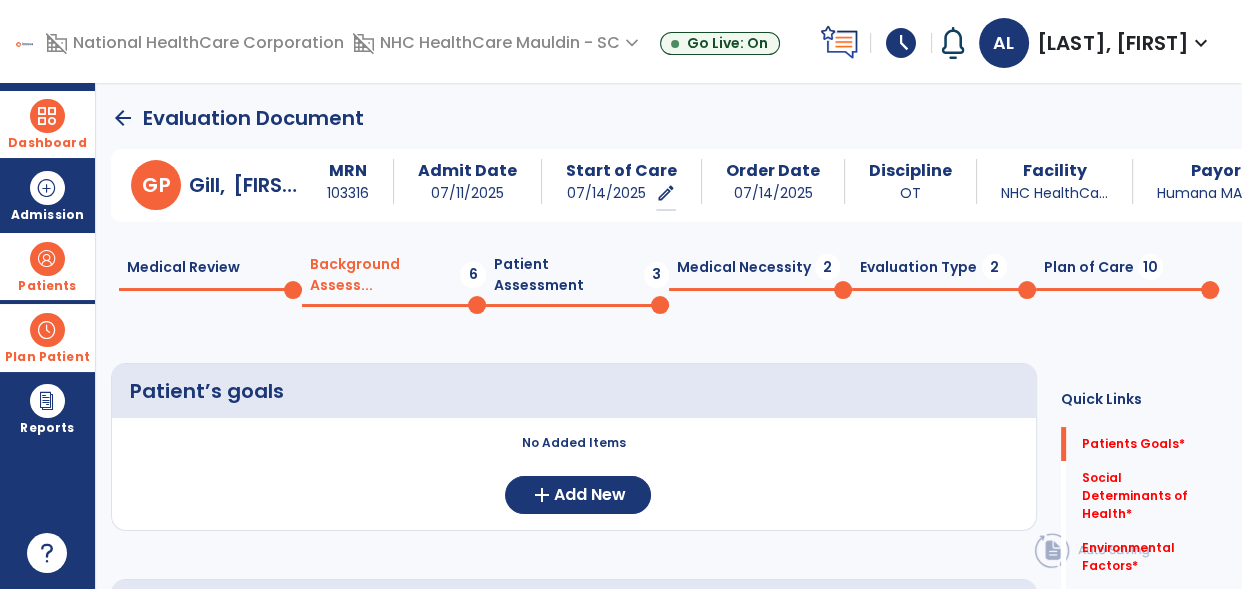 click on "Medical Review  0" 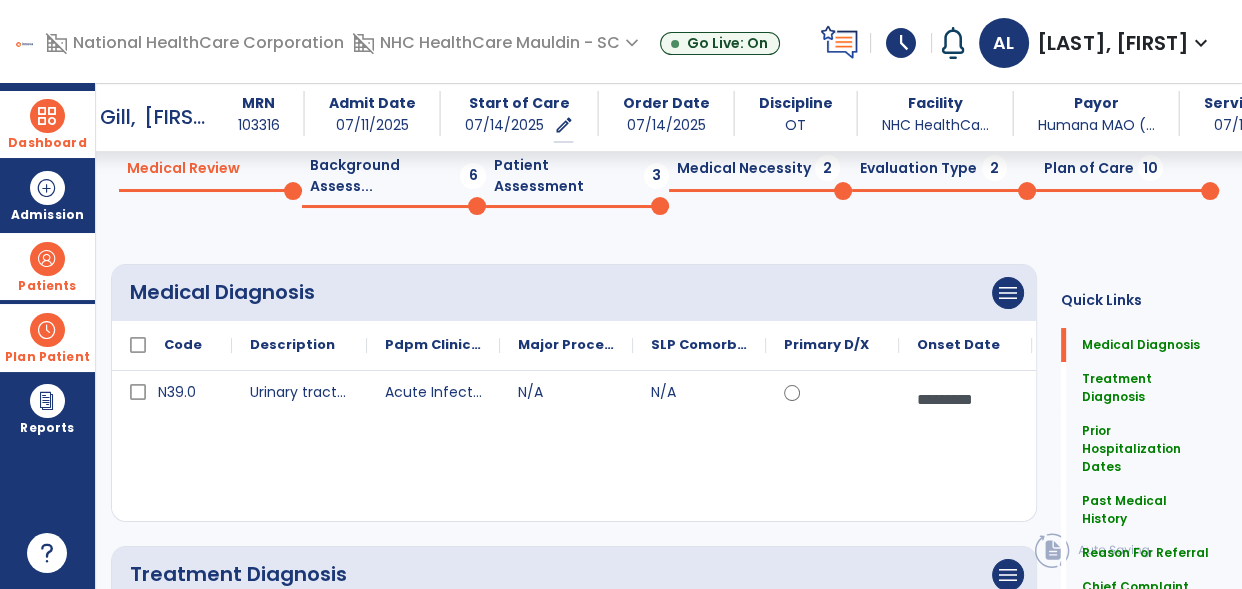 scroll, scrollTop: 0, scrollLeft: 0, axis: both 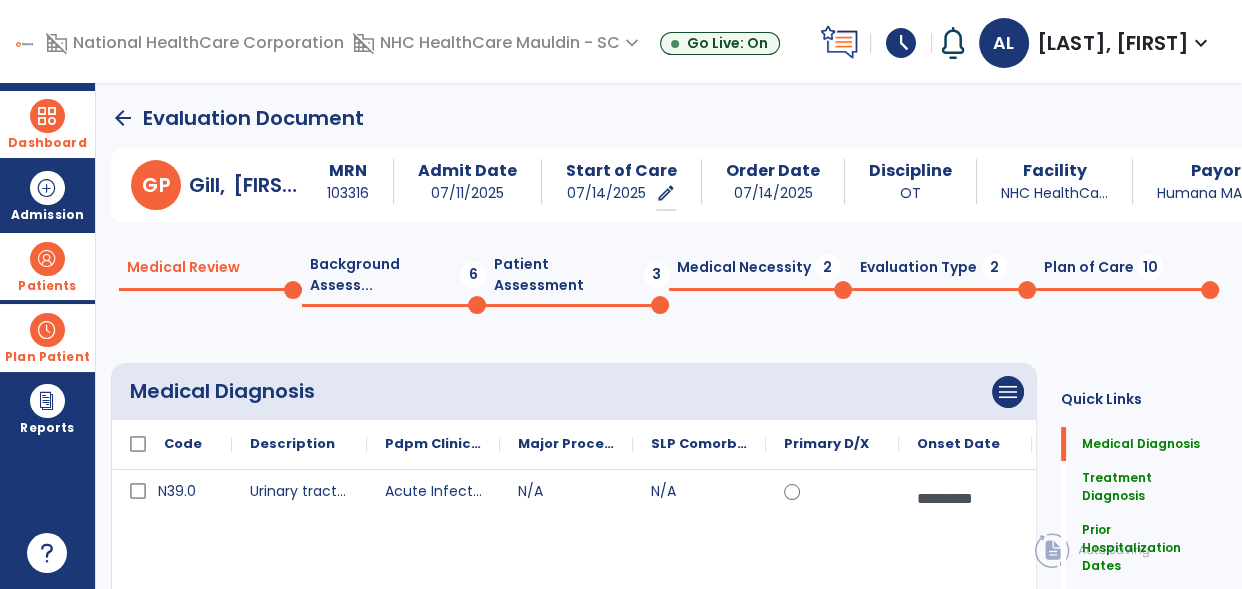 click on "arrow_back   Evaluation Document" 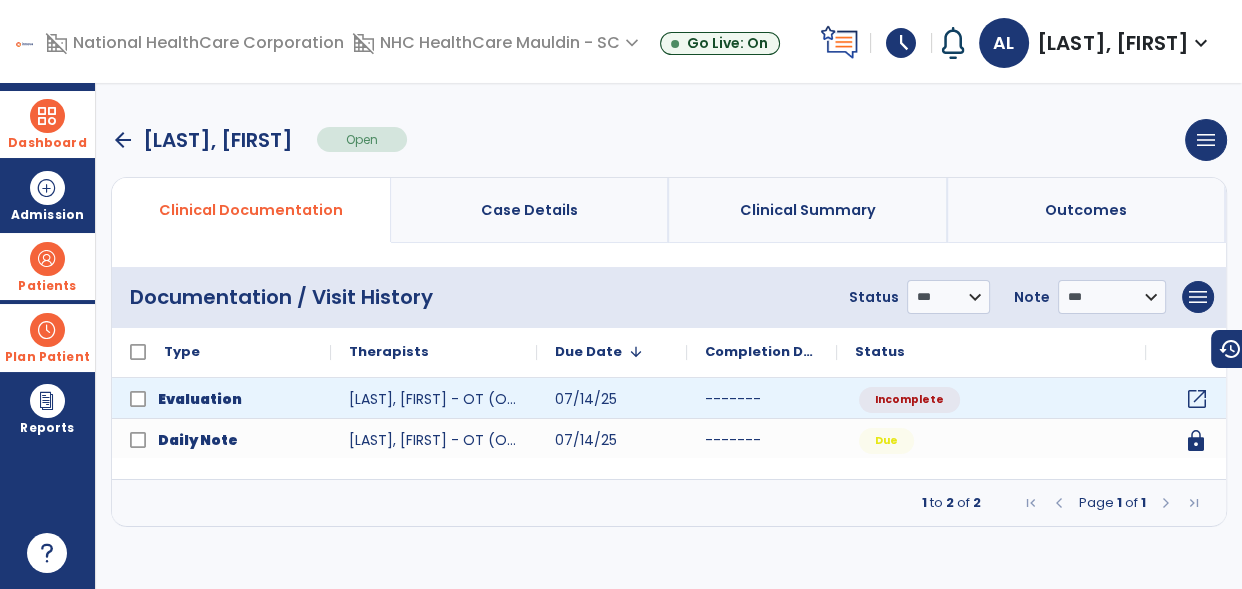 click on "open_in_new" 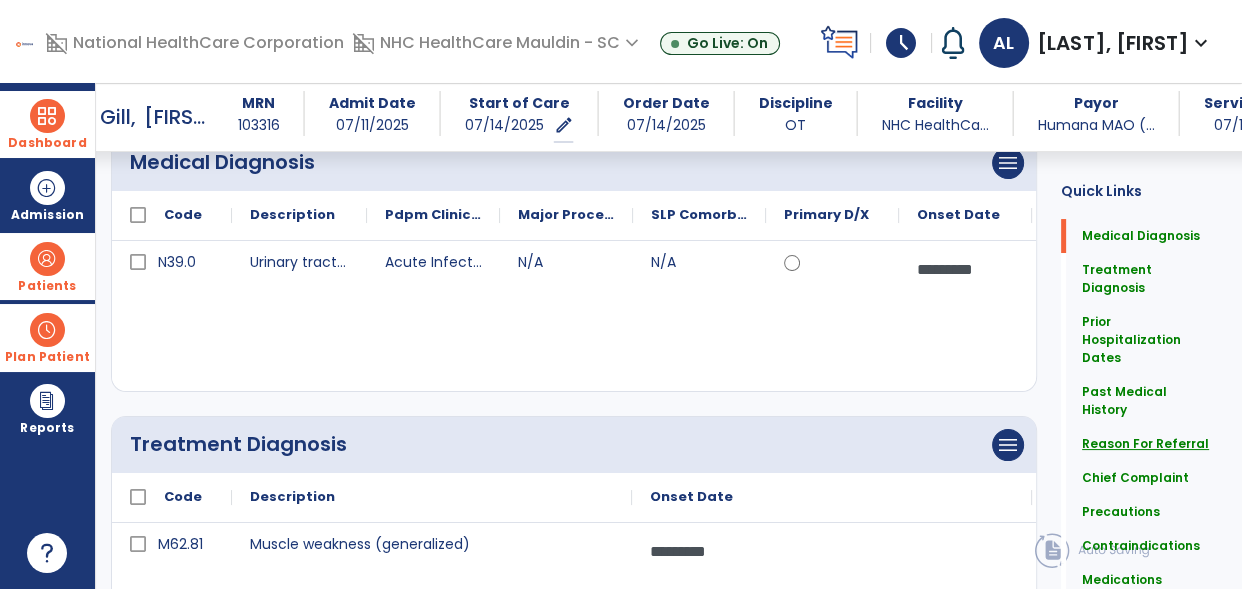 scroll, scrollTop: 210, scrollLeft: 0, axis: vertical 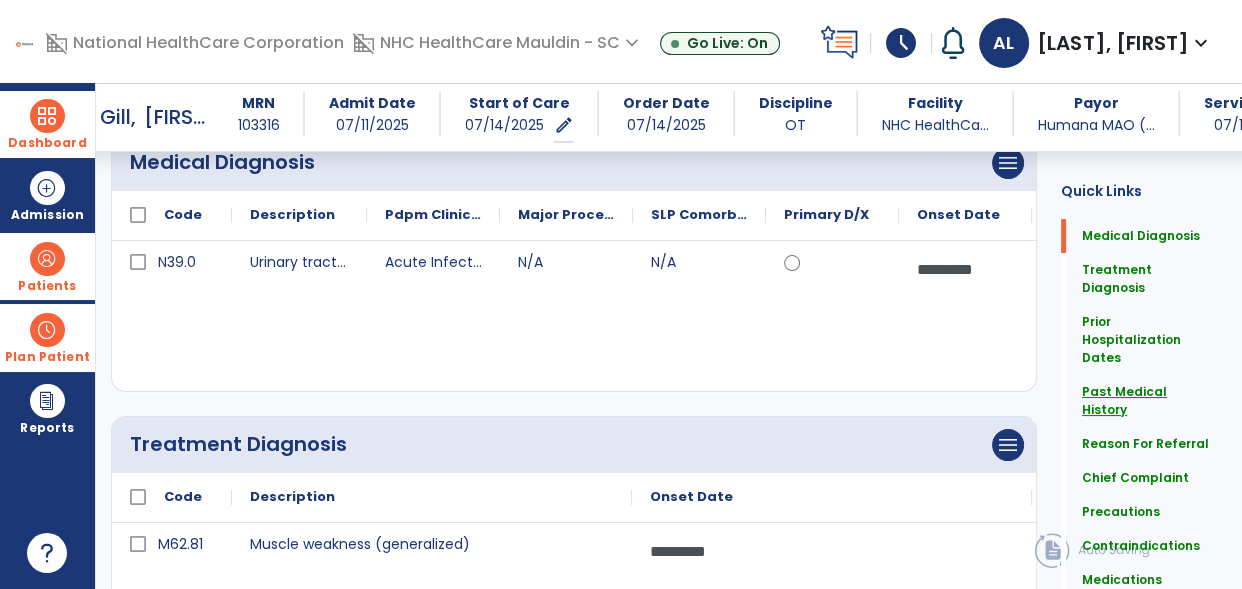 click on "Past Medical History" 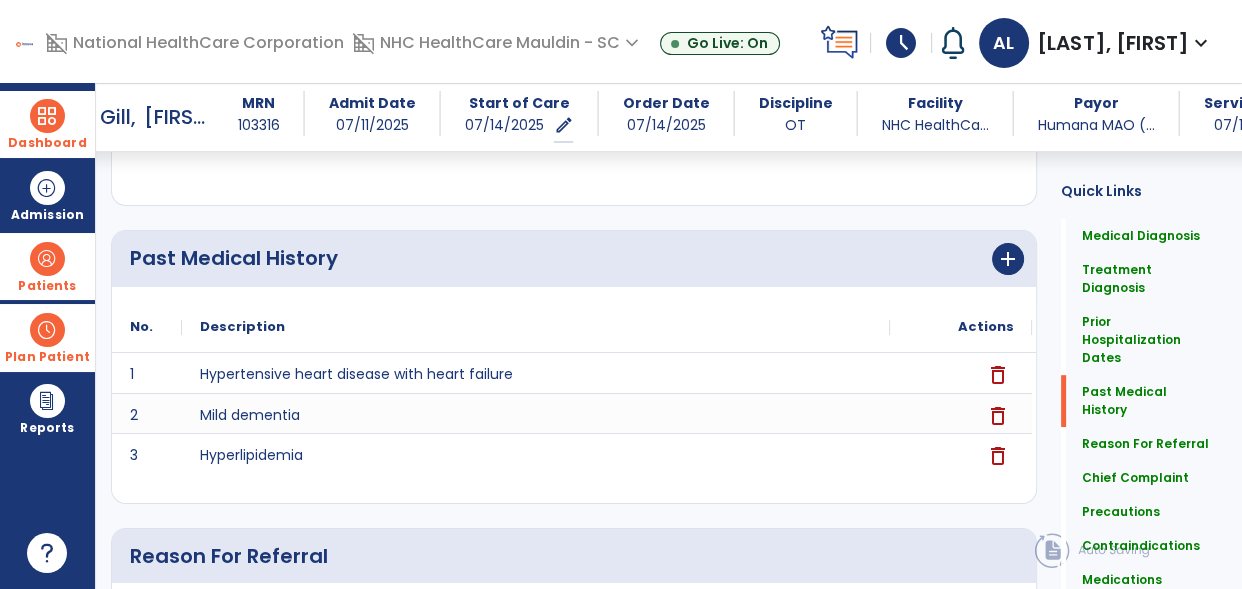 scroll, scrollTop: 1030, scrollLeft: 0, axis: vertical 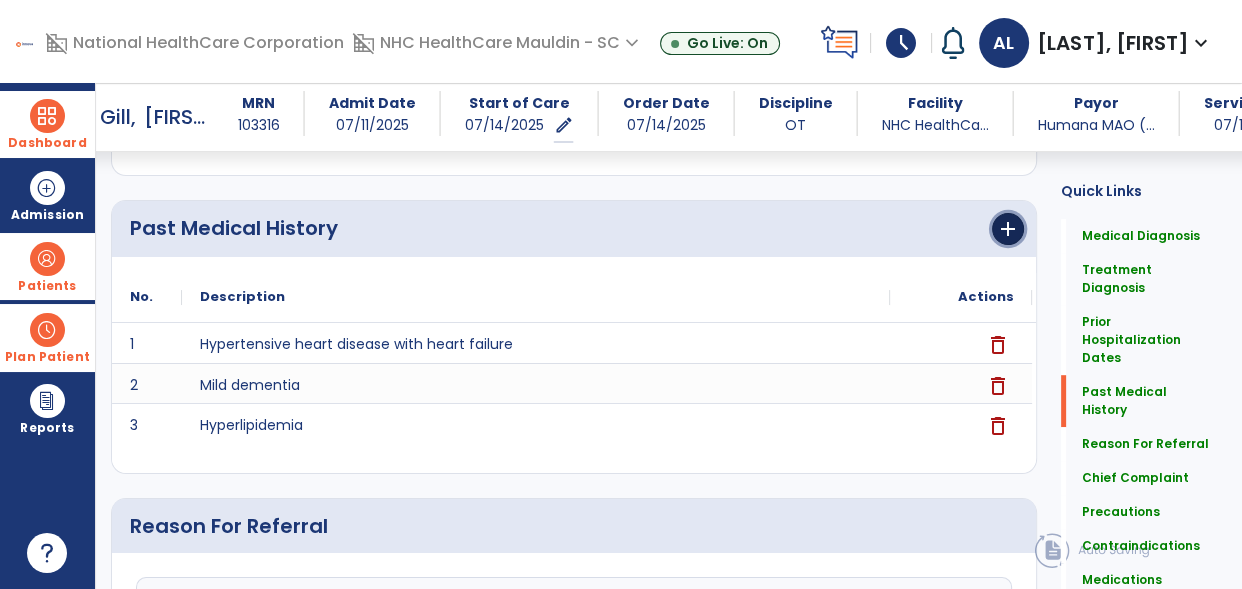 click on "add" 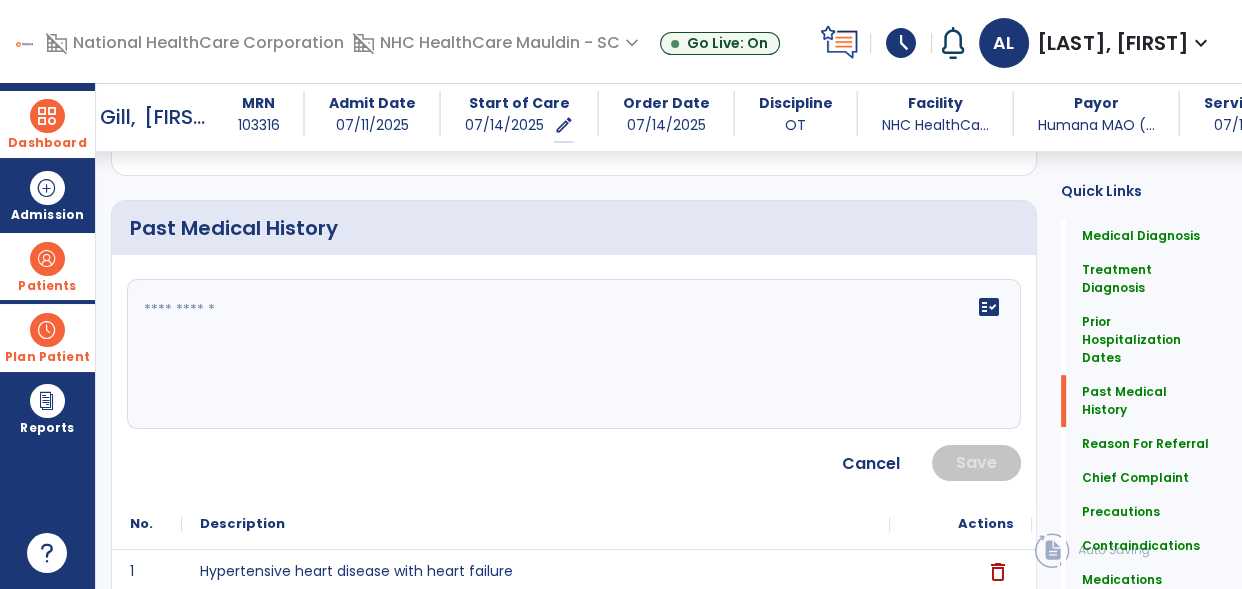 click on "fact_check" 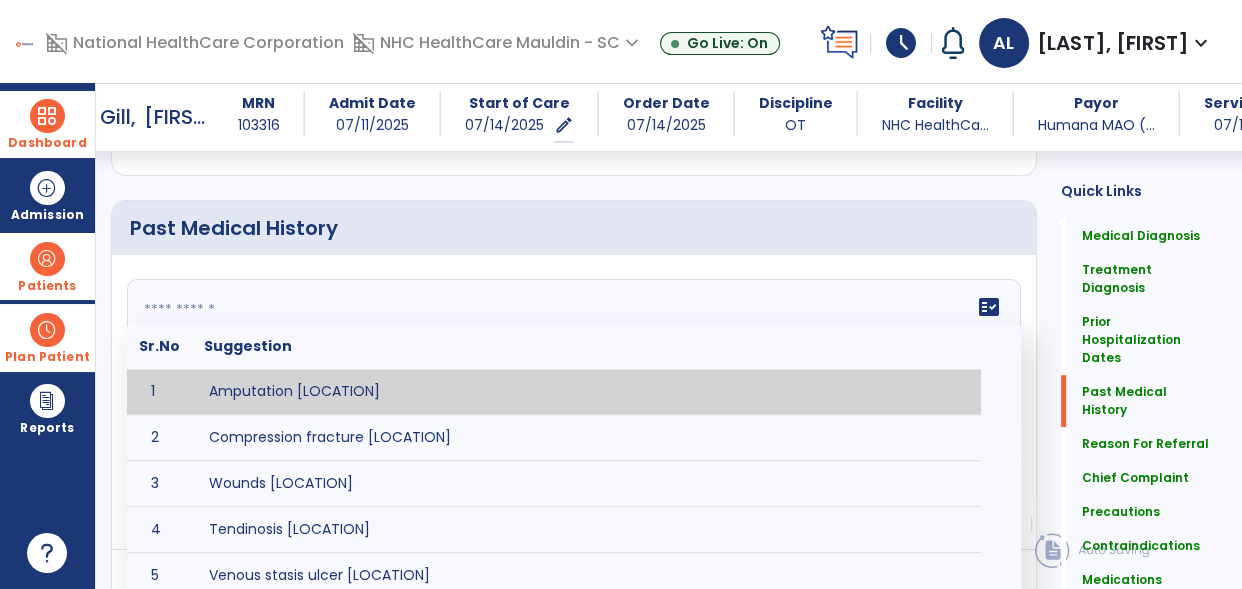 paste on "**********" 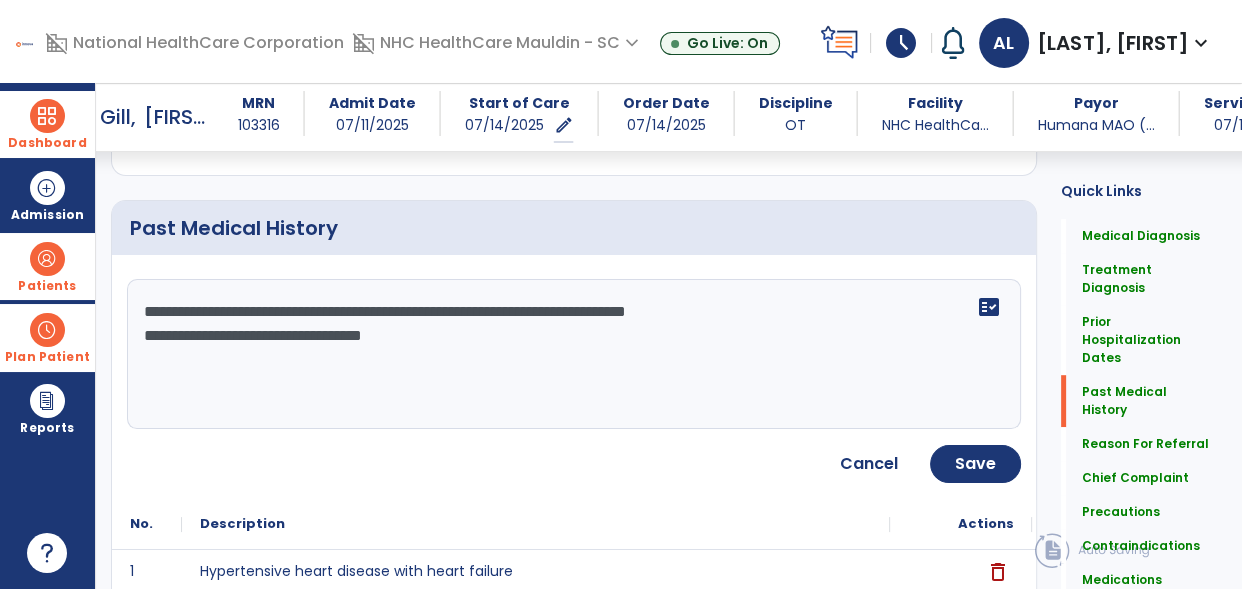 drag, startPoint x: 410, startPoint y: 307, endPoint x: 658, endPoint y: 320, distance: 248.34048 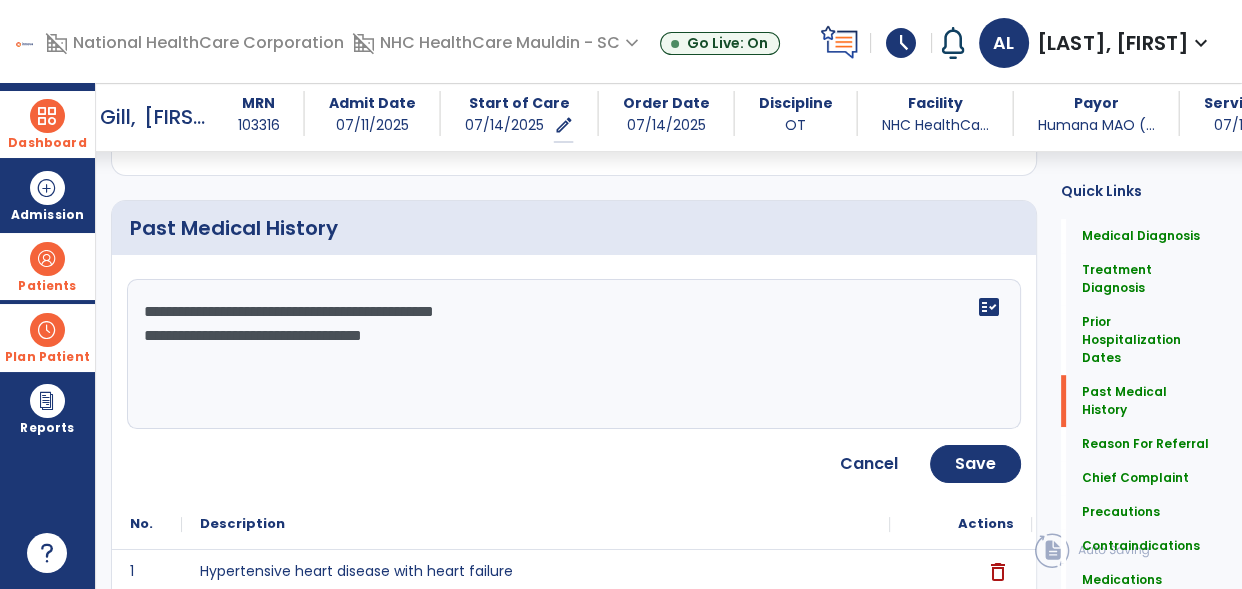 click on "**********" 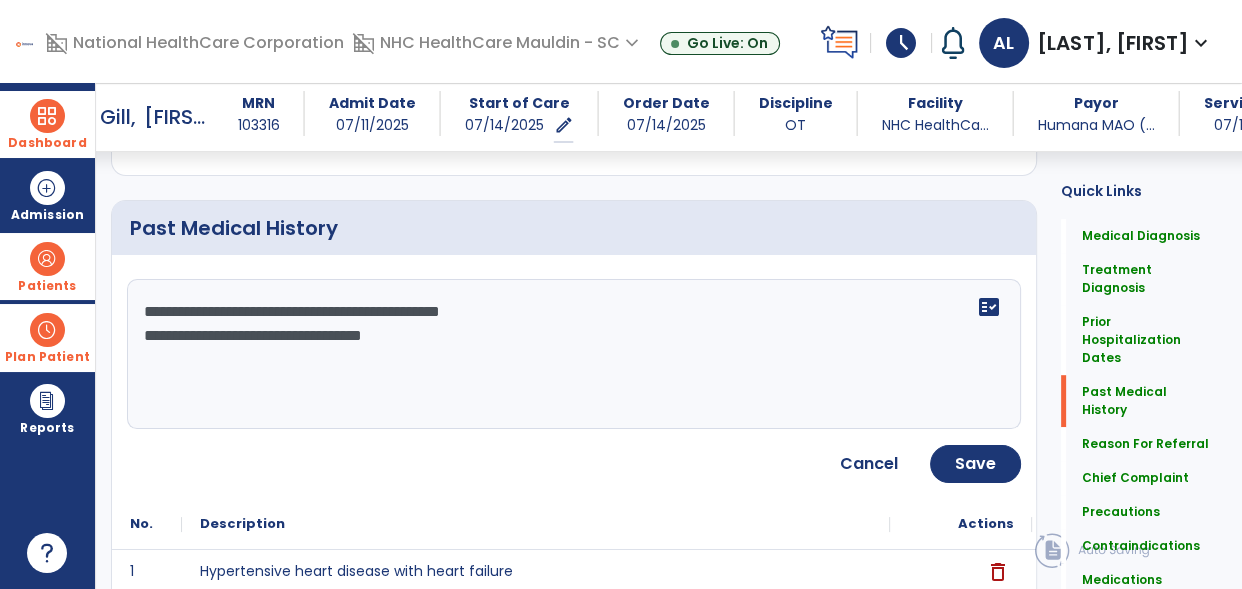 click on "**********" 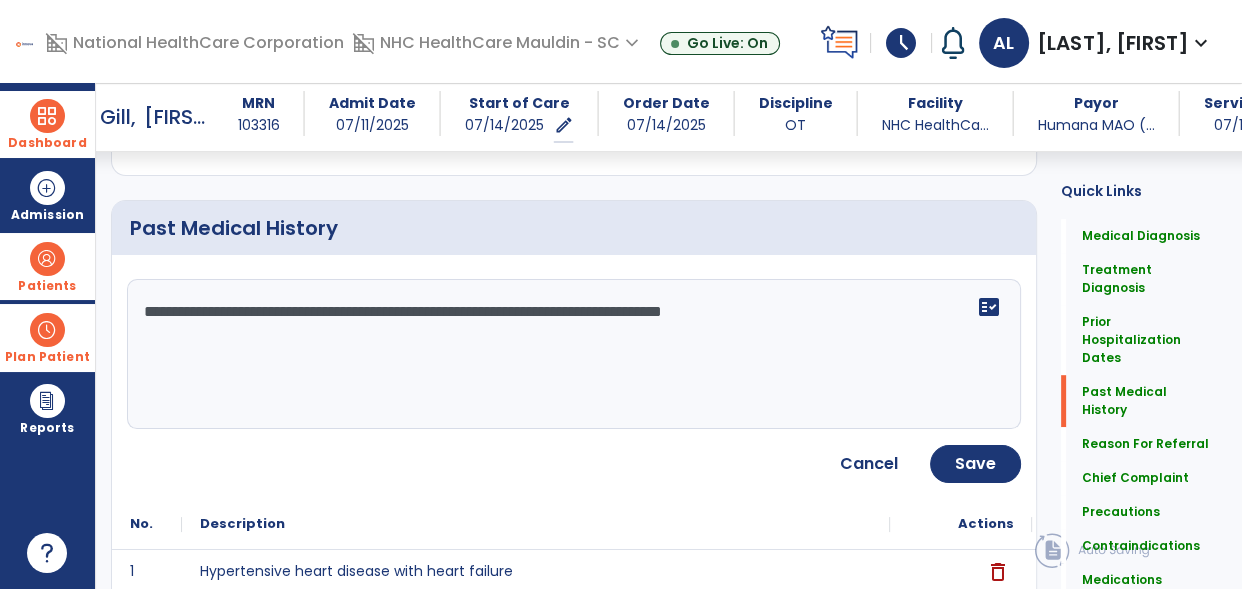 click on "**********" 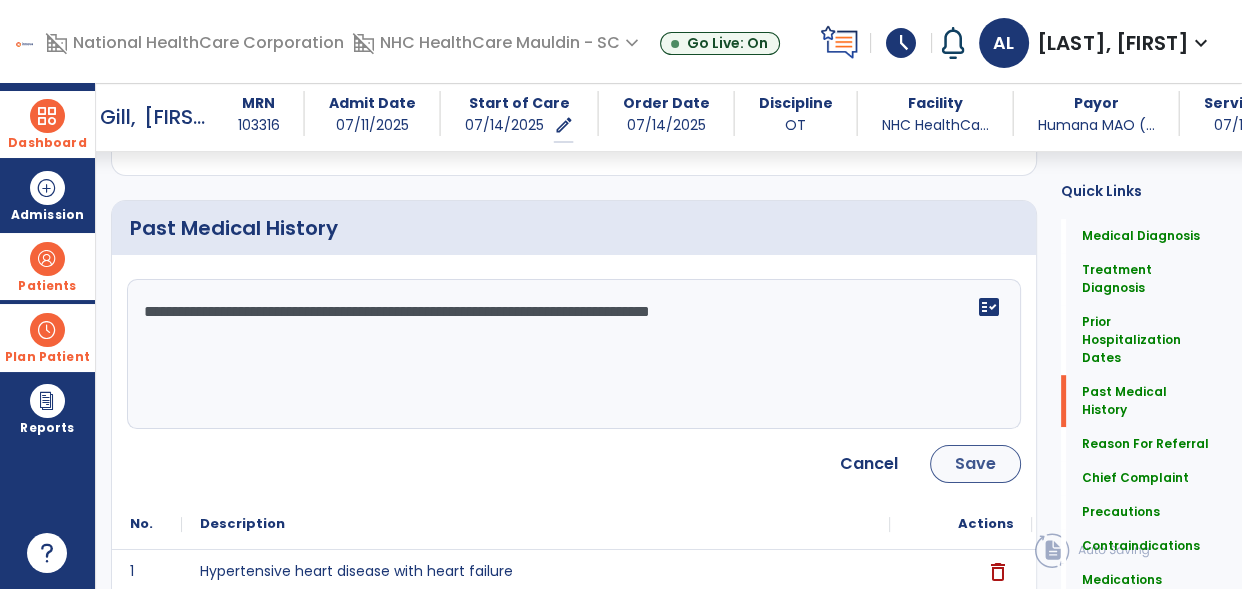 type on "**********" 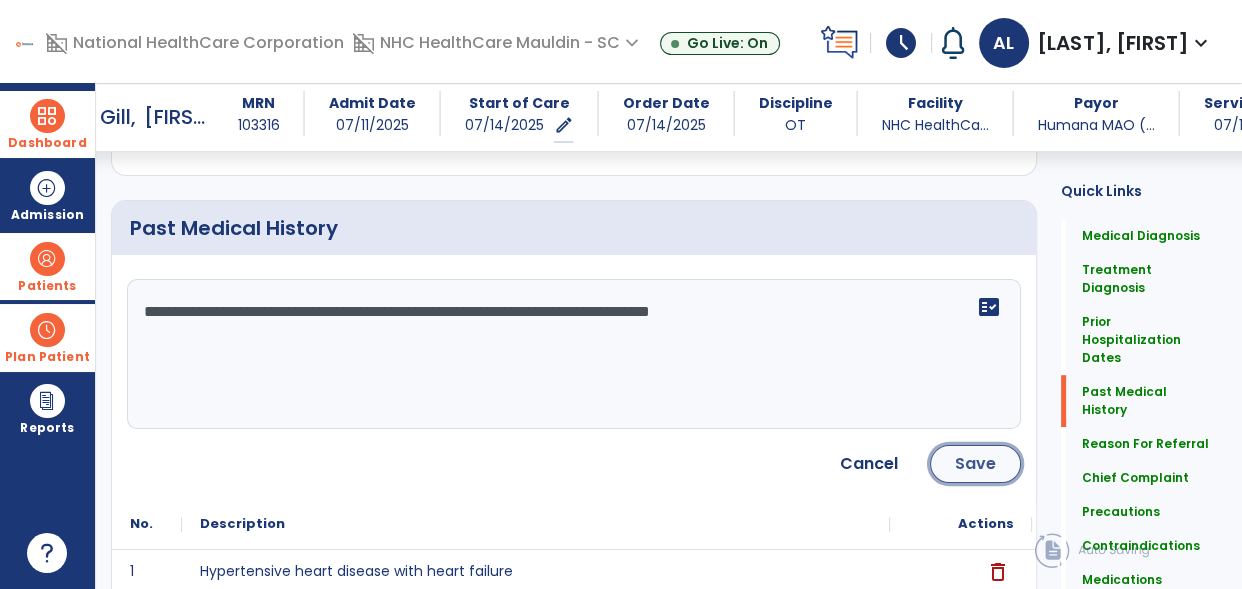 click on "Save" 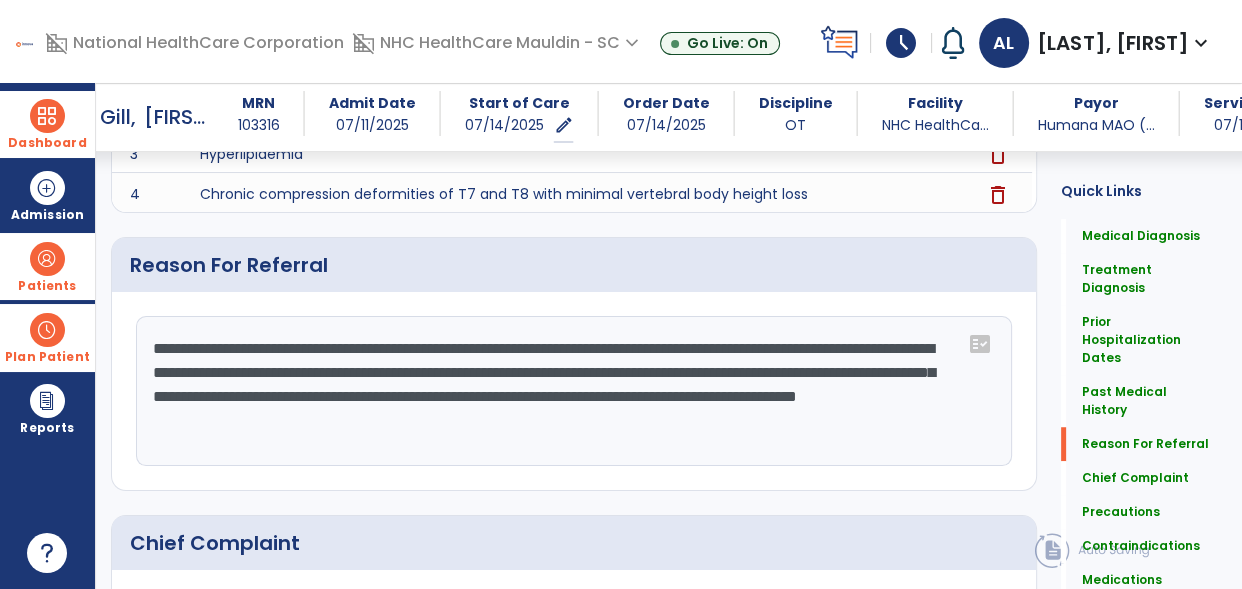 scroll, scrollTop: 1290, scrollLeft: 0, axis: vertical 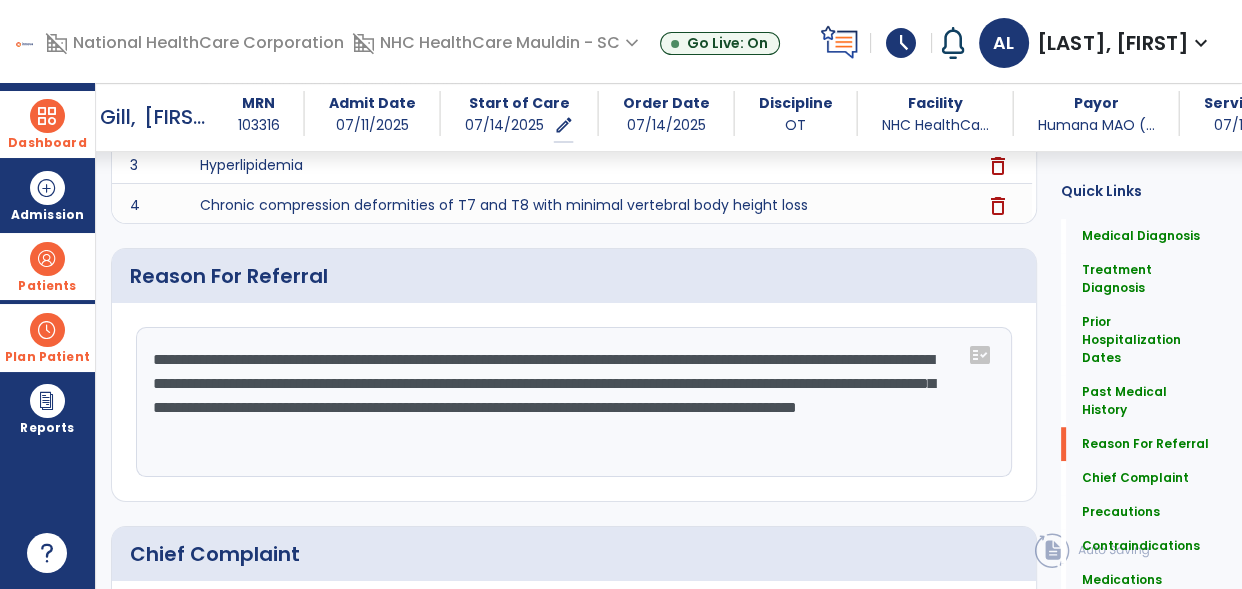 click at bounding box center (47, 259) 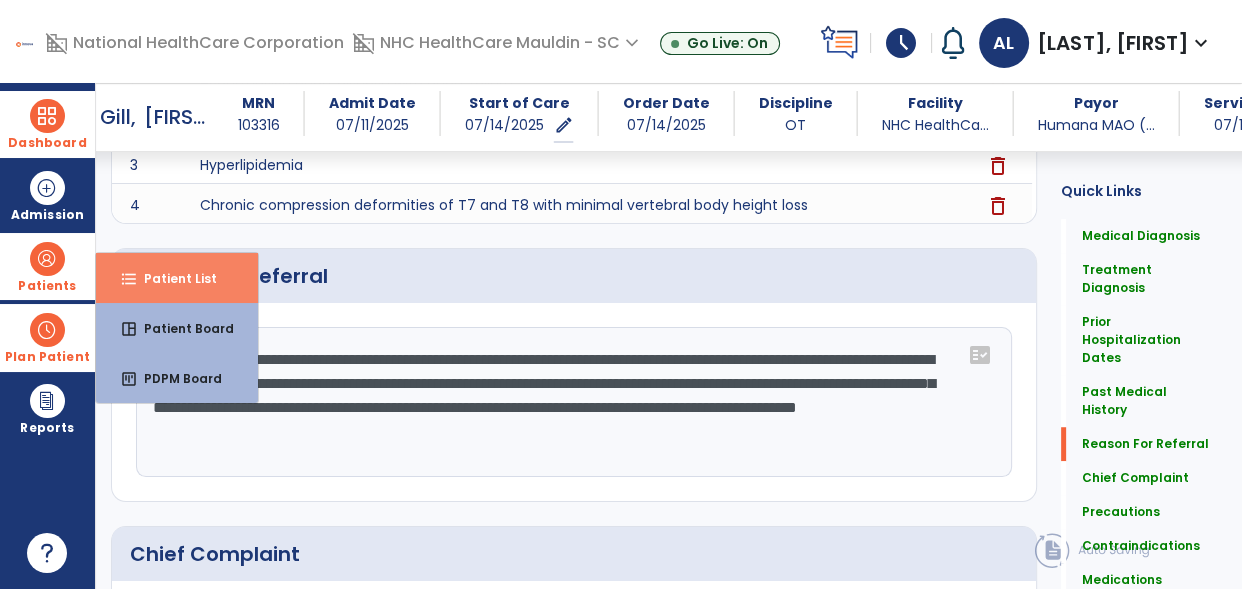 click on "format_list_bulleted  Patient List" at bounding box center [177, 278] 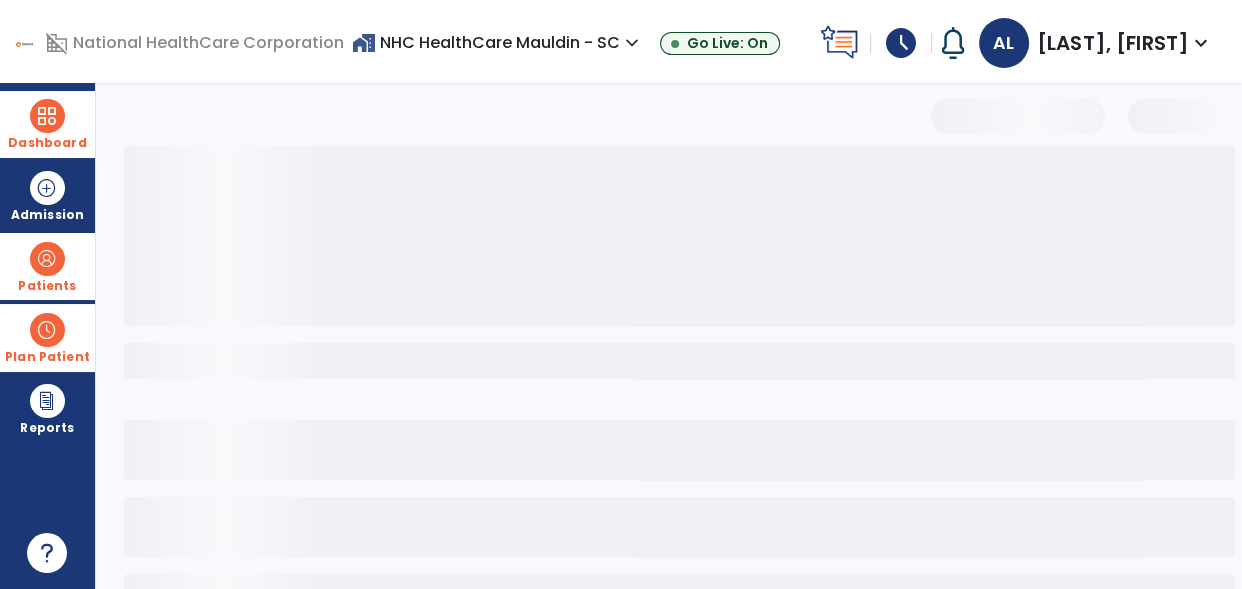 scroll, scrollTop: 153, scrollLeft: 0, axis: vertical 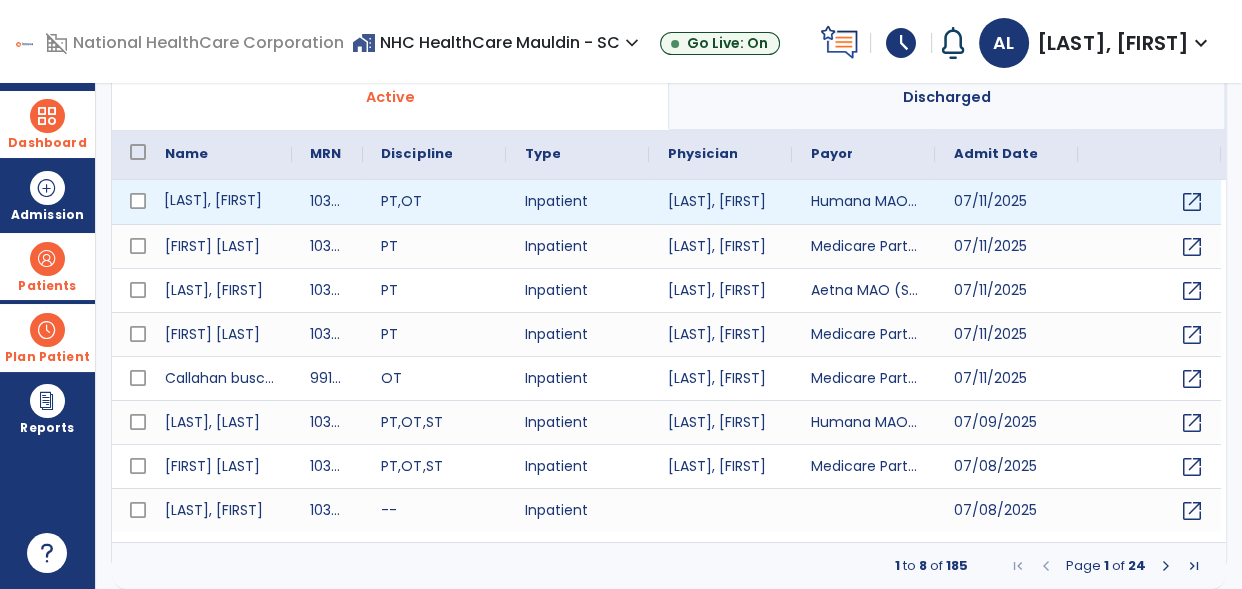 click on "[LAST], [FIRST]" at bounding box center (219, 202) 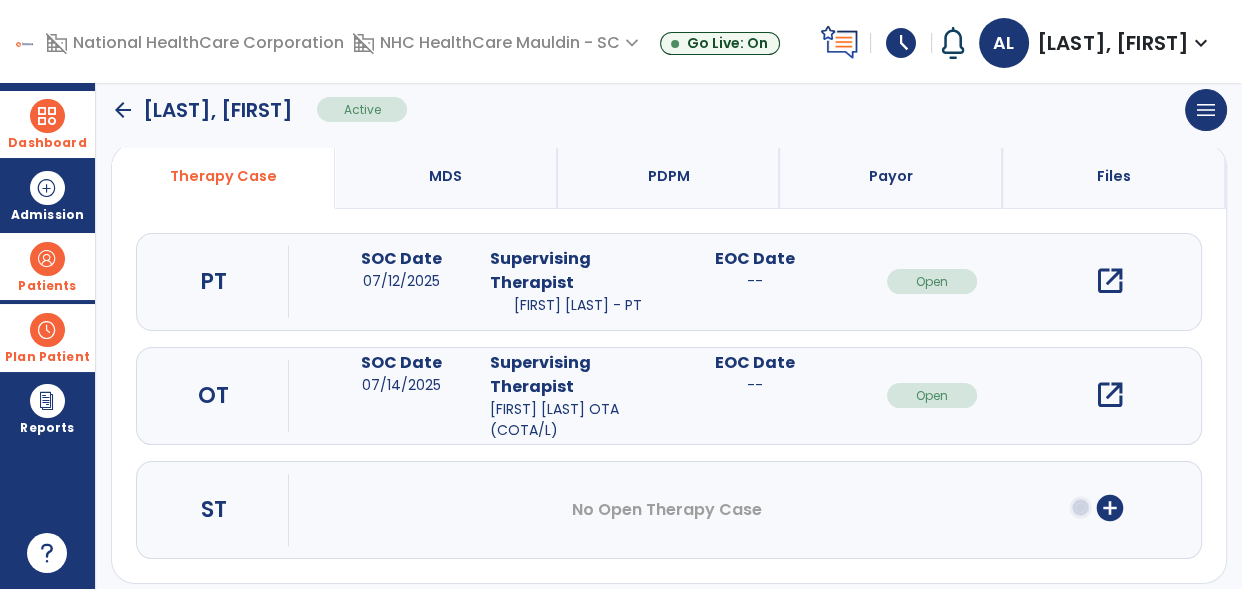 click on "open_in_new" at bounding box center [1109, 281] 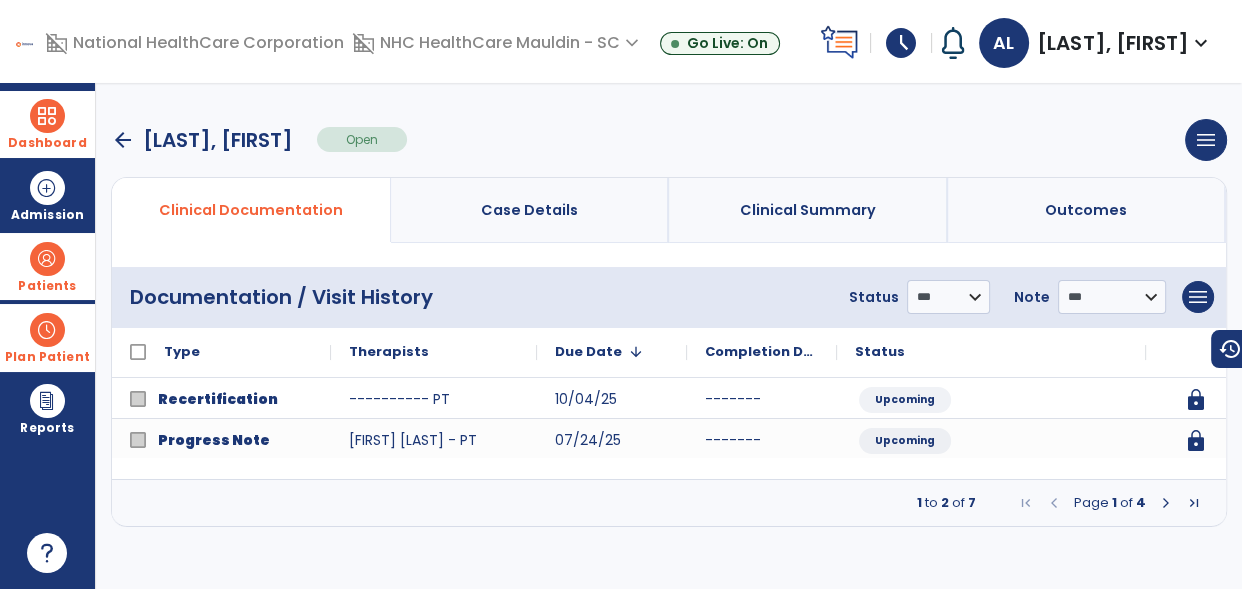 scroll, scrollTop: 0, scrollLeft: 0, axis: both 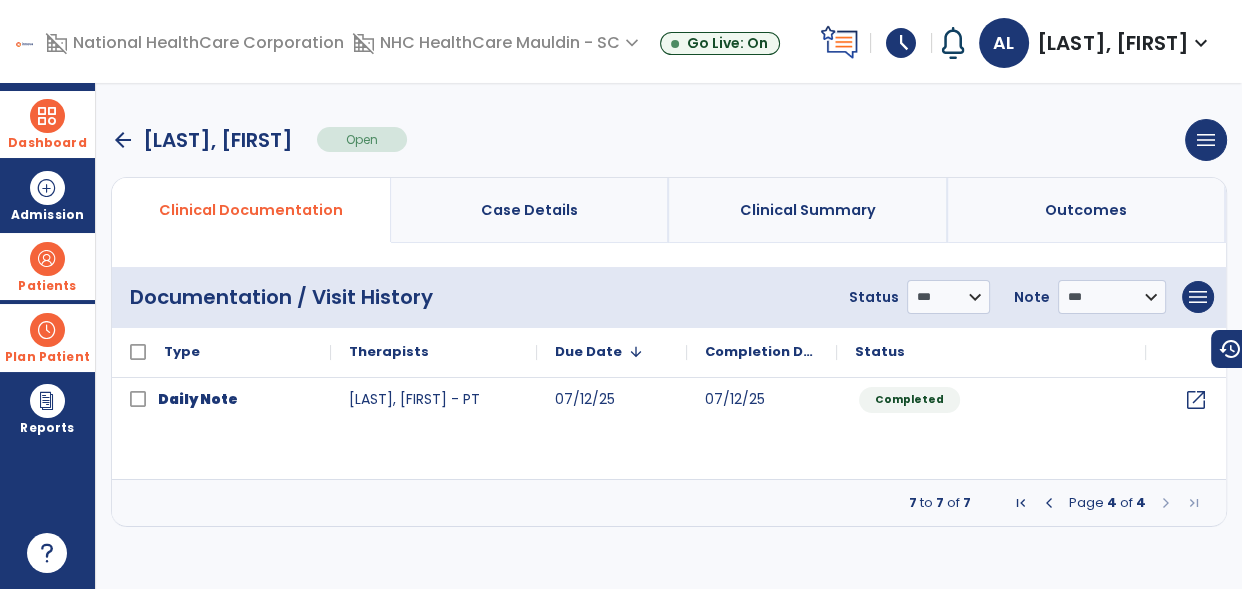 click at bounding box center (1049, 503) 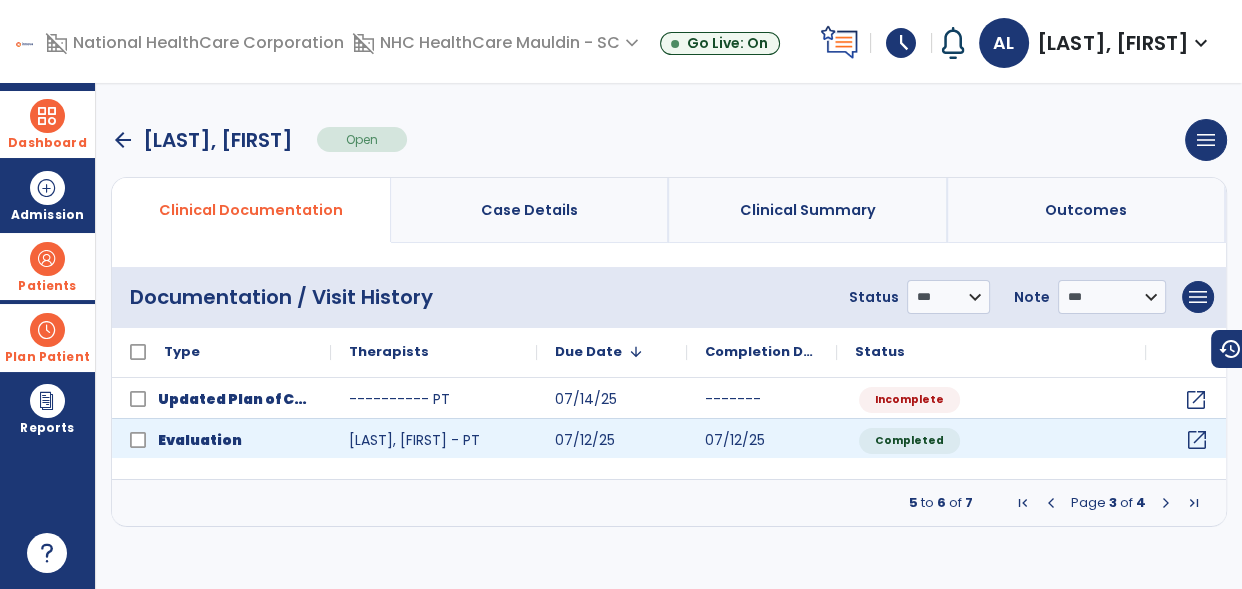 click on "open_in_new" 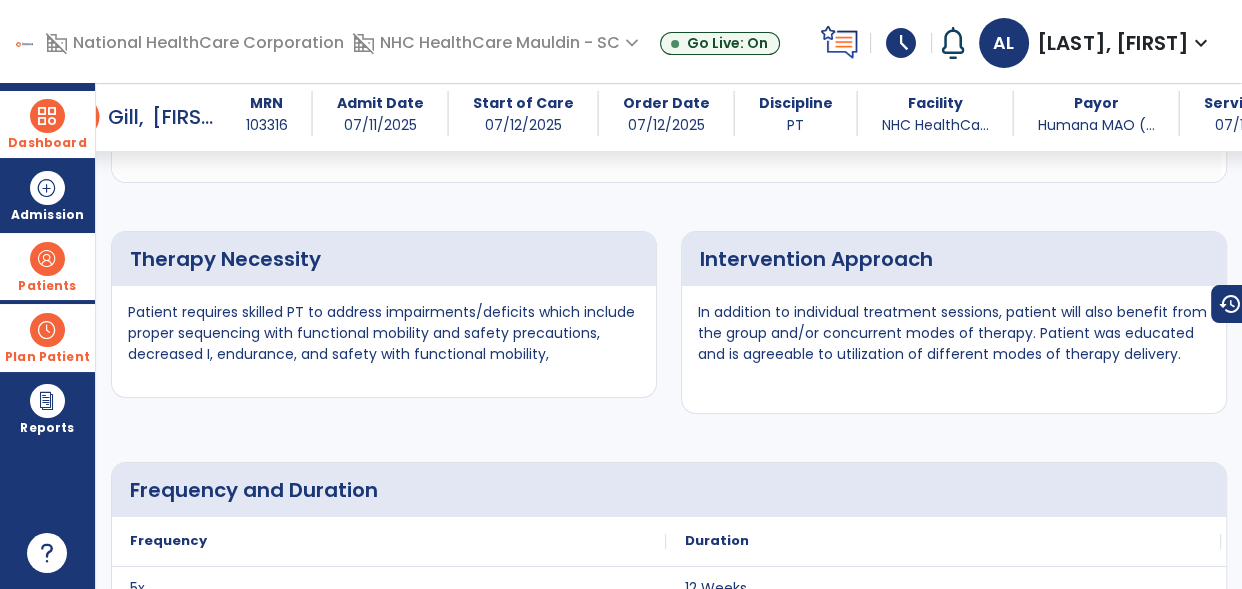 scroll, scrollTop: 2840, scrollLeft: 0, axis: vertical 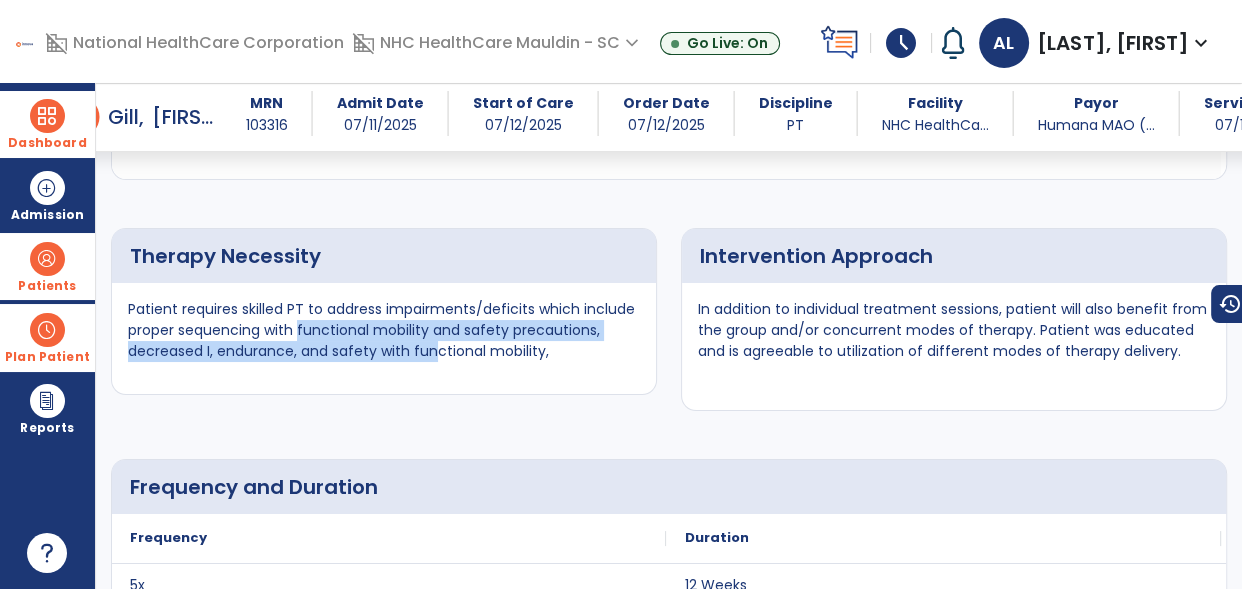 drag, startPoint x: 296, startPoint y: 325, endPoint x: 472, endPoint y: 355, distance: 178.53851 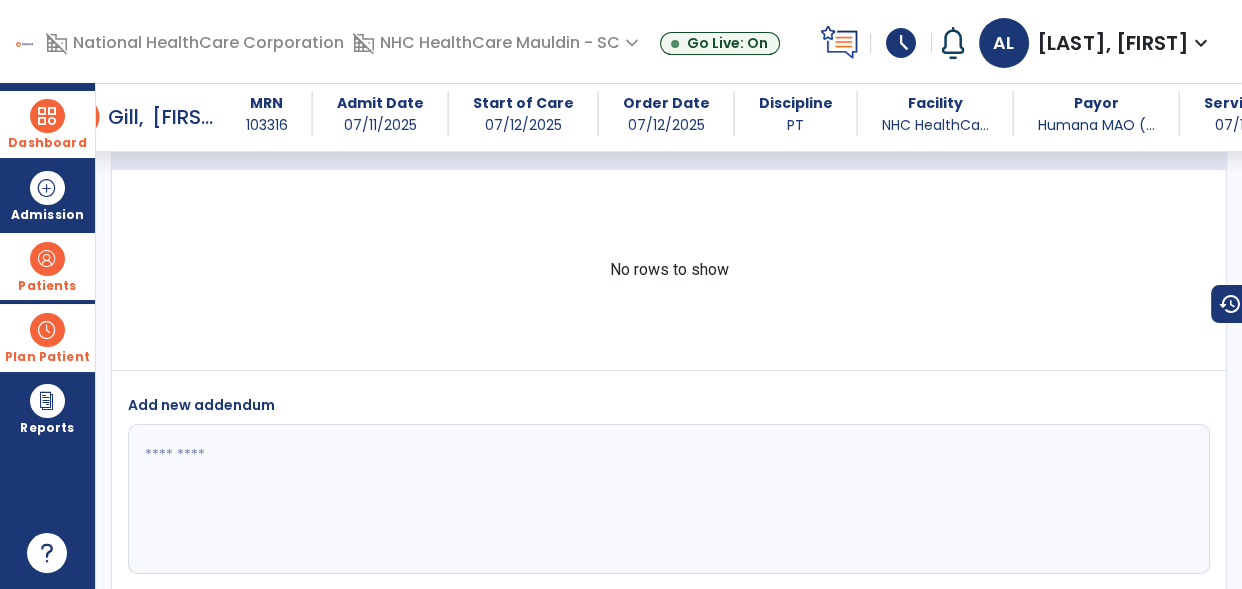 scroll, scrollTop: 5464, scrollLeft: 0, axis: vertical 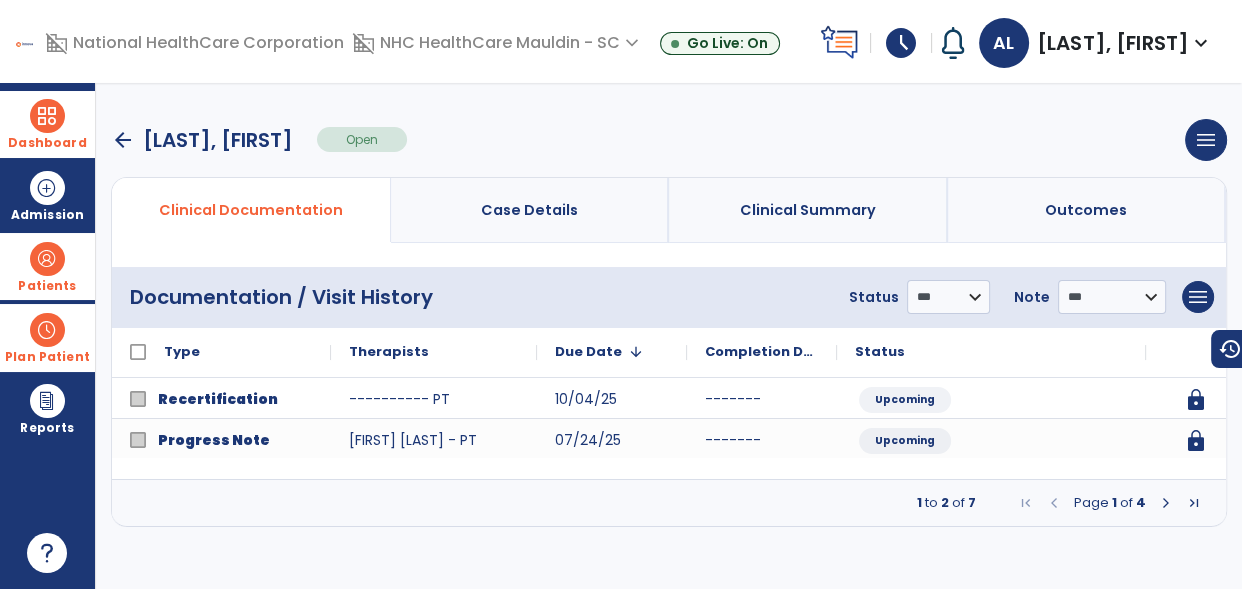 click on "arrow_back" at bounding box center [123, 140] 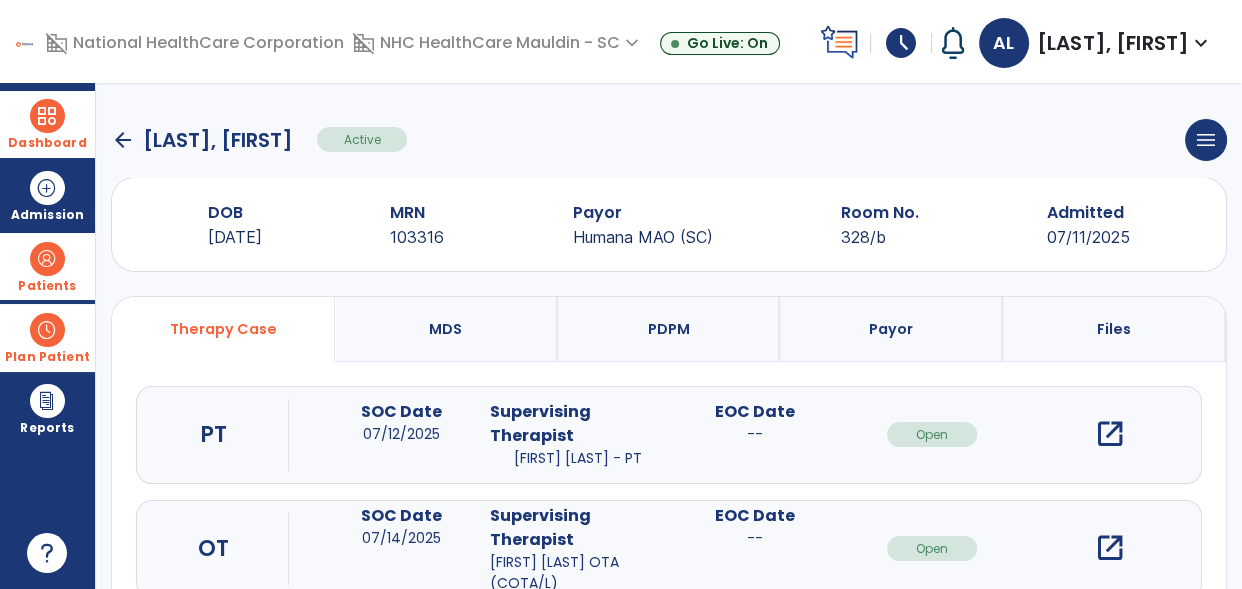 click on "open_in_new" at bounding box center (1109, 548) 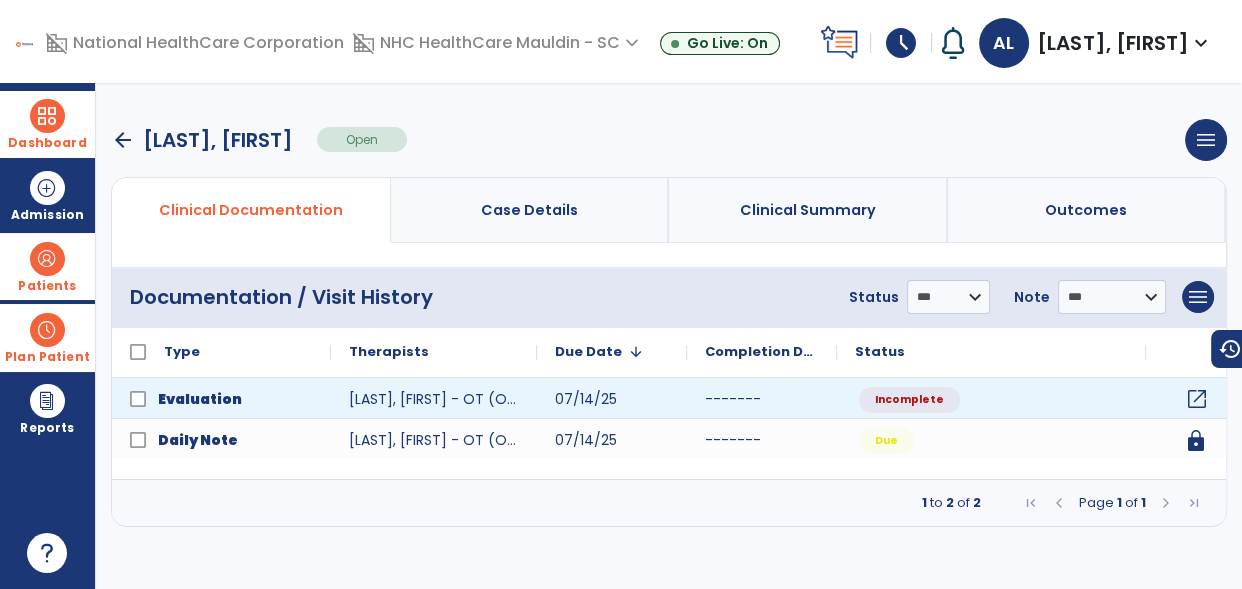 click on "open_in_new" 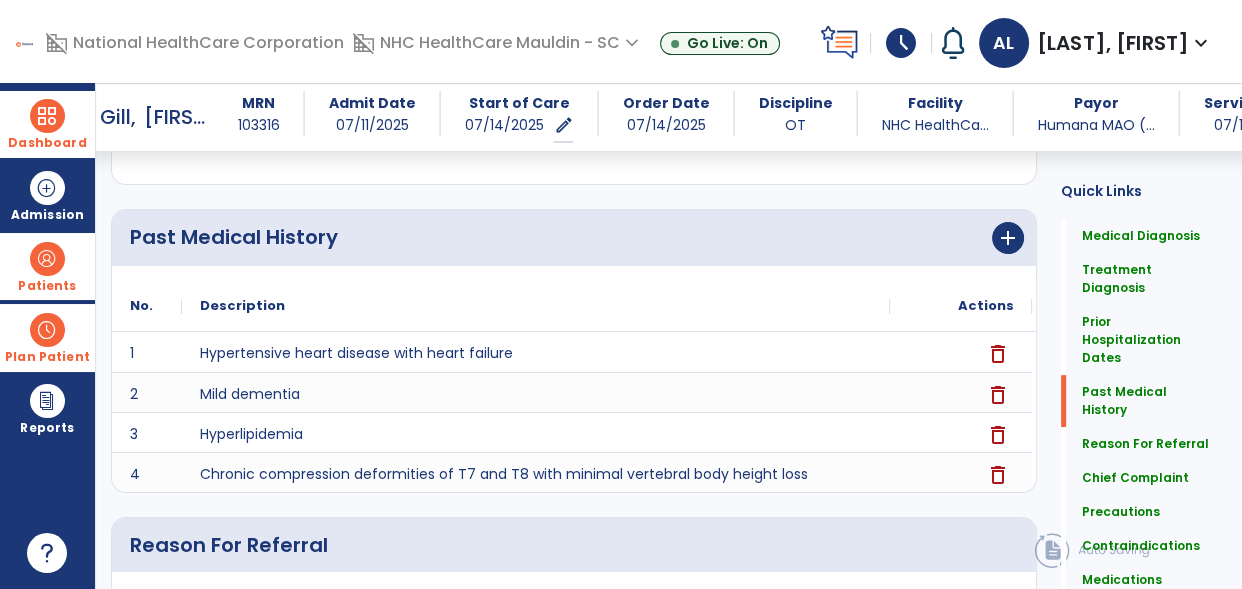 scroll, scrollTop: 701, scrollLeft: 0, axis: vertical 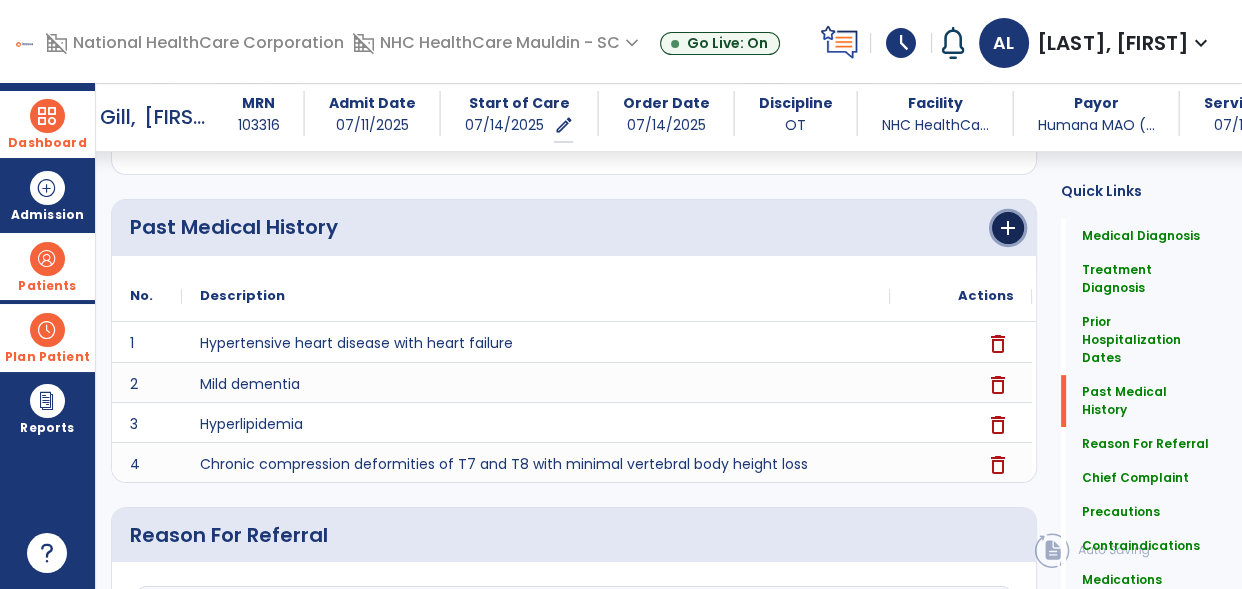 click on "add" 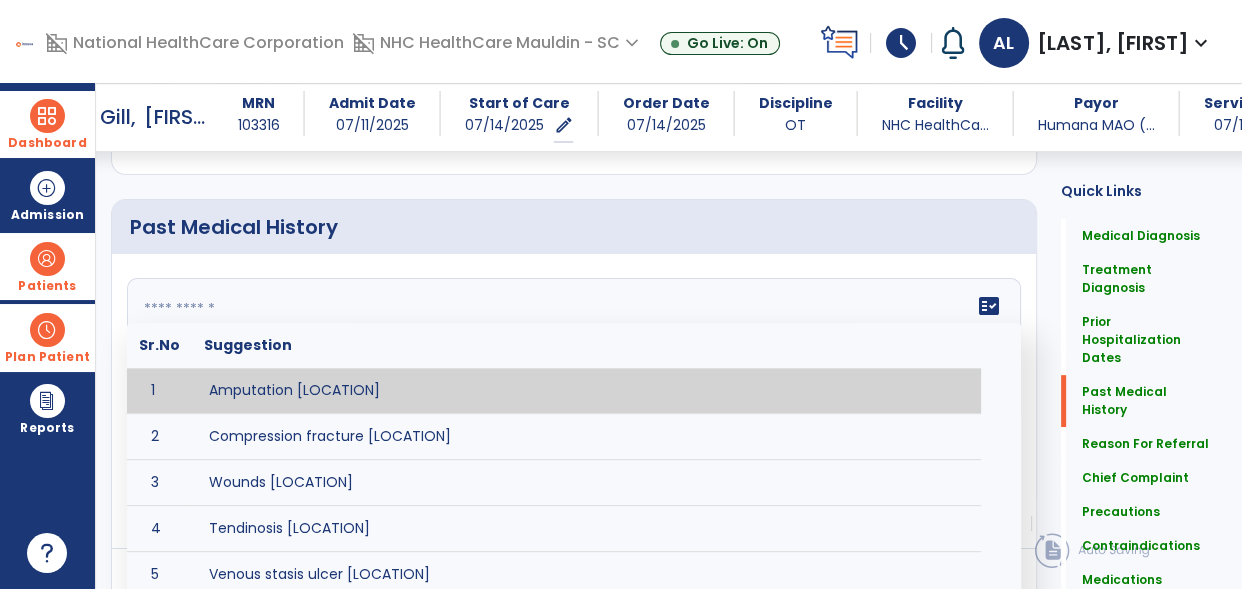 click on "fact_check  Sr.No Suggestion 1 Amputation [LOCATION] 2 Compression fracture [LOCATION] 3 Wounds [LOCATION] 4 Tendinosis [LOCATION] 5 Venous stasis ulcer [LOCATION] 6 Achilles tendon tear [LOCATION] 7 ACL tear surgically repaired [LOCATION] 8 Above knee amputation (AKA) [LOCATION] 9 Below knee amputation (BKE) [LOCATION] 10 Cancer (SITE/TYPE) 11 Surgery (TYPE) 12 AAA (Abdominal Aortic Aneurysm) 13 Achilles tendon tear [LOCATION] 14 Acute Renal Failure 15 AIDS (Acquired Immune Deficiency Syndrome) 16 Alzheimer's Disease 17 Anemia 18 Angina 19 Anxiety 20 ASHD (Arteriosclerotic Heart Disease) 21 Atrial Fibrillation 22 Bipolar Disorder 23 Bowel Obstruction 24 C-Diff 25 Coronary Artery Bypass Graft (CABG) 26 CAD (Coronary Artery Disease) 27 Carpal tunnel syndrome 28 Chronic bronchitis 29 Chronic renal failure 30 Colostomy 31 COPD (Chronic Obstructive Pulmonary Disease) 32 CRPS (Complex Regional Pain Syndrome) 33 CVA (Cerebrovascular Accident) 34 CVI (Chronic Venous Insufficiency) 35 DDD (Degenerative Disc Disease)" 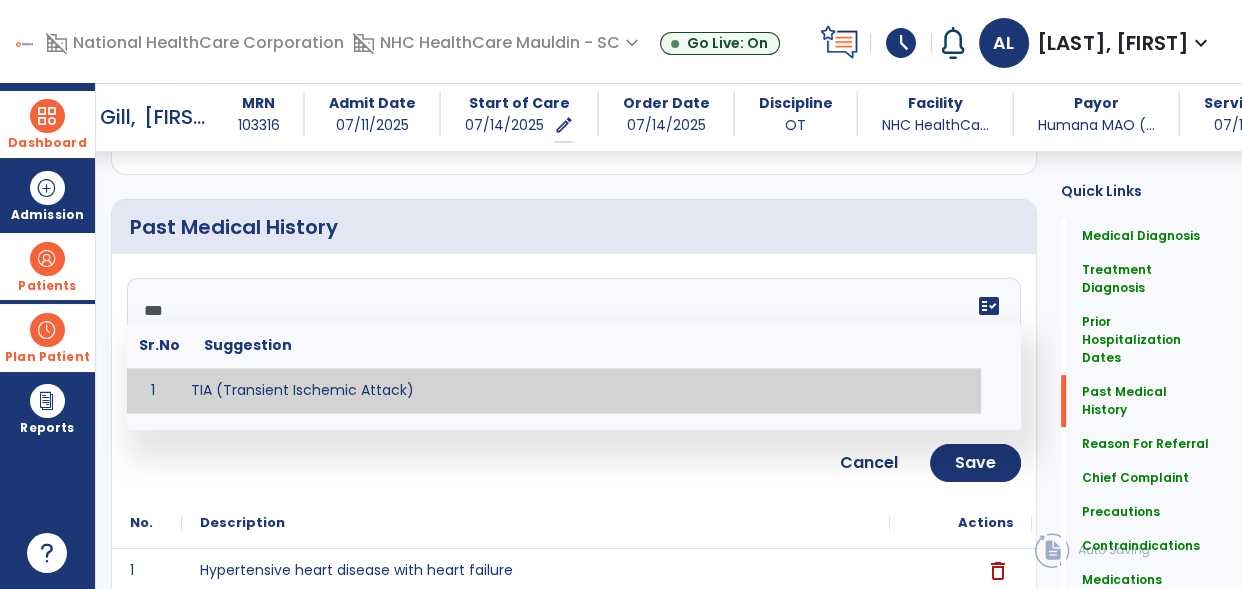 type on "**********" 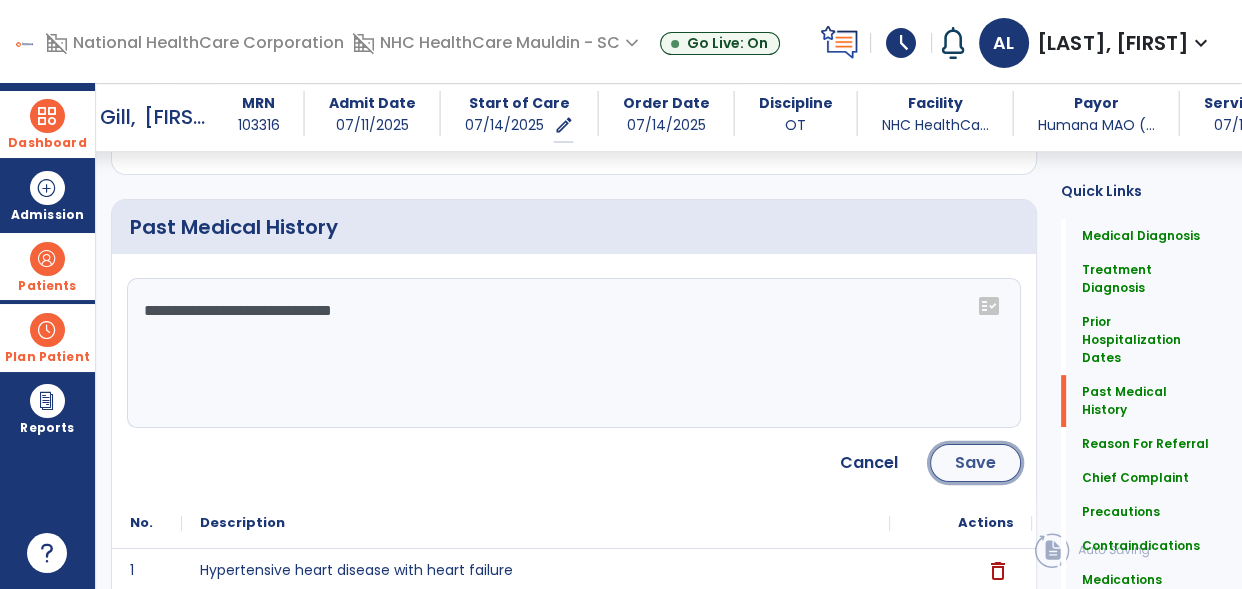 click on "Save" 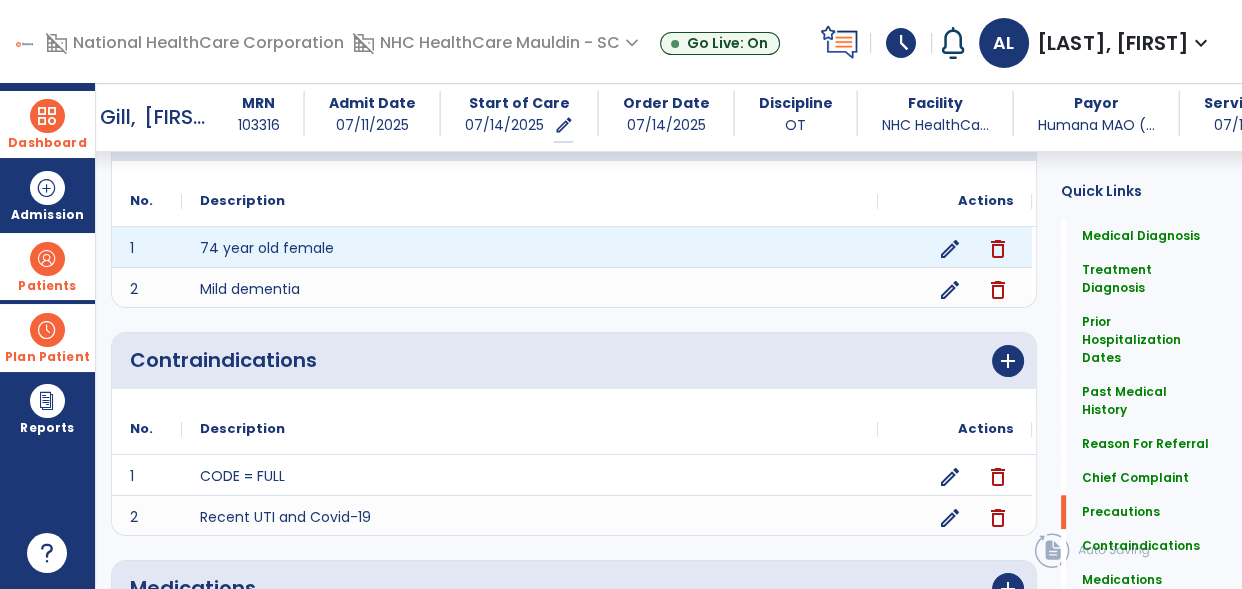 scroll, scrollTop: 1941, scrollLeft: 0, axis: vertical 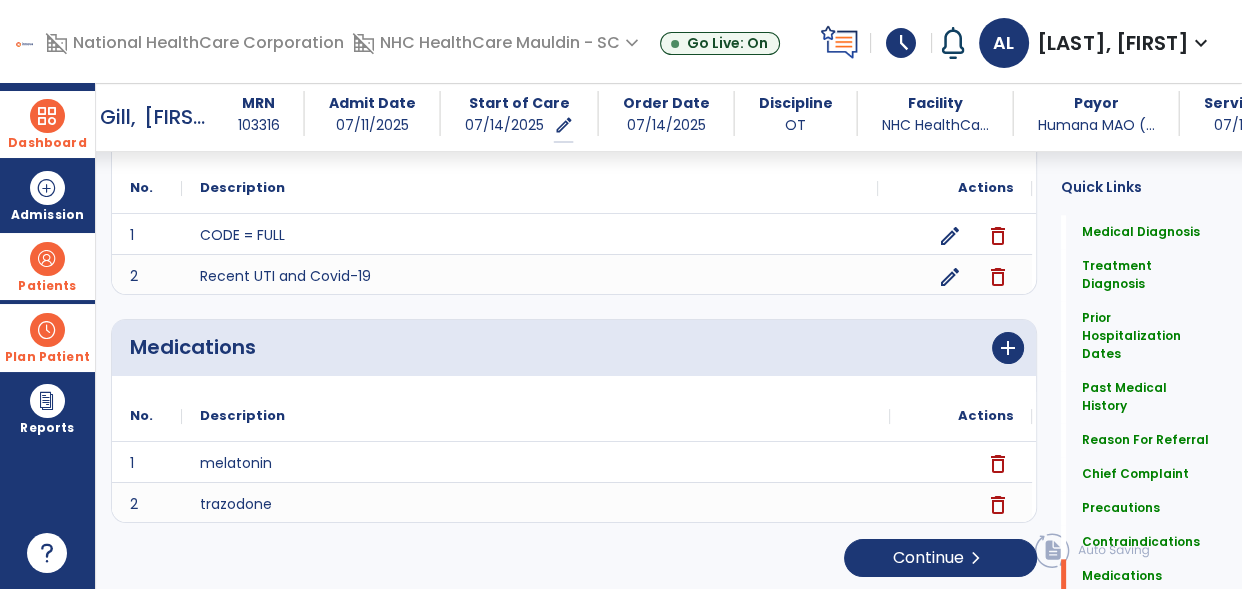 click on "Dashboard" at bounding box center [47, 143] 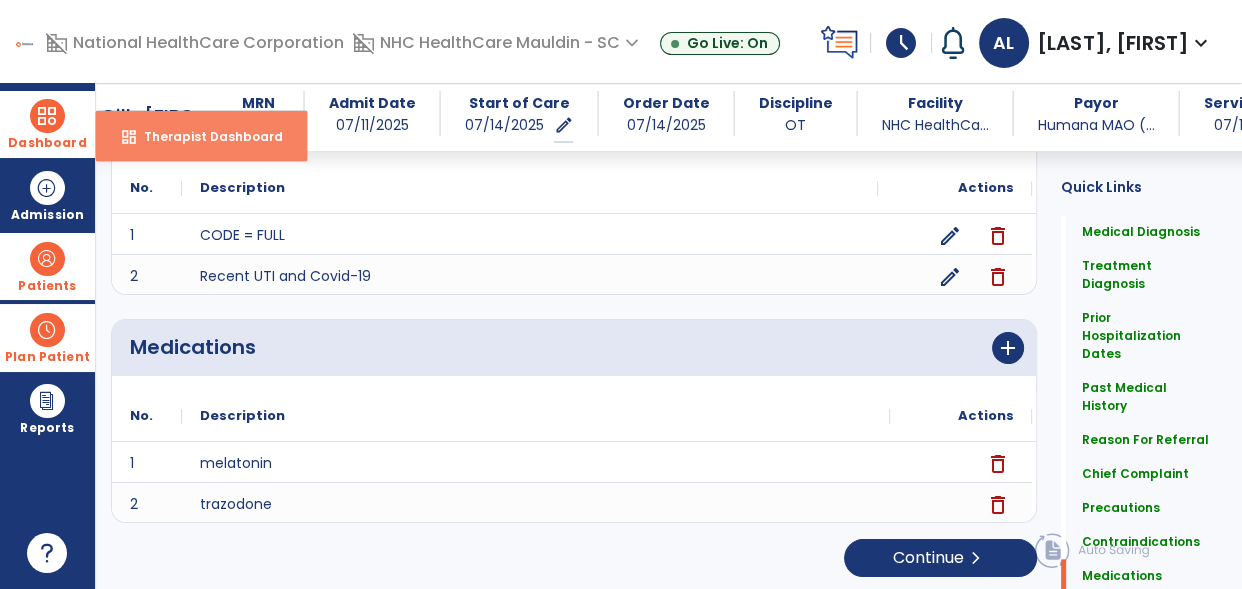 click on "dashboard  Therapist Dashboard" at bounding box center (201, 136) 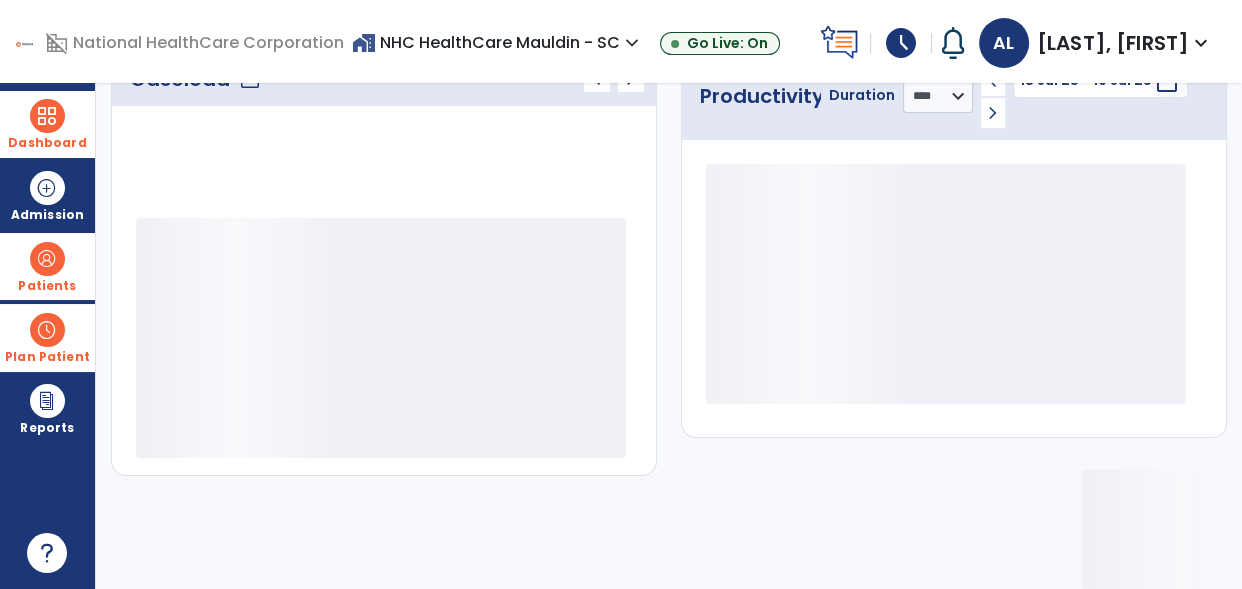 scroll, scrollTop: 315, scrollLeft: 0, axis: vertical 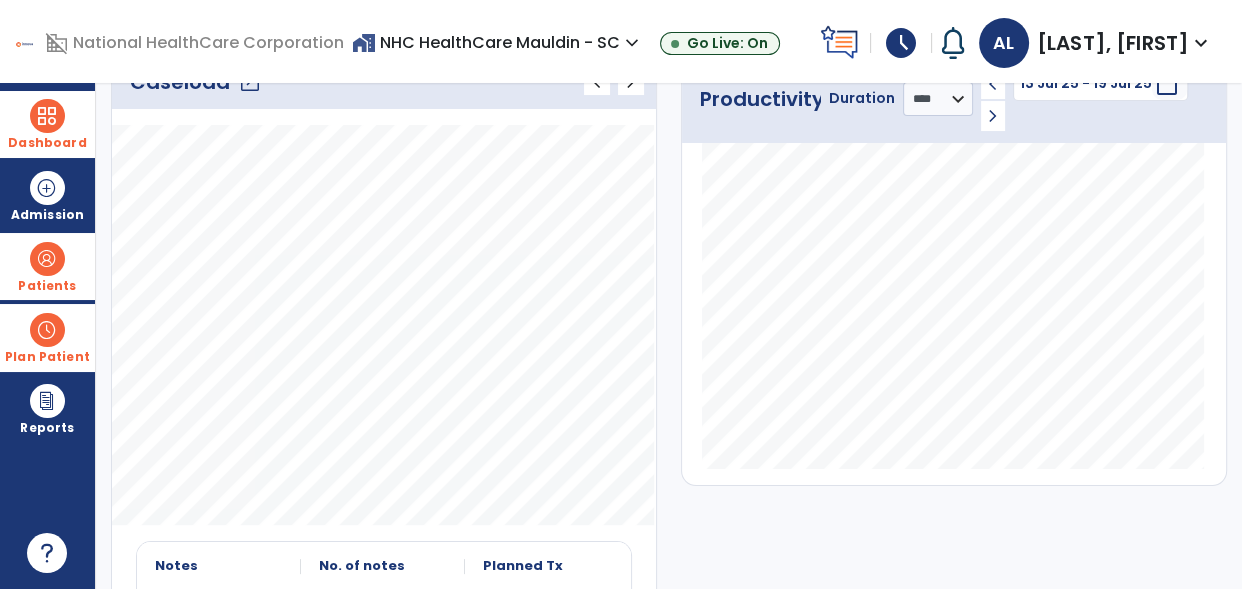 click on "open_in_new" 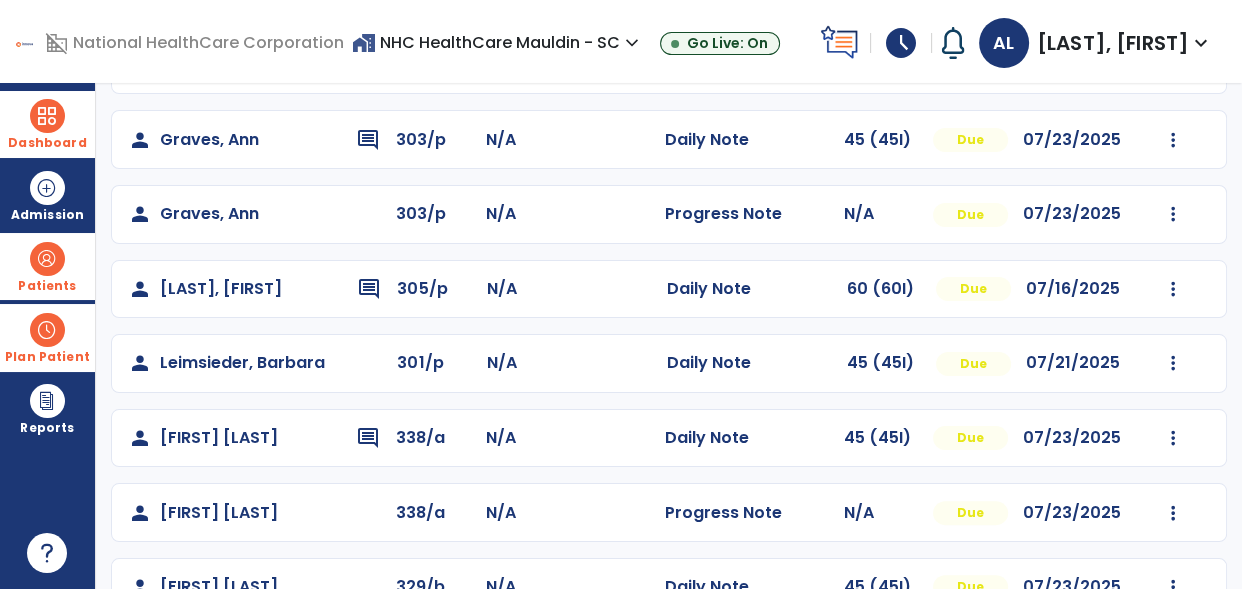 scroll, scrollTop: 473, scrollLeft: 0, axis: vertical 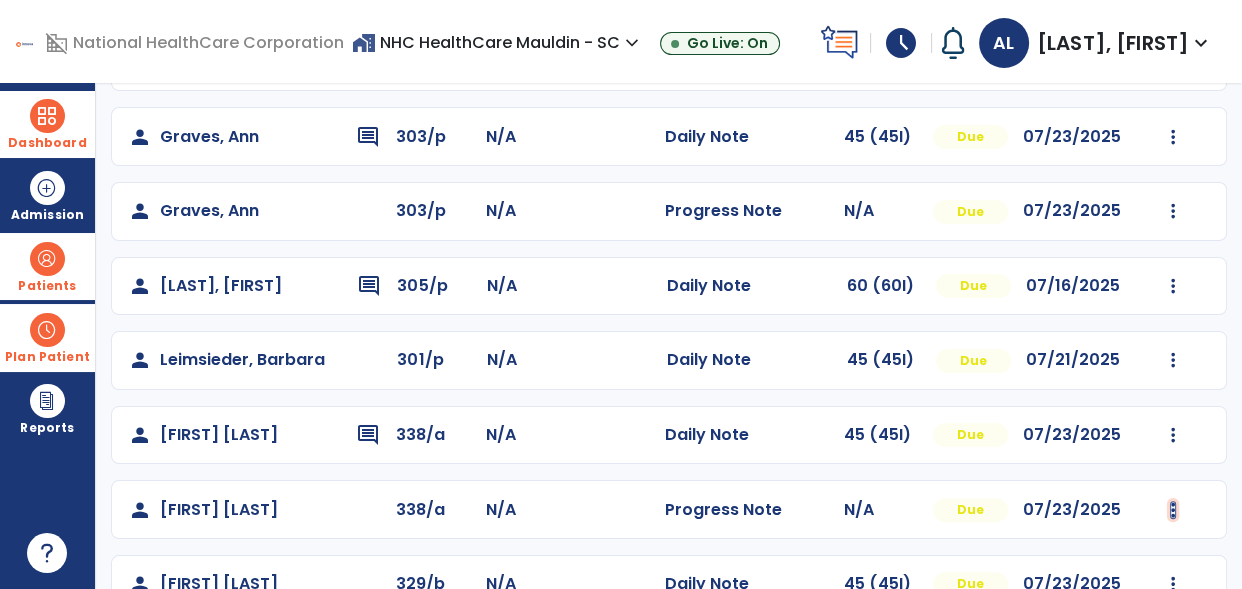 click at bounding box center [1173, -87] 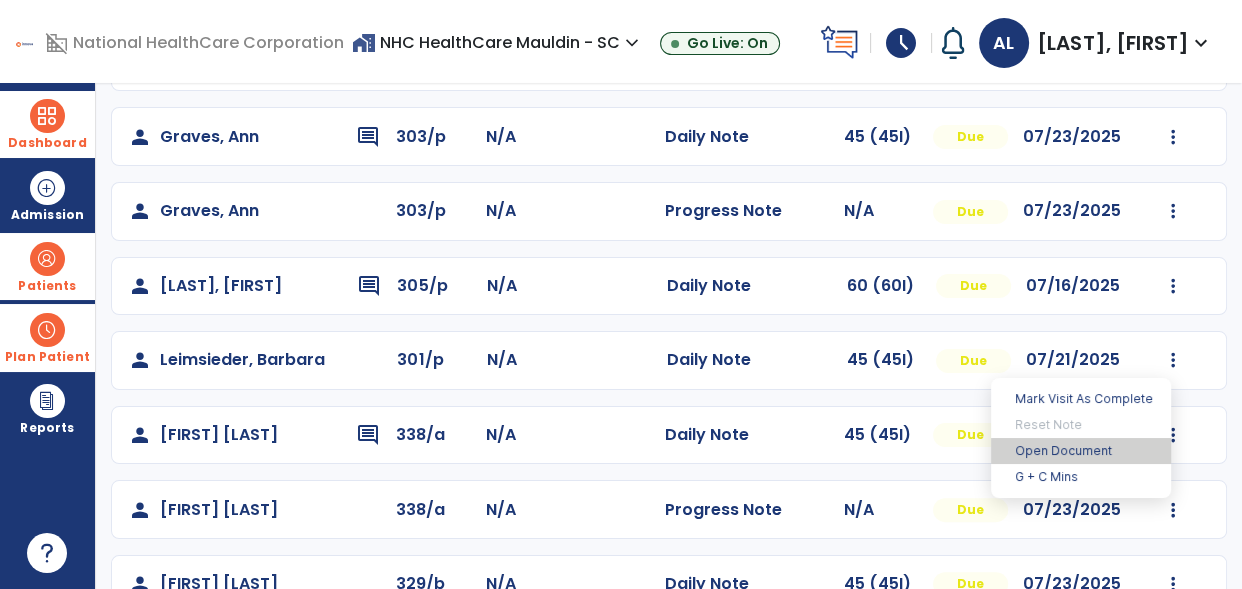 click on "Open Document" at bounding box center (1081, 451) 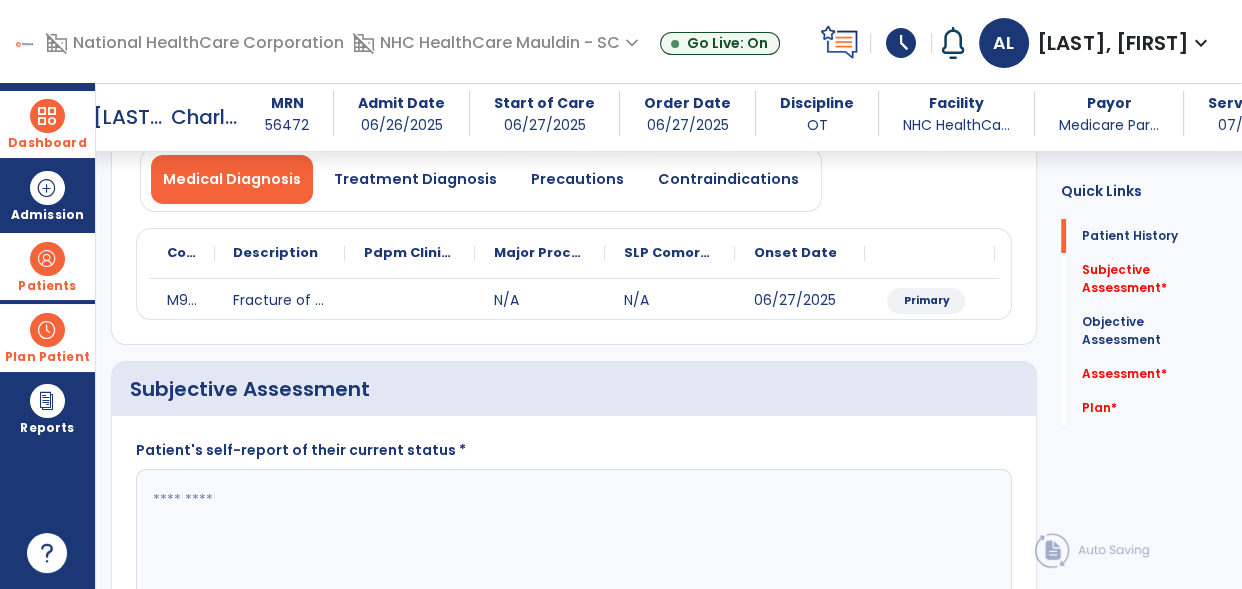scroll, scrollTop: 150, scrollLeft: 0, axis: vertical 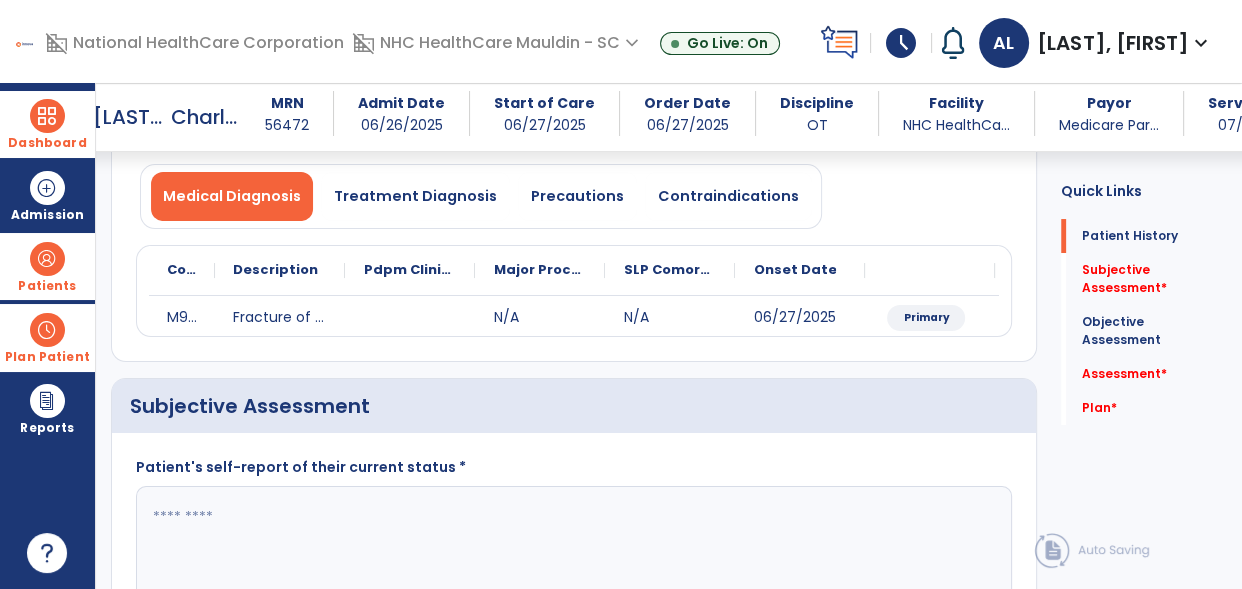 click 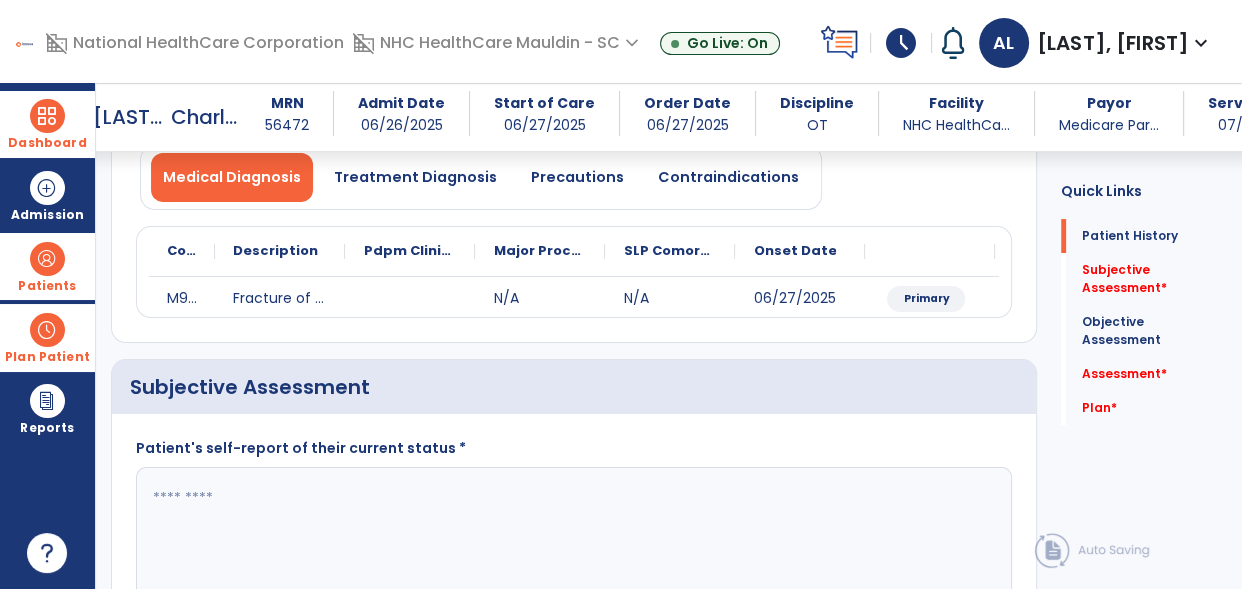 scroll, scrollTop: 172, scrollLeft: 0, axis: vertical 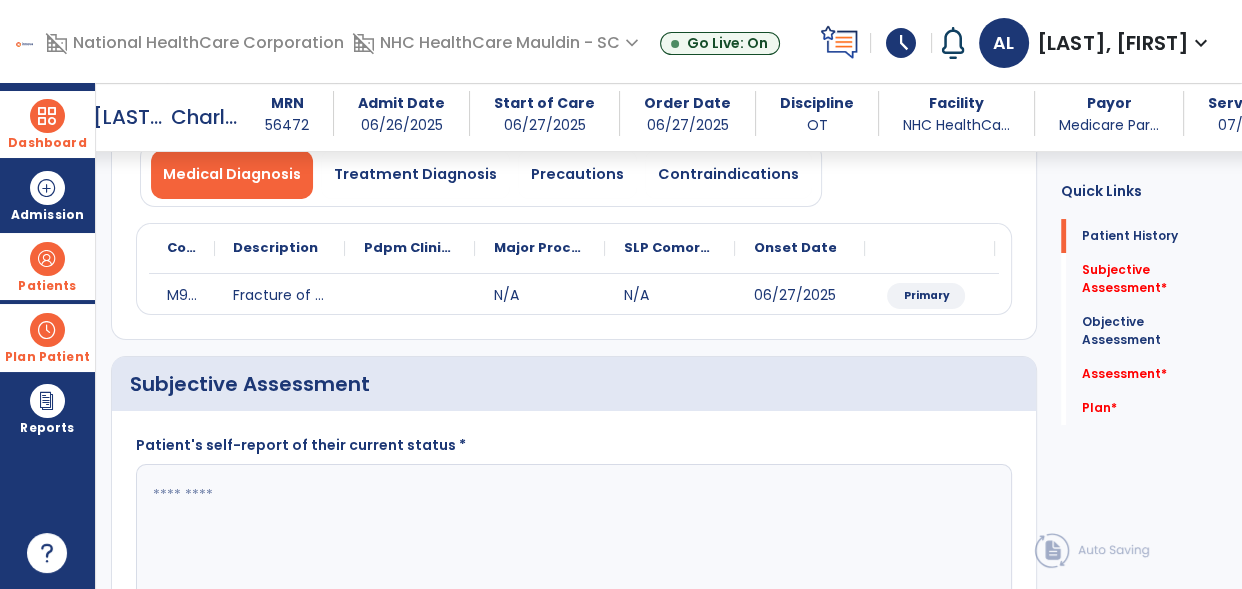 click 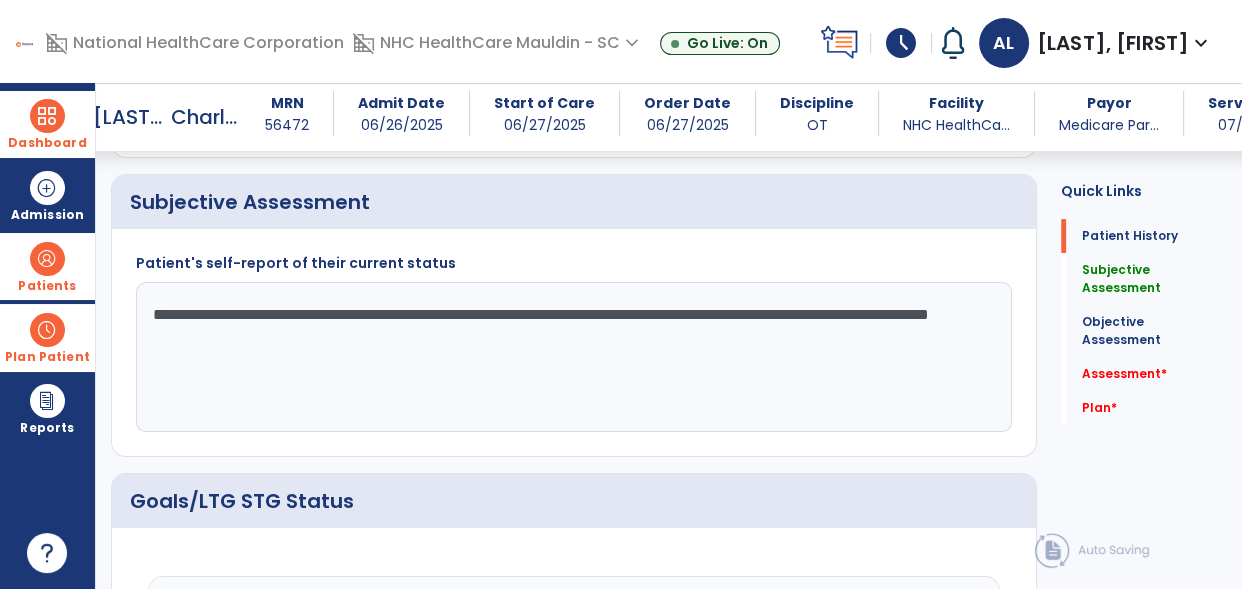 scroll, scrollTop: 0, scrollLeft: 0, axis: both 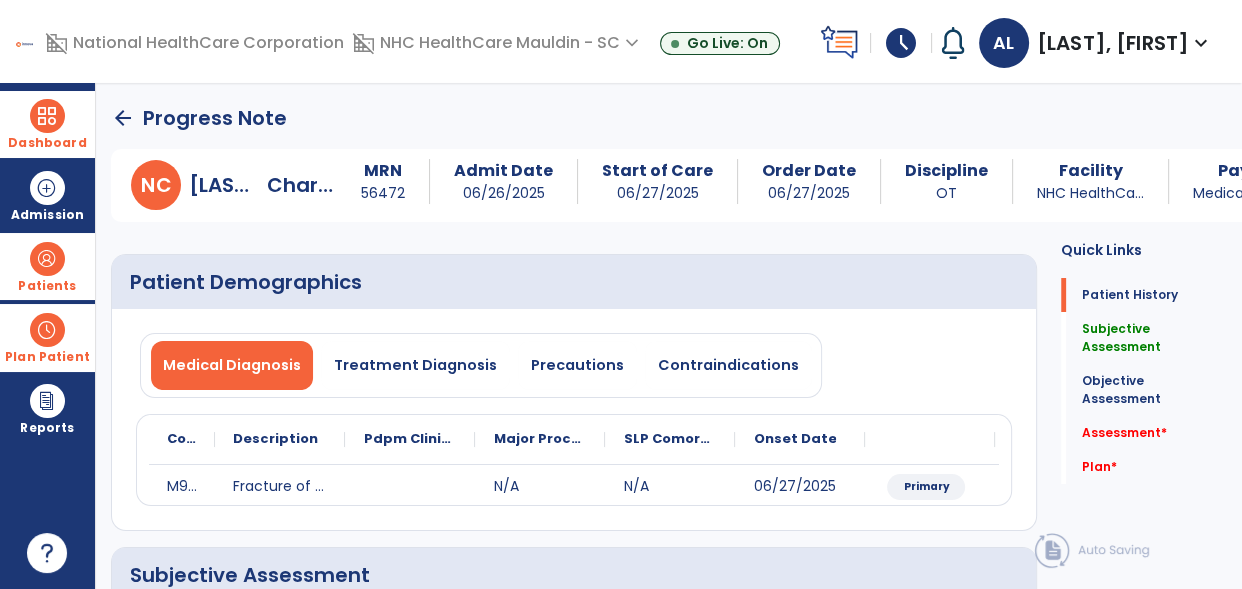 type on "**********" 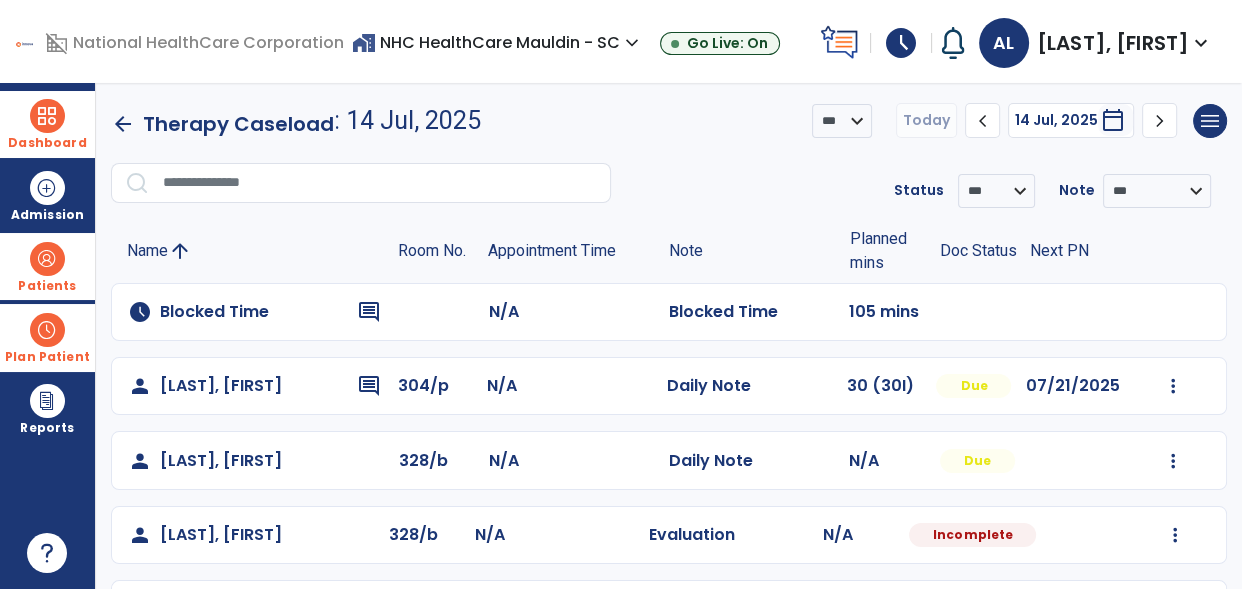 click on "Plan Patient" at bounding box center [47, 266] 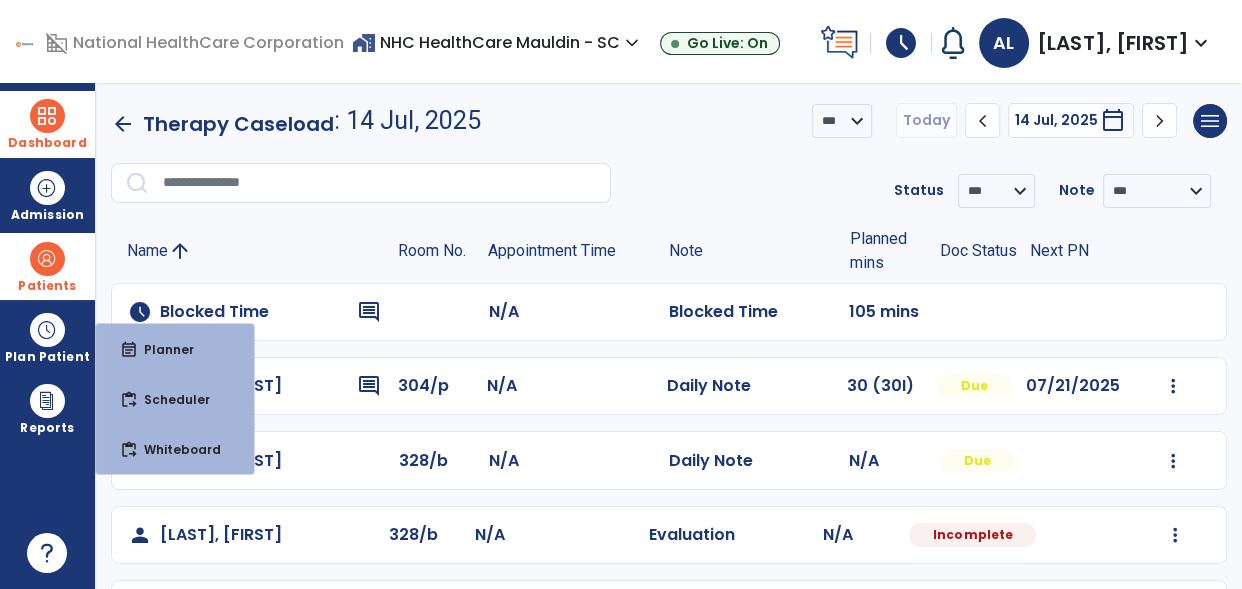 click at bounding box center (47, 259) 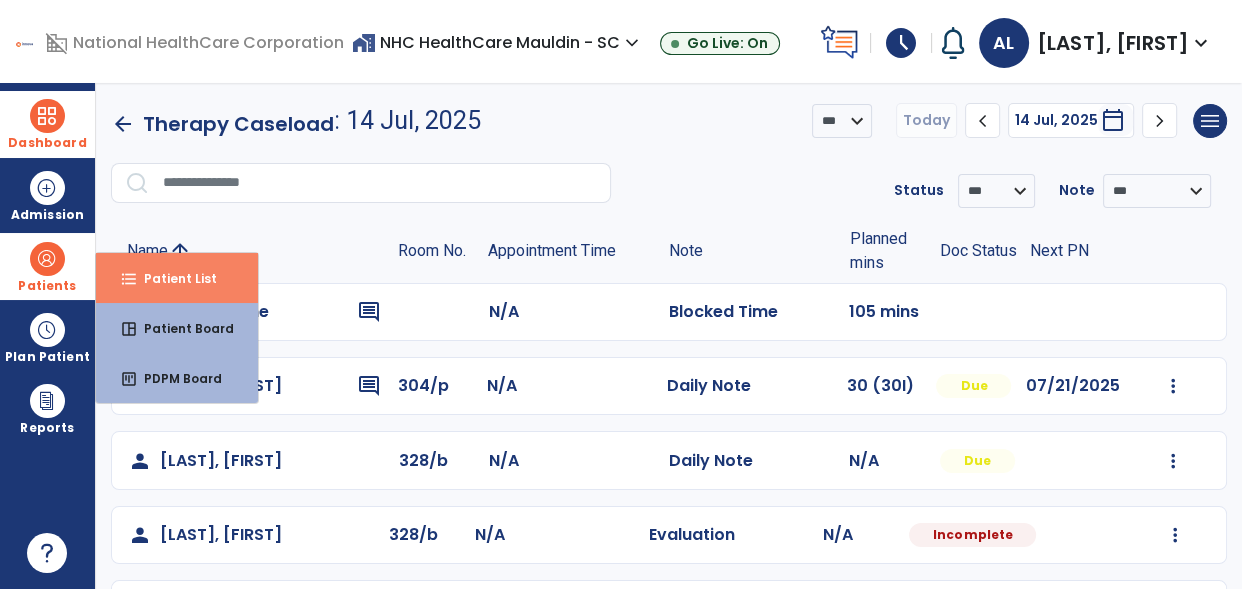 click on "Patient List" at bounding box center [172, 278] 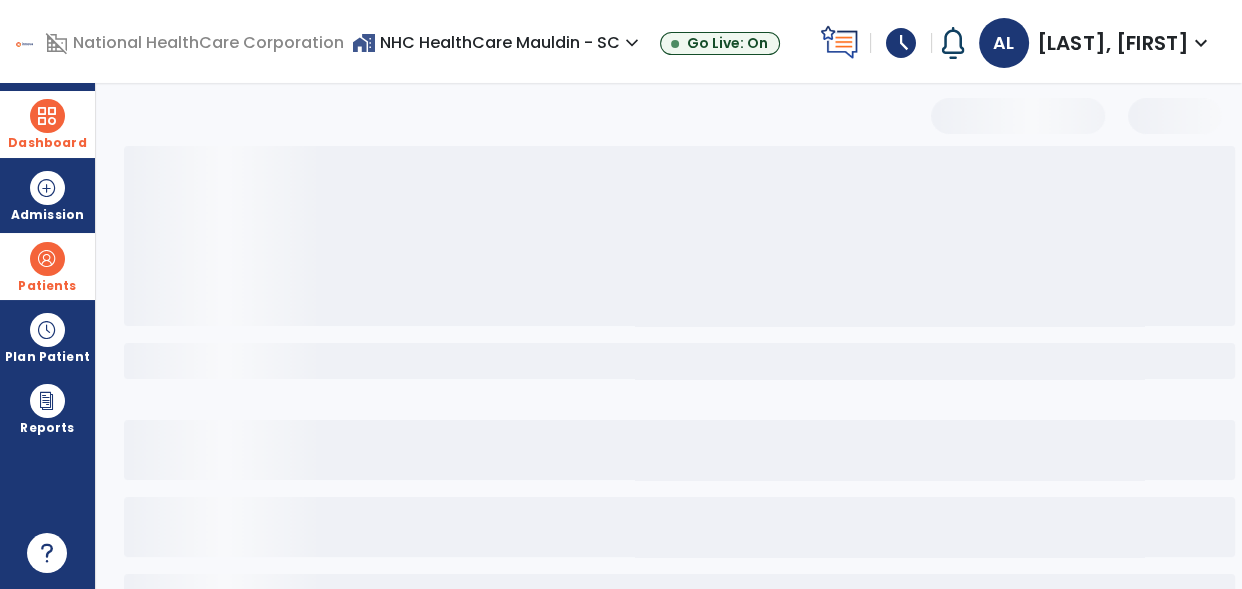 select on "***" 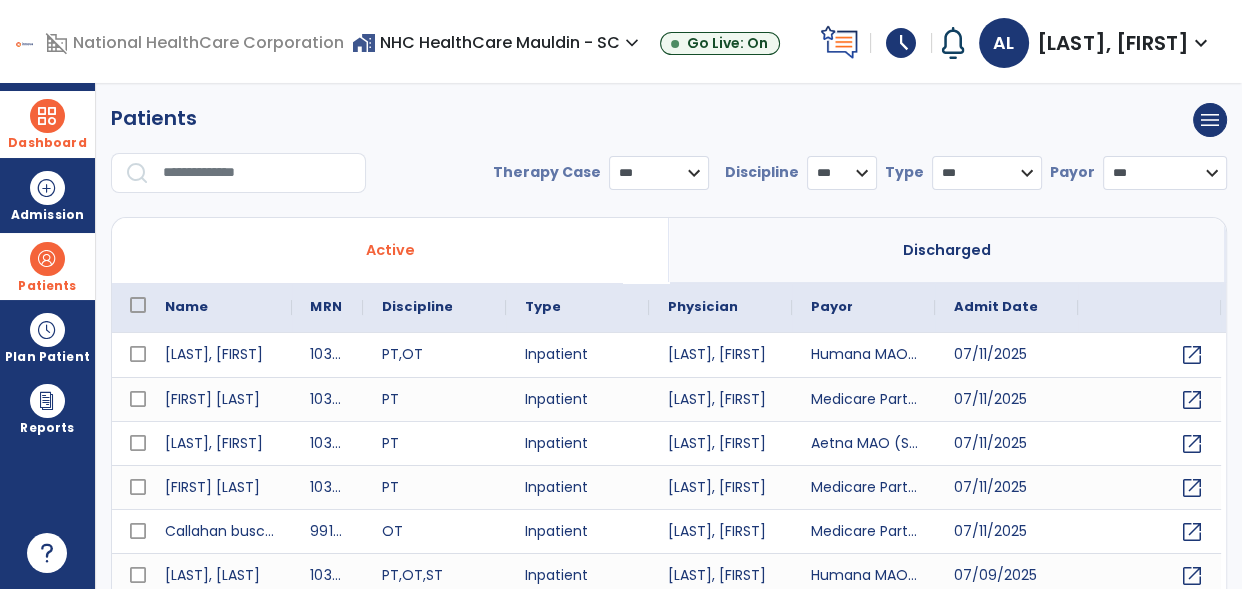 click at bounding box center [257, 173] 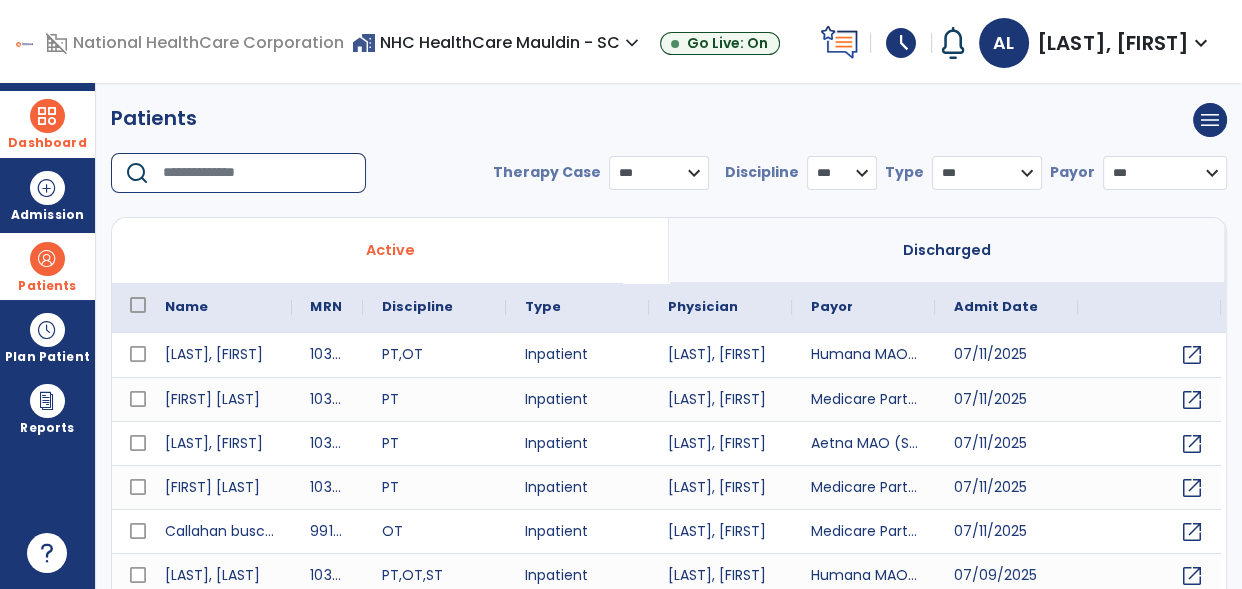 click at bounding box center (257, 173) 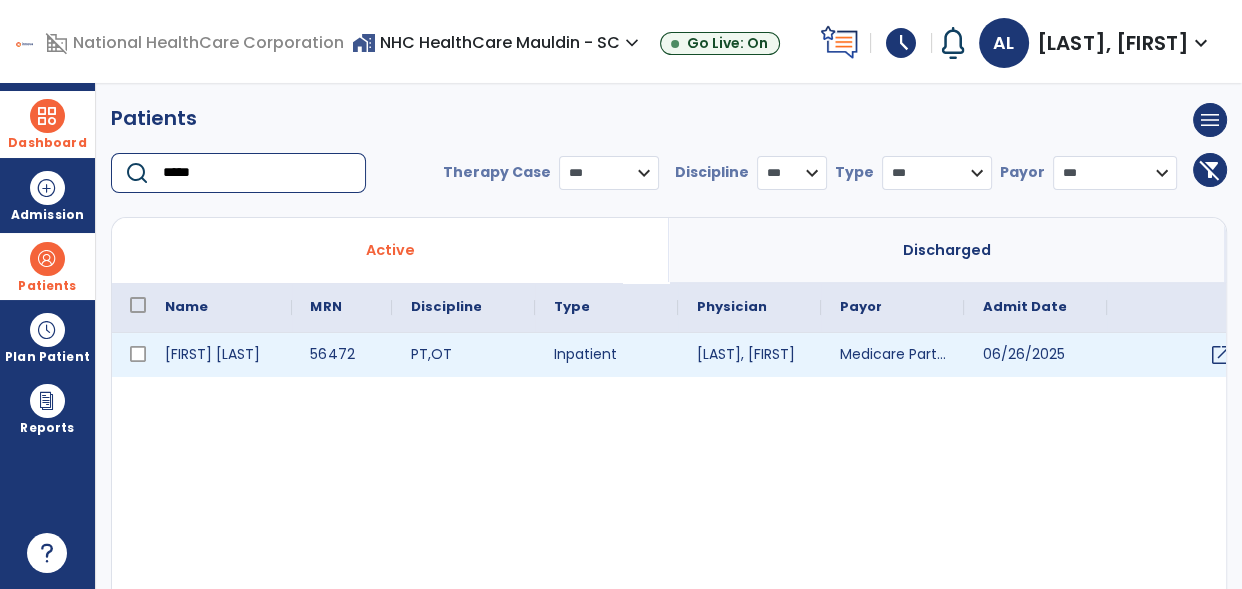 type on "*****" 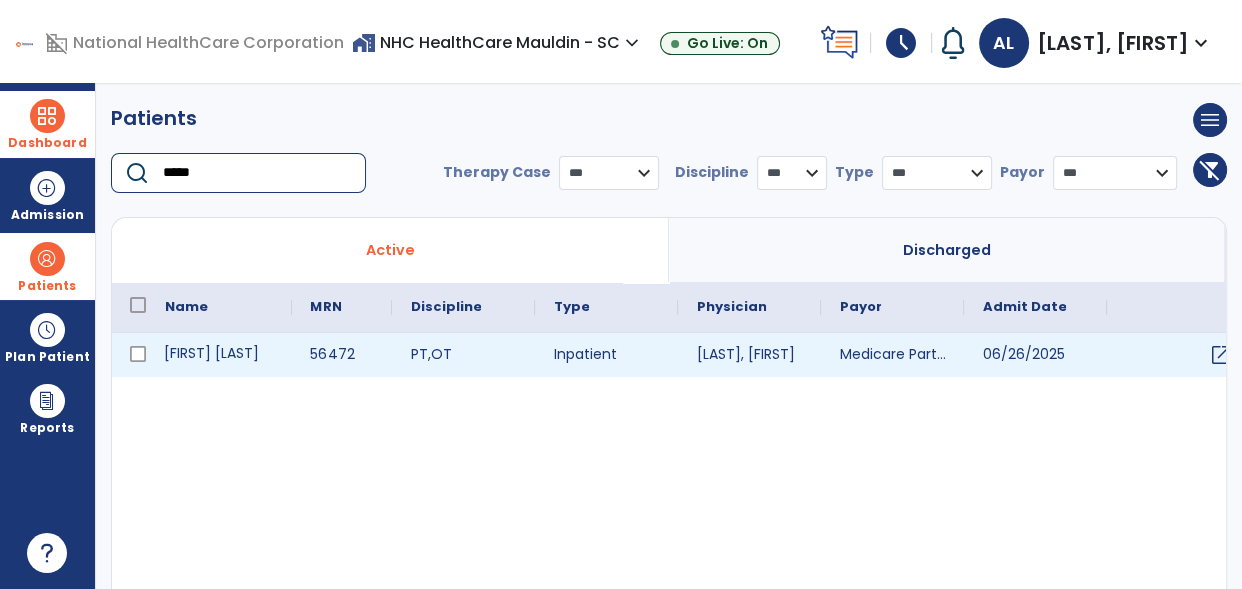 click on "[FIRST] [LAST]" at bounding box center (219, 355) 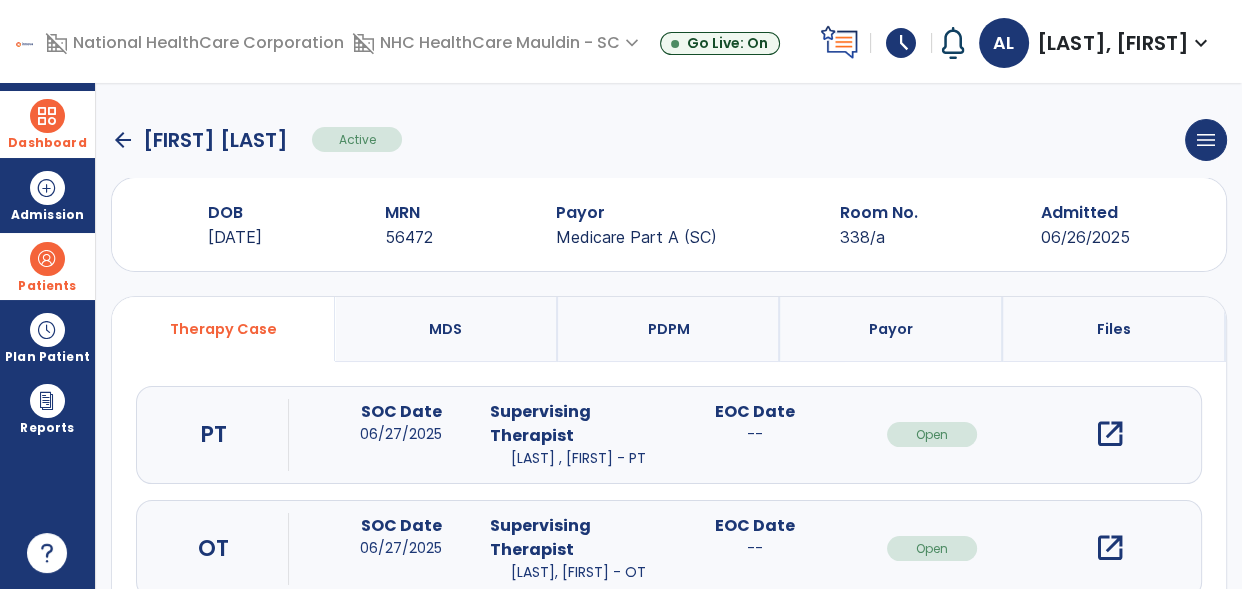 click on "open_in_new" at bounding box center (1109, 548) 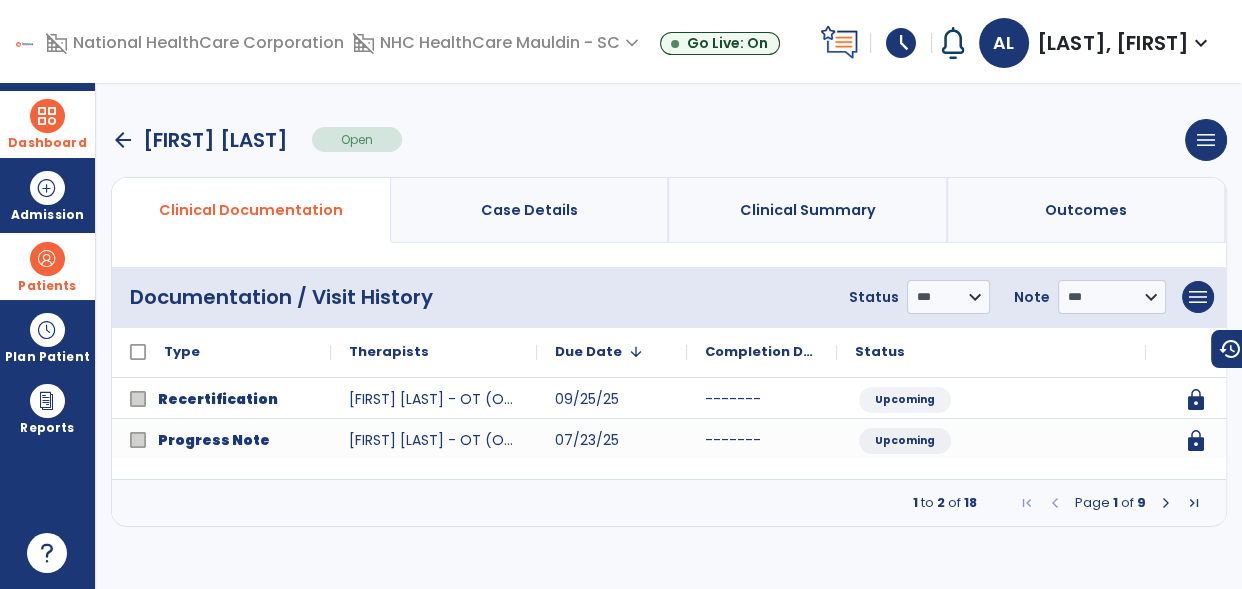 click at bounding box center (1166, 503) 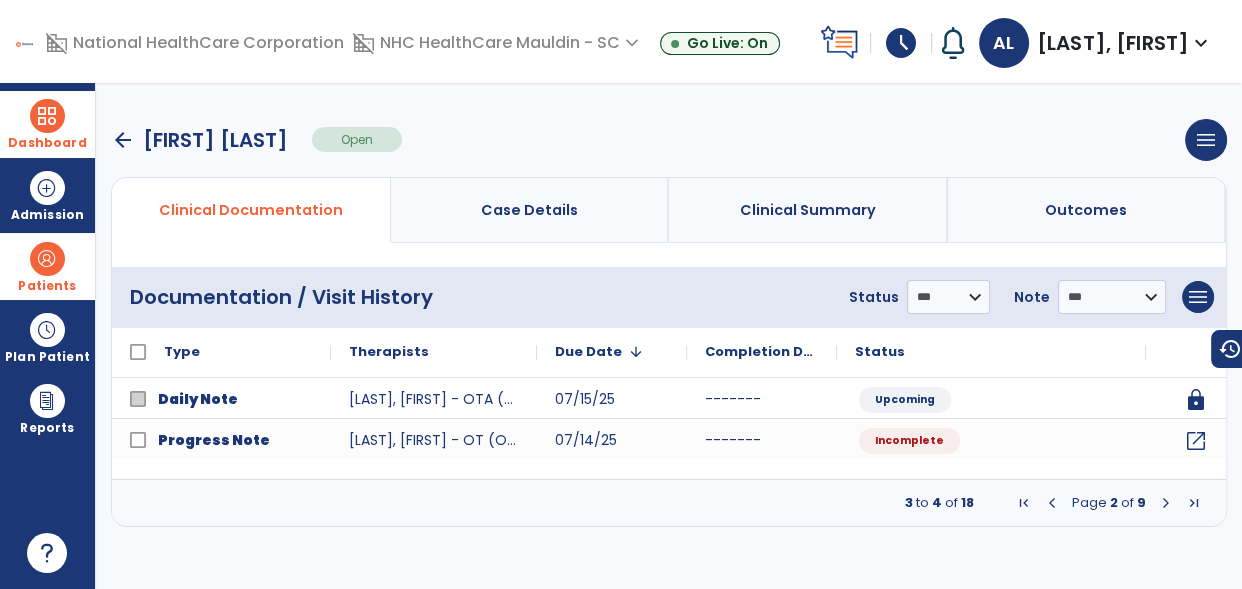 click at bounding box center [1166, 503] 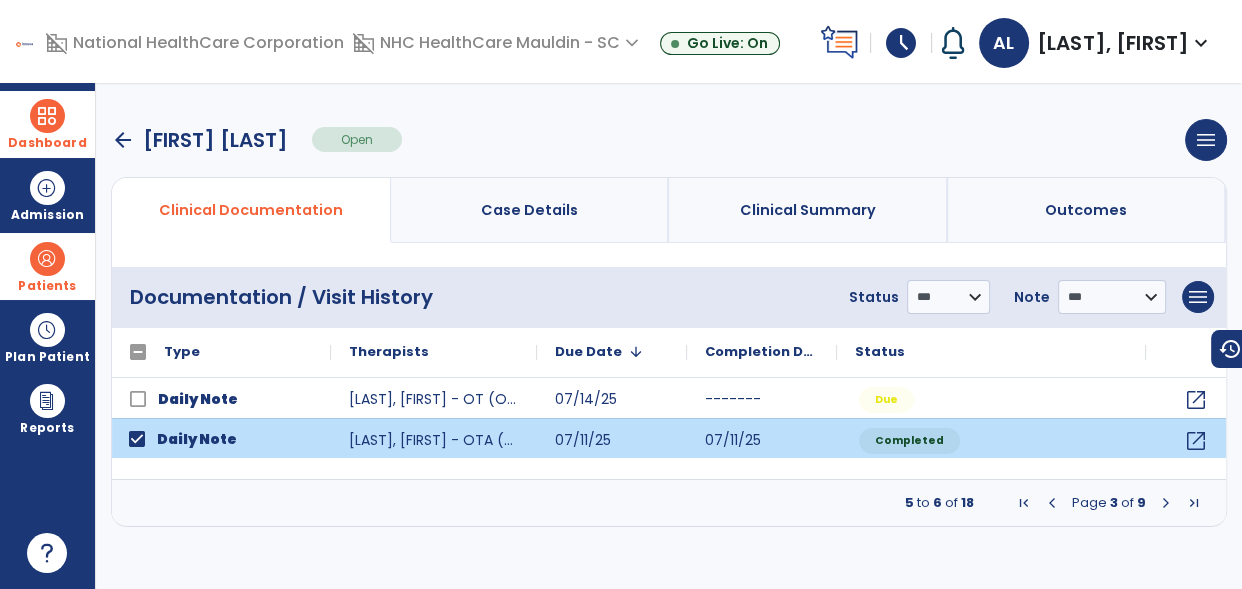 click at bounding box center [1166, 503] 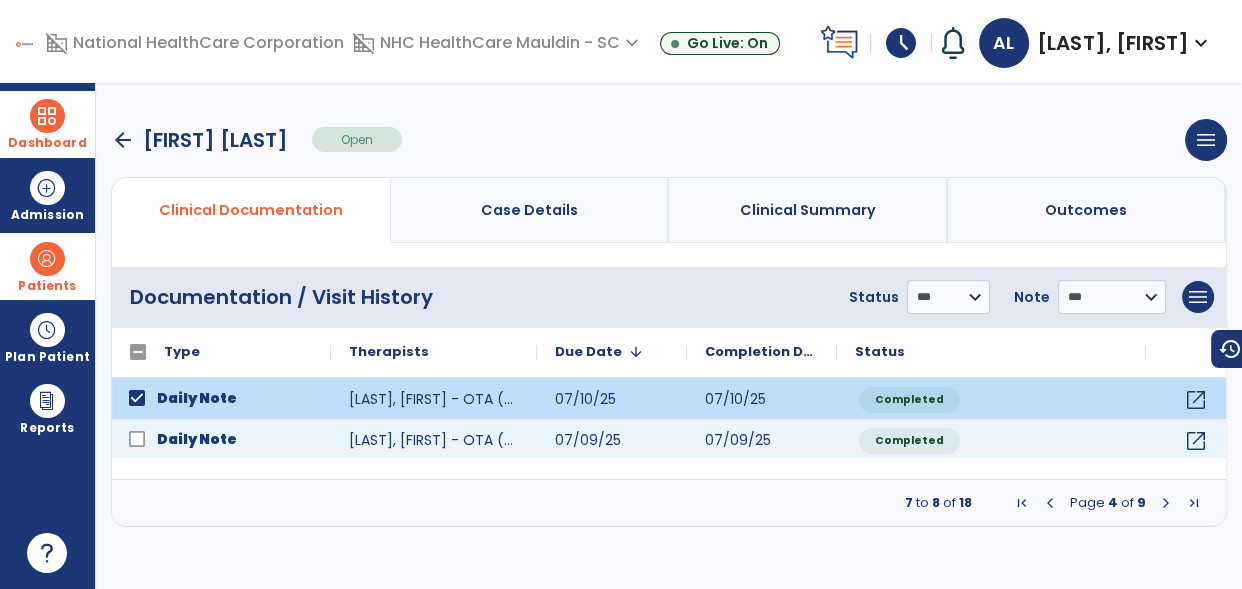 click 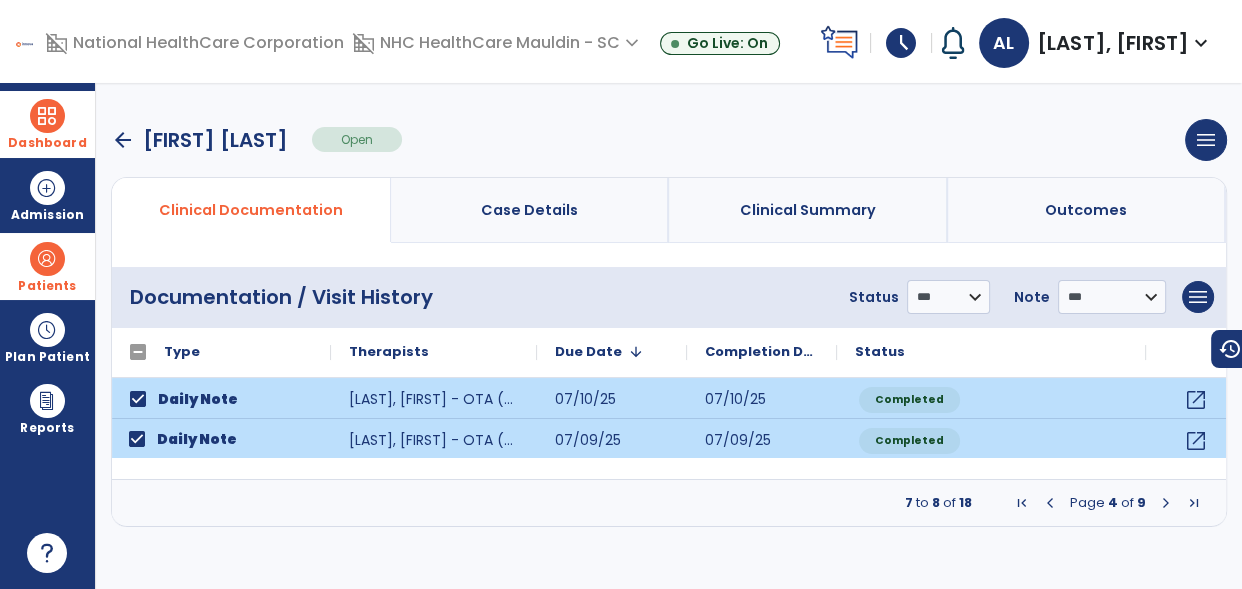 click at bounding box center (1166, 503) 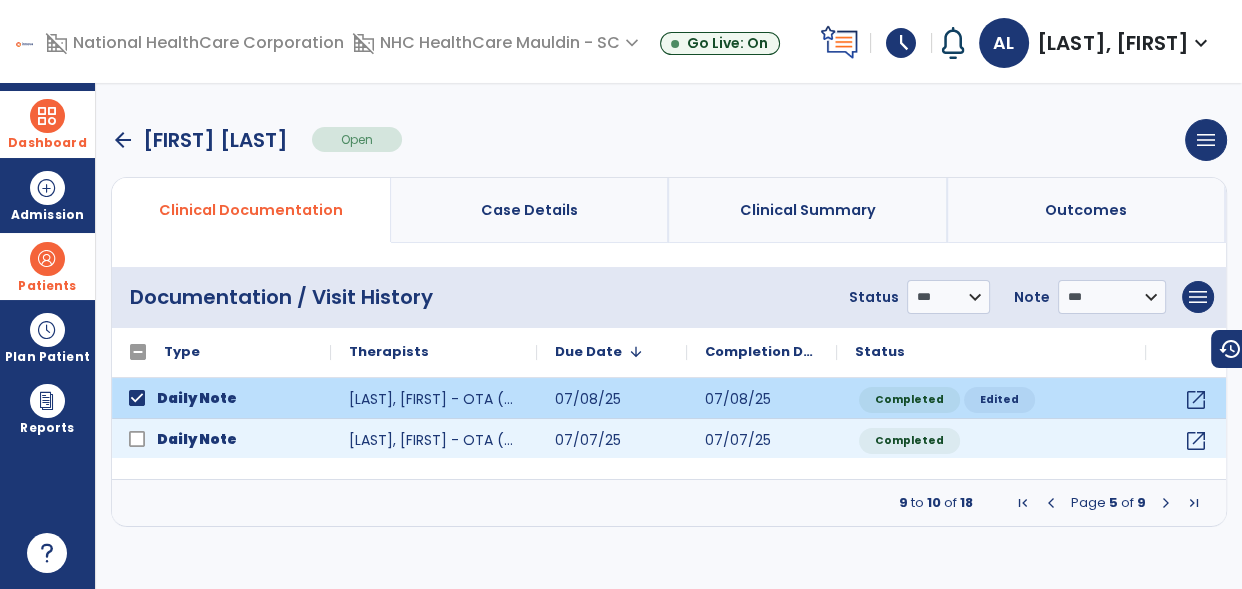 click on "Daily Note" 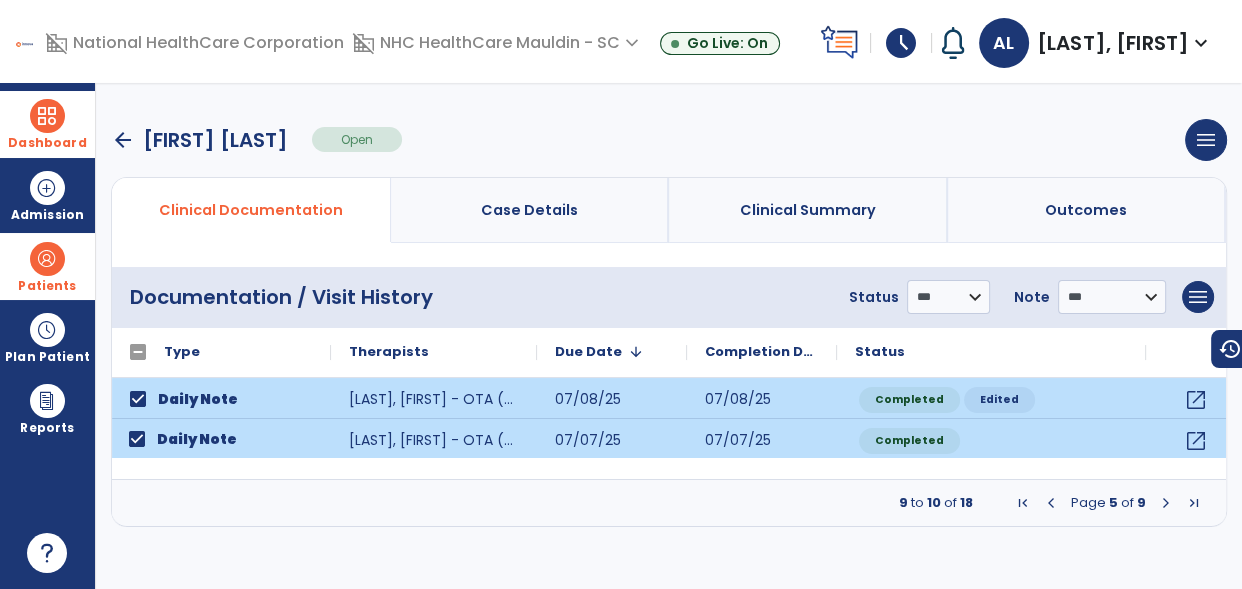click at bounding box center [1166, 503] 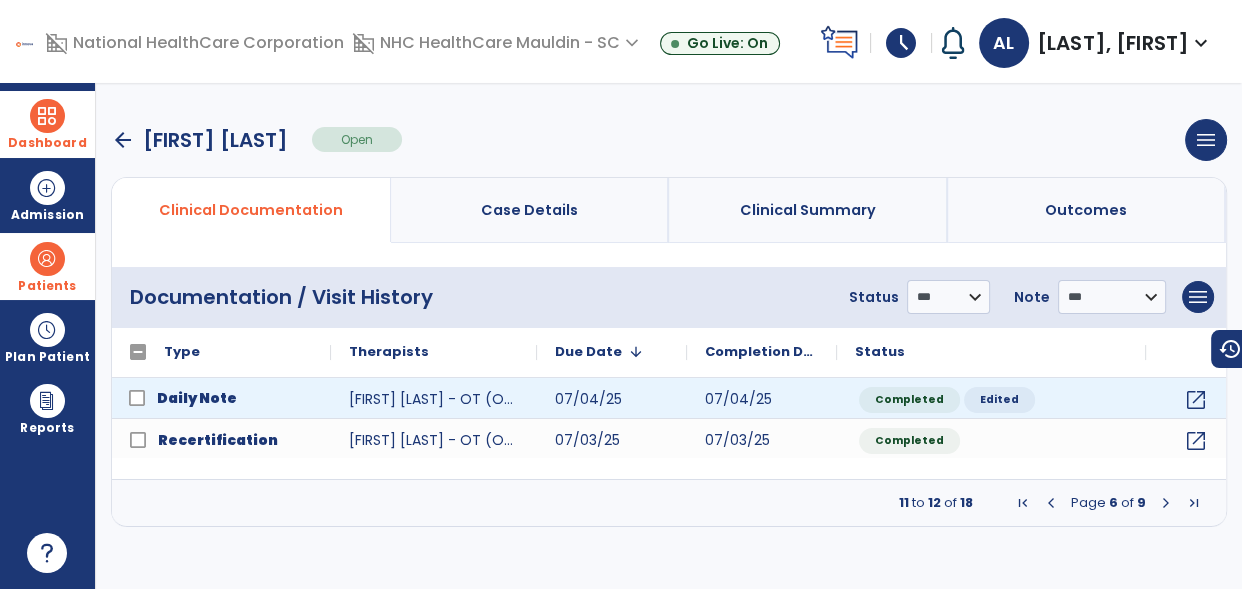 click 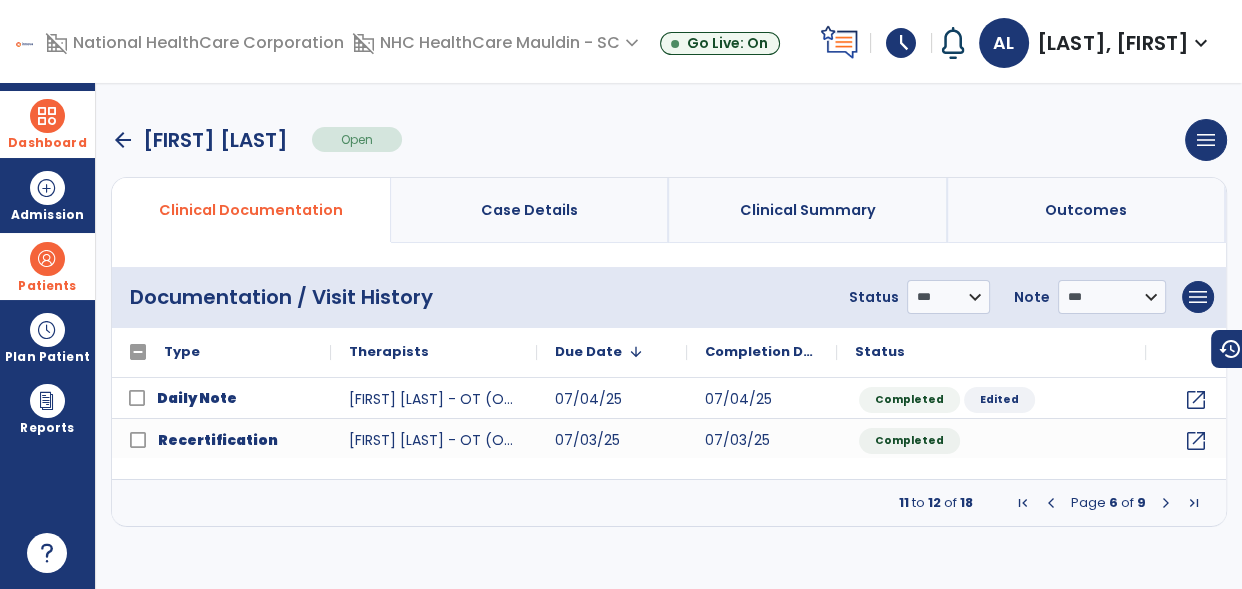 click on "**********" at bounding box center [669, 297] 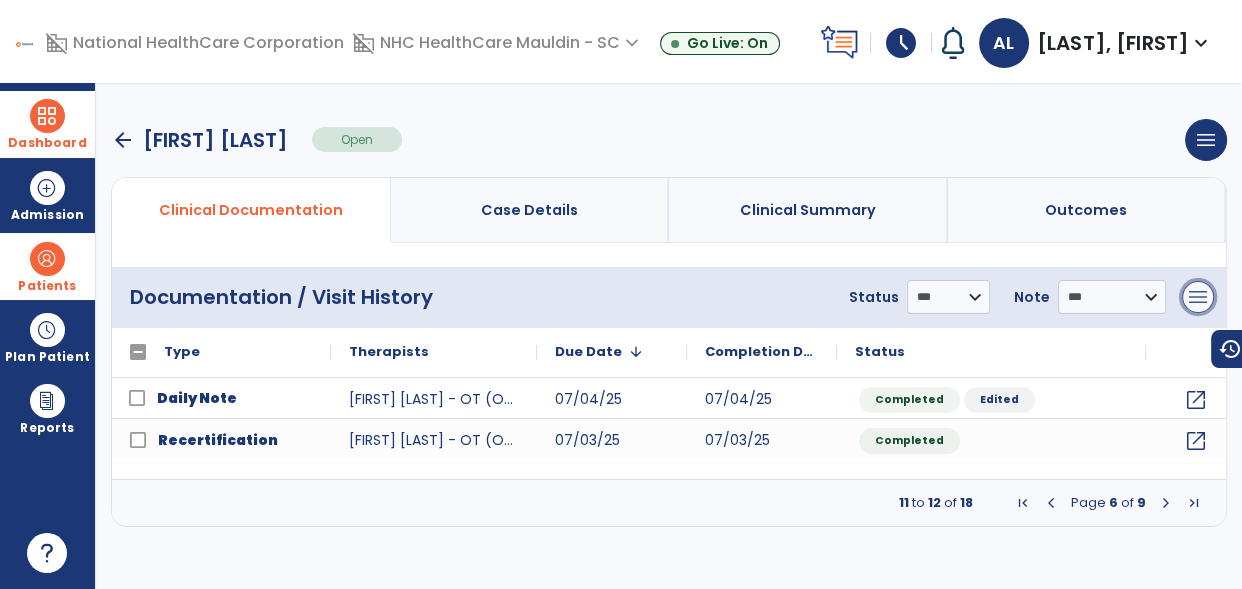 click on "menu" at bounding box center [1198, 297] 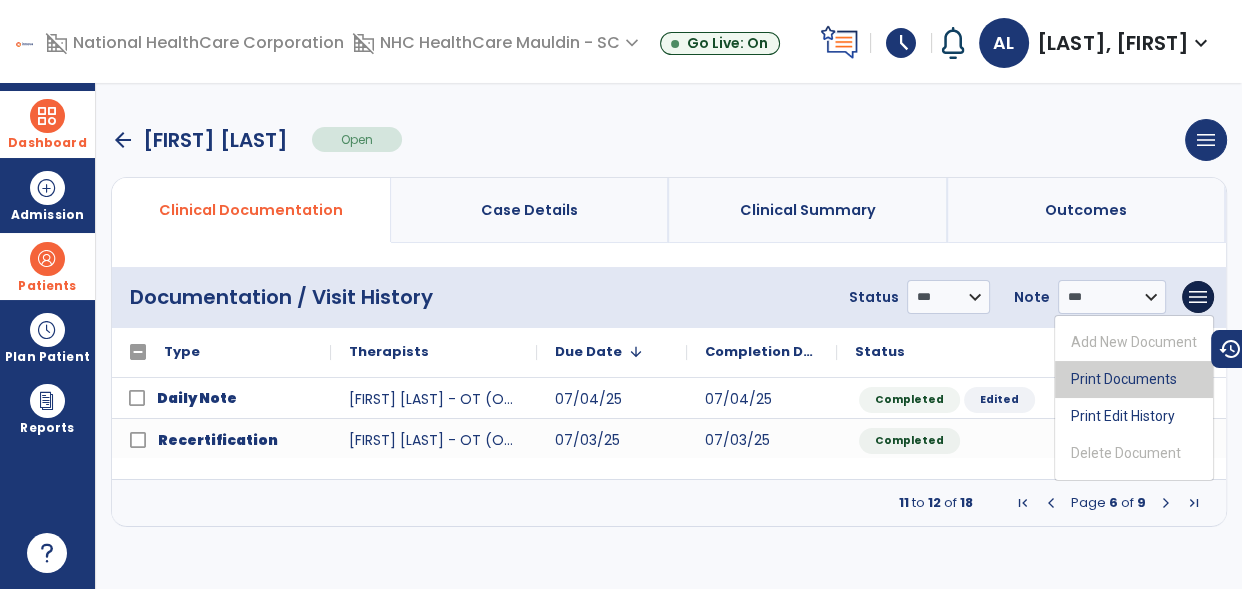 click on "Print Documents" at bounding box center (1134, 379) 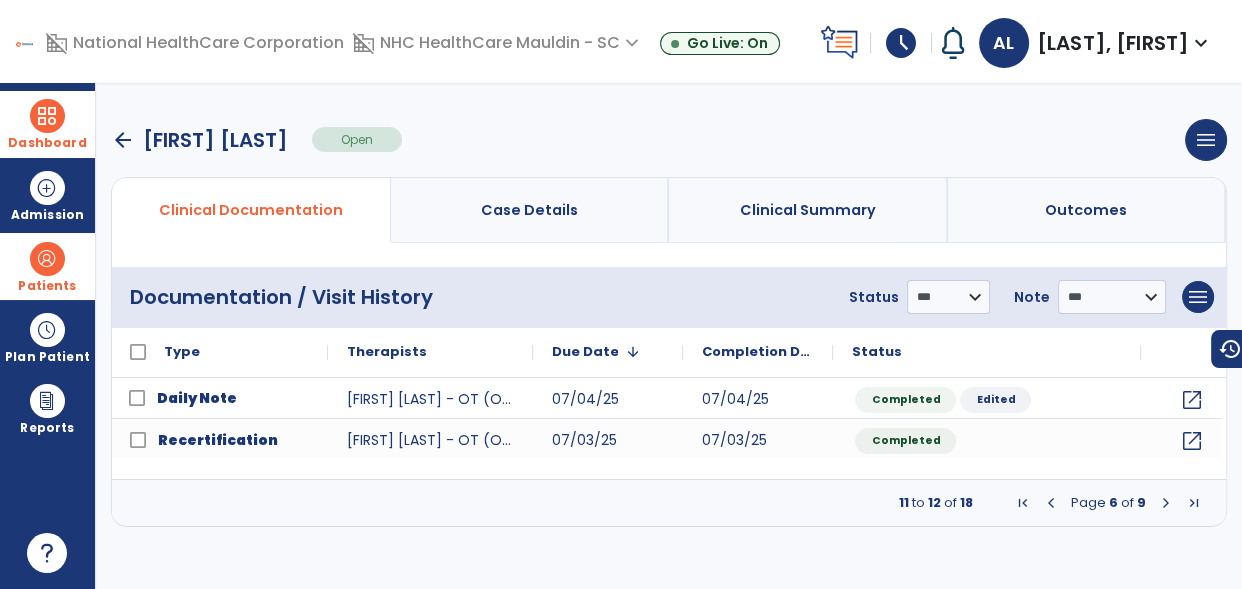 click at bounding box center (1023, 503) 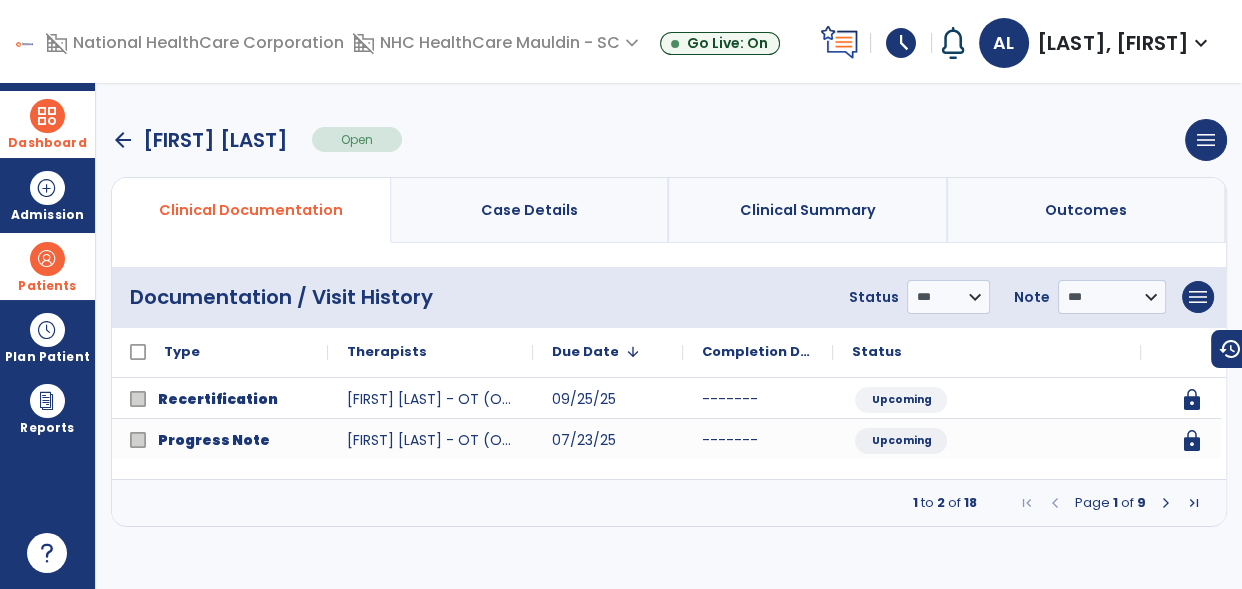 click at bounding box center [1166, 503] 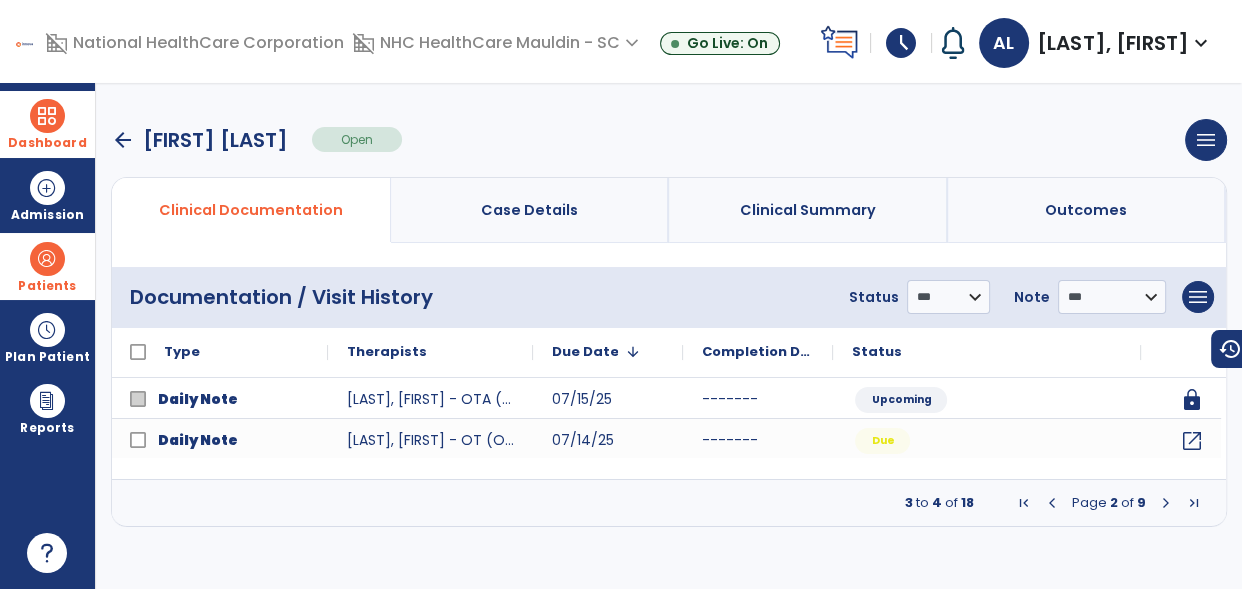 click at bounding box center [1166, 503] 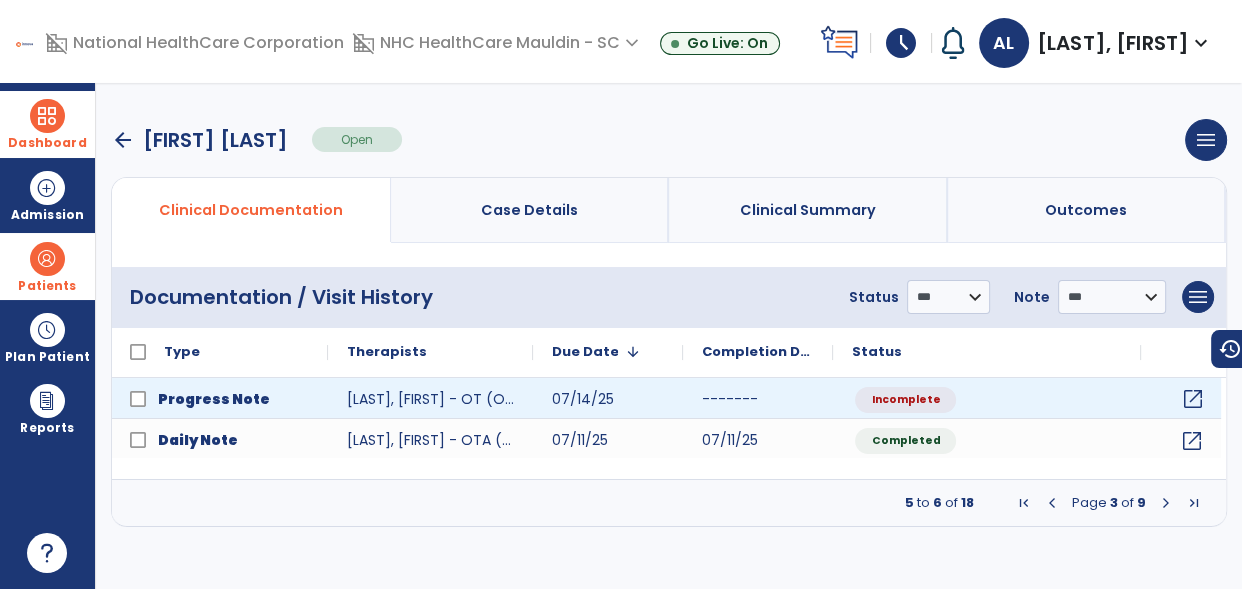 click on "open_in_new" 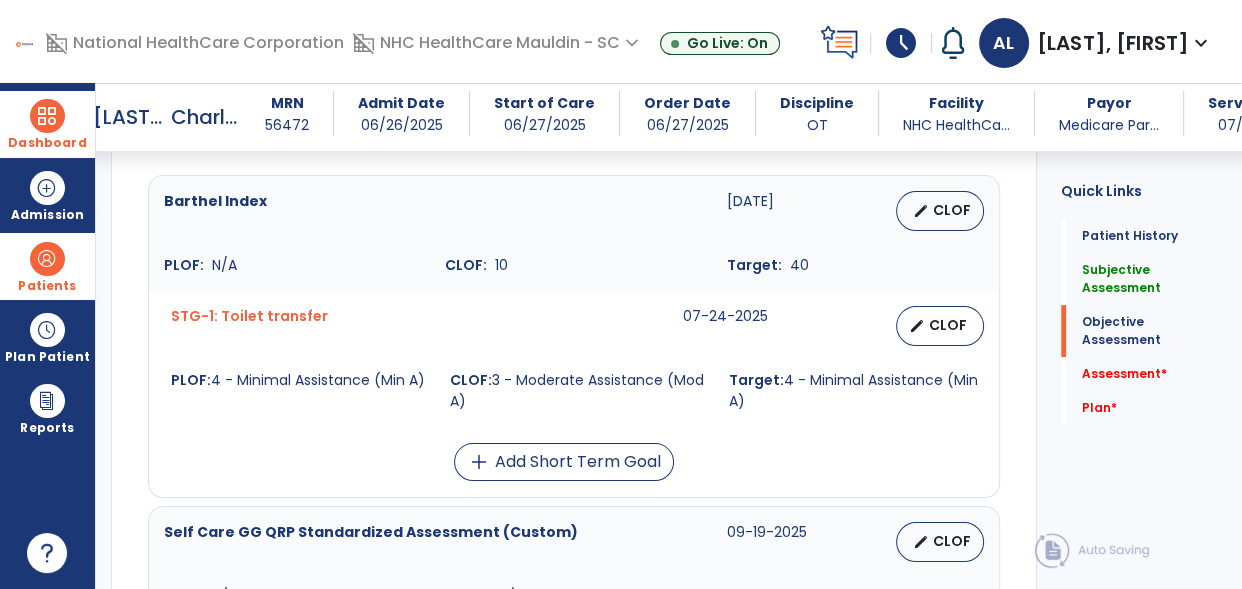 scroll, scrollTop: 754, scrollLeft: 0, axis: vertical 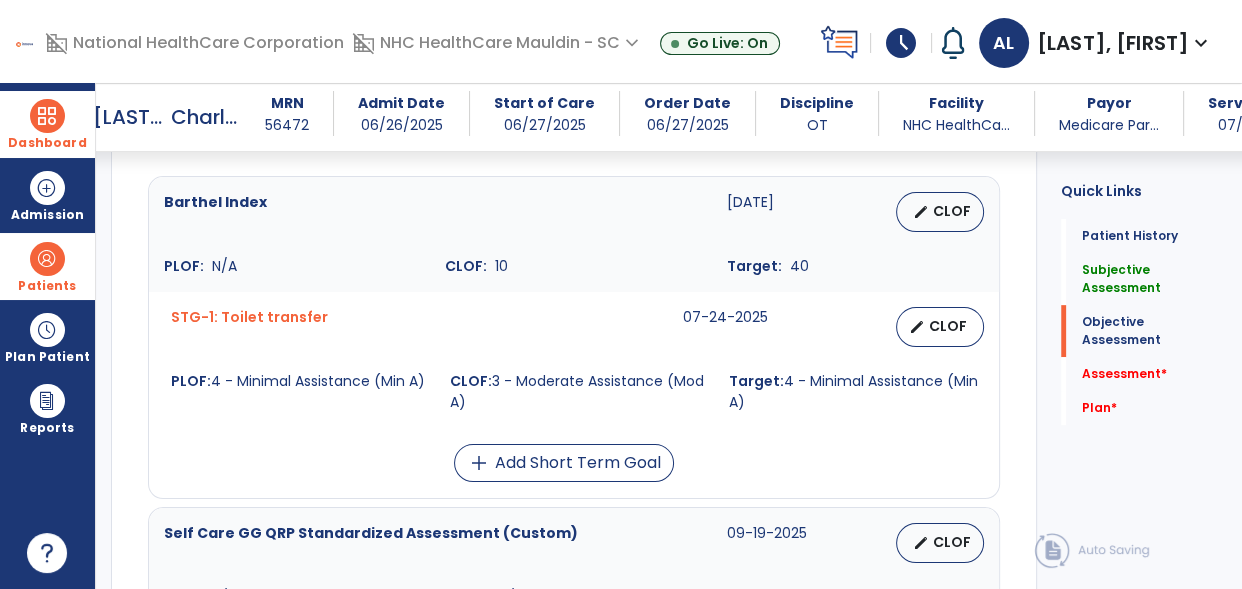 click on "Patients" at bounding box center [47, 266] 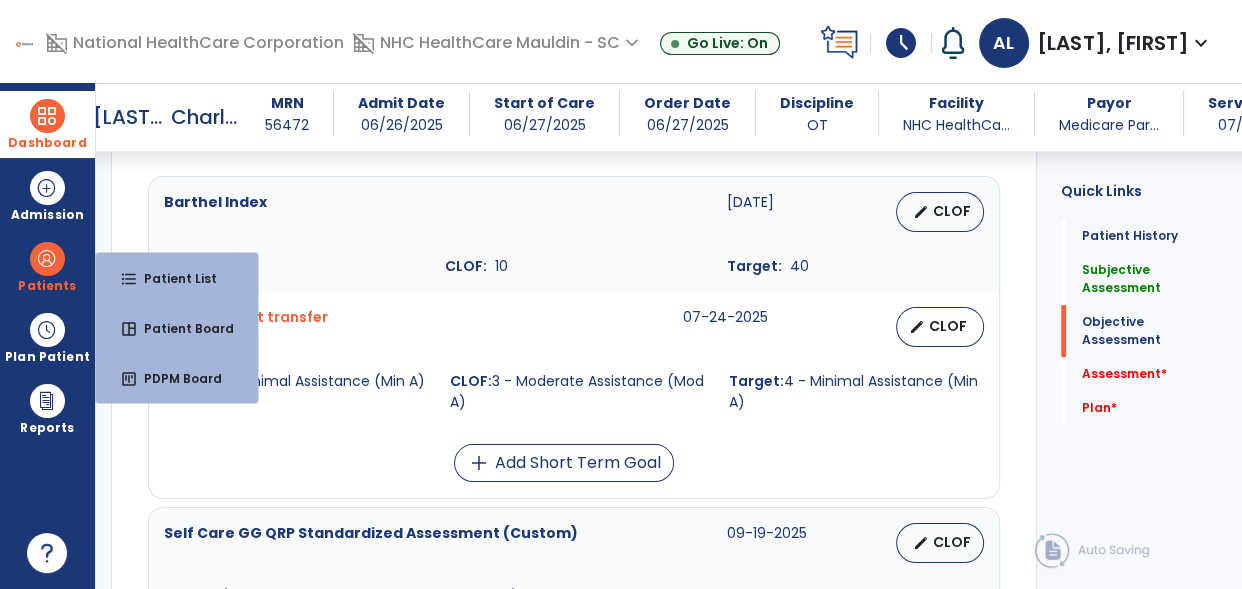click on "Barthel Index  09-18-2025   edit   CLOF PLOF:    N/A CLOF:    10 Target:    40 STG-1: Toilet transfer  07-24-2025   edit   CLOF PLOF:  4 - Minimal Assistance (Min A)  CLOF:  3 - Moderate Assistance (Mod A)  Target:  4 - Minimal Assistance (Min A)  add  Add Short Term Goal" at bounding box center [574, 329] 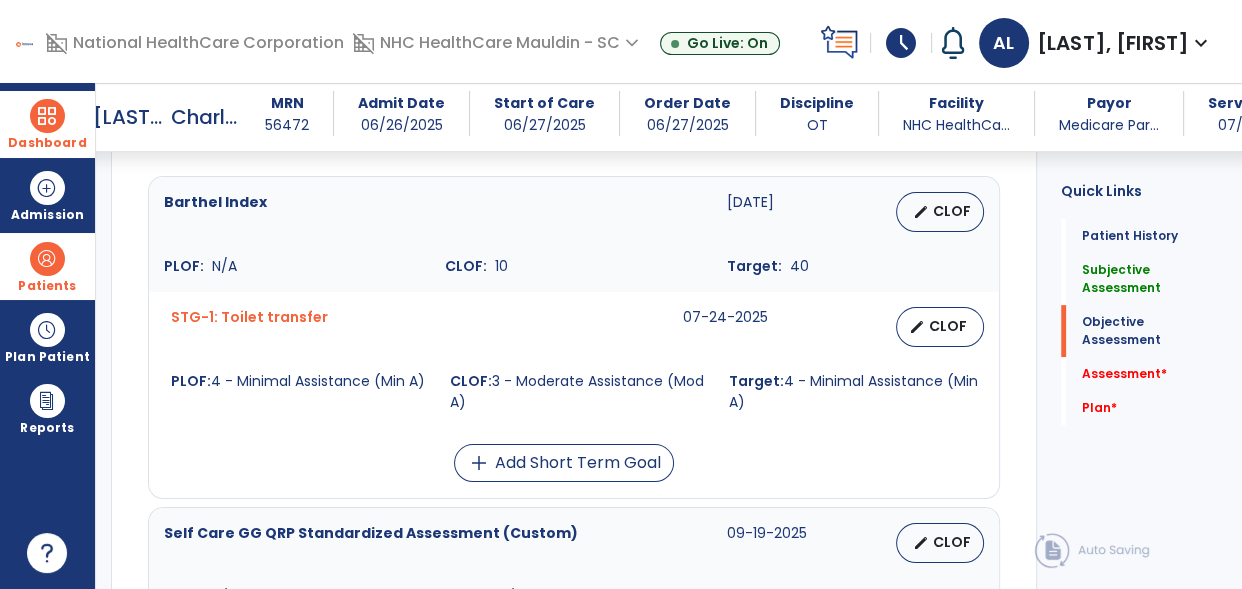 click at bounding box center [47, 259] 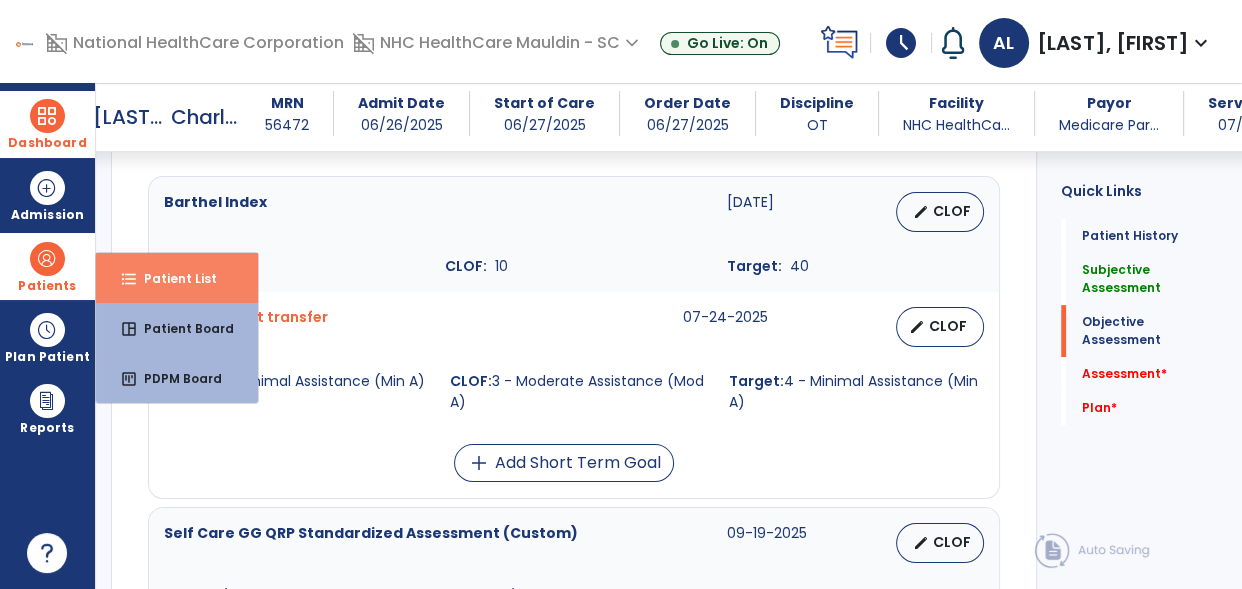 click on "format_list_bulleted  Patient List" at bounding box center (177, 278) 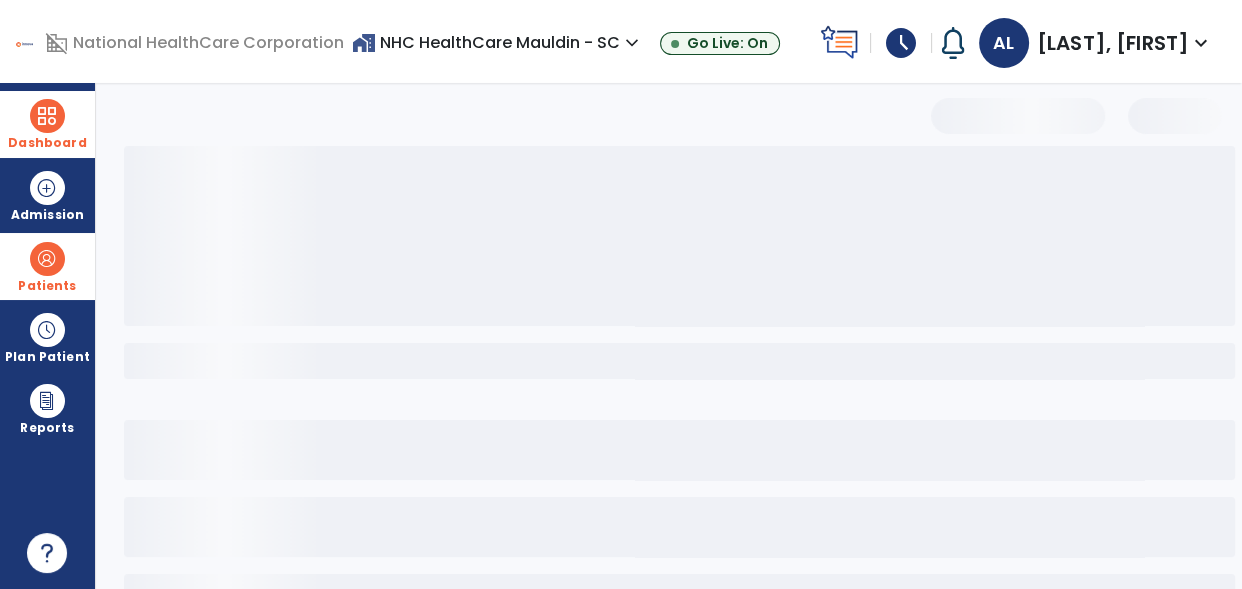 scroll, scrollTop: 153, scrollLeft: 0, axis: vertical 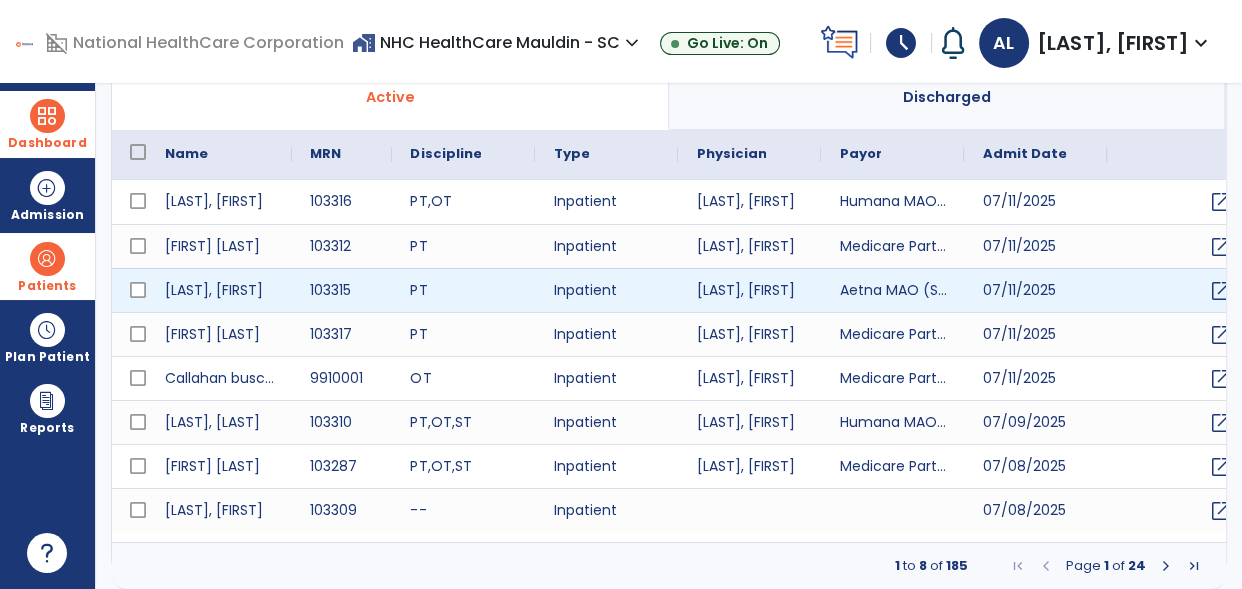 select on "***" 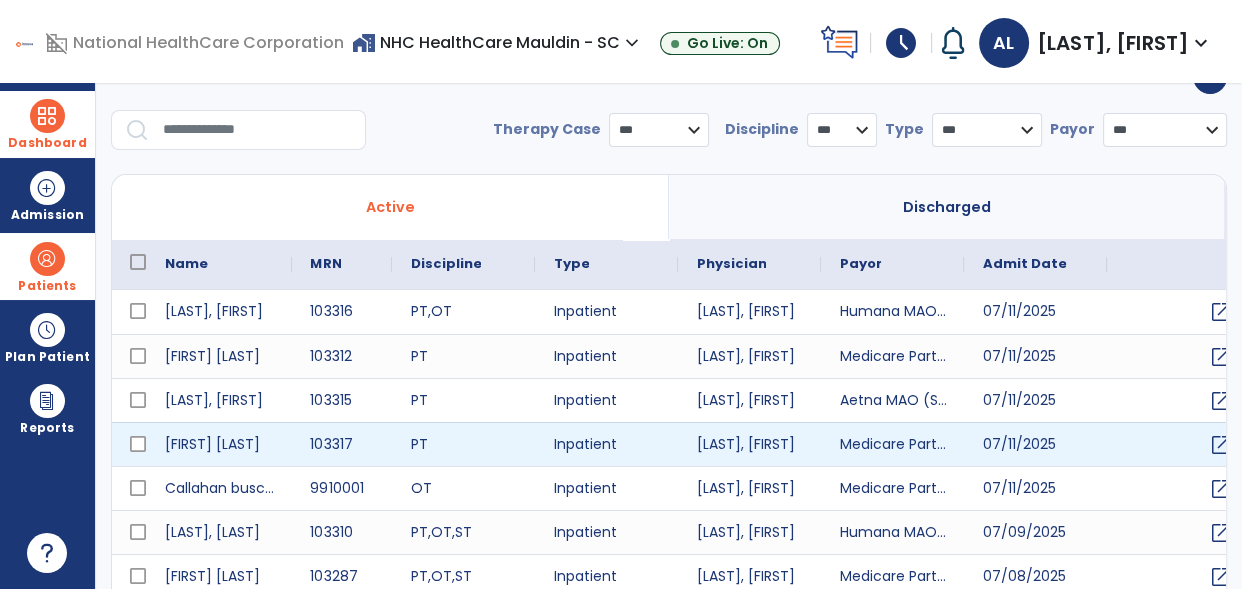scroll, scrollTop: 0, scrollLeft: 0, axis: both 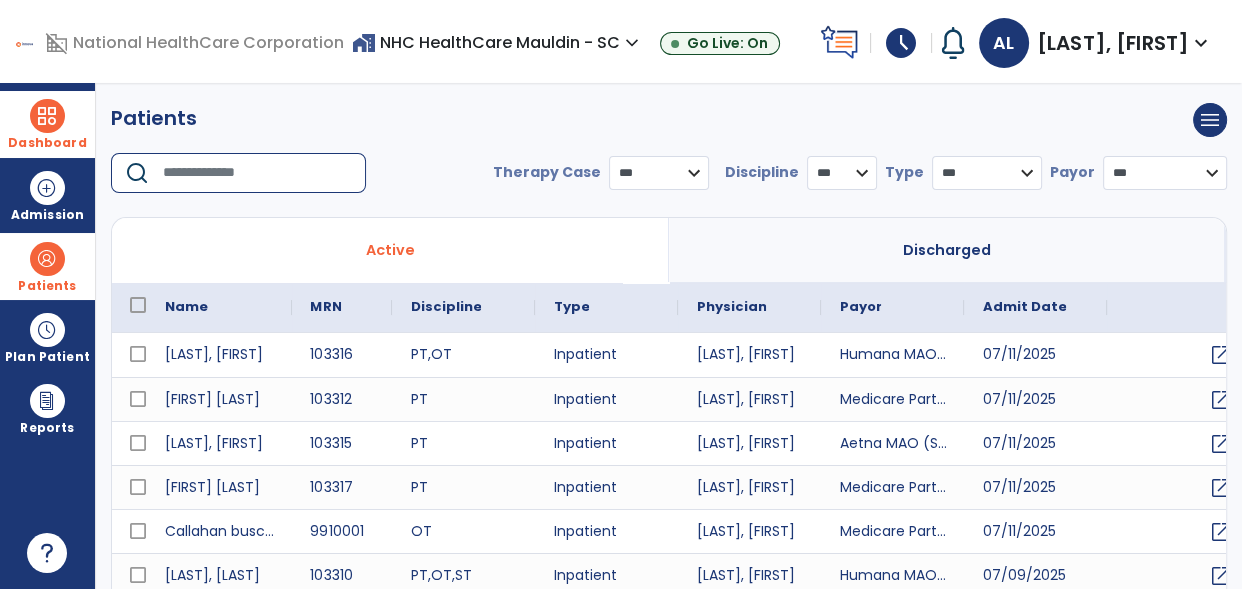 click at bounding box center (257, 173) 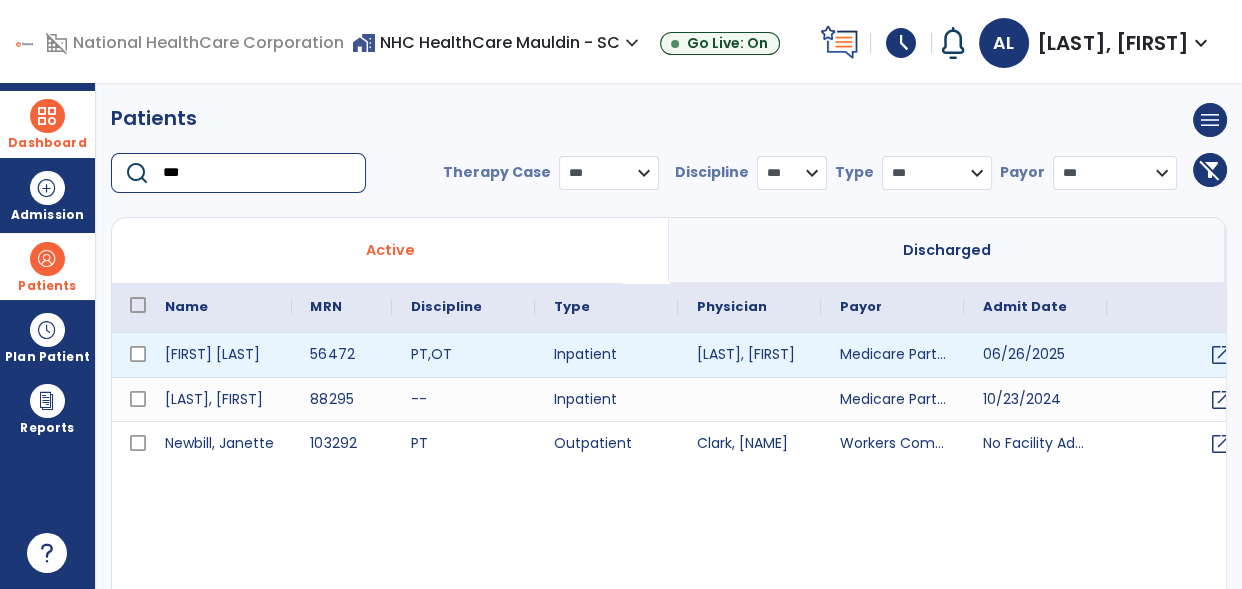 type on "***" 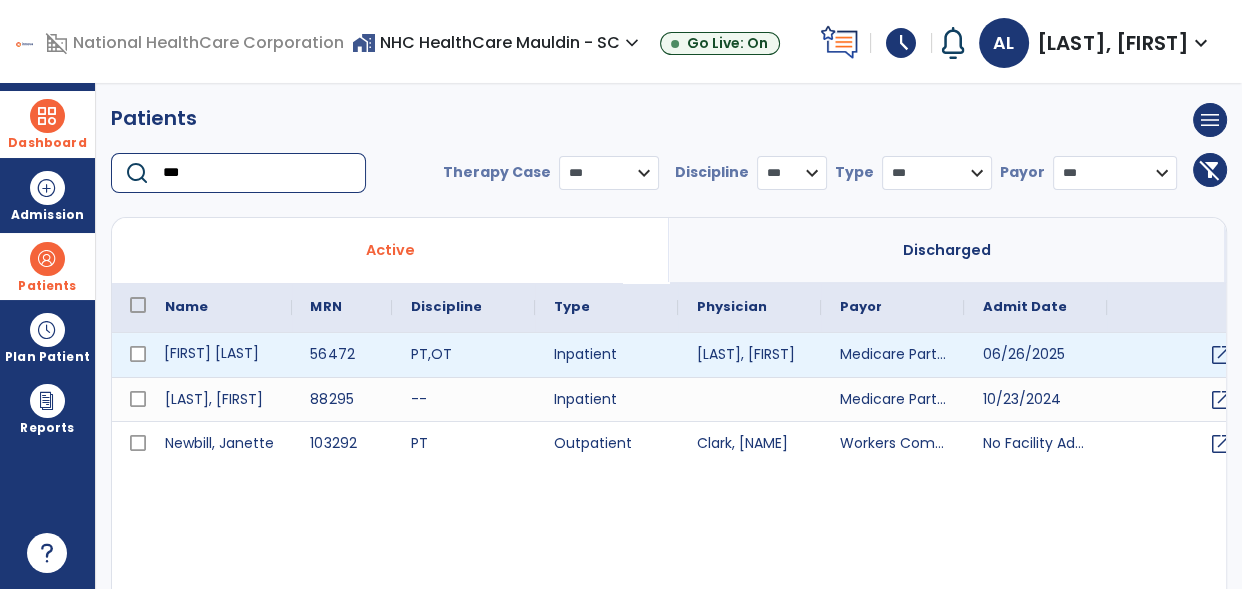 click on "[FIRST] [LAST]" at bounding box center [219, 355] 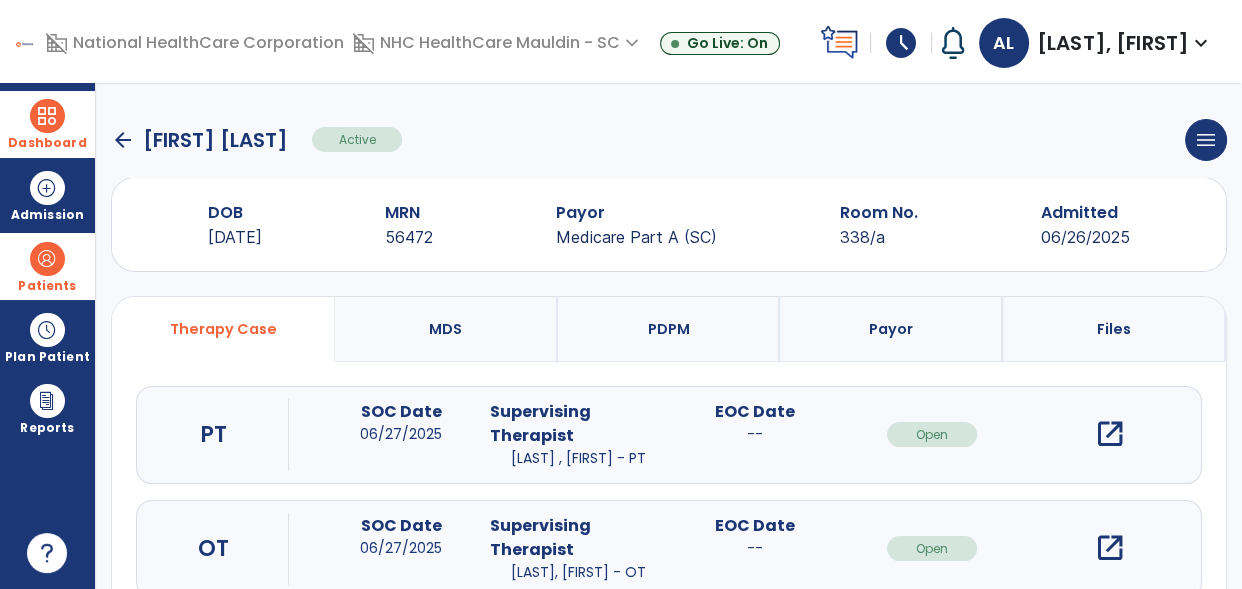 click on "open_in_new" at bounding box center [1109, 548] 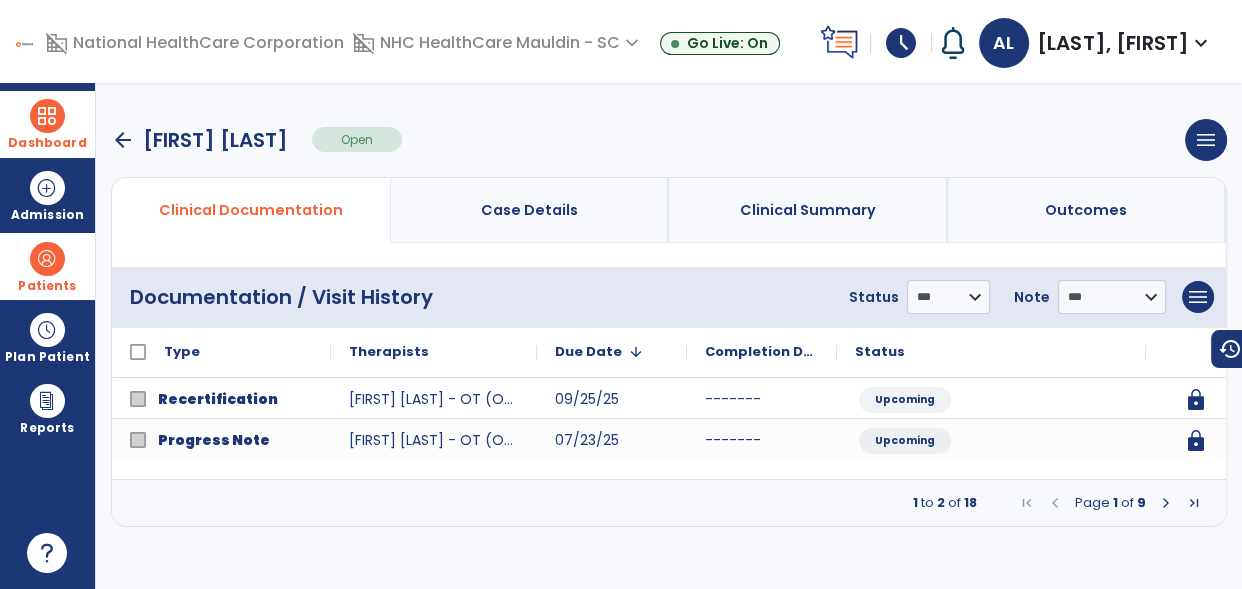 click at bounding box center (1166, 503) 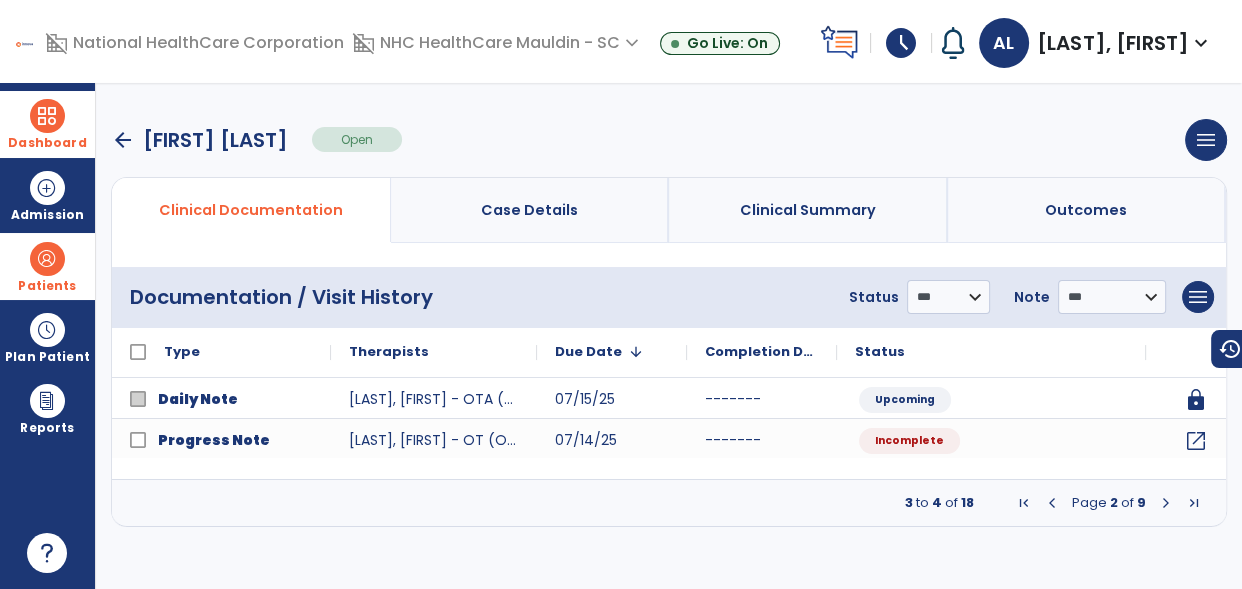click at bounding box center [1166, 503] 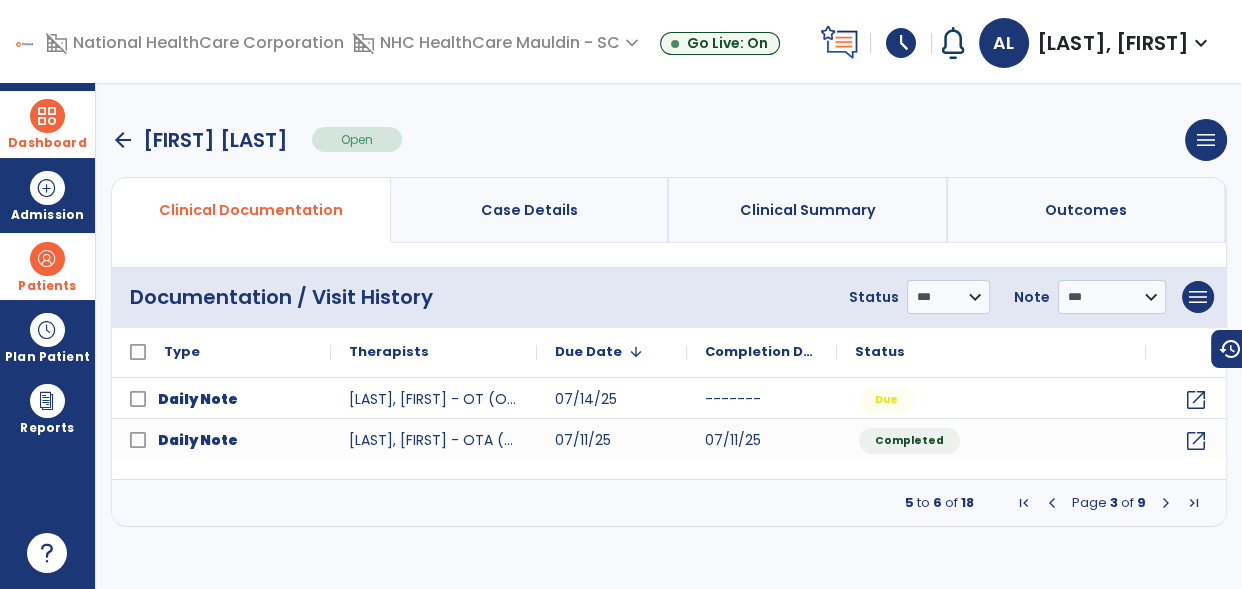 click at bounding box center [1166, 503] 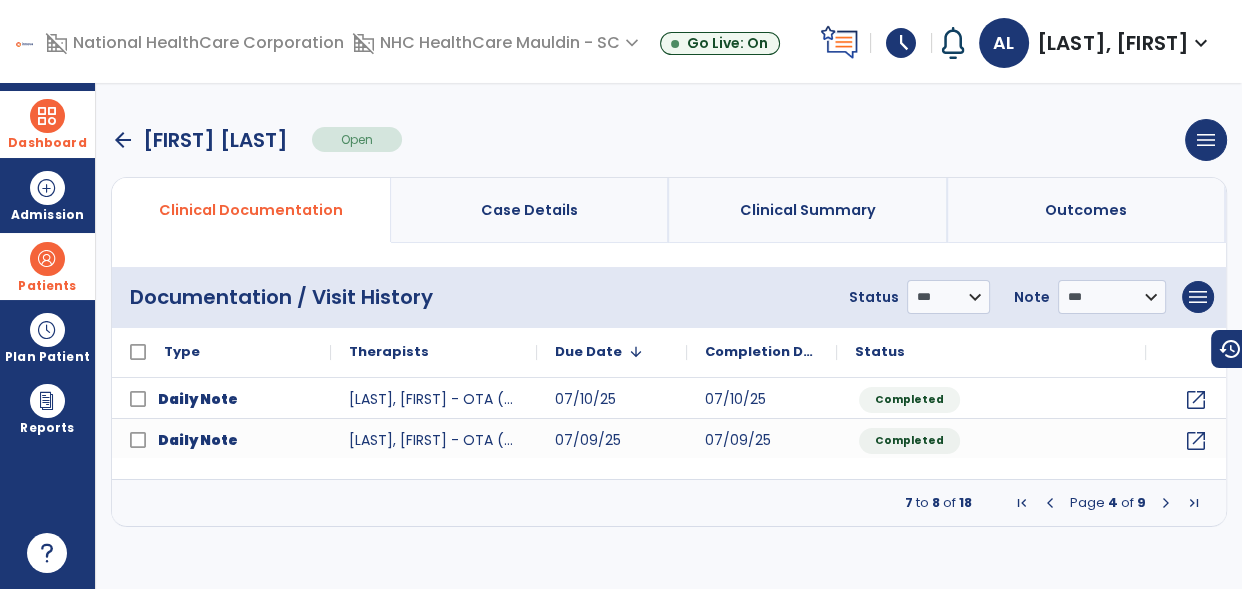 click at bounding box center [1166, 503] 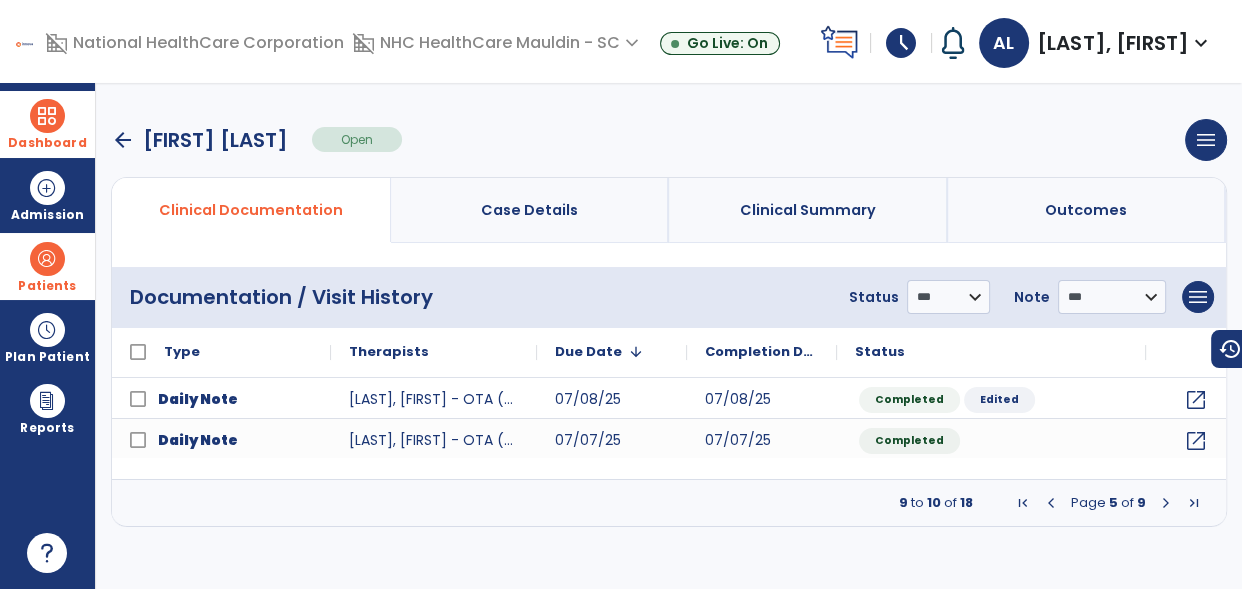click on "arrow_back" at bounding box center [123, 140] 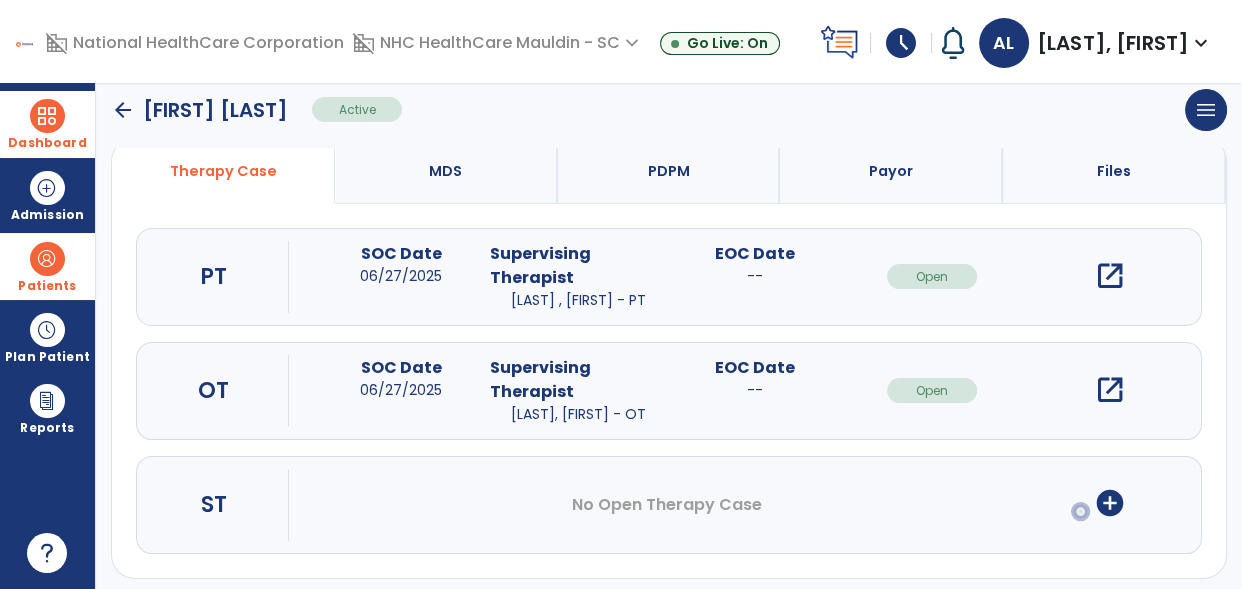 scroll, scrollTop: 165, scrollLeft: 0, axis: vertical 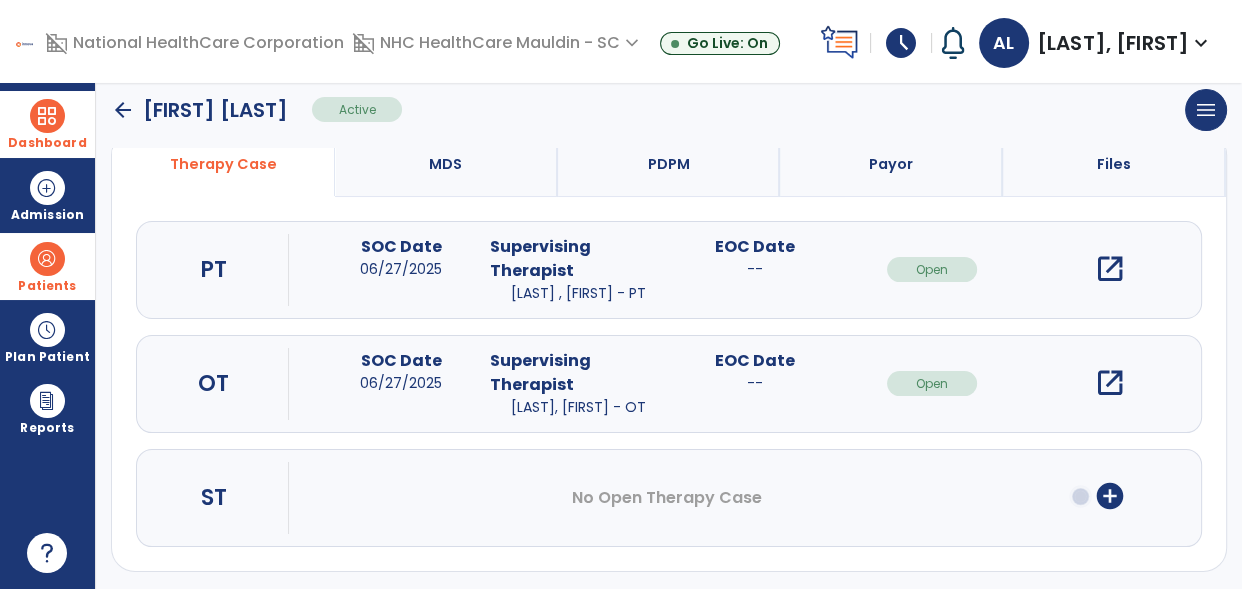 click on "open_in_new" at bounding box center [1109, 383] 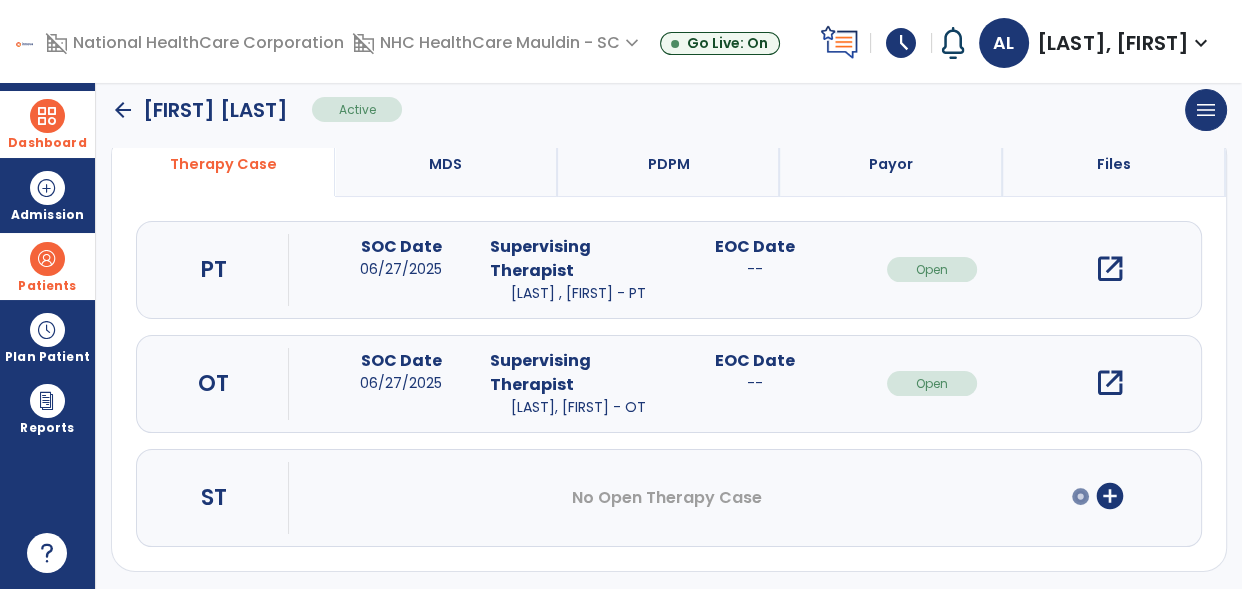 scroll, scrollTop: 0, scrollLeft: 0, axis: both 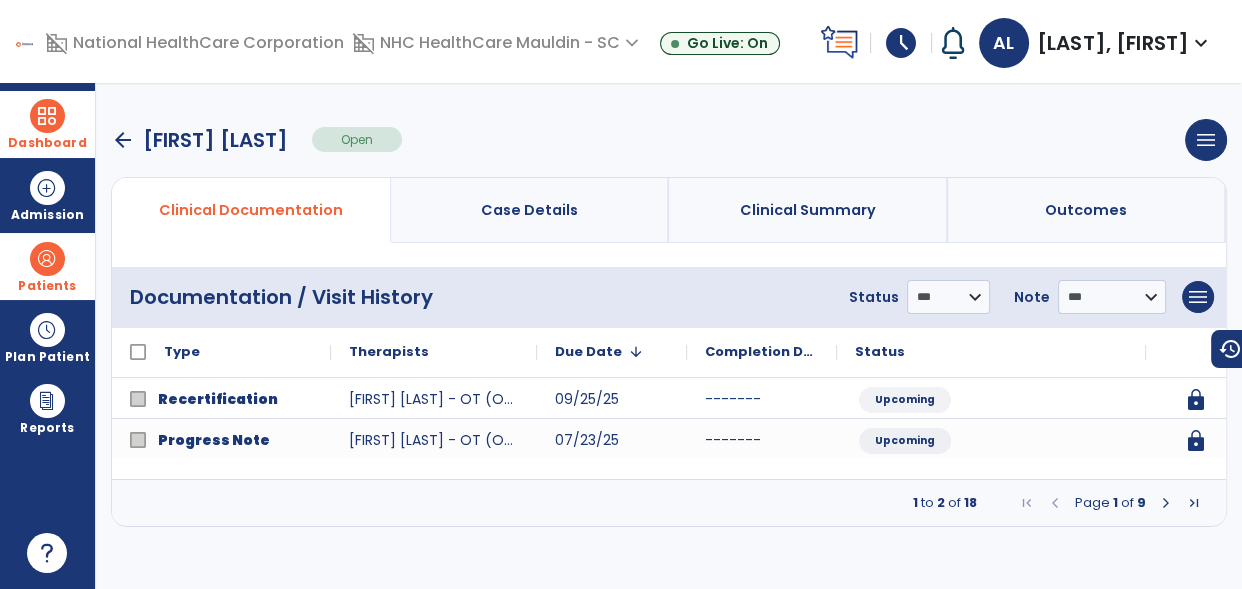 click at bounding box center (1166, 503) 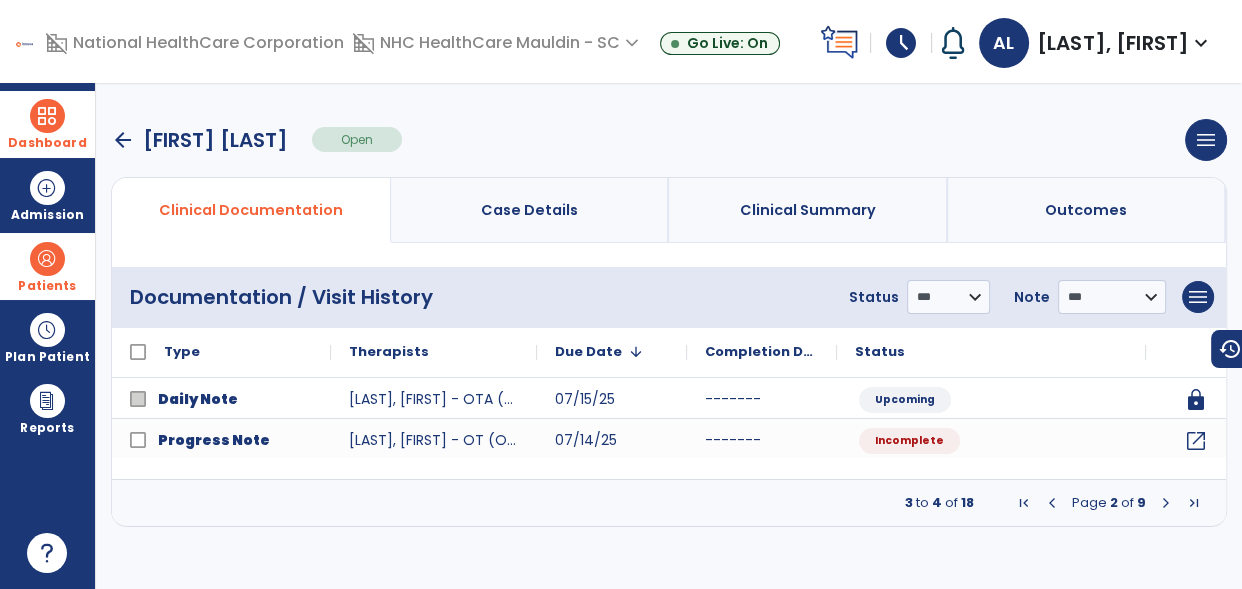 click at bounding box center (1166, 503) 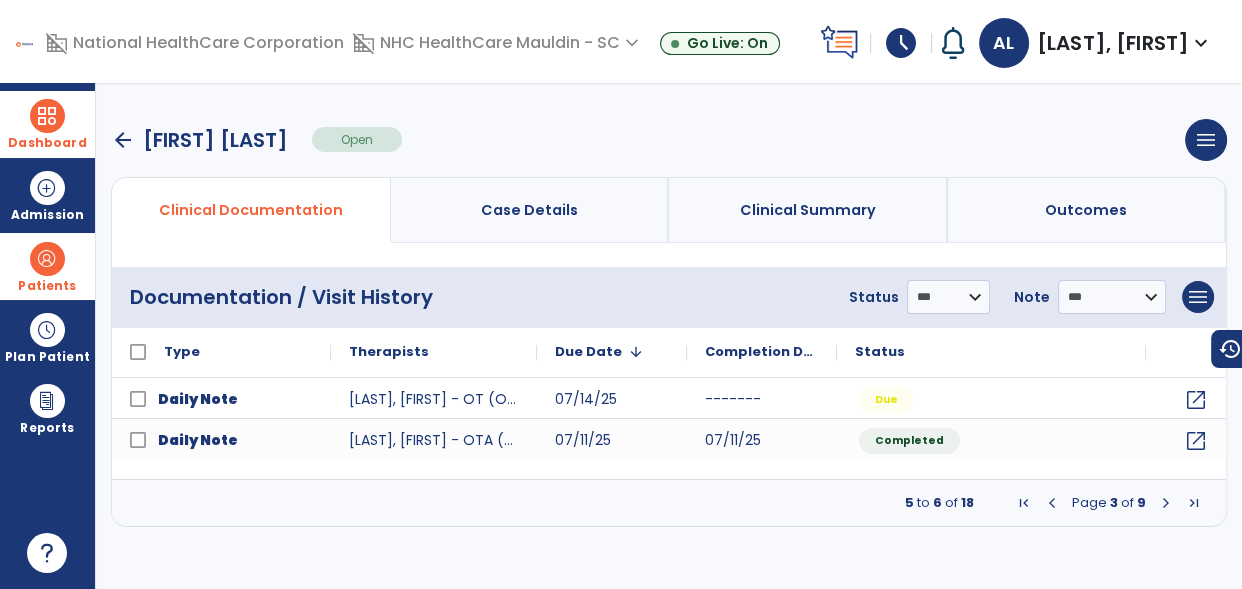 click at bounding box center [1052, 503] 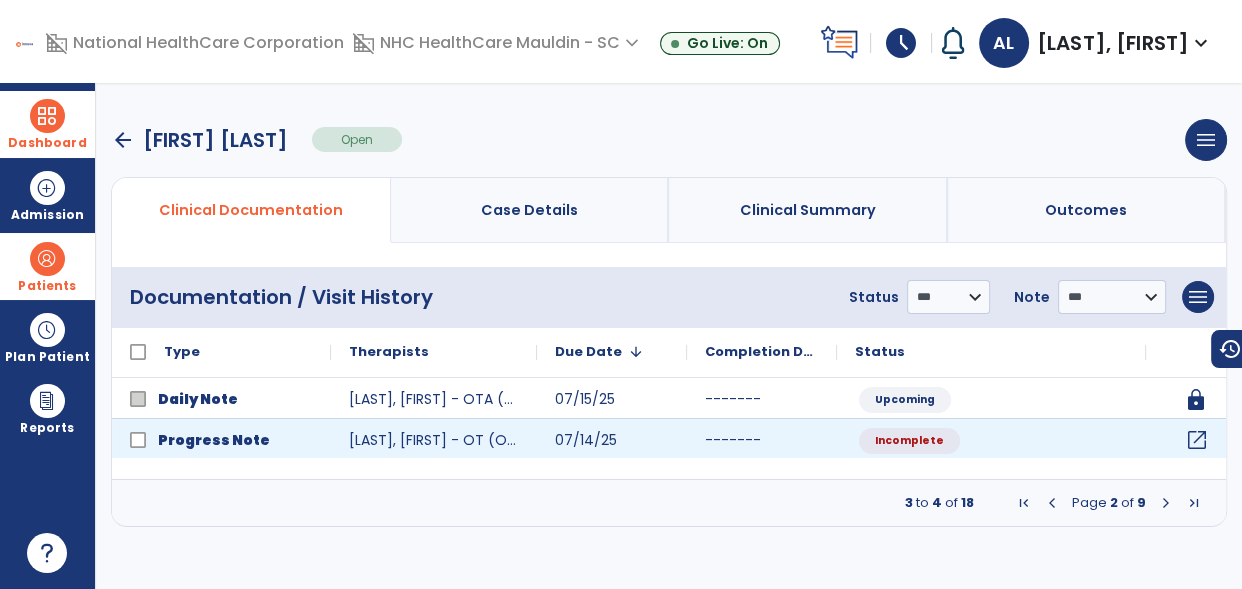 click on "open_in_new" 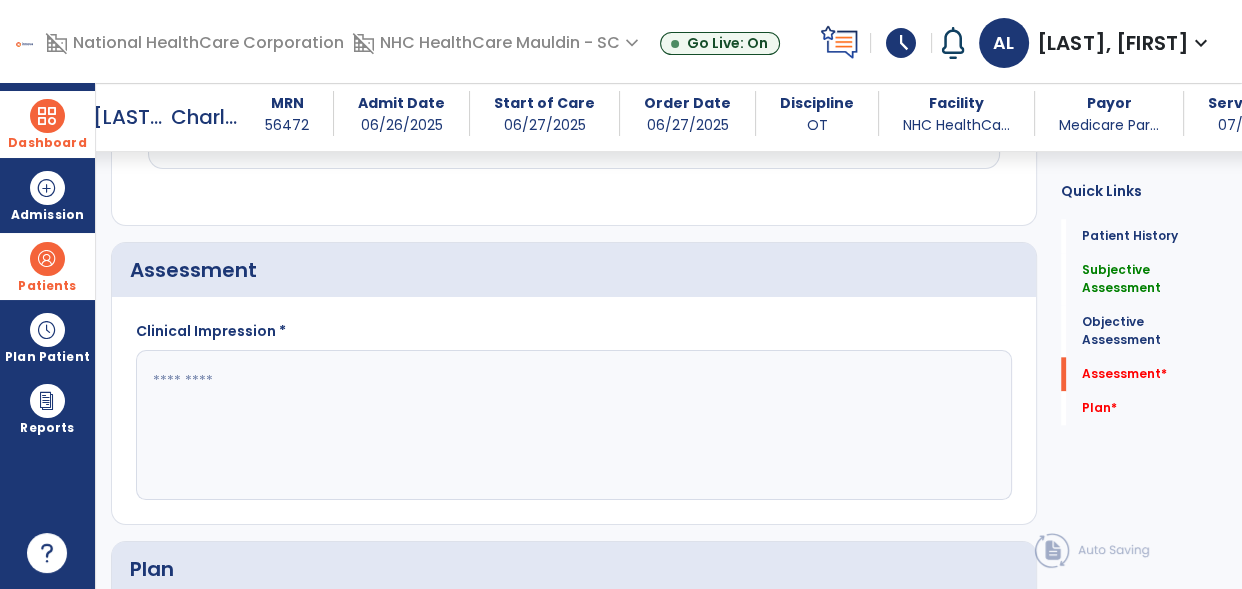 scroll, scrollTop: 2020, scrollLeft: 0, axis: vertical 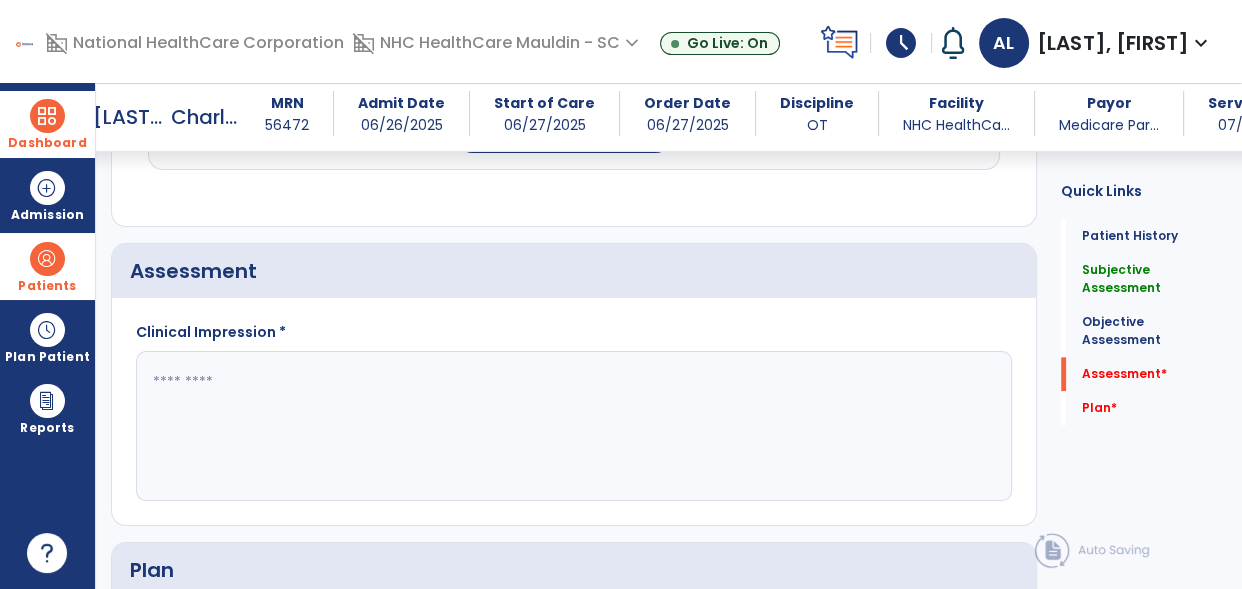 click 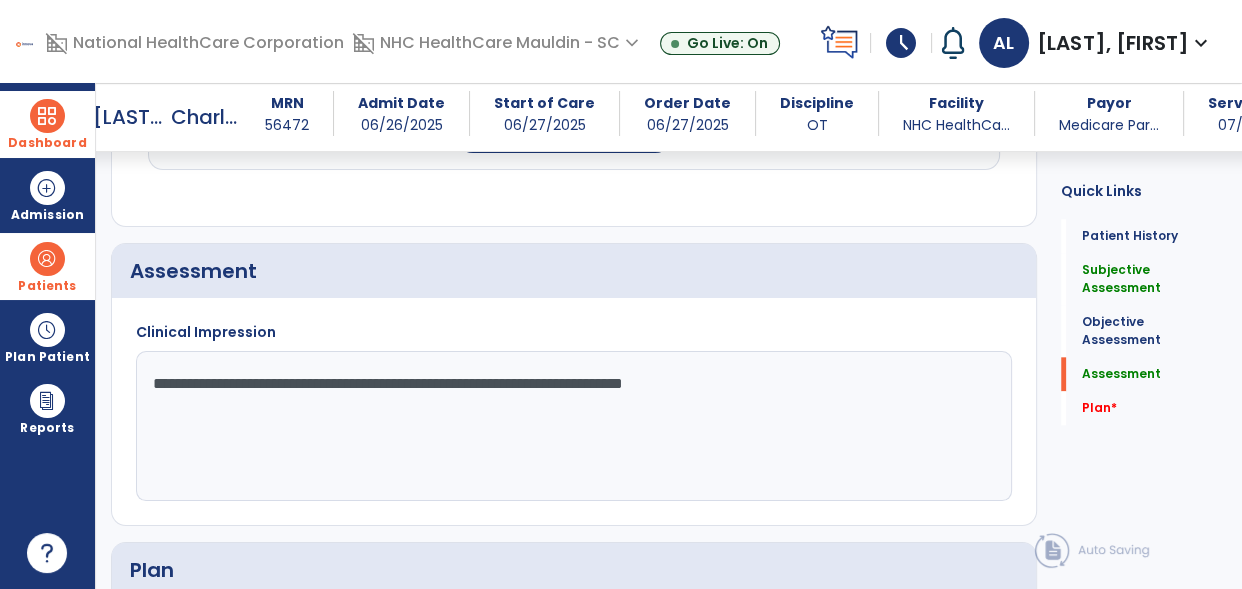 click on "**********" 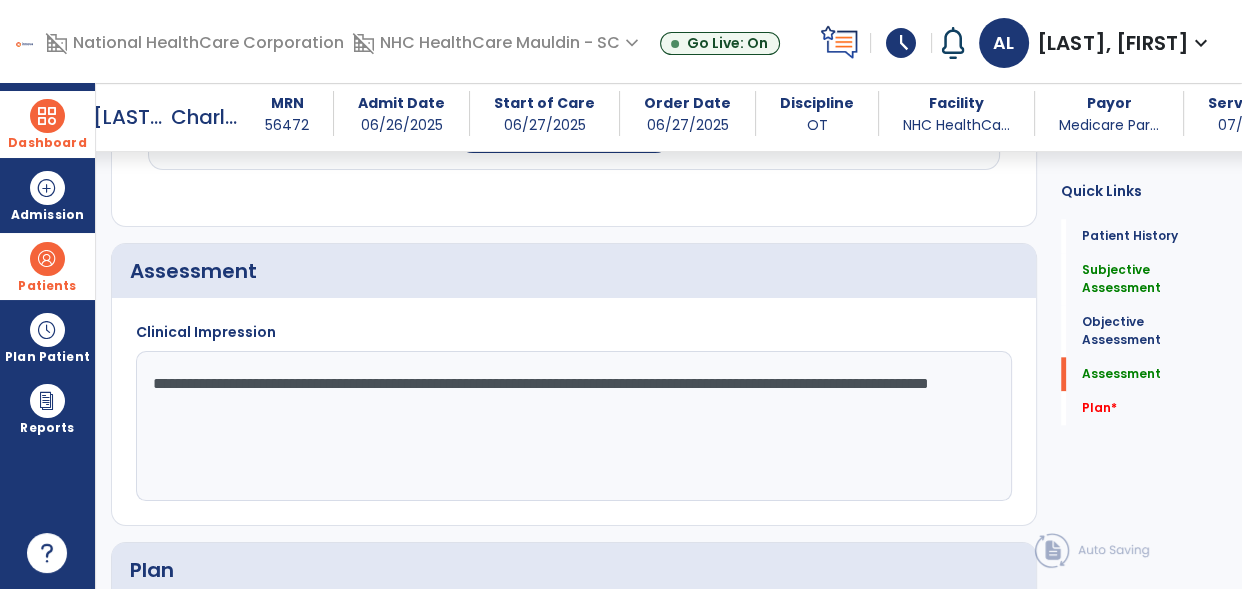 click on "**********" 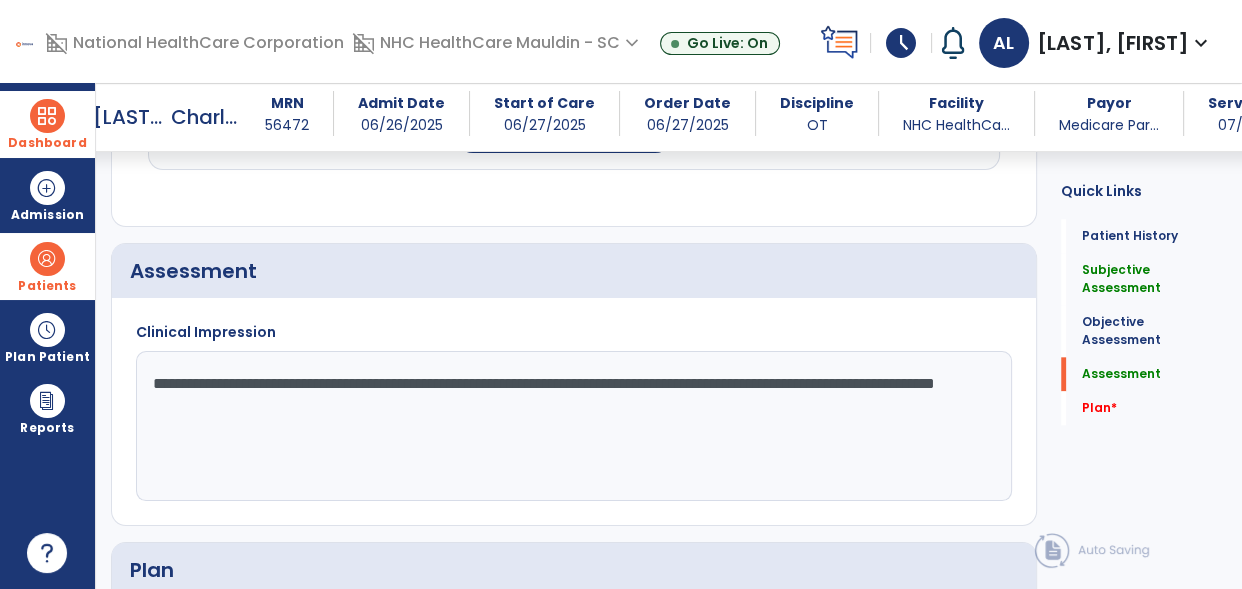 click on "**********" 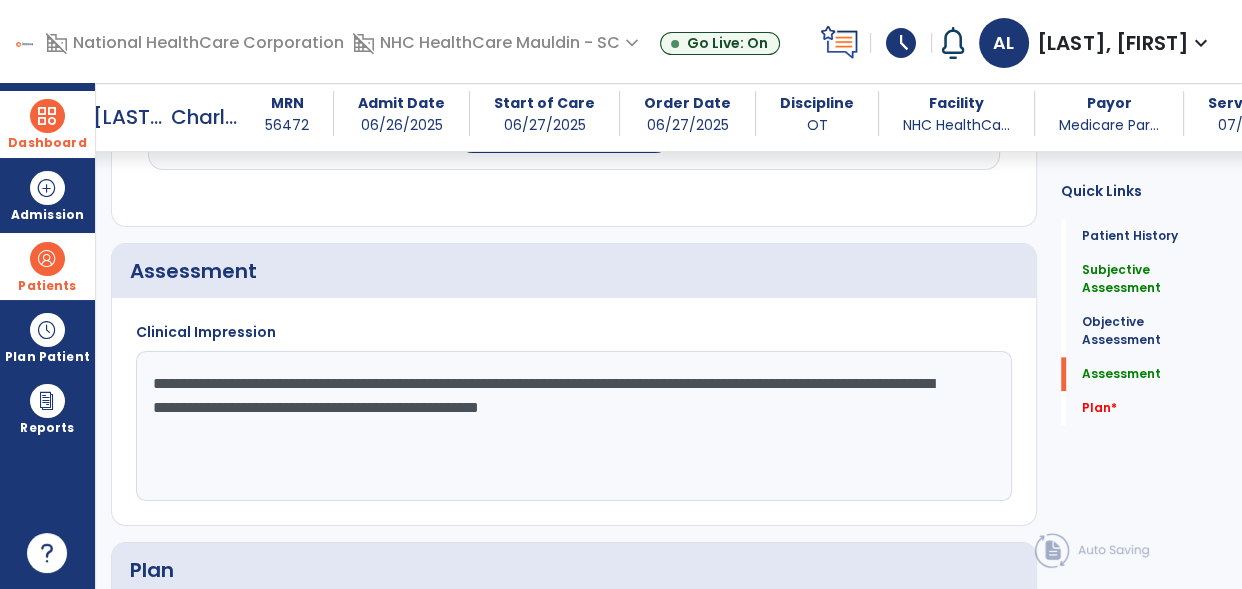 click on "**********" 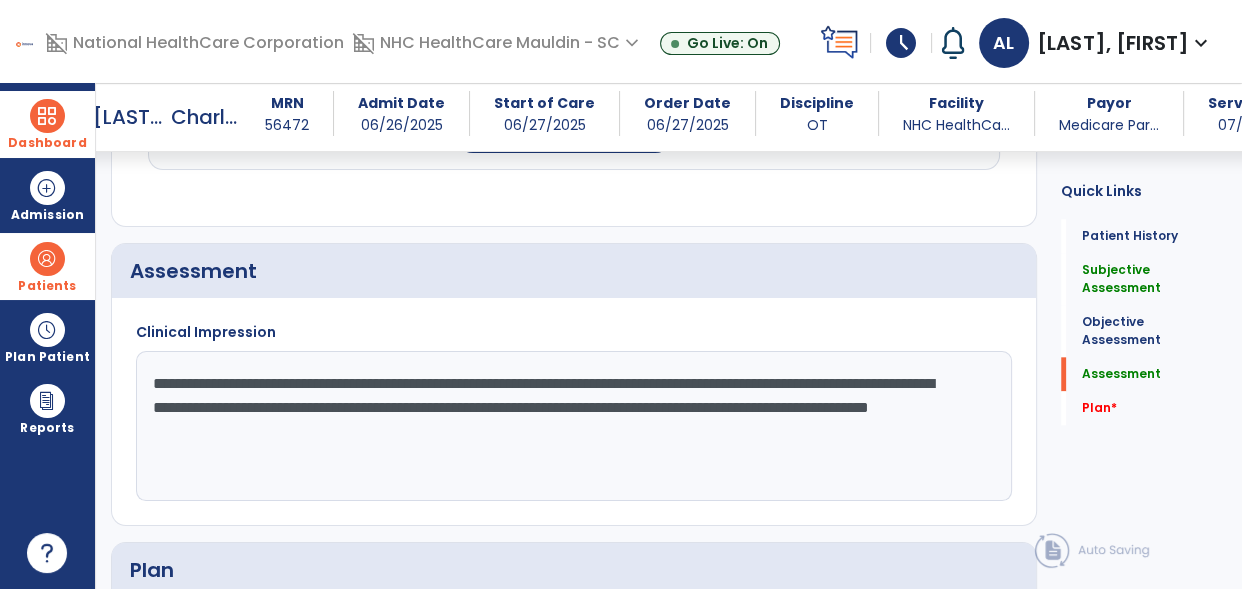 click on "**********" 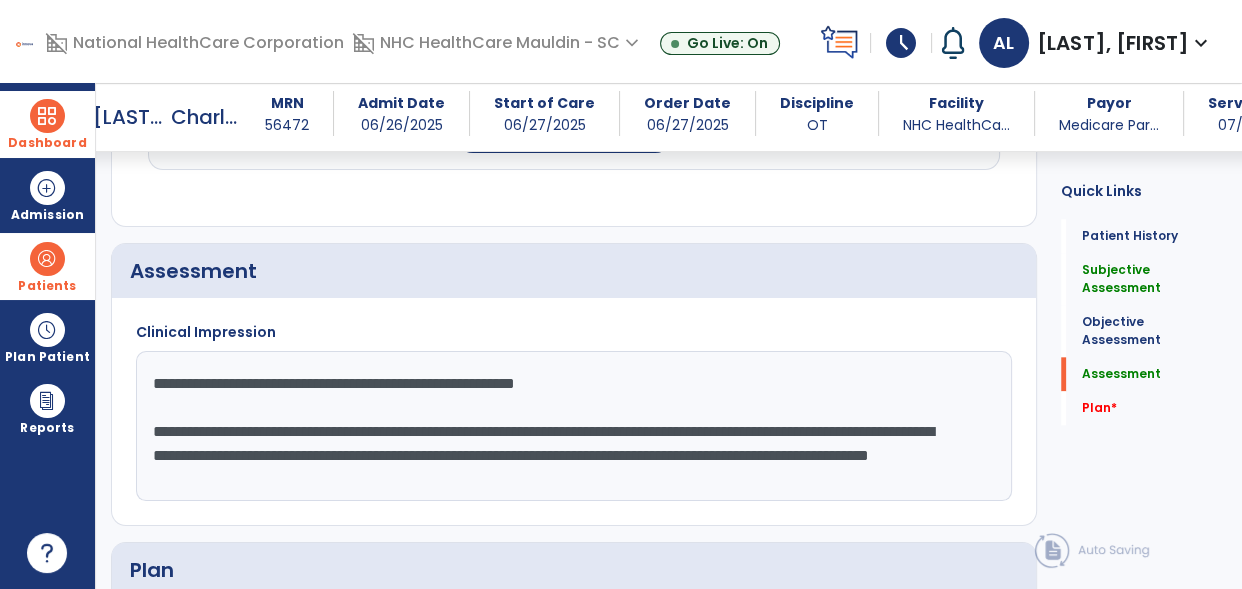 click on "**********" 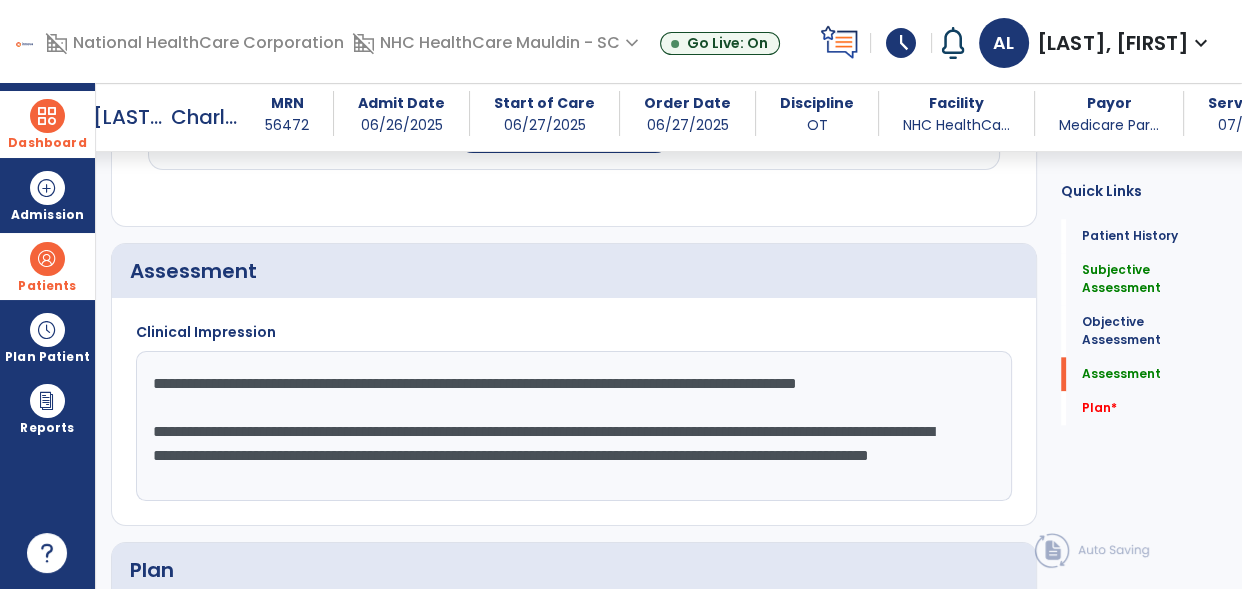 click on "**********" 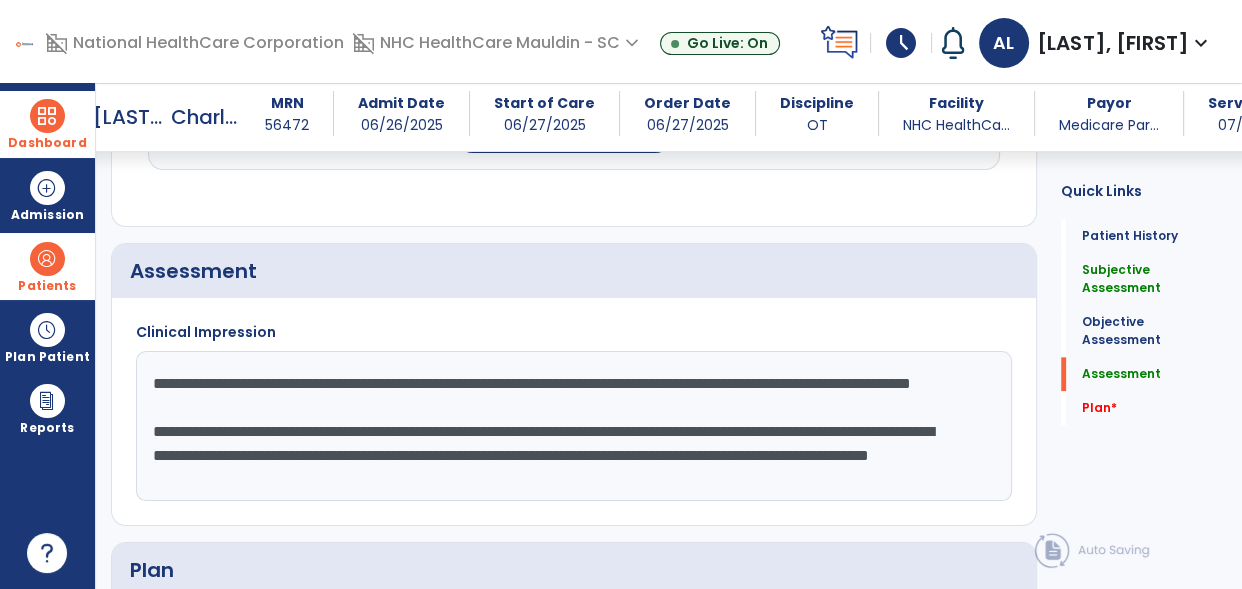 click on "**********" 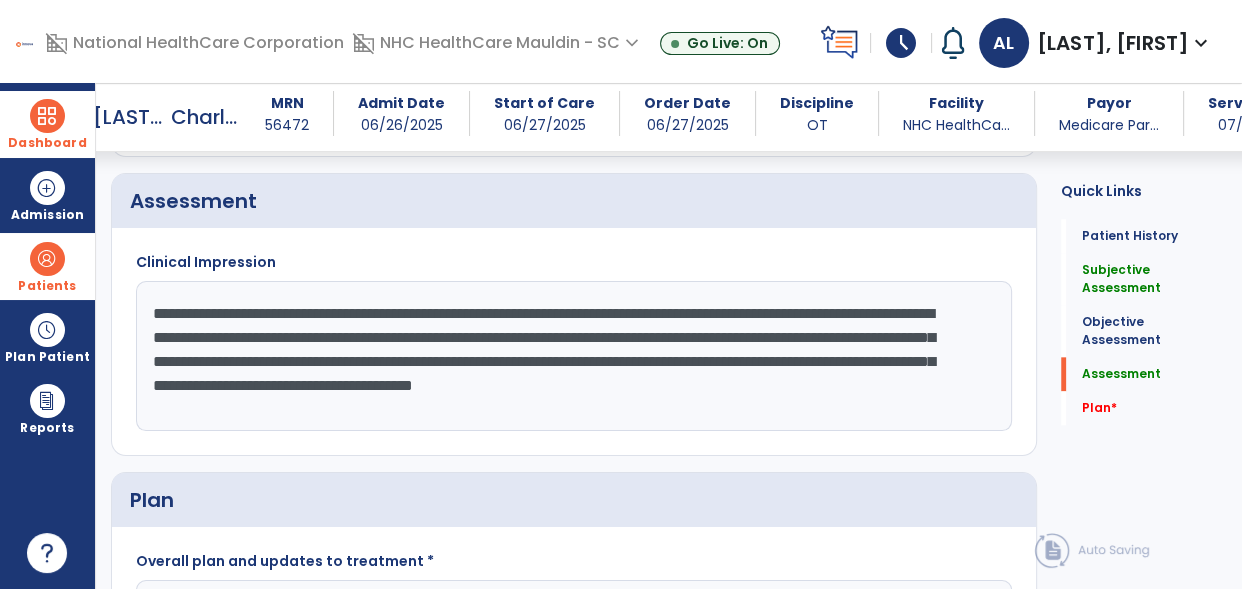 scroll, scrollTop: 2091, scrollLeft: 0, axis: vertical 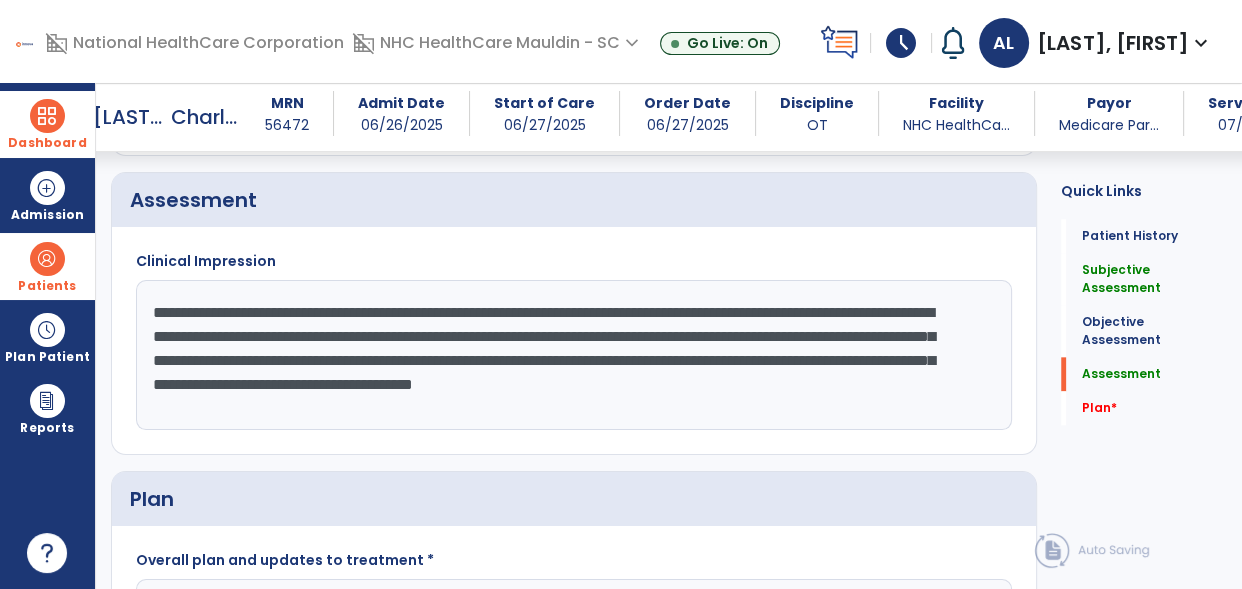 click on "**********" 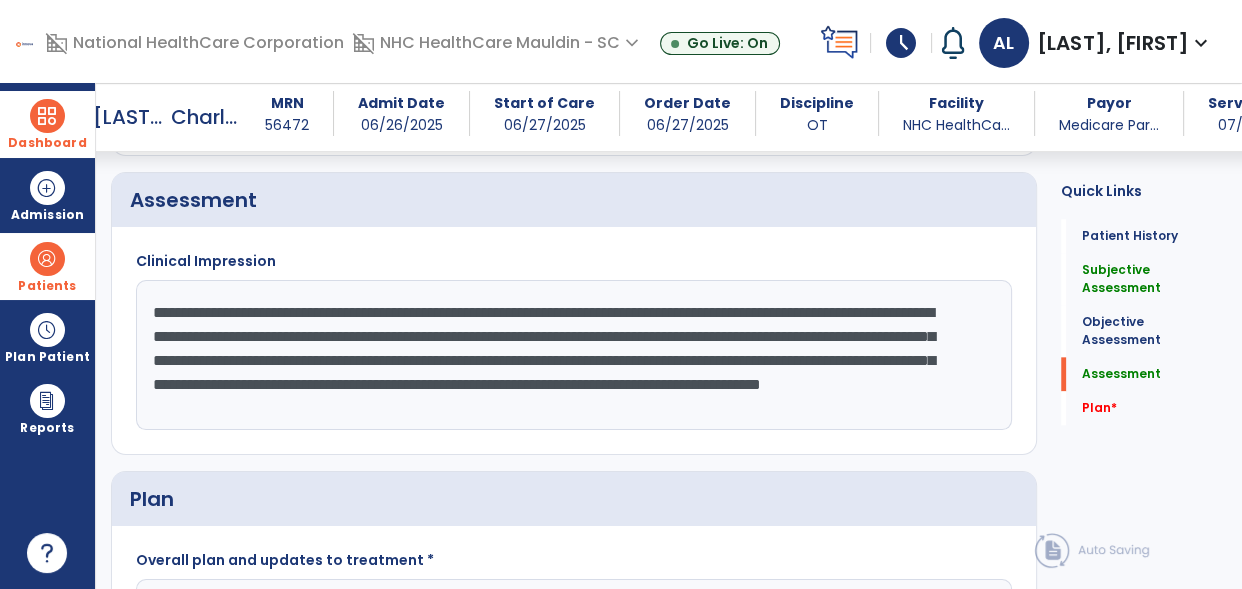 click on "**********" 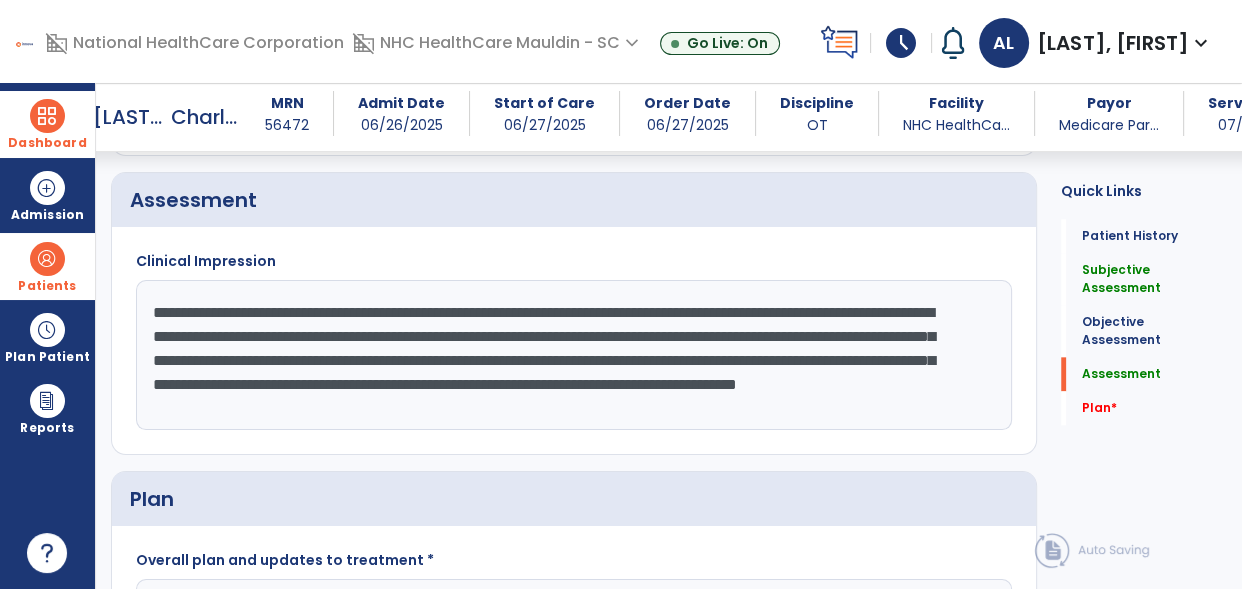 click on "**********" 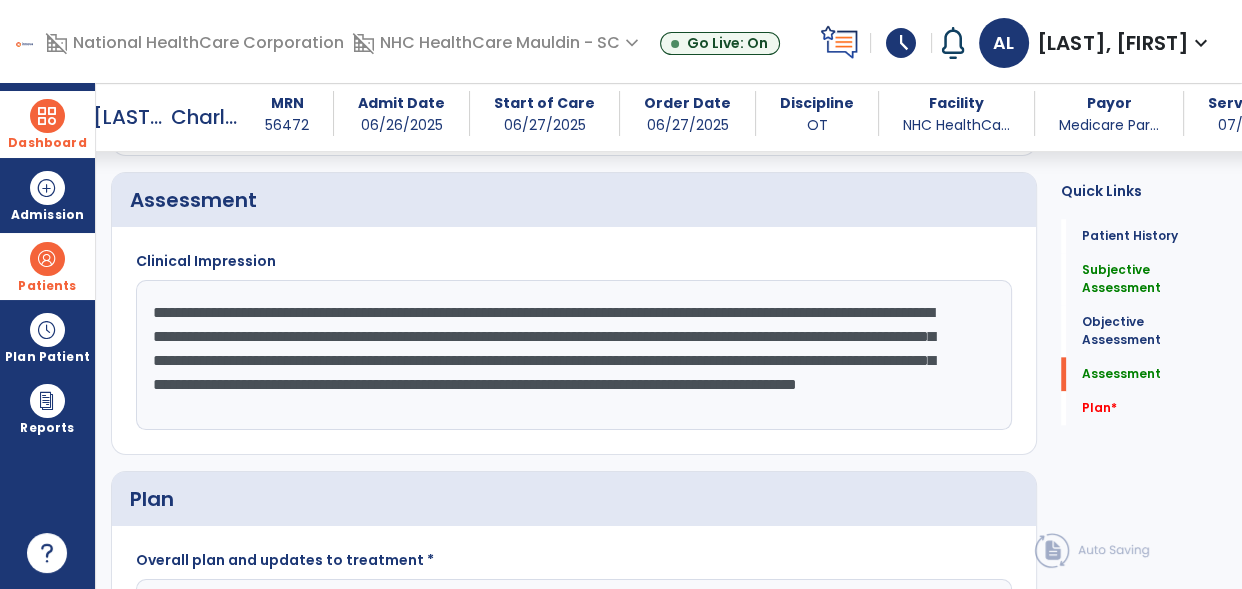 scroll, scrollTop: 15, scrollLeft: 0, axis: vertical 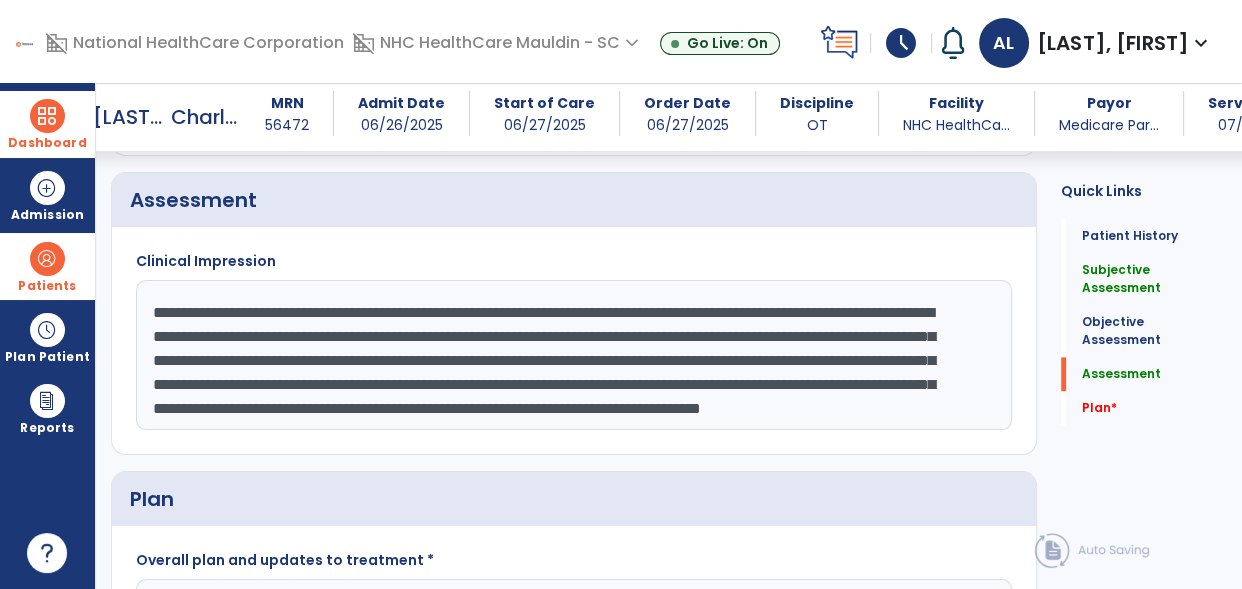 click on "**********" 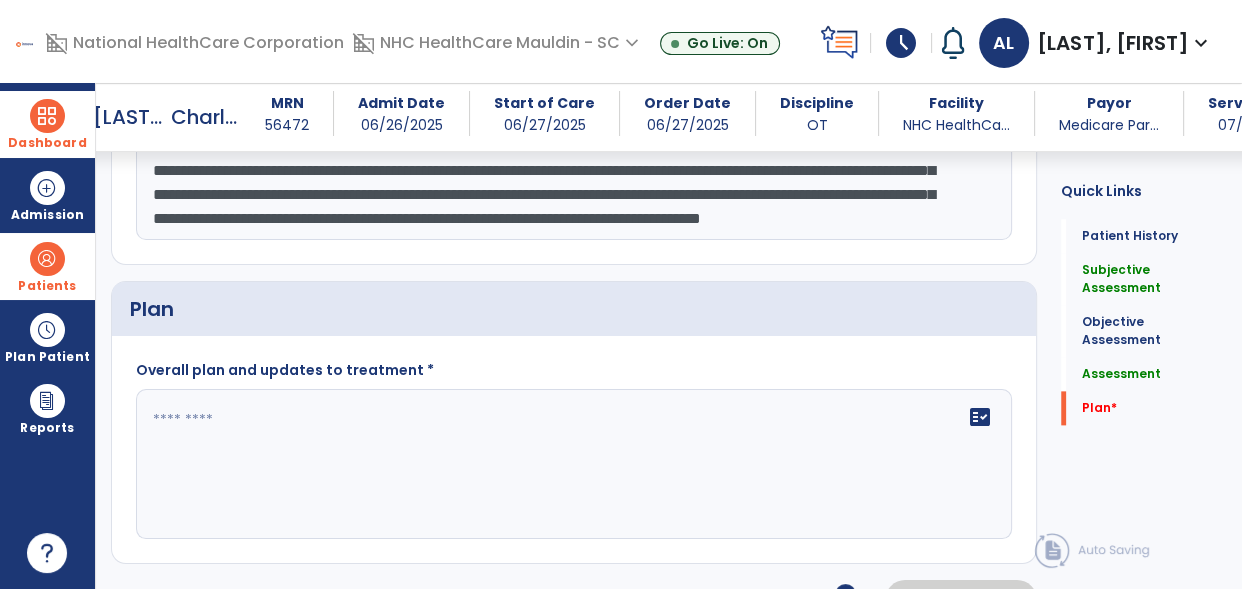 scroll, scrollTop: 2282, scrollLeft: 0, axis: vertical 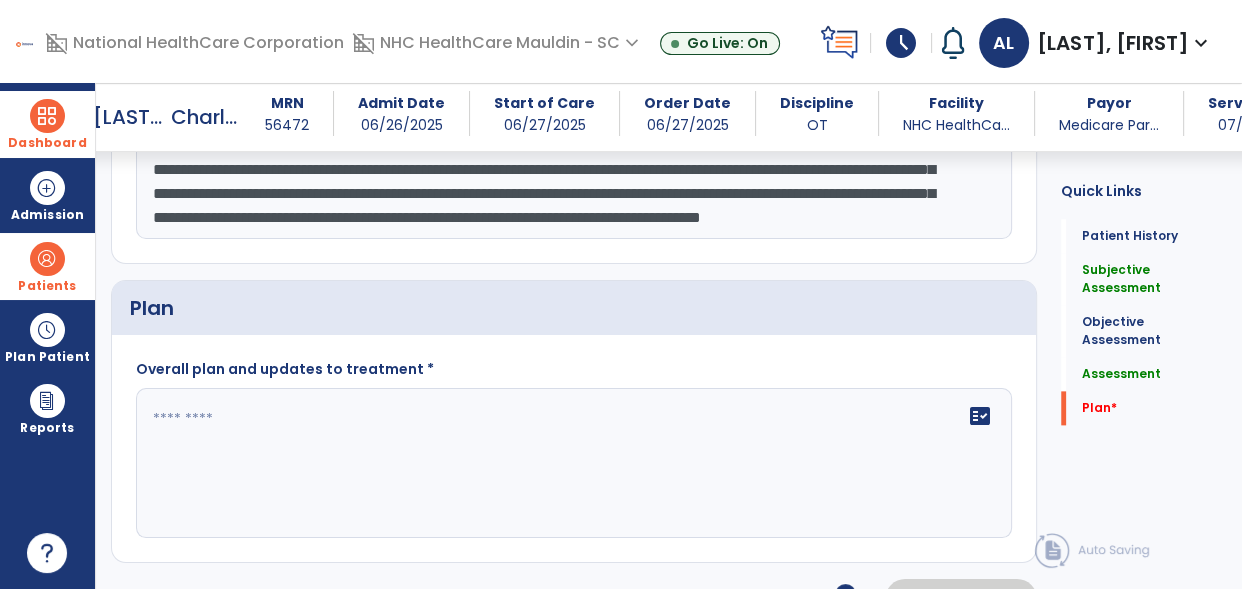 type on "**********" 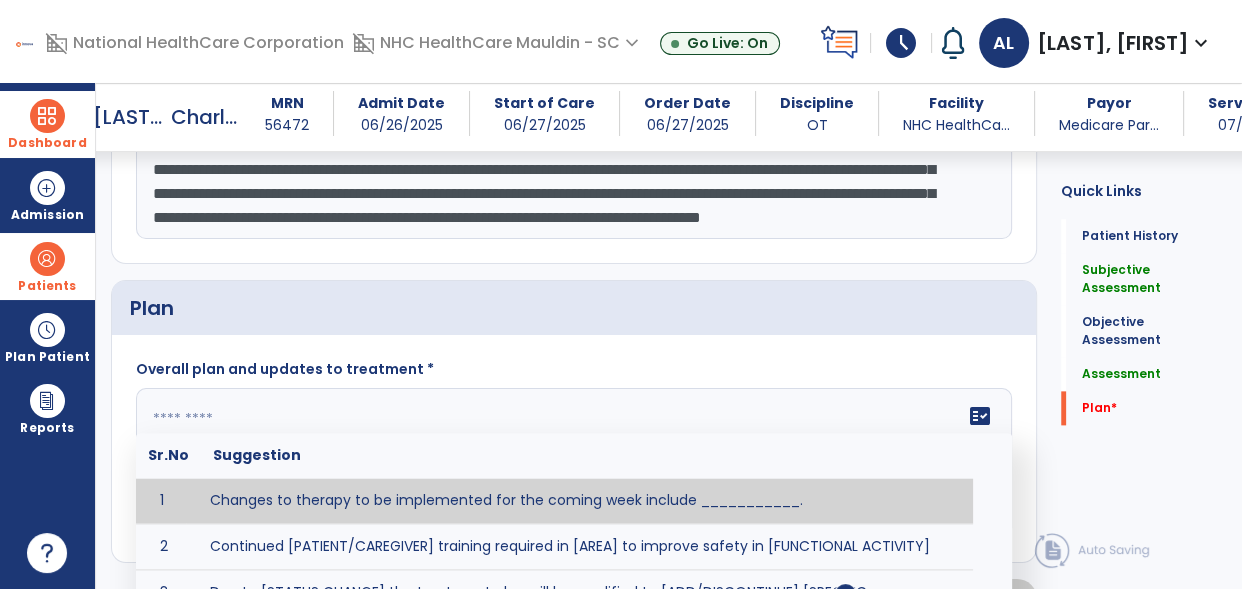 click on "fact_check  Sr.No Suggestion 1 Changes to therapy to be implemented for the coming week include ___________. 2 Continued [PATIENT/CAREGIVER] training required in [AREA] to improve safety in [FUNCTIONAL ACTIVITY] 3 Due to [STATUS CHANGE] the treatment plan will be modified to [ADD/DISCONTINUE] [SPECIFIC MODALITY/TREATMENT TECHNIQUE]. 4 Goals related to ___________ have been met.  Will add new STG's to address _______ in the upcoming week. 5 Updated precautions include ________. 6 Progress treatment to include ____________. 7 Requires further [PATIENT/CAREGIVER] training in ______ to improve safety in ________. 8 Short term goals related to _________ have been met and new short term goals to be added as appropriate for patient. 9 STGs have been met, will now focus on LTGs. 10 The plan for next week's visits include [INTERVENTIONS] with the objective of improving [IMPAIRMENTS] to continue to progress toward long term goal(s). 11 12 13 Changes to therapy to be implemented for the coming week include ___________." 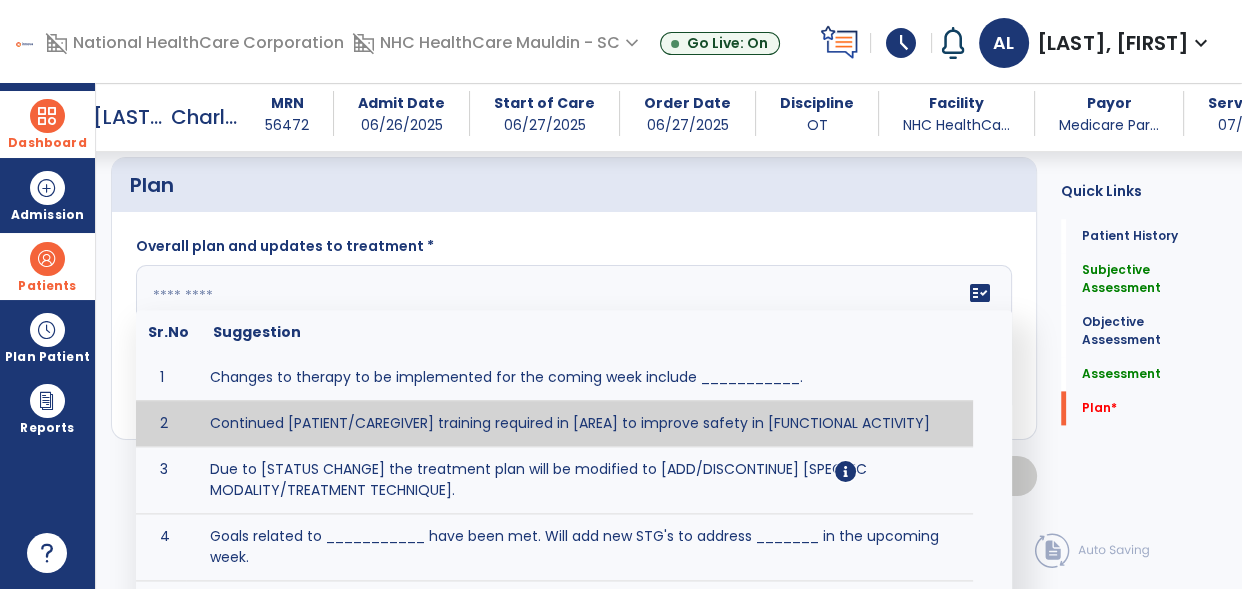 scroll, scrollTop: 2407, scrollLeft: 0, axis: vertical 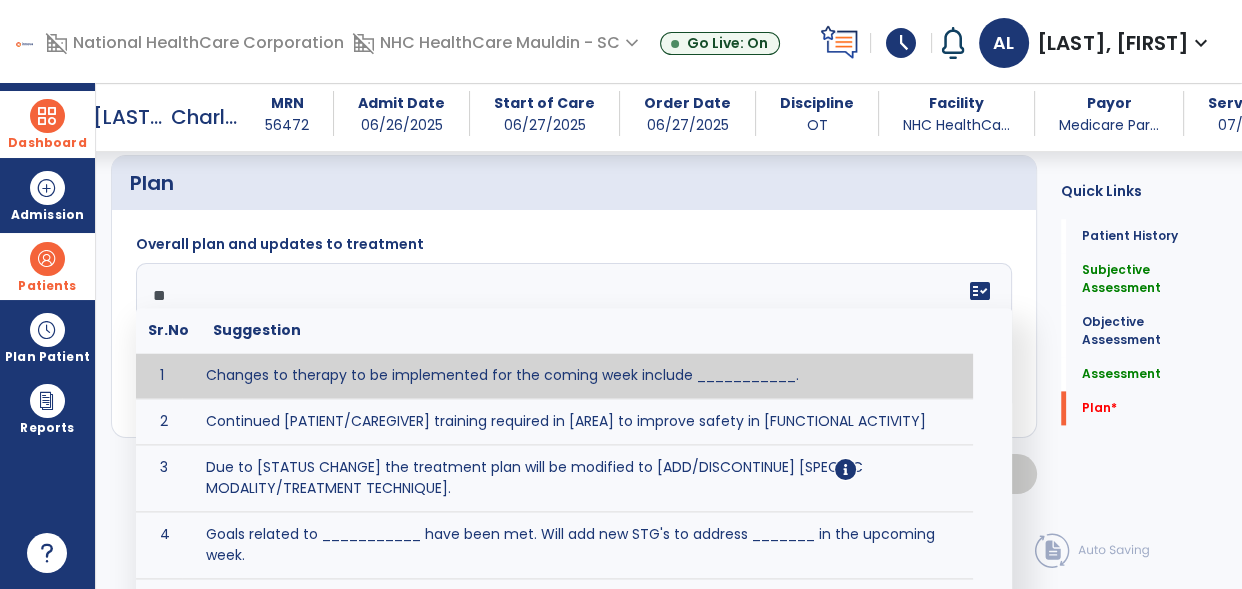 type on "*" 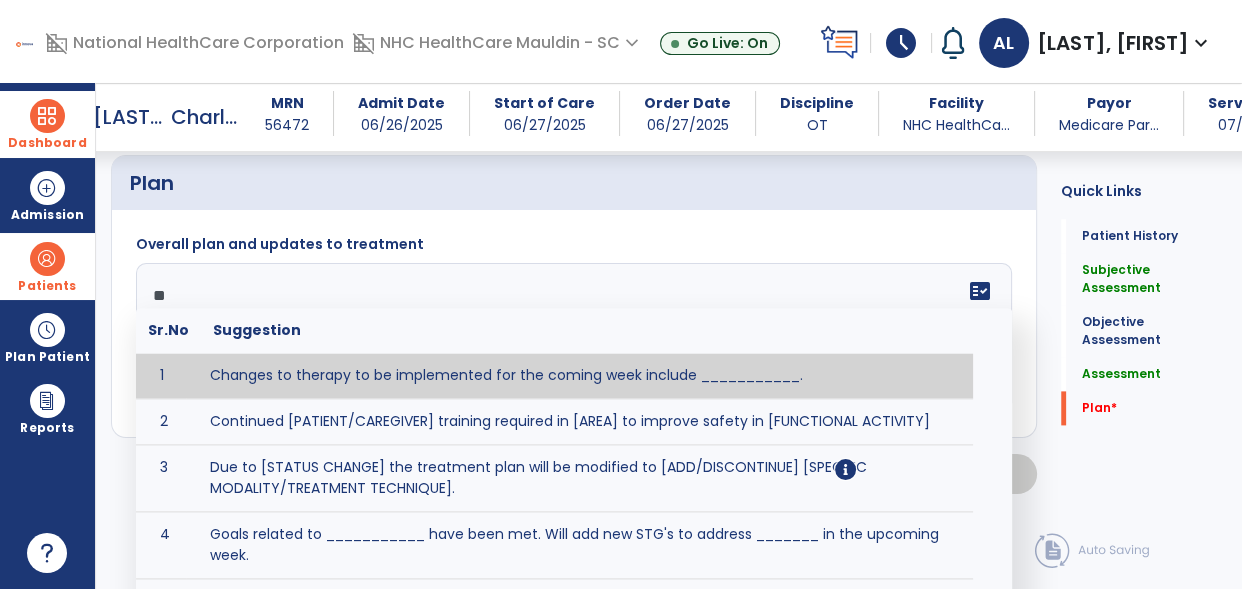 scroll, scrollTop: 2323, scrollLeft: 0, axis: vertical 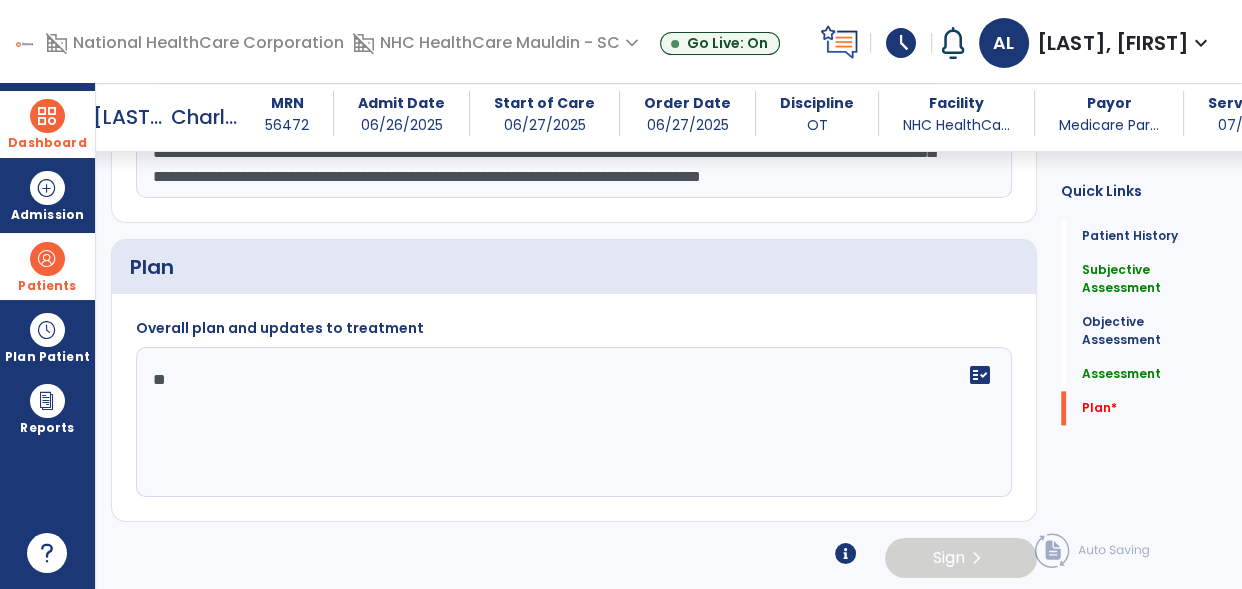 type on "*" 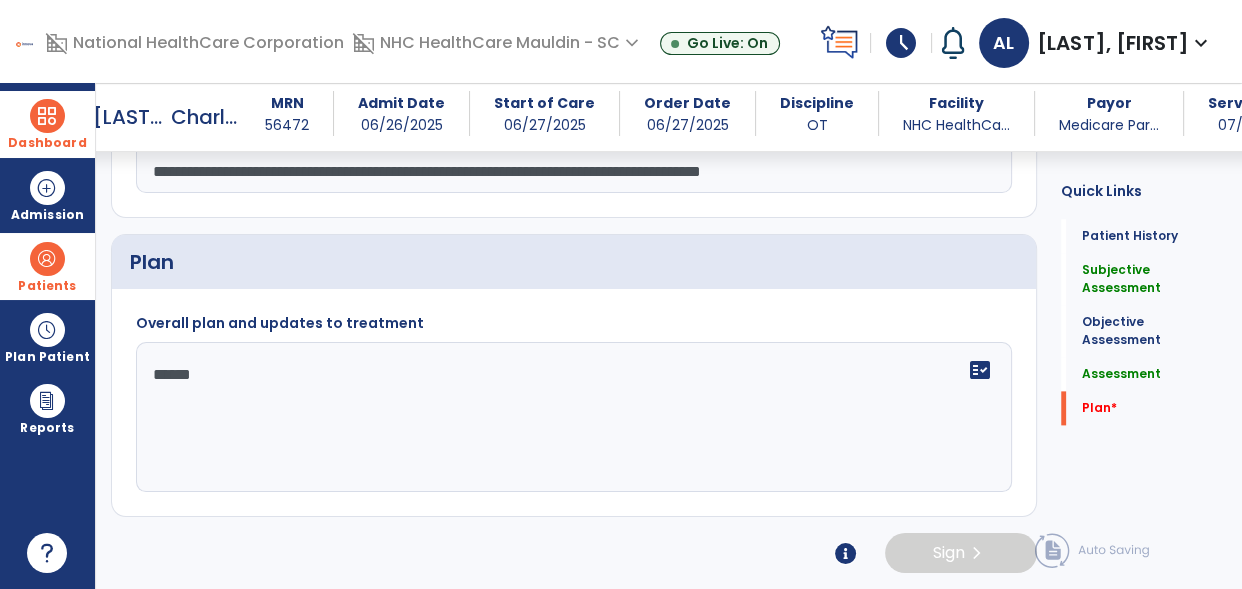 scroll, scrollTop: 2323, scrollLeft: 0, axis: vertical 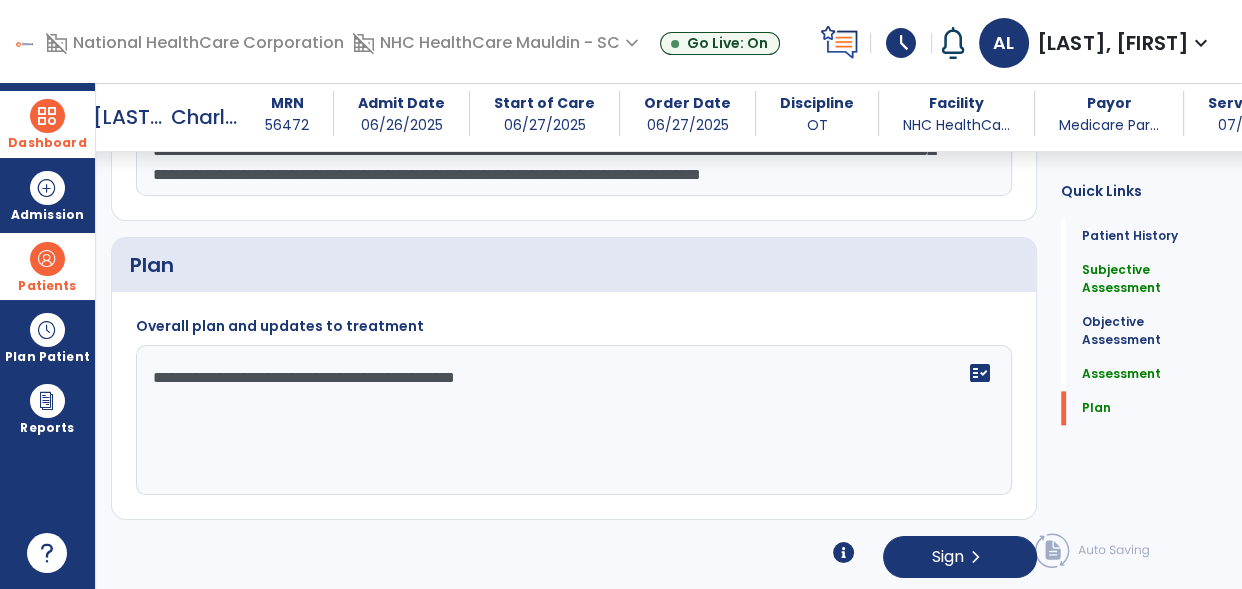 click on "**********" 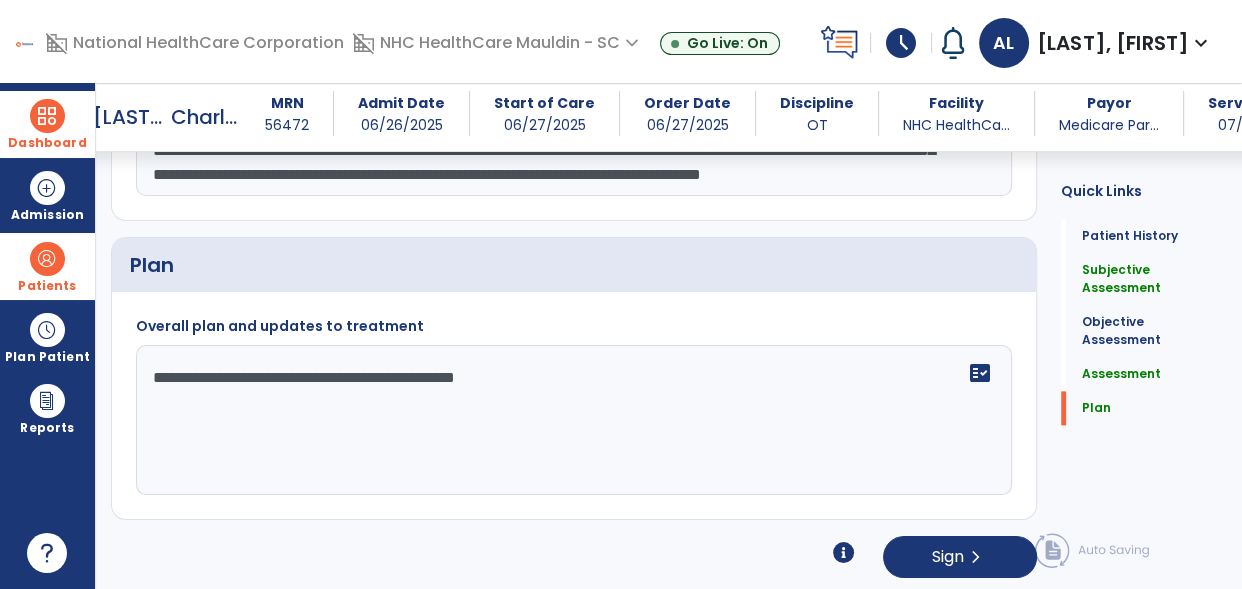 click on "**********" 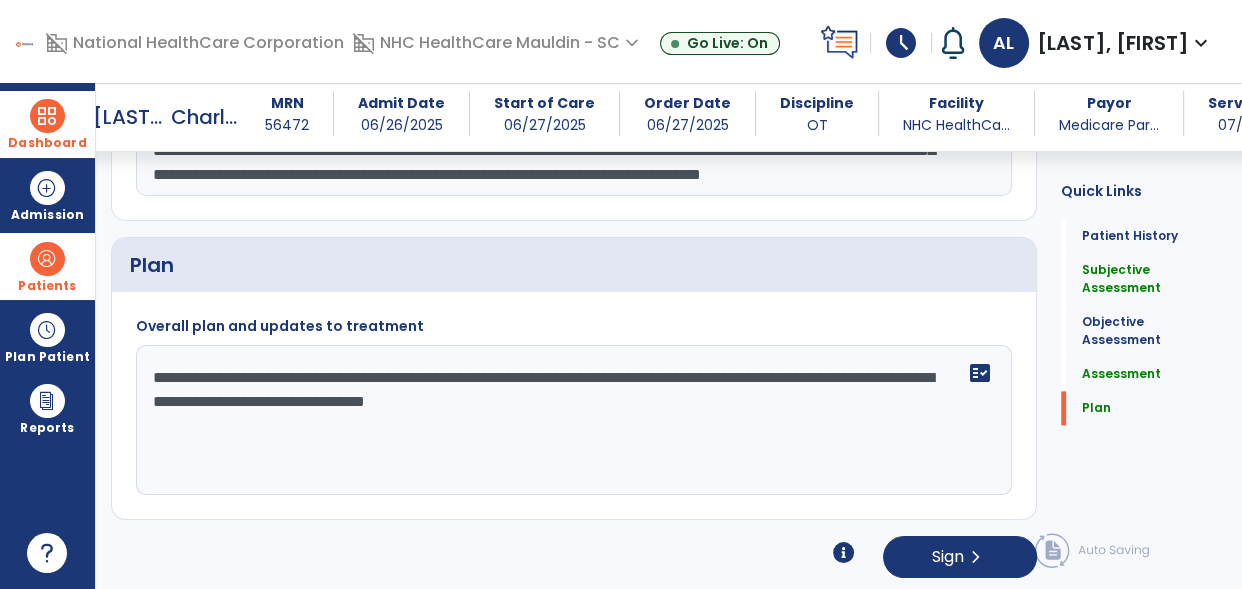 click on "**********" 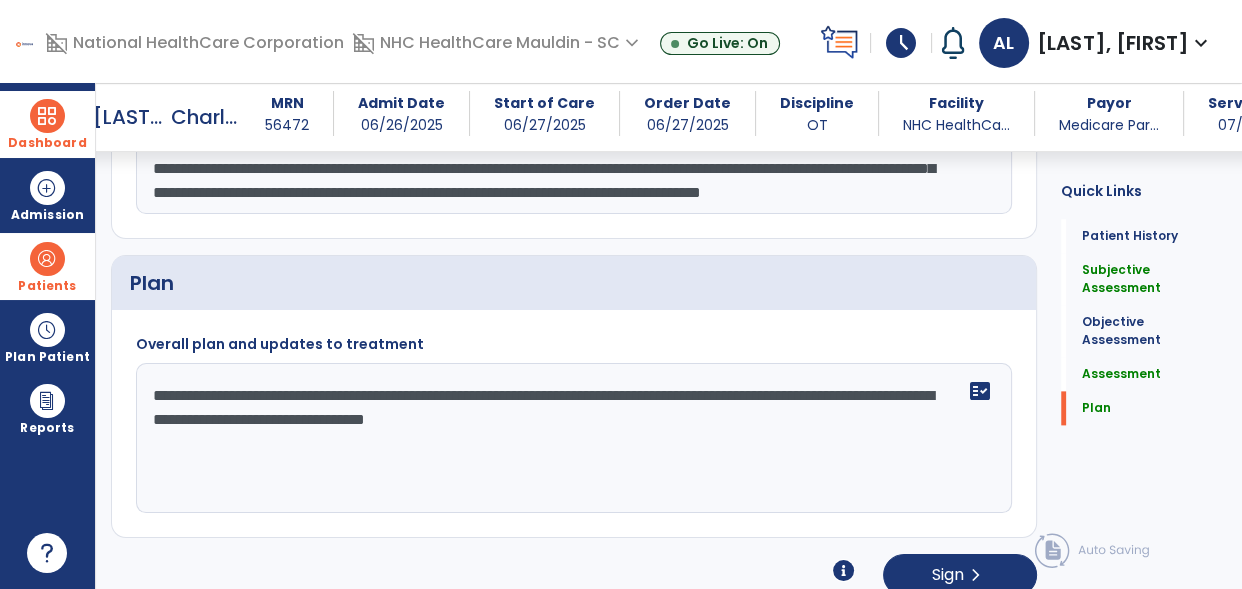scroll, scrollTop: 2306, scrollLeft: 0, axis: vertical 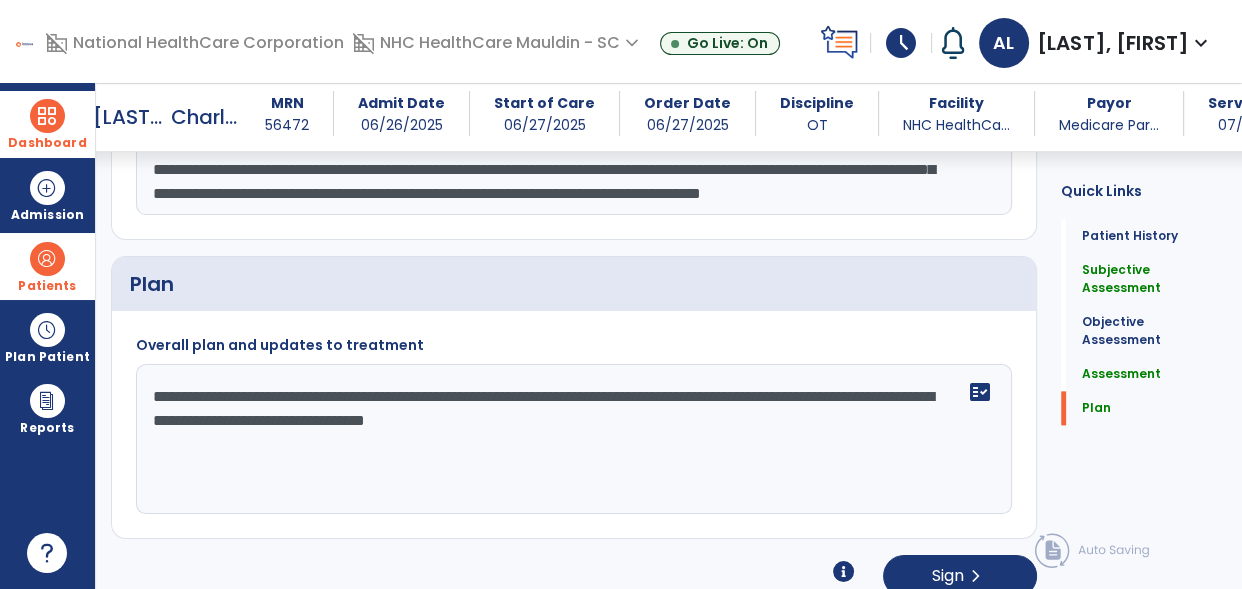 click on "**********" 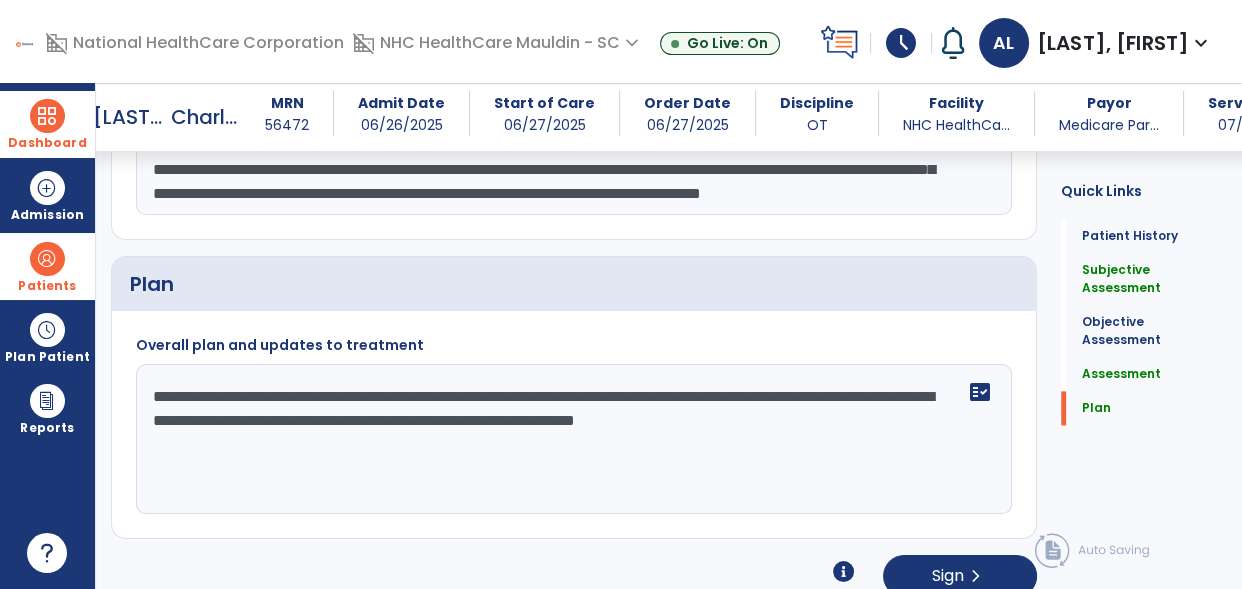 click on "**********" 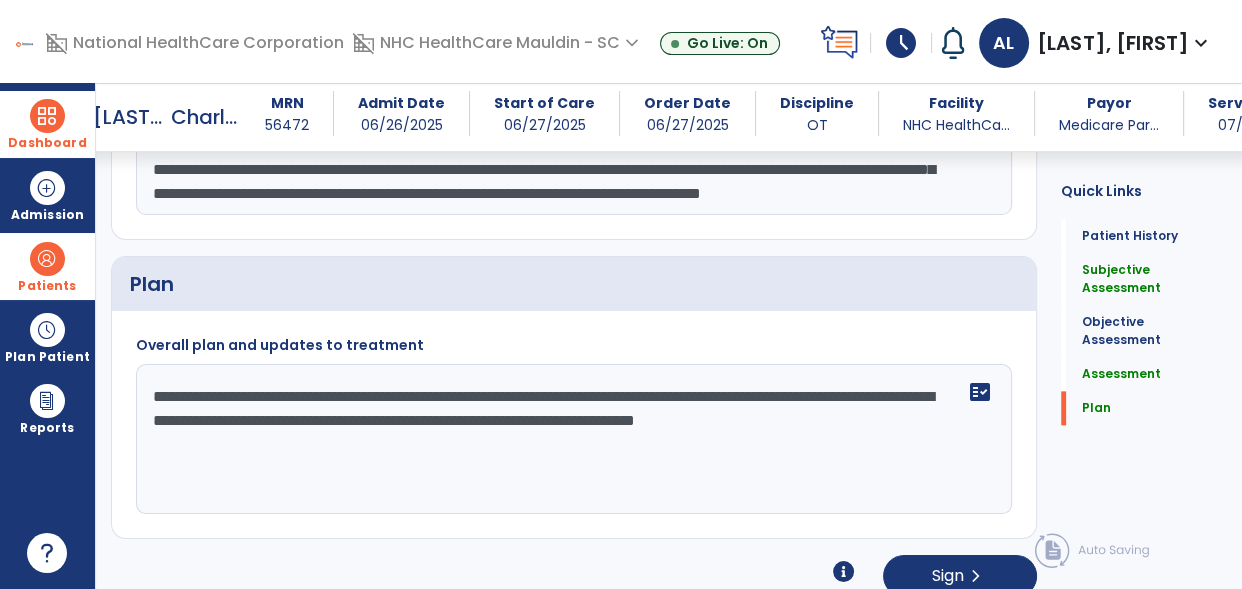 click on "**********" 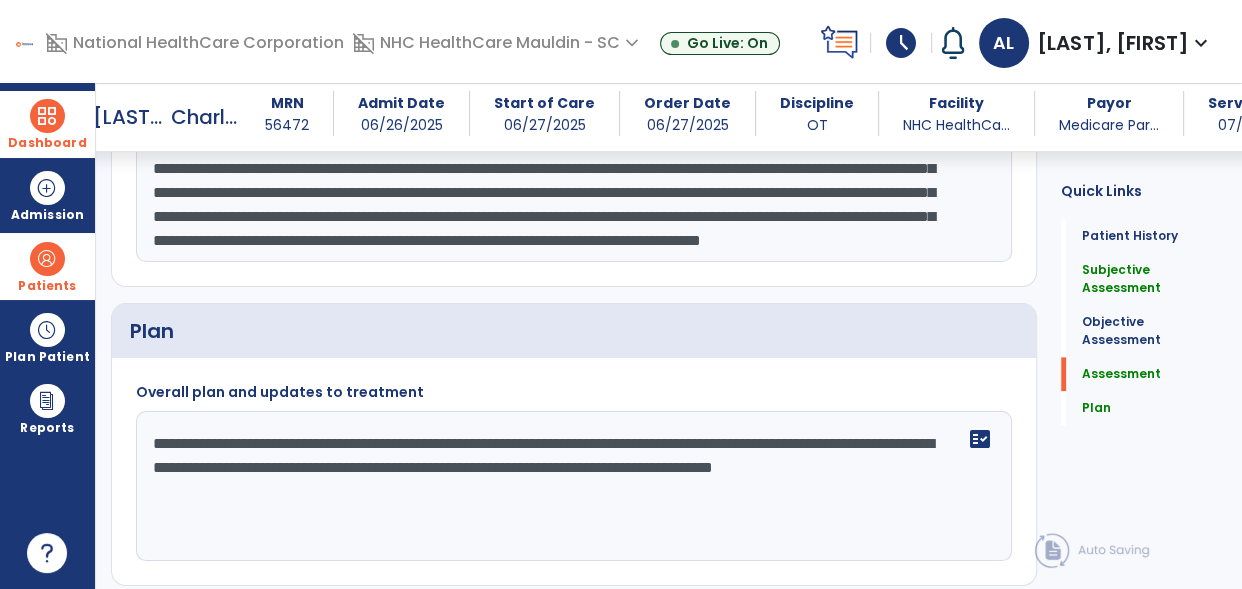 scroll, scrollTop: 2258, scrollLeft: 0, axis: vertical 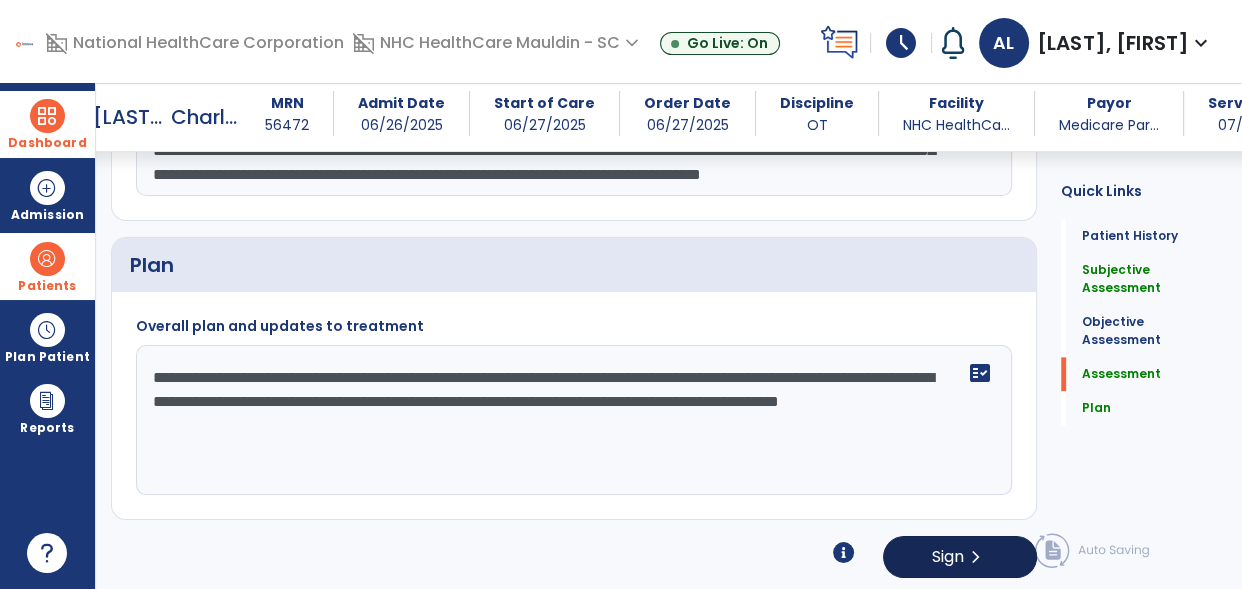 type on "**********" 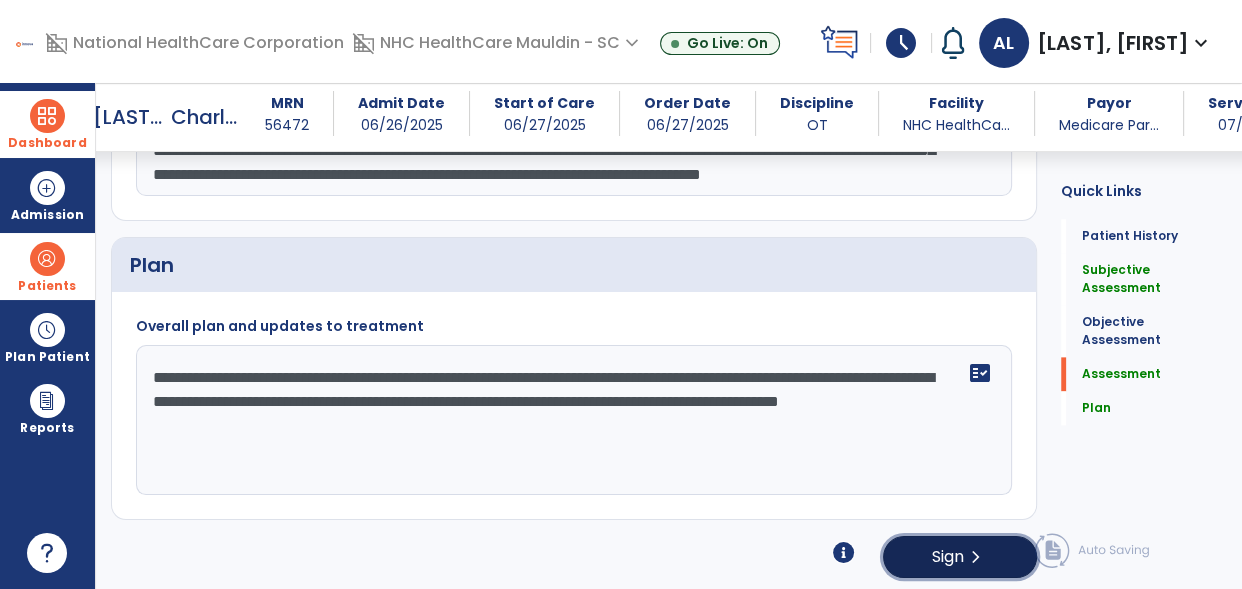 click on "Sign" 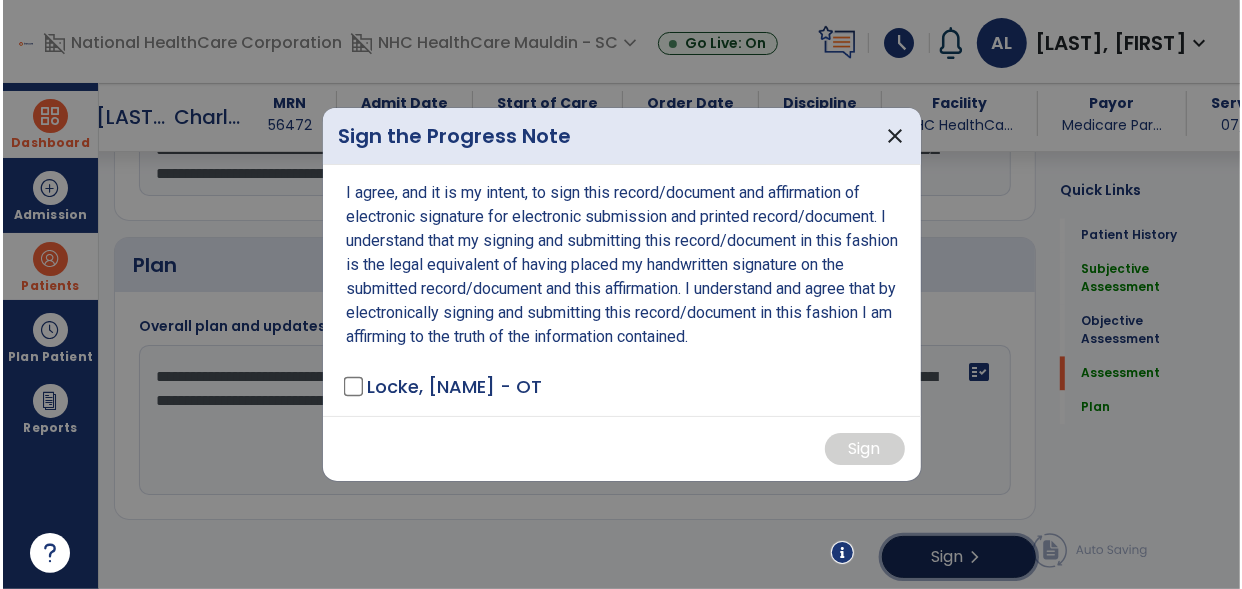 scroll, scrollTop: 2325, scrollLeft: 0, axis: vertical 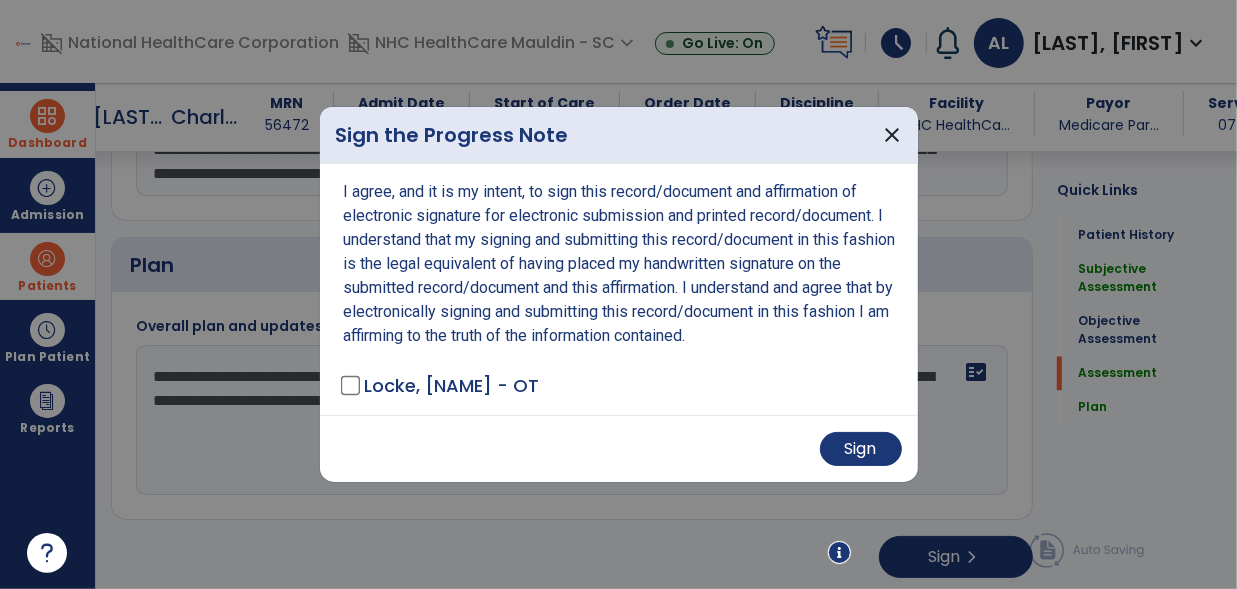 click on "Sign" at bounding box center [619, 448] 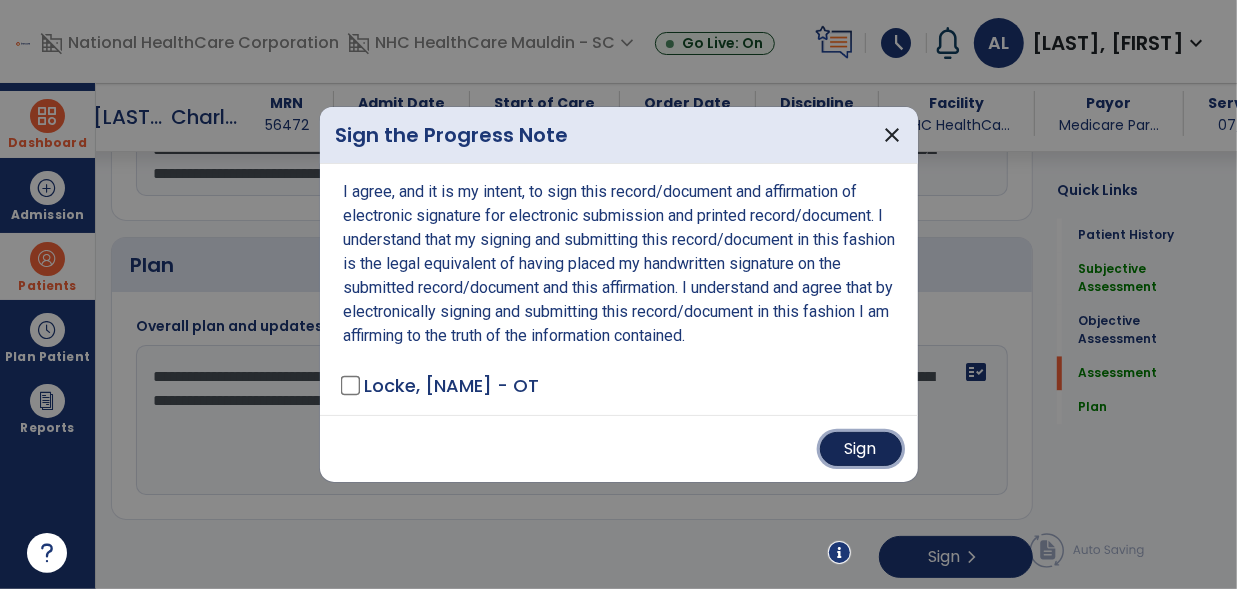 click on "Sign" at bounding box center [861, 449] 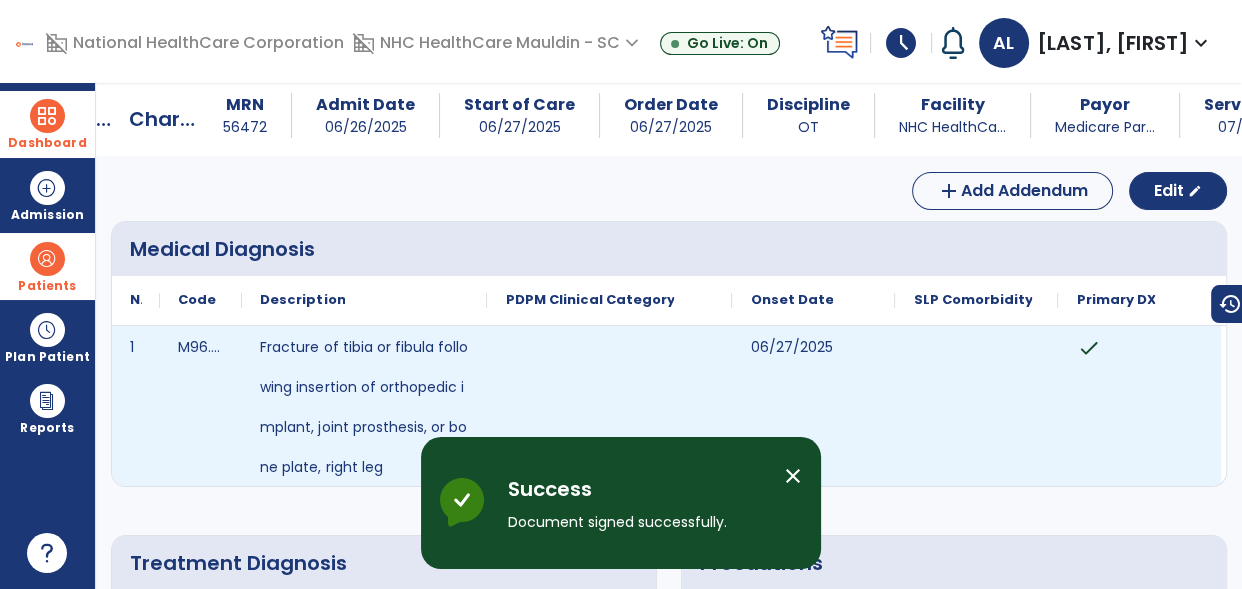 scroll, scrollTop: 0, scrollLeft: 0, axis: both 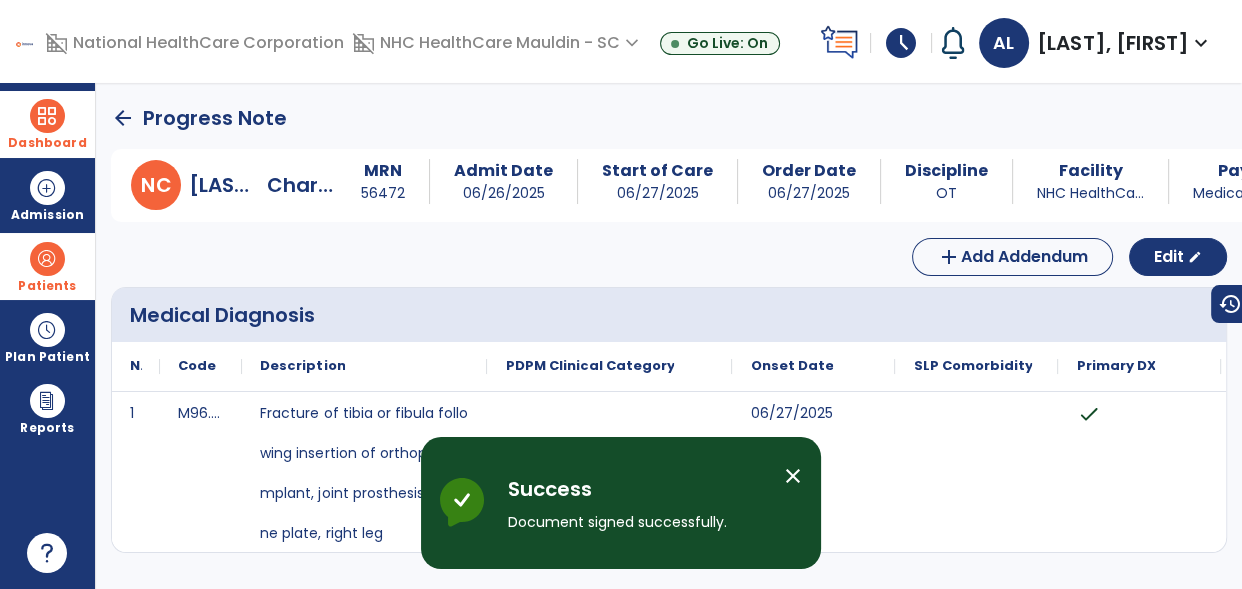 click on "arrow_back" 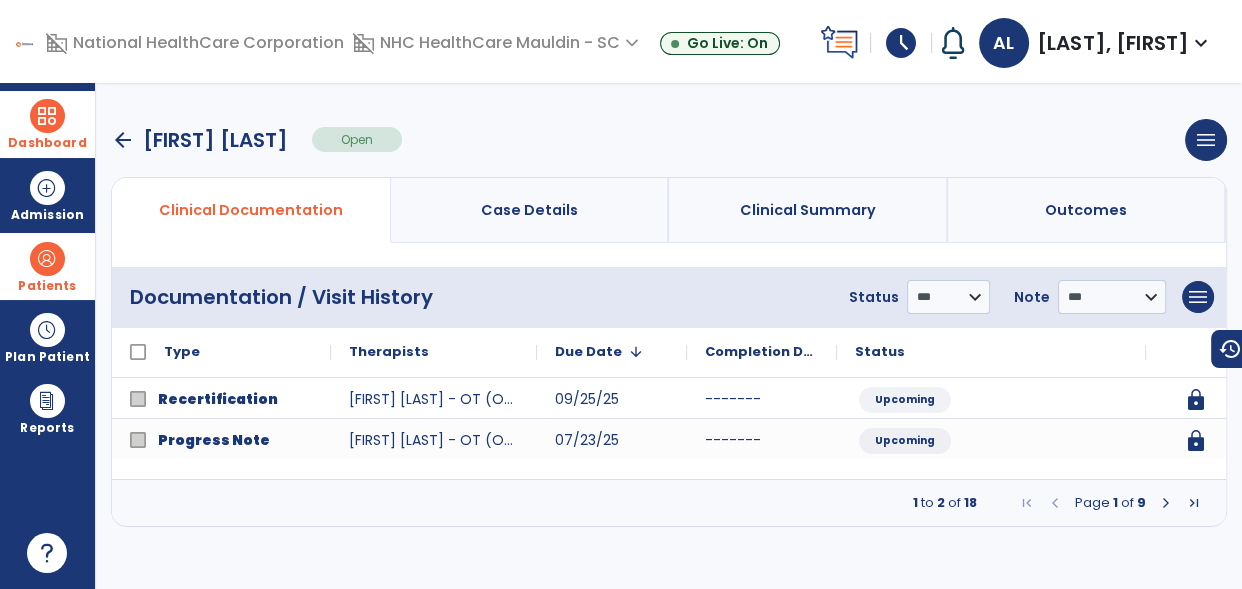 click at bounding box center [1166, 503] 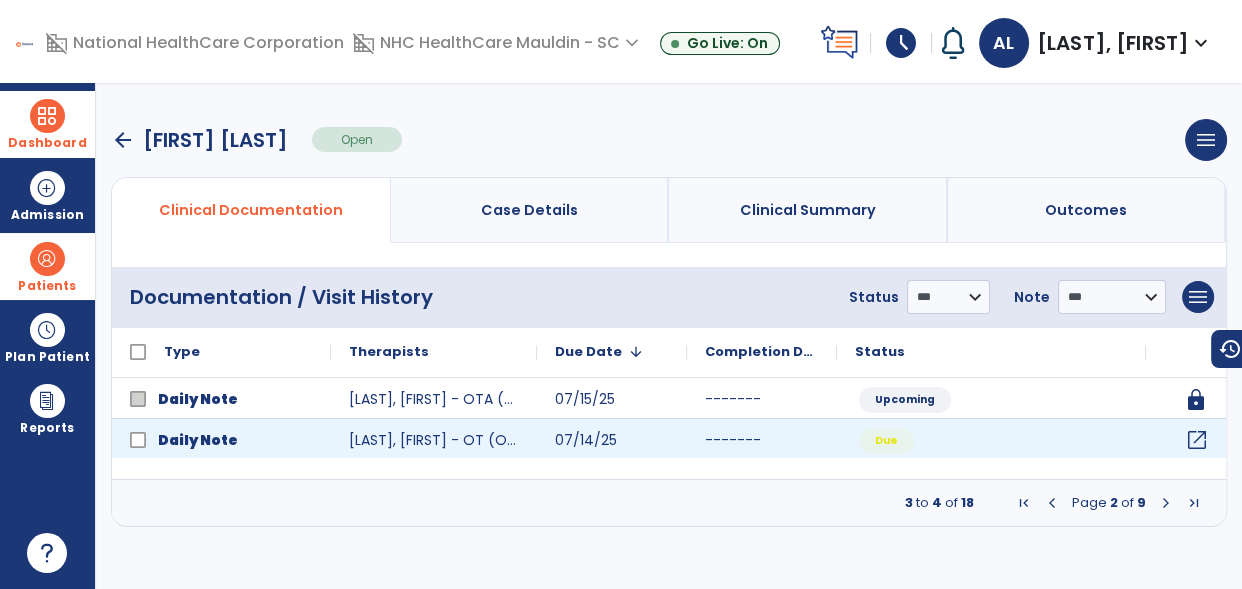 click on "open_in_new" 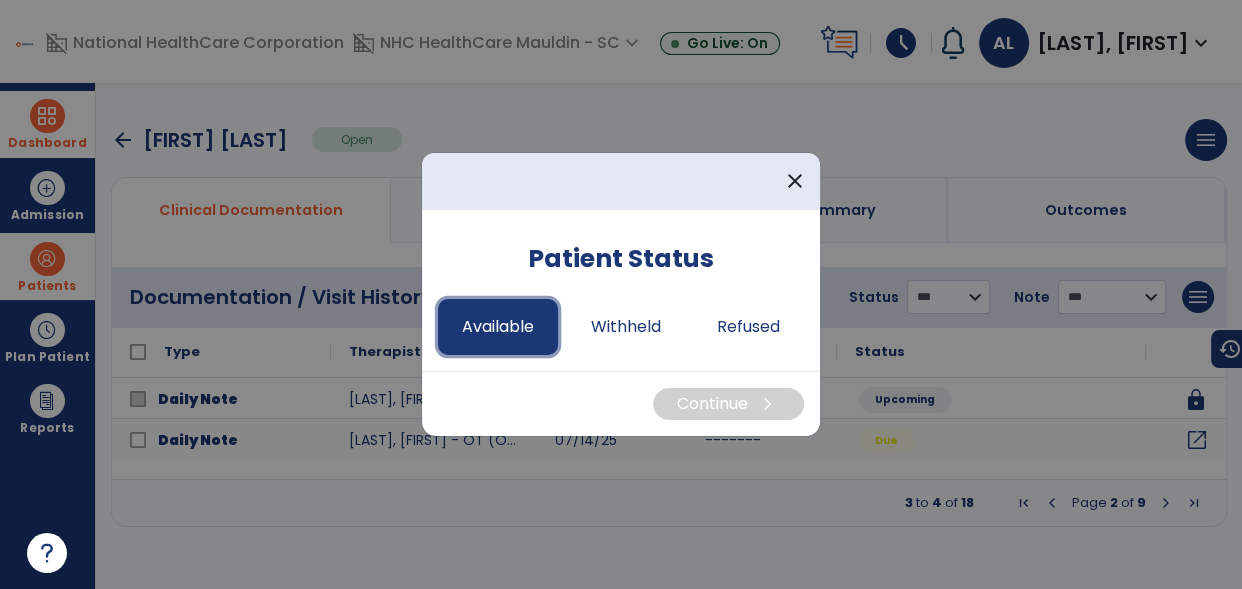 click on "Available" at bounding box center [498, 327] 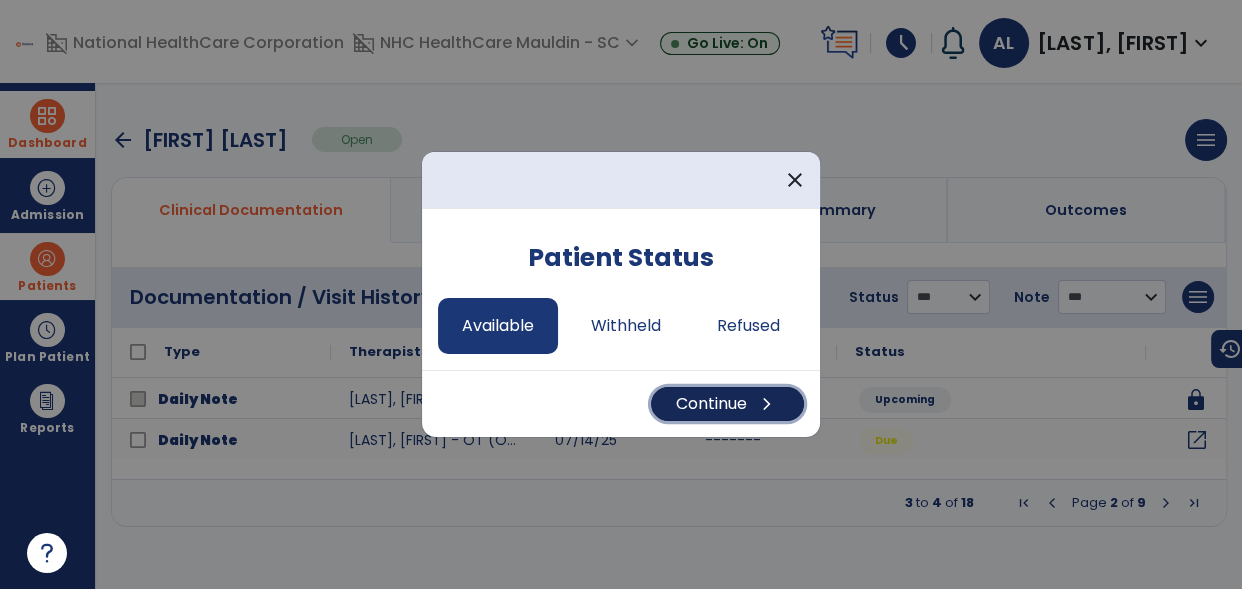 click on "Continue   chevron_right" at bounding box center (727, 404) 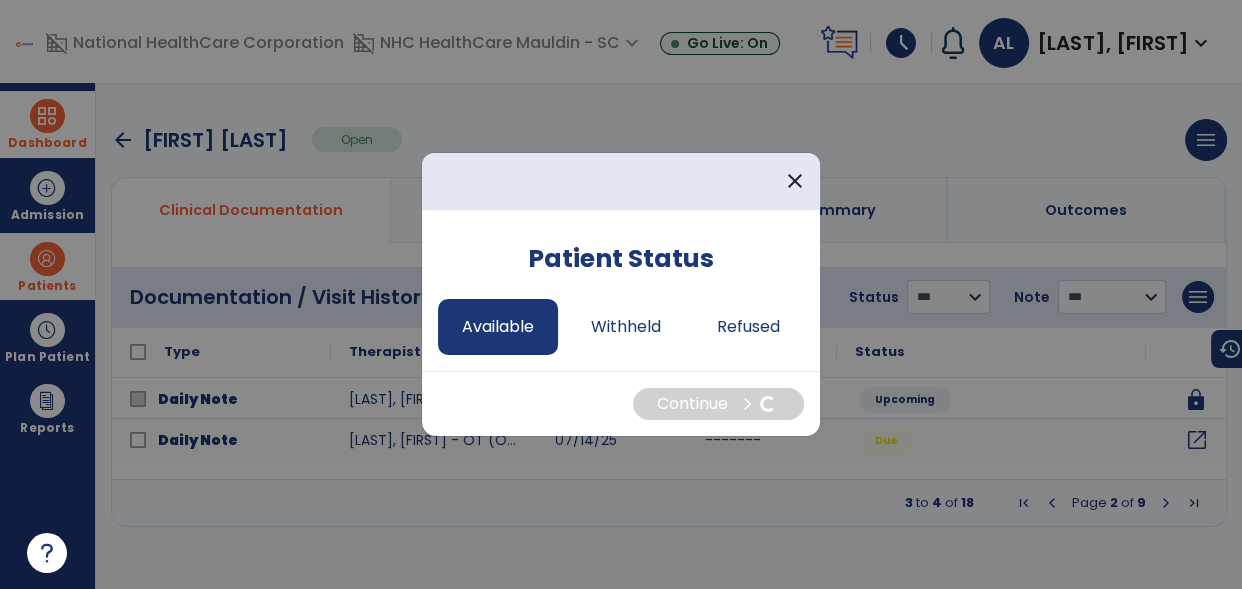 select on "*" 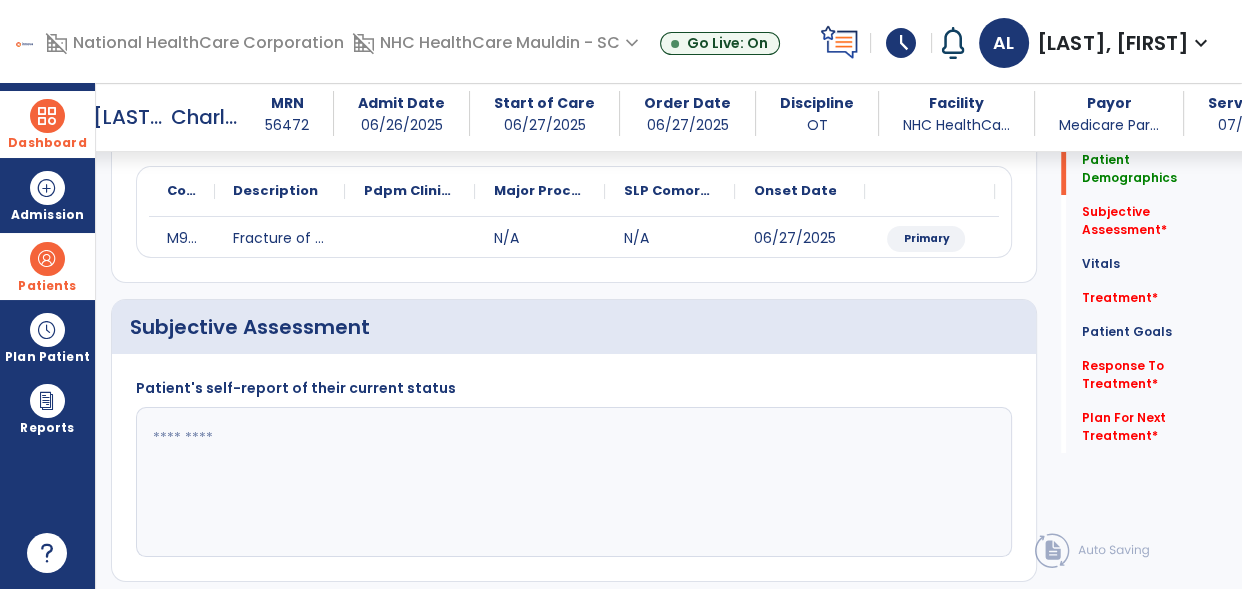 scroll, scrollTop: 232, scrollLeft: 0, axis: vertical 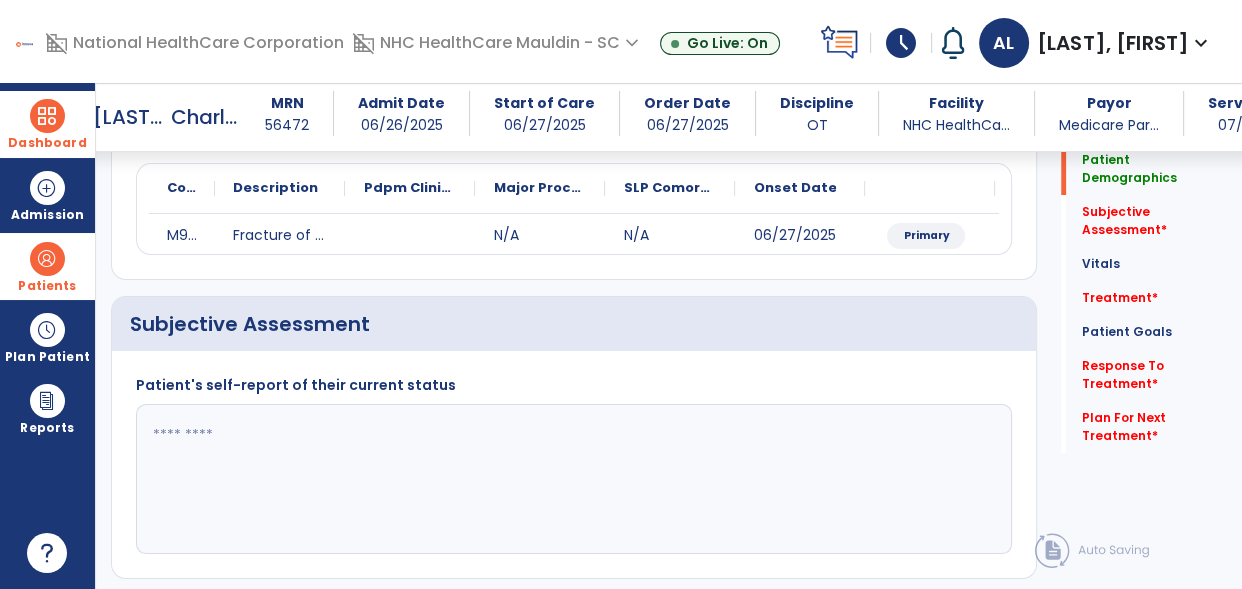 click 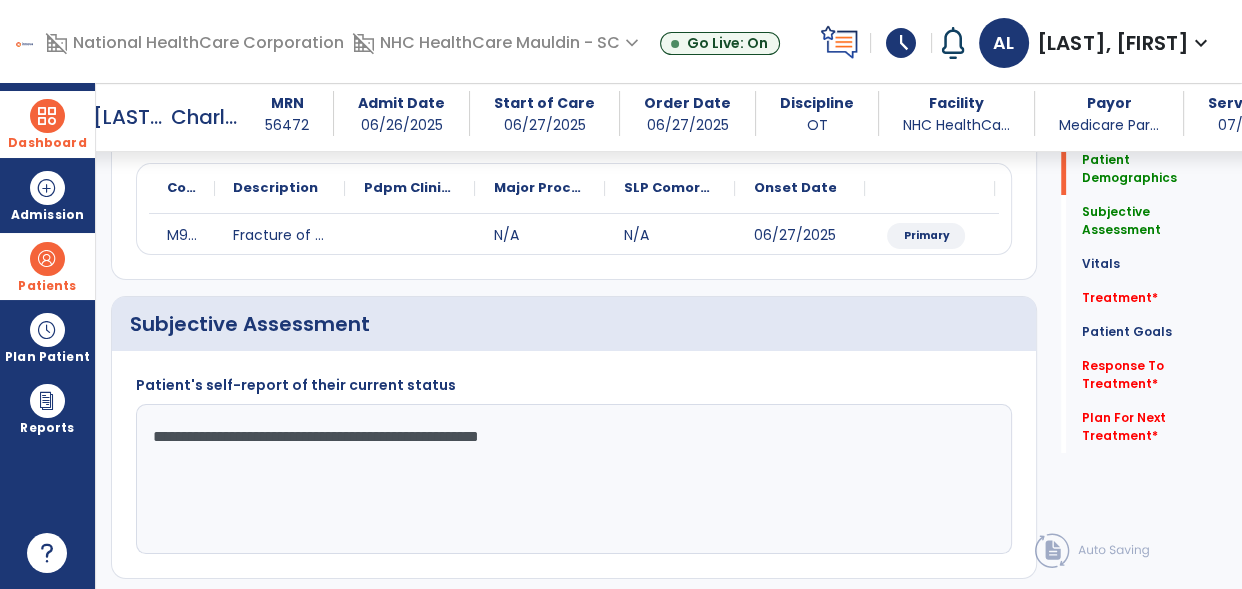 click on "**********" 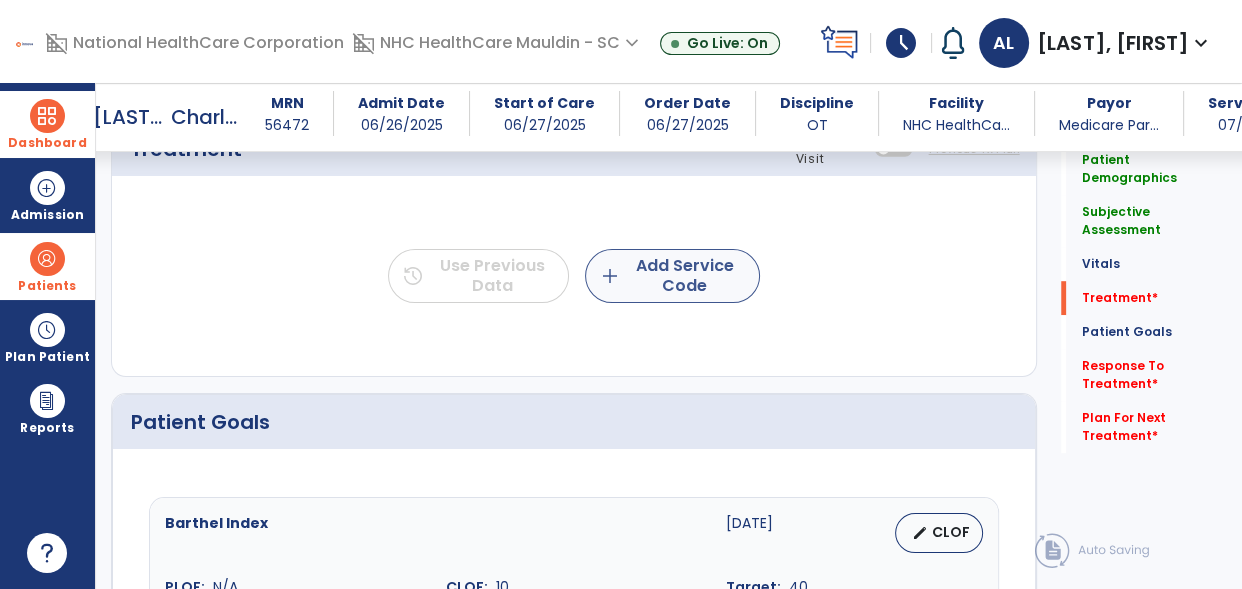 type on "**********" 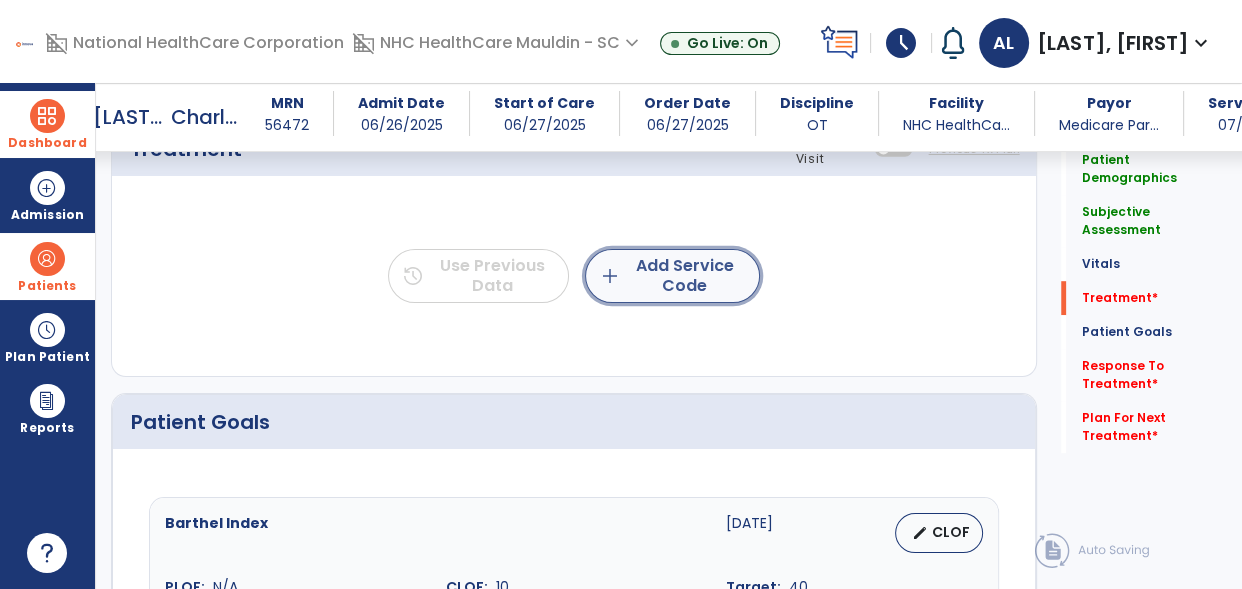 click on "add  Add Service Code" 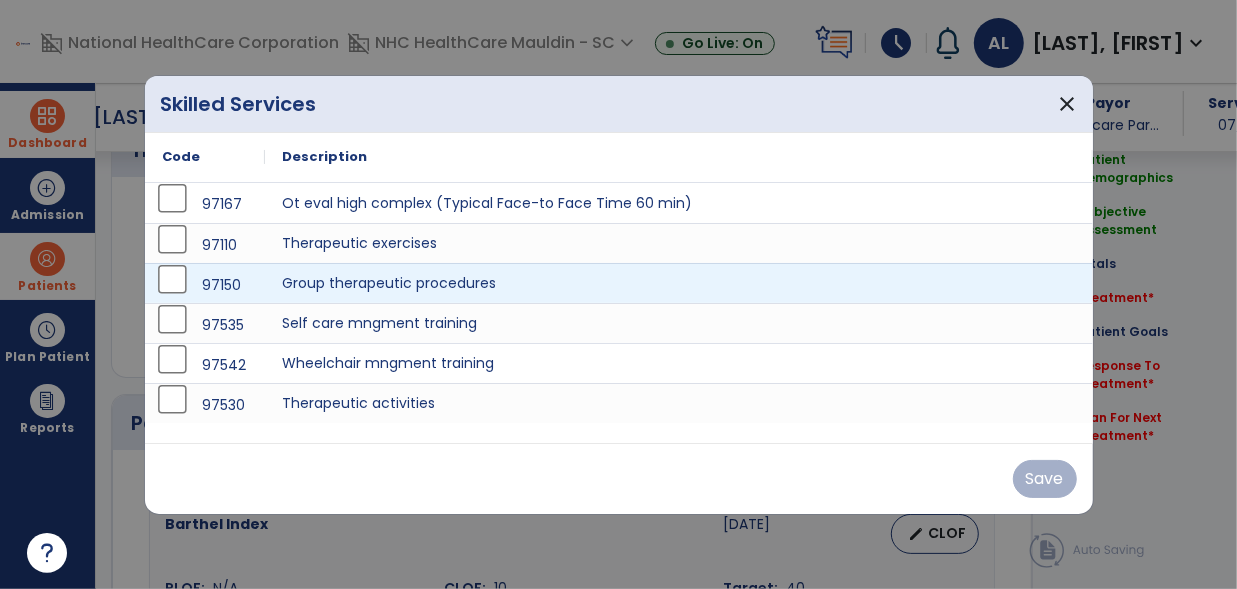 scroll, scrollTop: 1128, scrollLeft: 0, axis: vertical 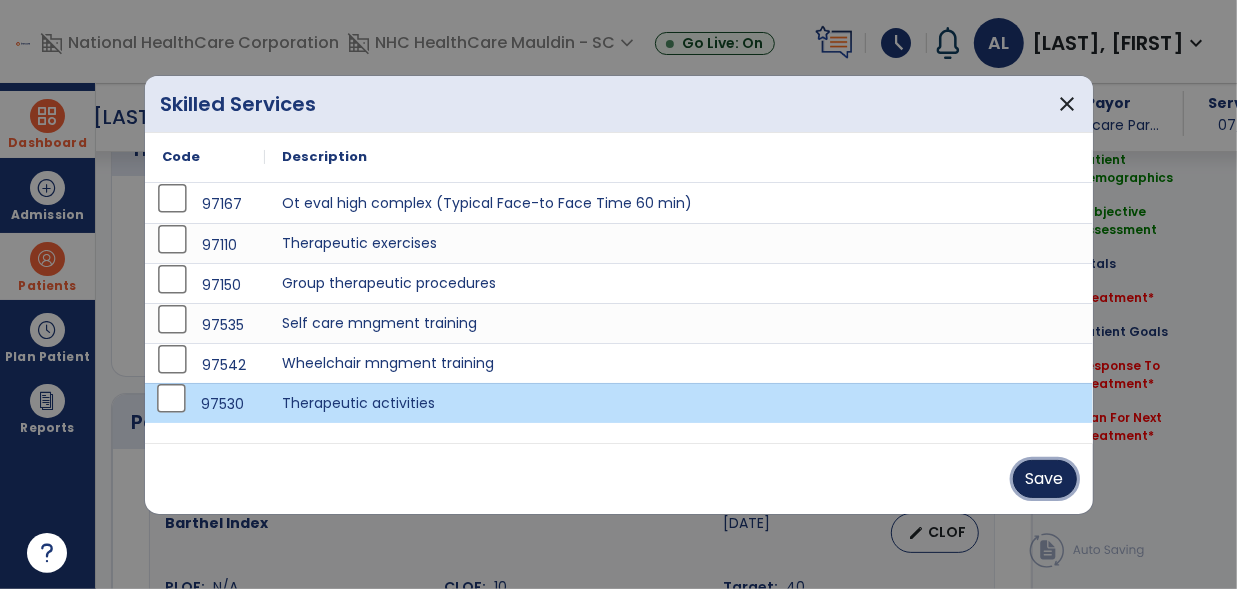 click on "Save" at bounding box center [1045, 479] 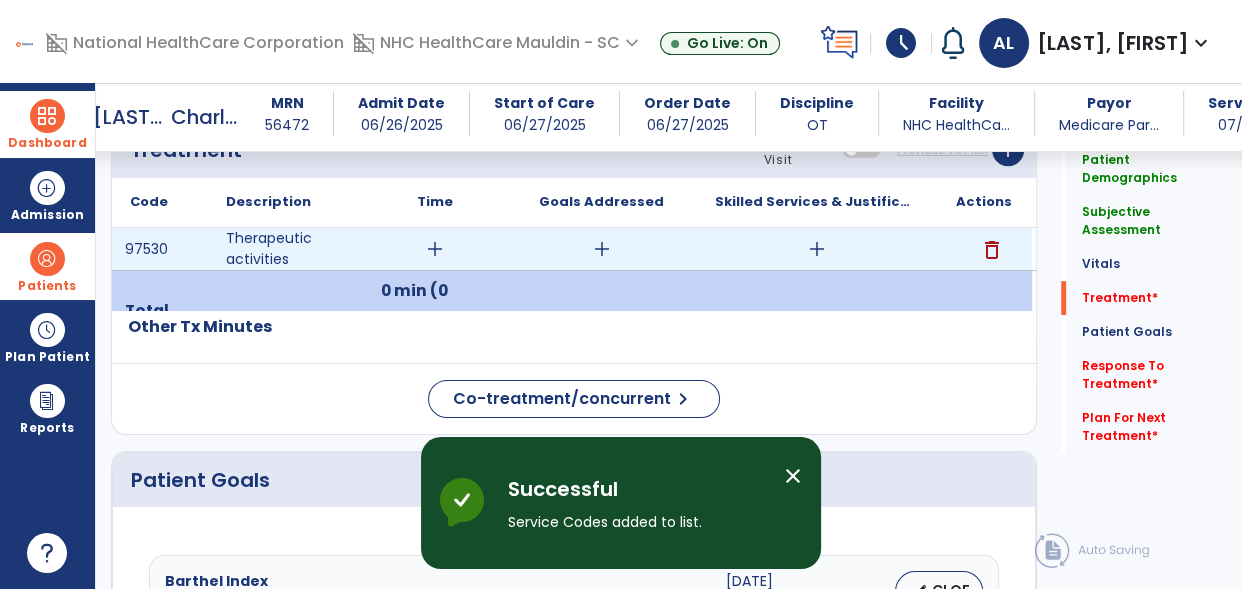 click on "add" at bounding box center (435, 249) 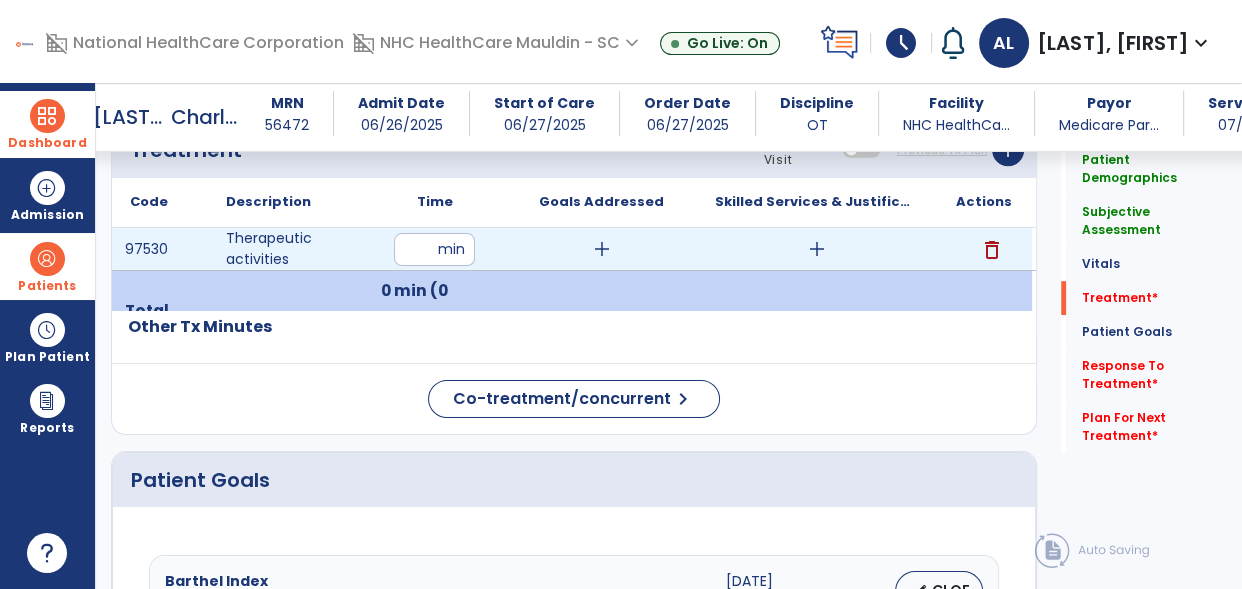 type on "**" 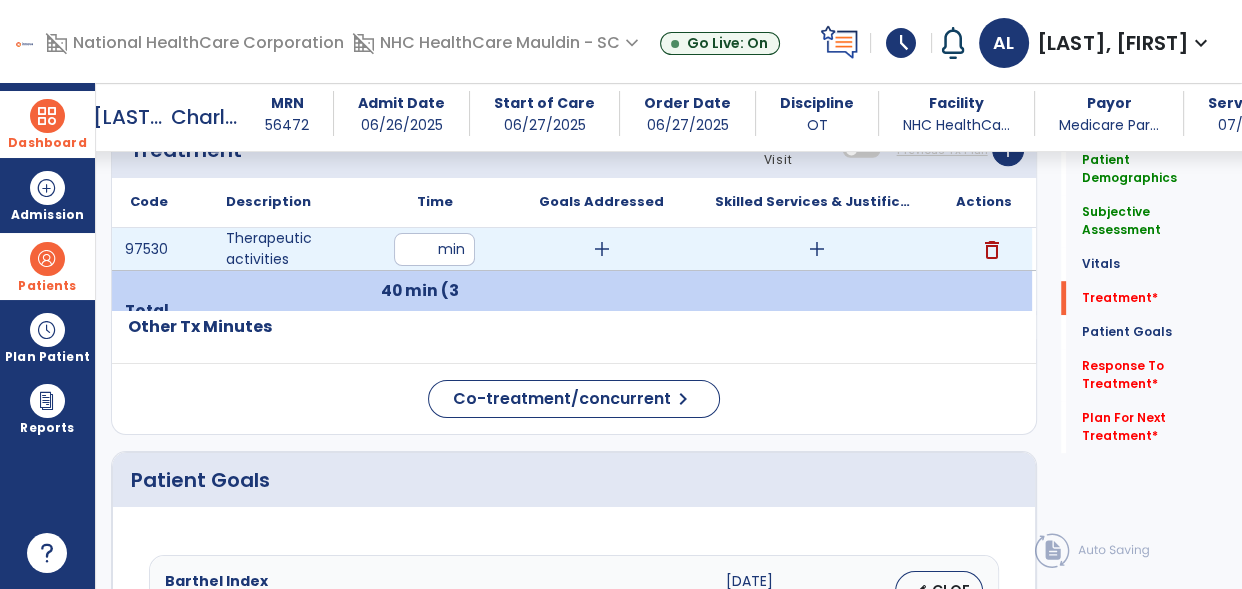 click on "add" at bounding box center [816, 249] 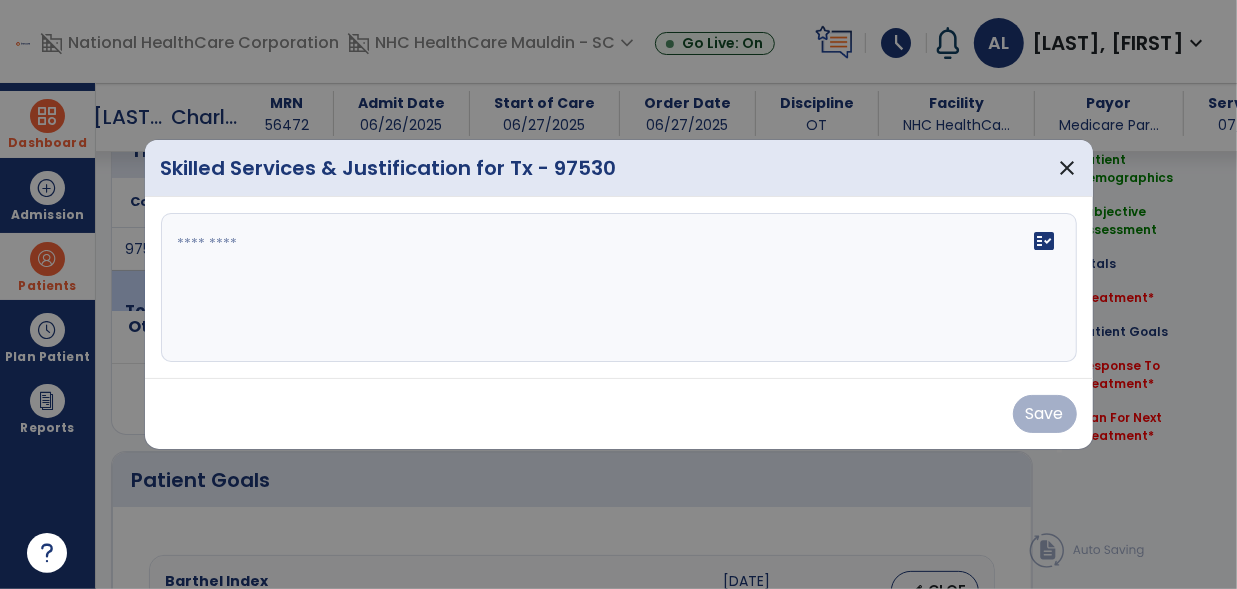 scroll, scrollTop: 1128, scrollLeft: 0, axis: vertical 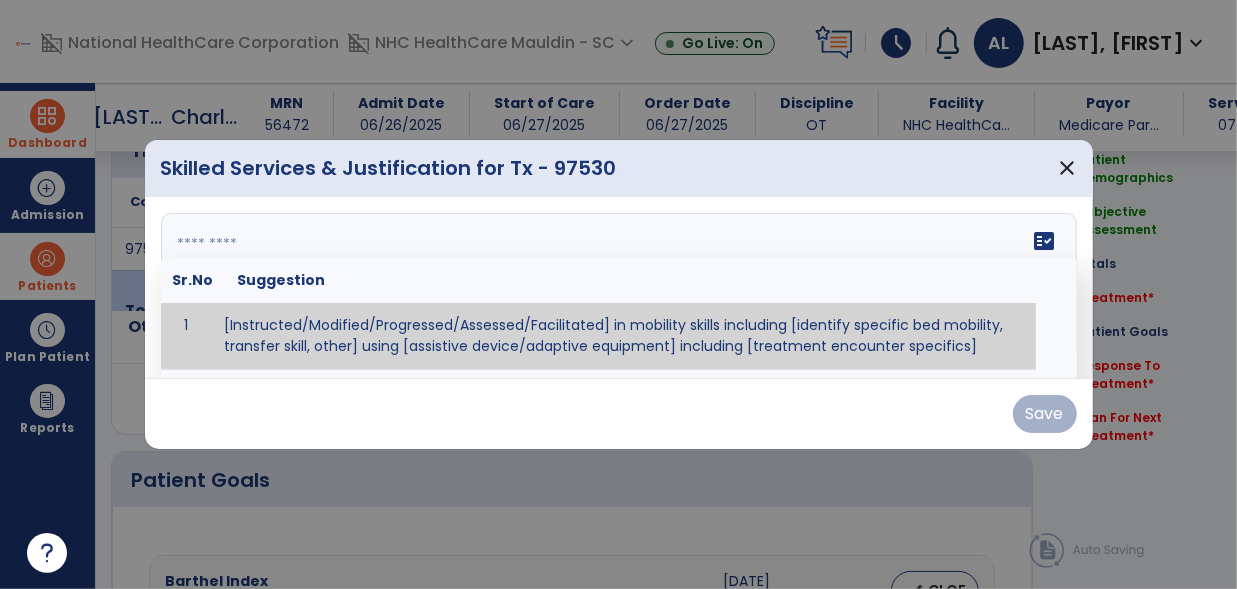 click on "fact_check  Sr.No Suggestion 1 [Instructed/Modified/Progressed/Assessed/Facilitated] in mobility skills including [identify specific bed mobility, transfer skill, other] using [assistive device/adaptive equipment] including [treatment encounter specifics]" at bounding box center (619, 288) 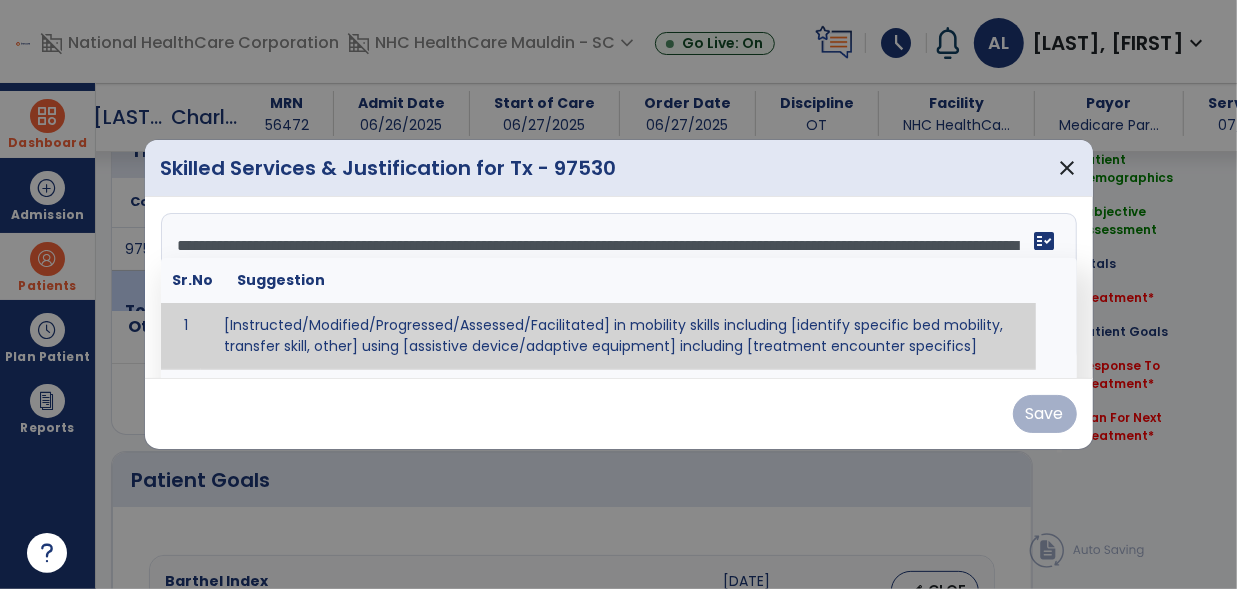 scroll, scrollTop: 15, scrollLeft: 0, axis: vertical 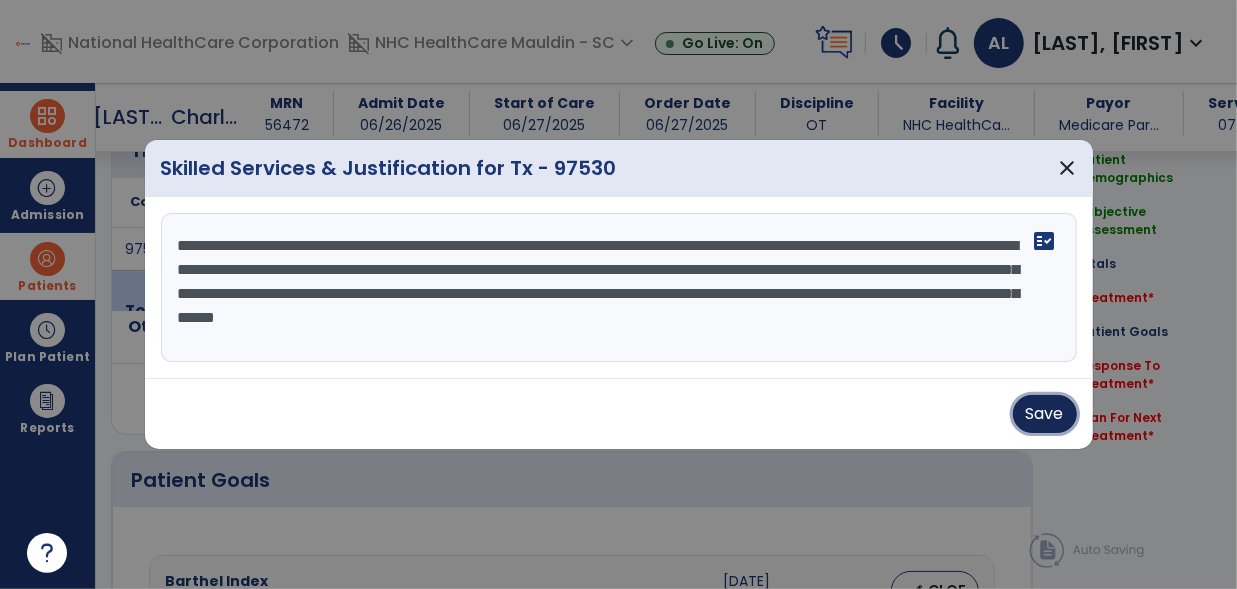 click on "Save" at bounding box center (1045, 414) 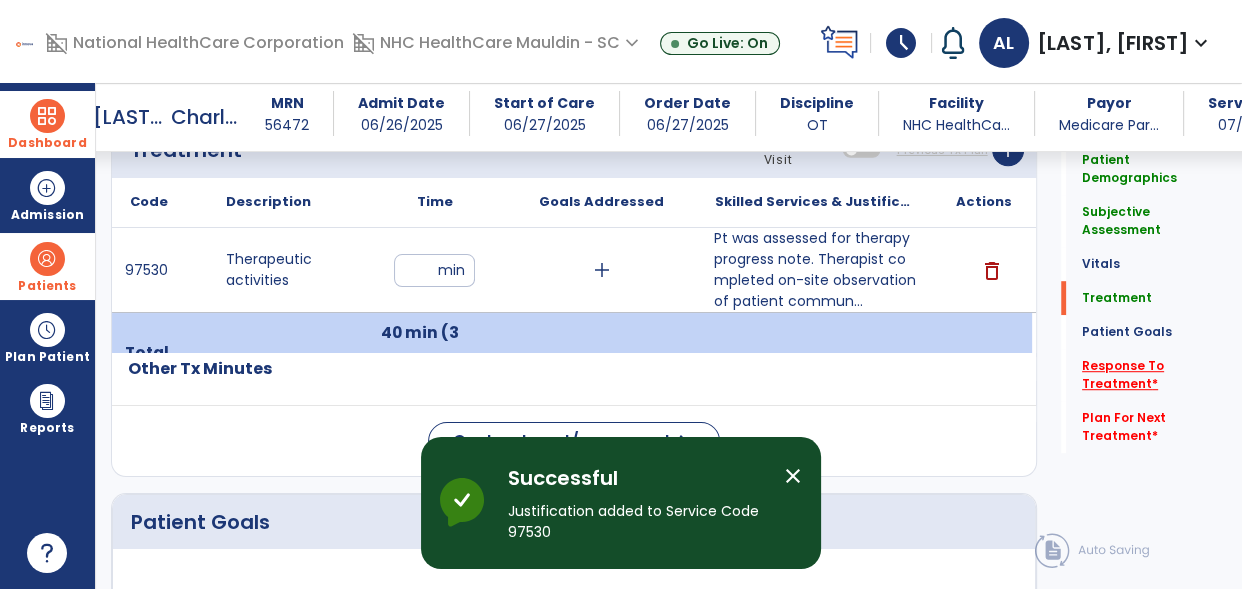 click on "Response To Treatment   *" 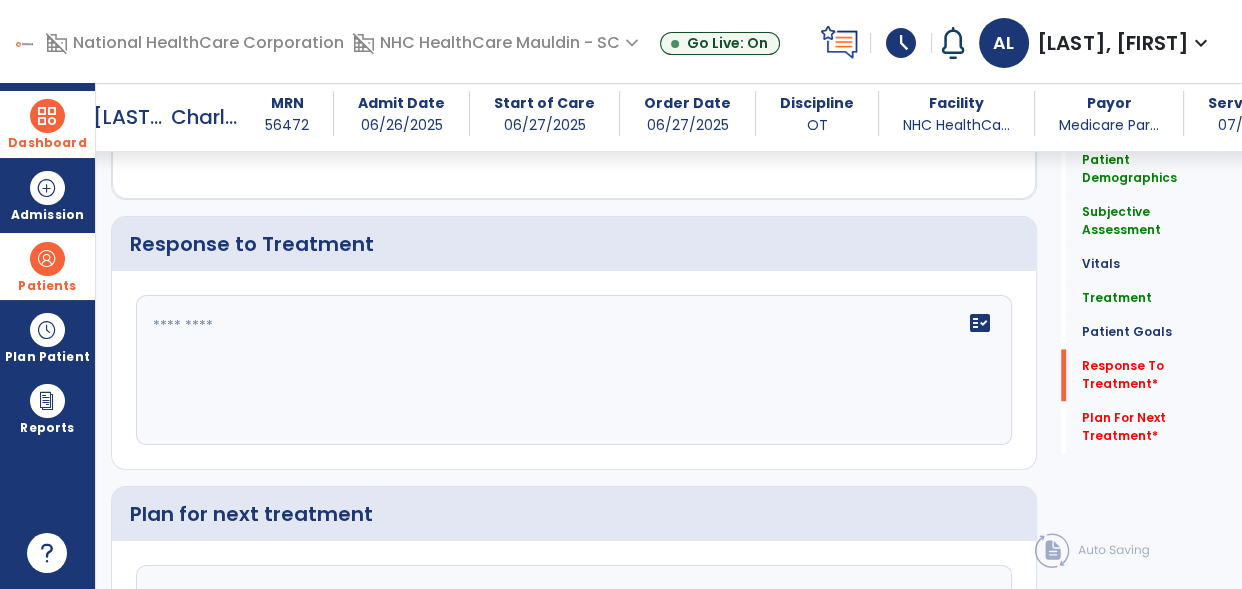 scroll, scrollTop: 2695, scrollLeft: 0, axis: vertical 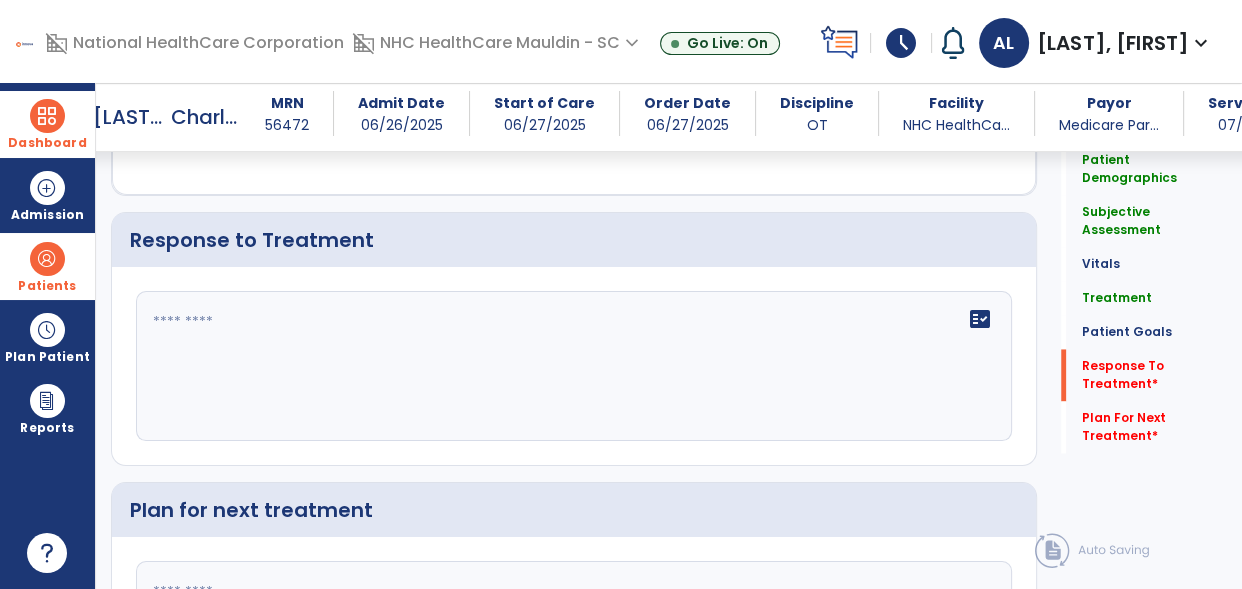 click 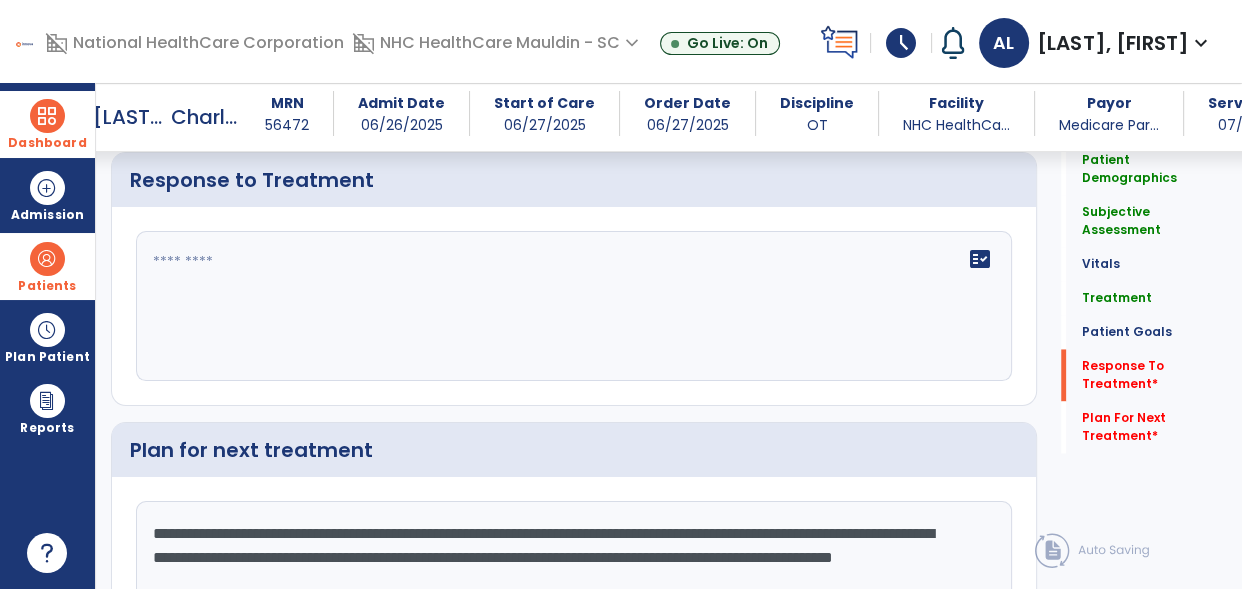 click on "**********" 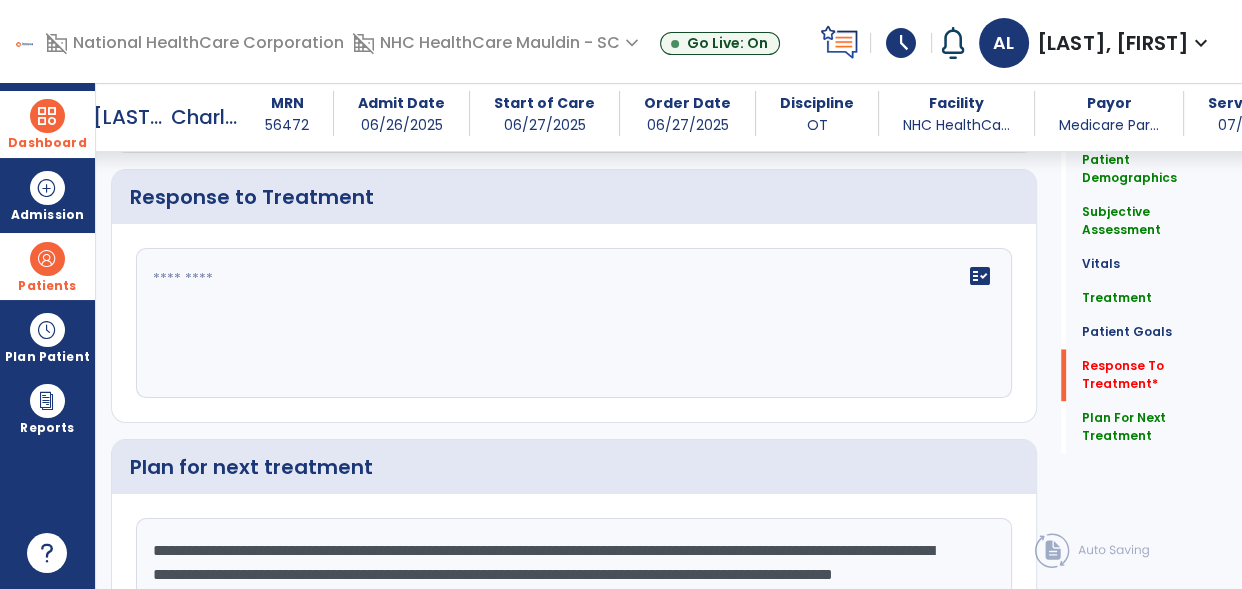 scroll, scrollTop: 2737, scrollLeft: 0, axis: vertical 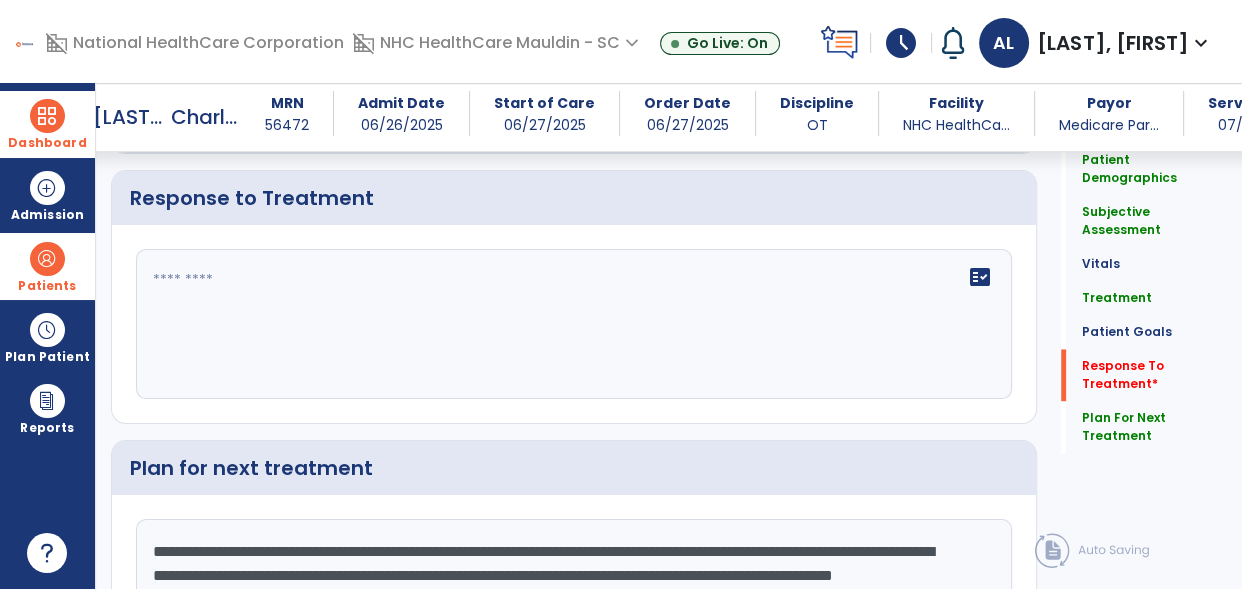 type on "**********" 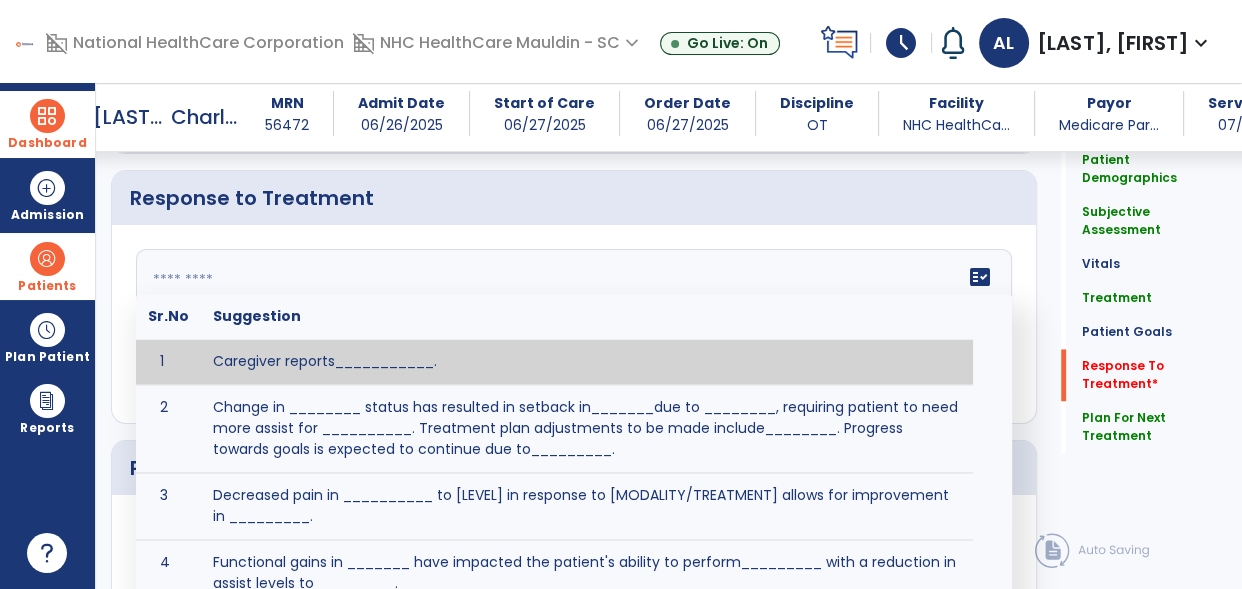 click on "fact_check  Sr.No Suggestion 1 Caregiver reports___________. 2 Change in ________ status has resulted in setback in_______due to ________, requiring patient to need more assist for __________.   Treatment plan adjustments to be made include________.  Progress towards goals is expected to continue due to_________. 3 Decreased pain in __________ to [LEVEL] in response to [MODALITY/TREATMENT] allows for improvement in _________. 4 Functional gains in _______ have impacted the patient's ability to perform_________ with a reduction in assist levels to_________. 5 Functional progress this week has been significant due to__________. 6 Gains in ________ have improved the patient's ability to perform ______with decreased levels of assist to___________. 7 Improvement in ________allows patient to tolerate higher levels of challenges in_________. 8 Pain in [AREA] has decreased to [LEVEL] in response to [TREATMENT/MODALITY], allowing fore ease in completing__________. 9 10 11 12 13 14 15 16 17 18 19 20 21" 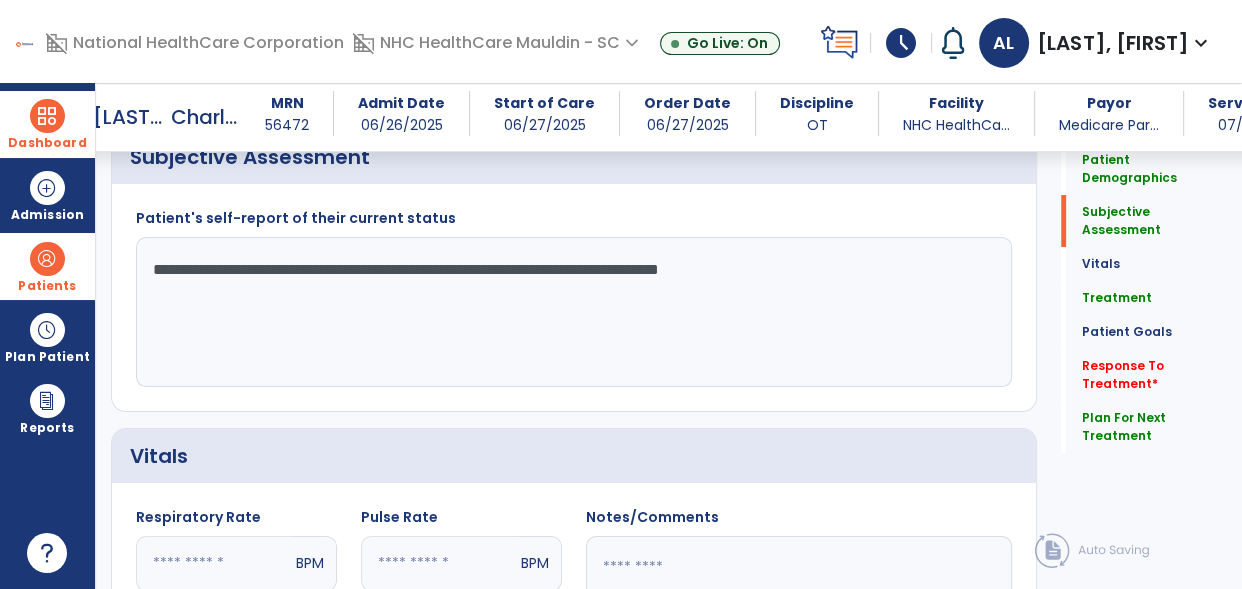 scroll, scrollTop: 391, scrollLeft: 0, axis: vertical 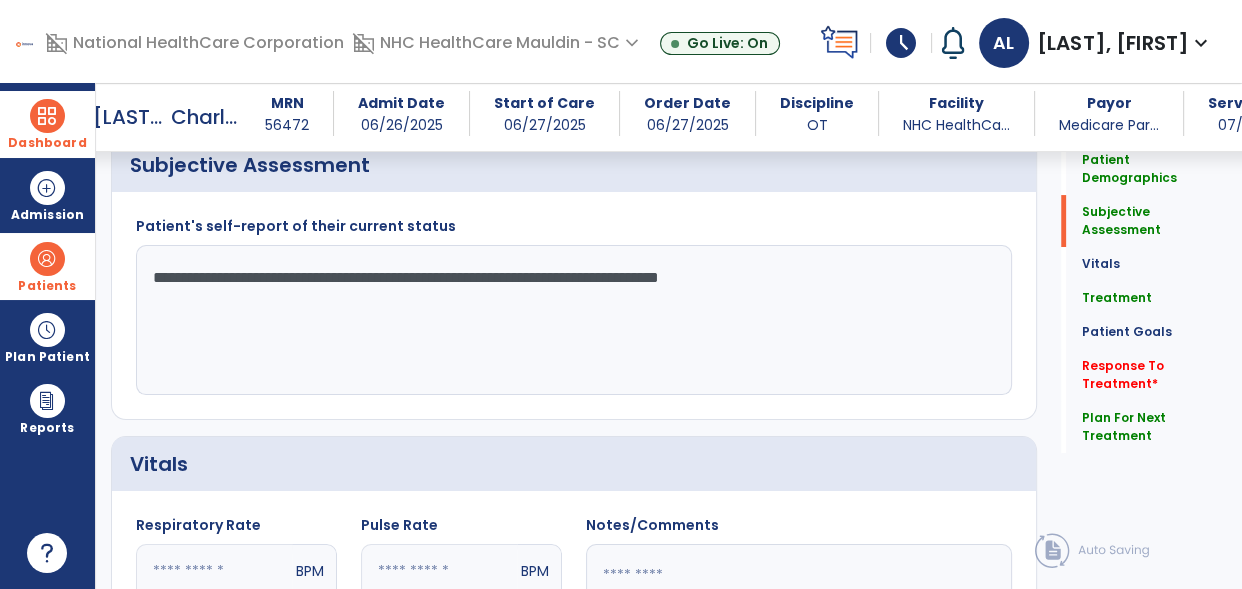 drag, startPoint x: 844, startPoint y: 297, endPoint x: 578, endPoint y: 279, distance: 266.60834 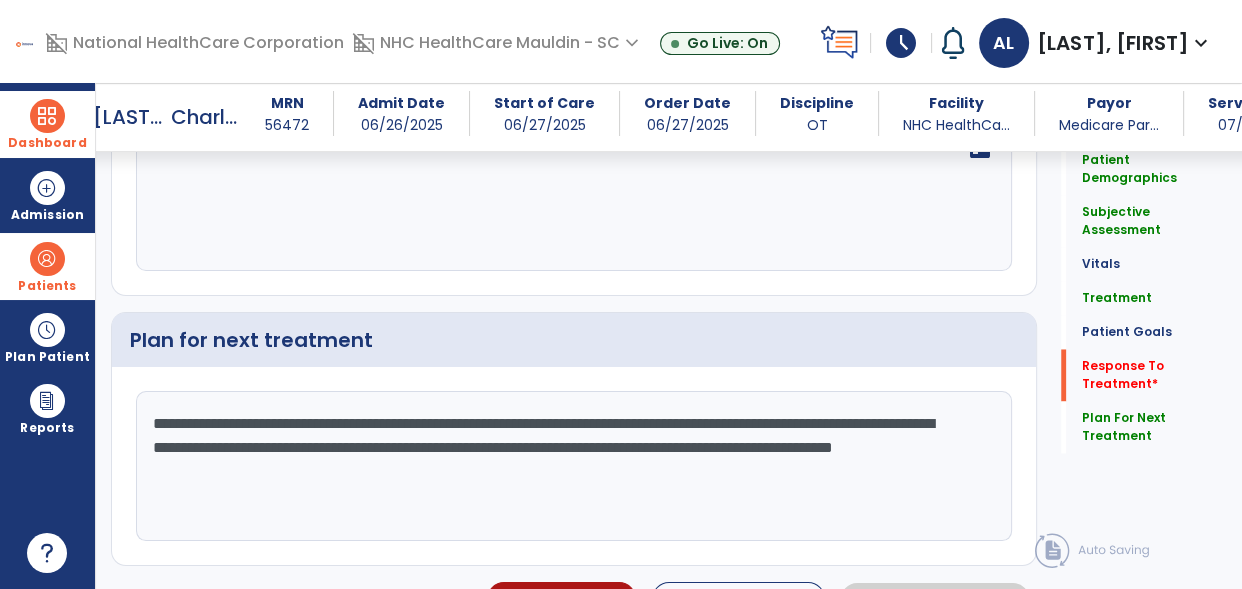 scroll, scrollTop: 2857, scrollLeft: 0, axis: vertical 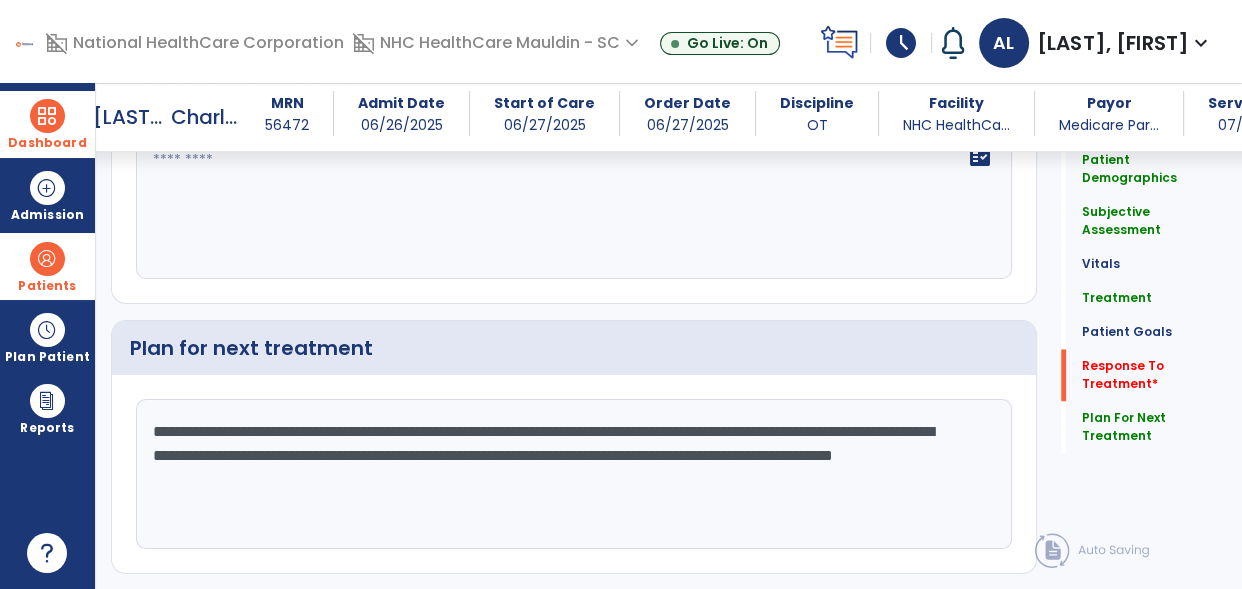 type on "**********" 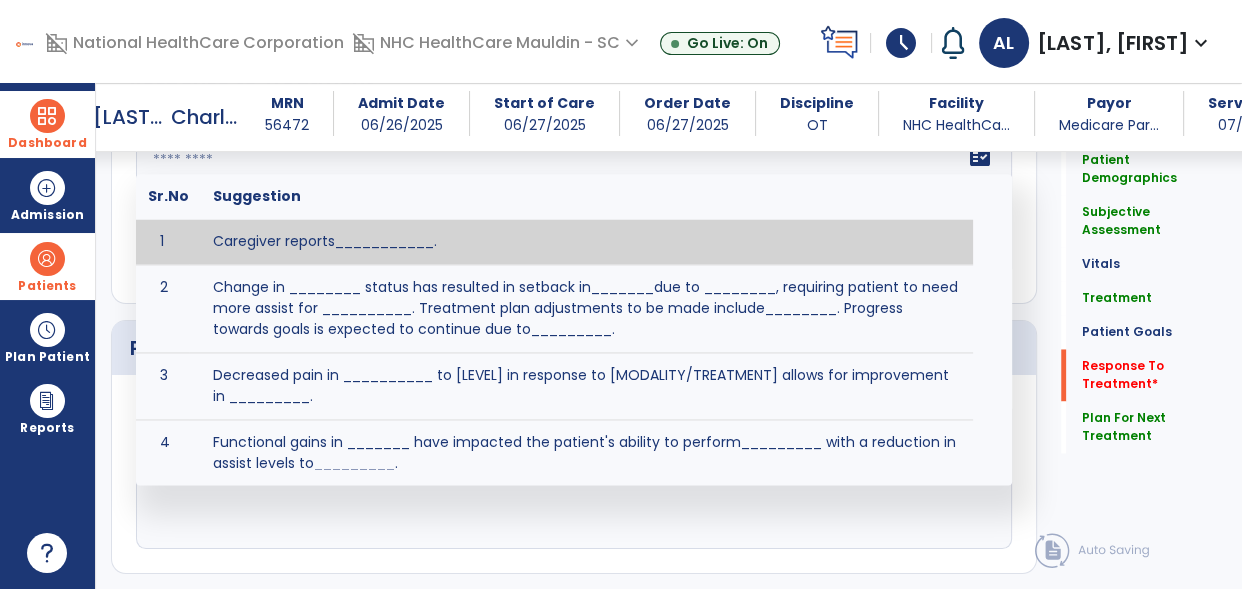 click on "fact_check  Sr.No Suggestion 1 Caregiver reports___________. 2 Change in ________ status has resulted in setback in_______due to ________, requiring patient to need more assist for __________.   Treatment plan adjustments to be made include________.  Progress towards goals is expected to continue due to_________. 3 Decreased pain in __________ to [LEVEL] in response to [MODALITY/TREATMENT] allows for improvement in _________. 4 Functional gains in _______ have impacted the patient's ability to perform_________ with a reduction in assist levels to_________. 5 Functional progress this week has been significant due to__________. 6 Gains in ________ have improved the patient's ability to perform ______with decreased levels of assist to___________. 7 Improvement in ________allows patient to tolerate higher levels of challenges in_________. 8 Pain in [AREA] has decreased to [LEVEL] in response to [TREATMENT/MODALITY], allowing fore ease in completing__________. 9 10 11 12 13 14 15 16 17 18 19 20 21" 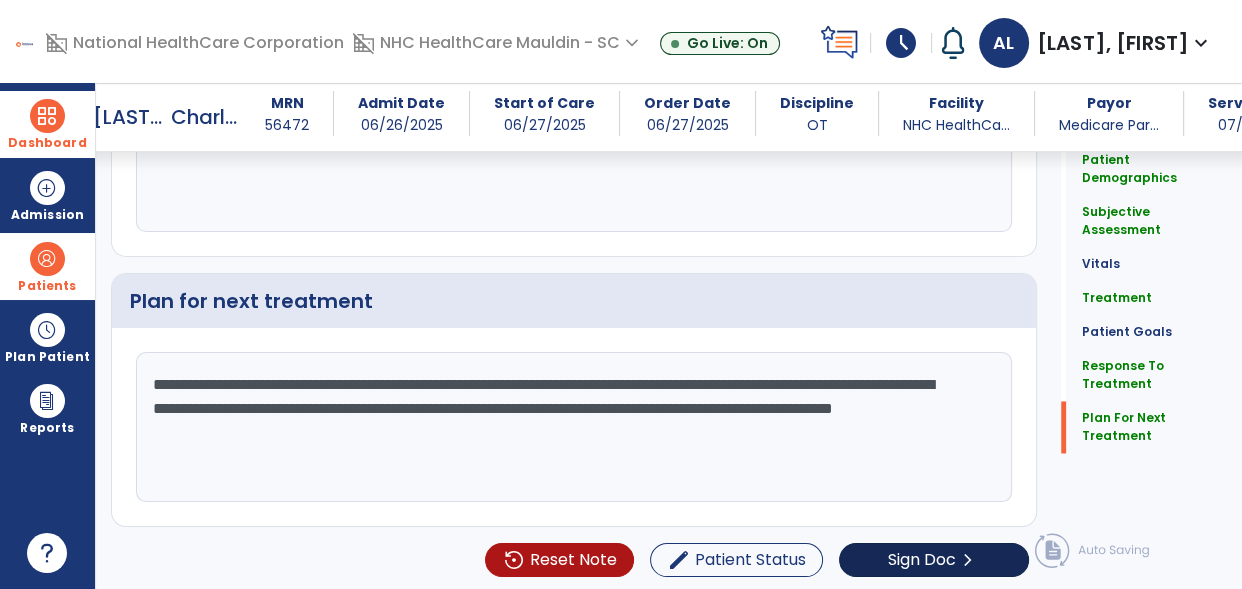type on "**********" 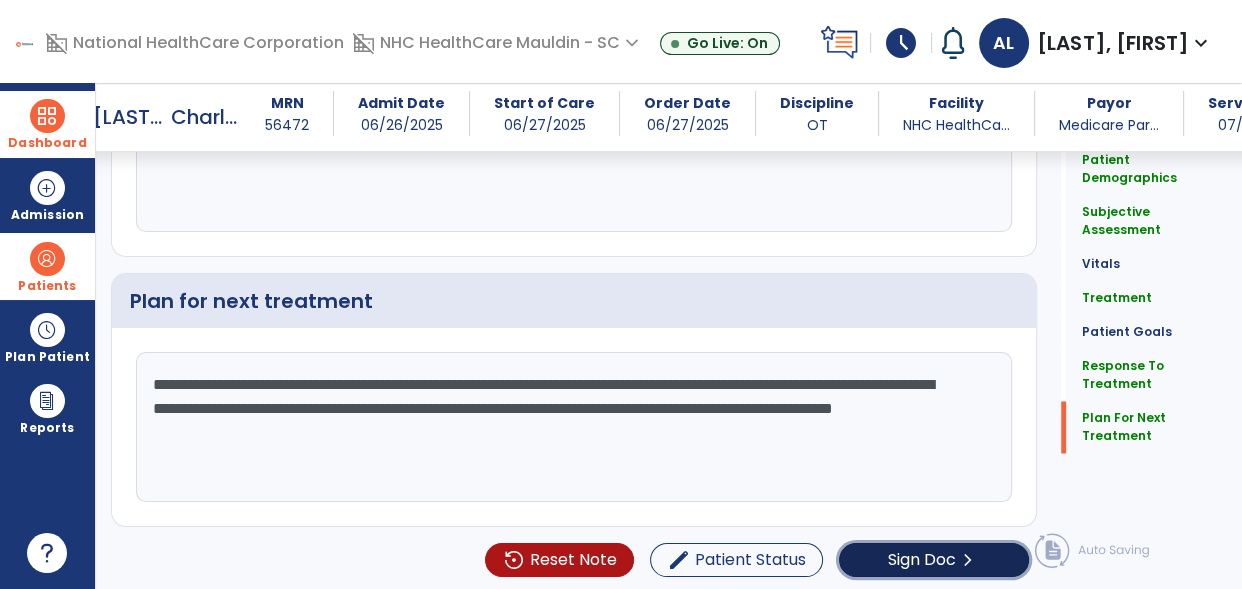 click on "Sign Doc  chevron_right" 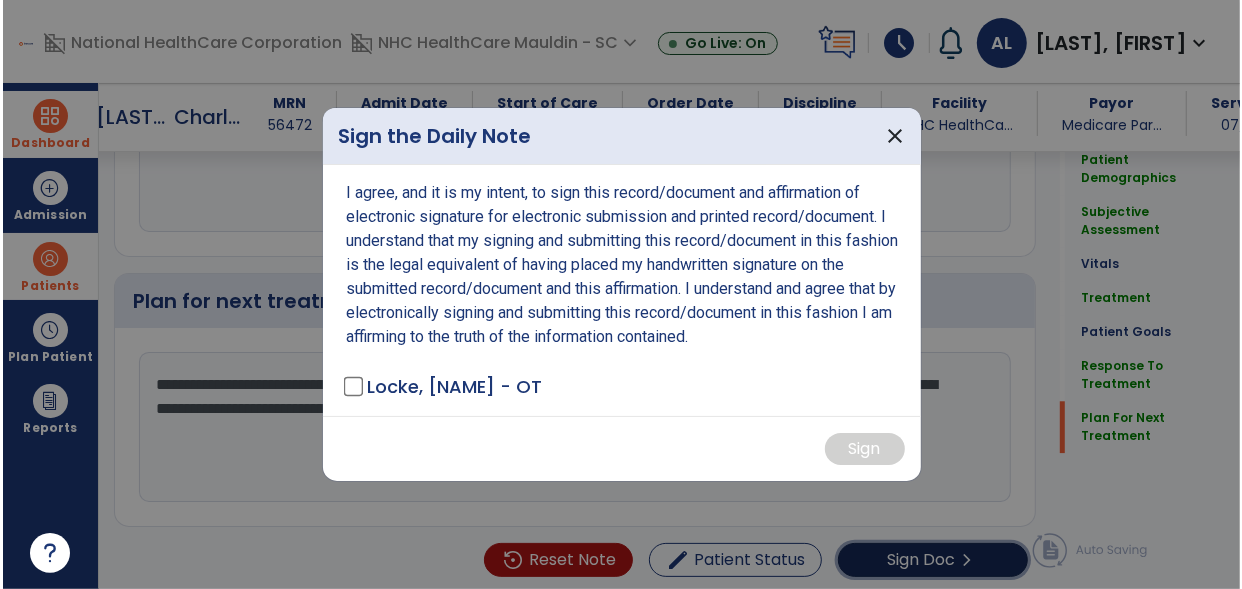 scroll, scrollTop: 2904, scrollLeft: 0, axis: vertical 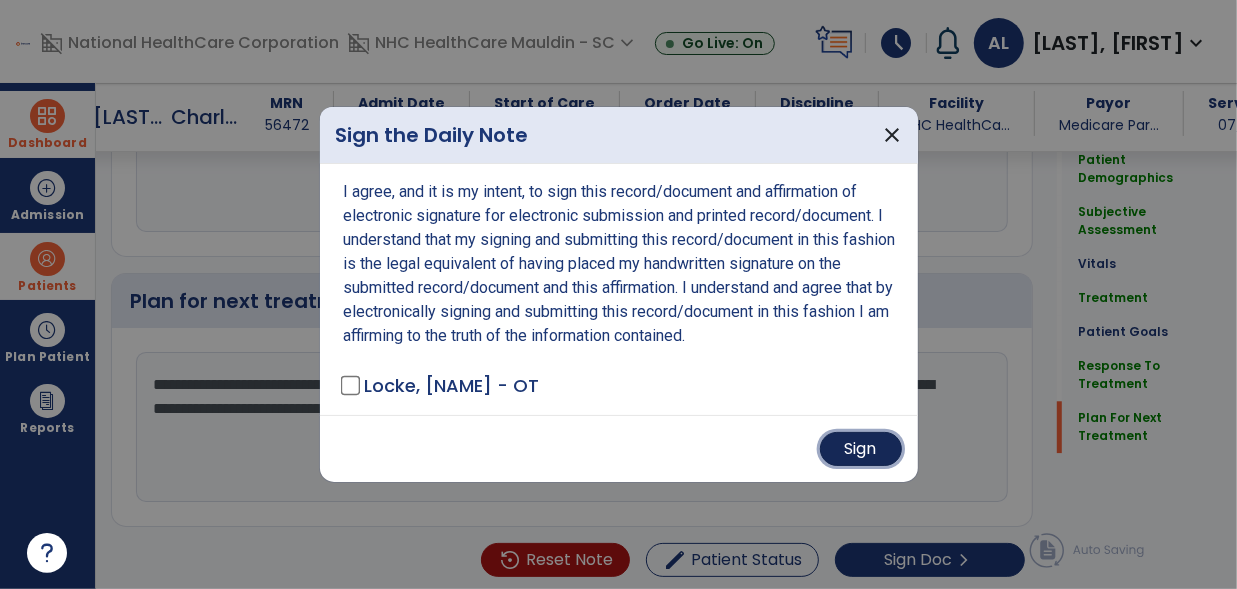 click on "Sign" at bounding box center [861, 449] 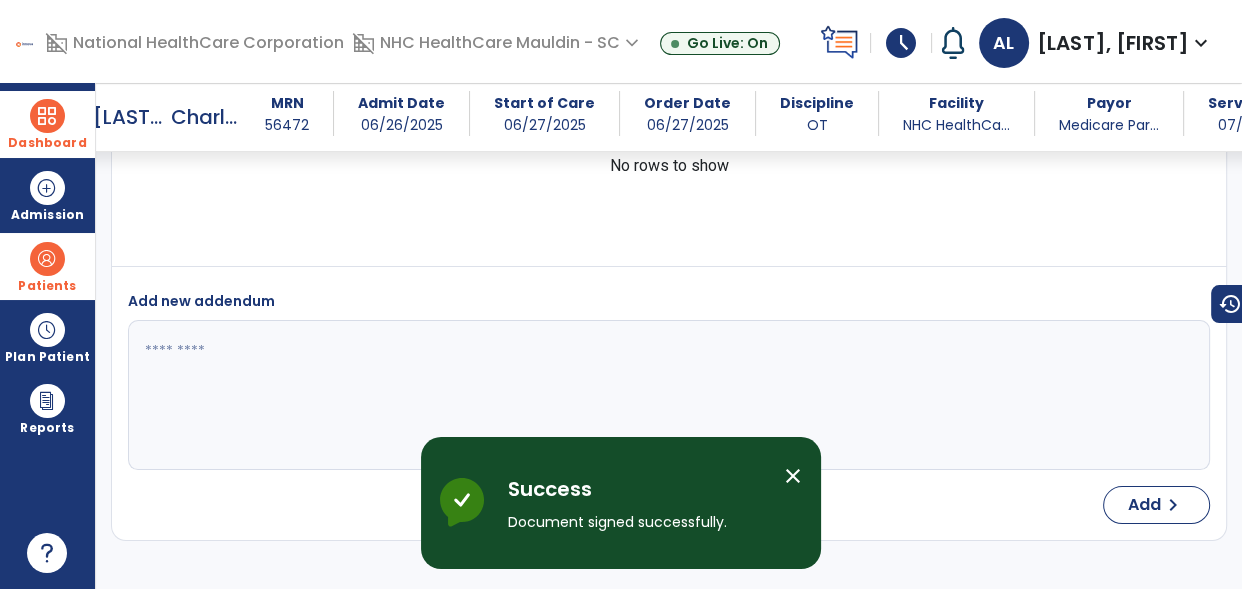 scroll, scrollTop: 4494, scrollLeft: 0, axis: vertical 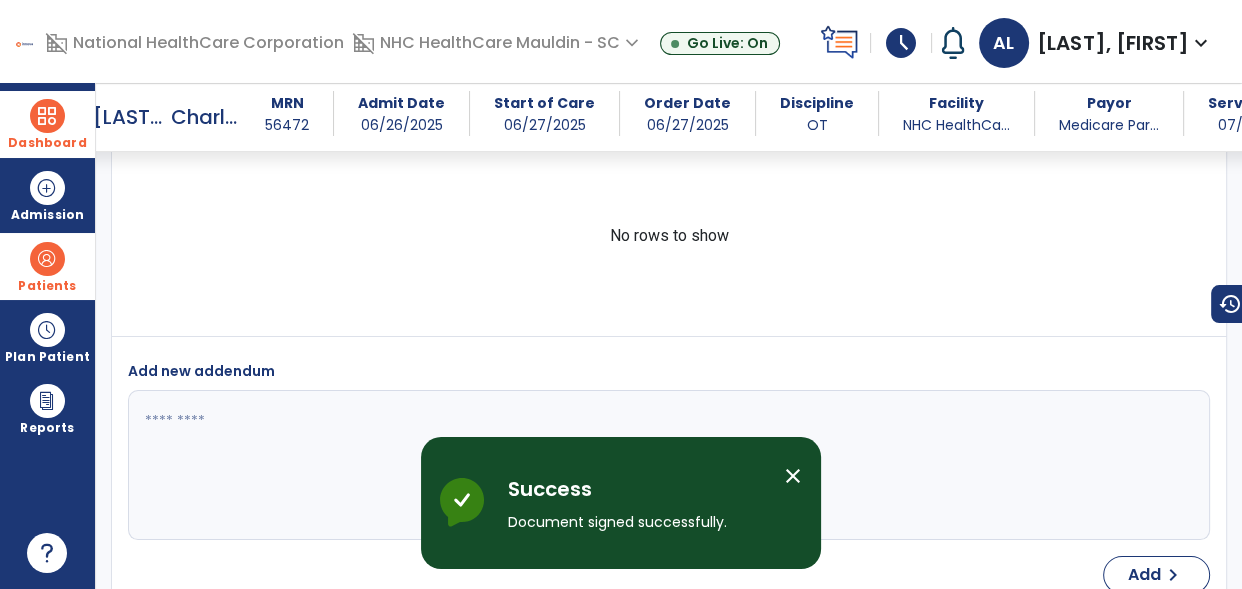 click on "Dashboard" at bounding box center [47, 124] 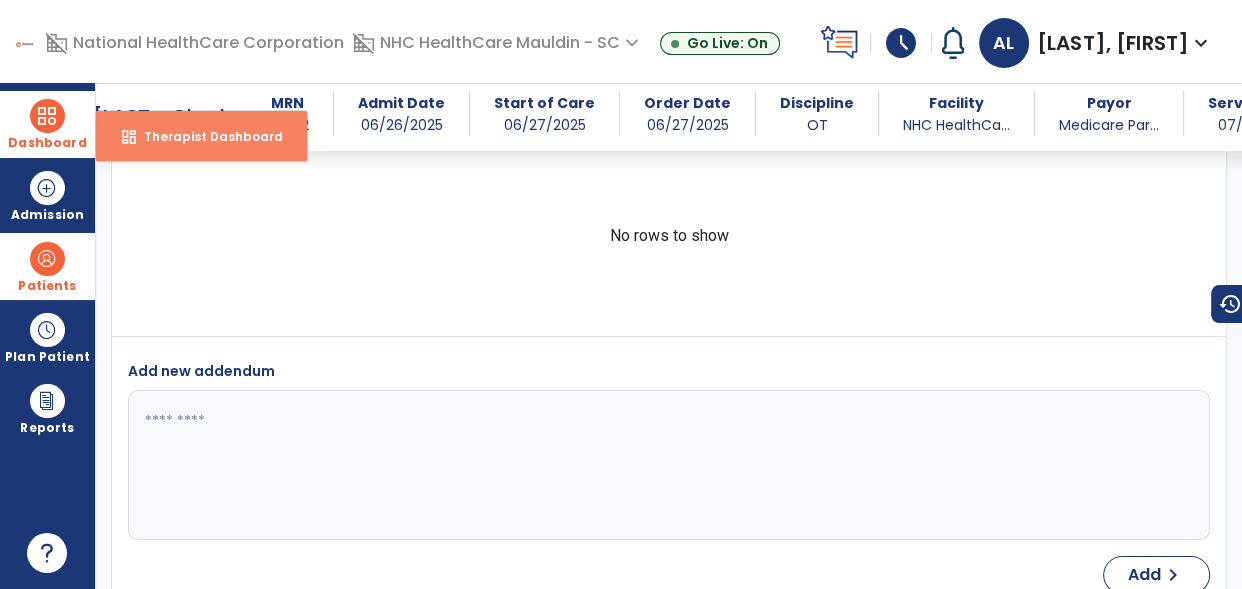 click on "Therapist Dashboard" at bounding box center [205, 136] 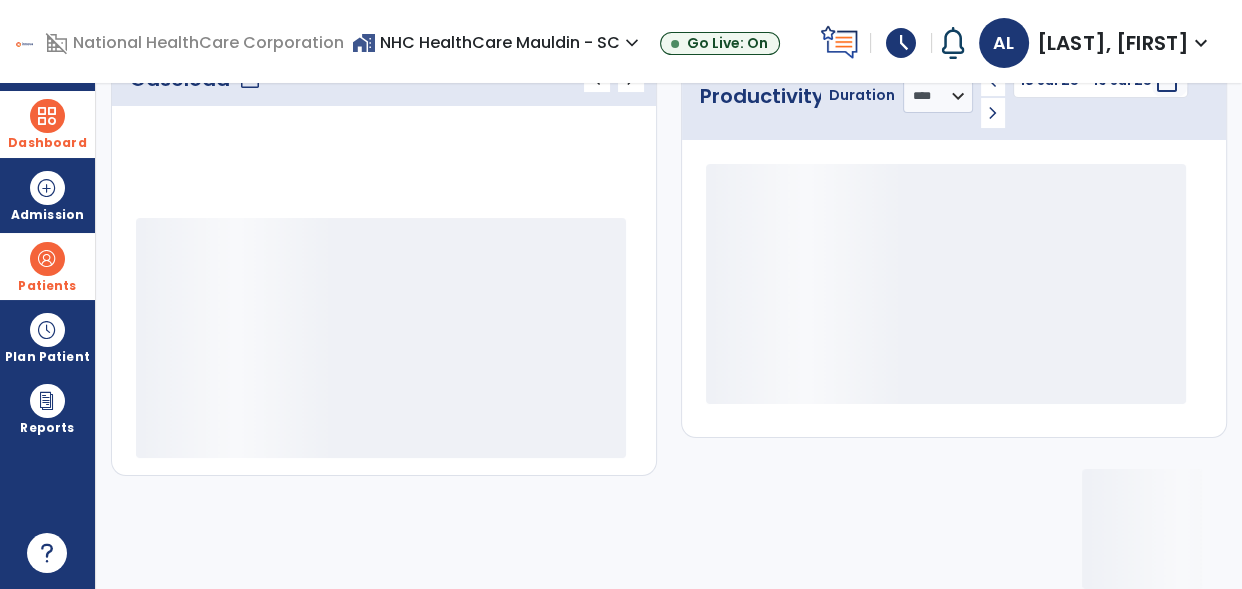 scroll, scrollTop: 315, scrollLeft: 0, axis: vertical 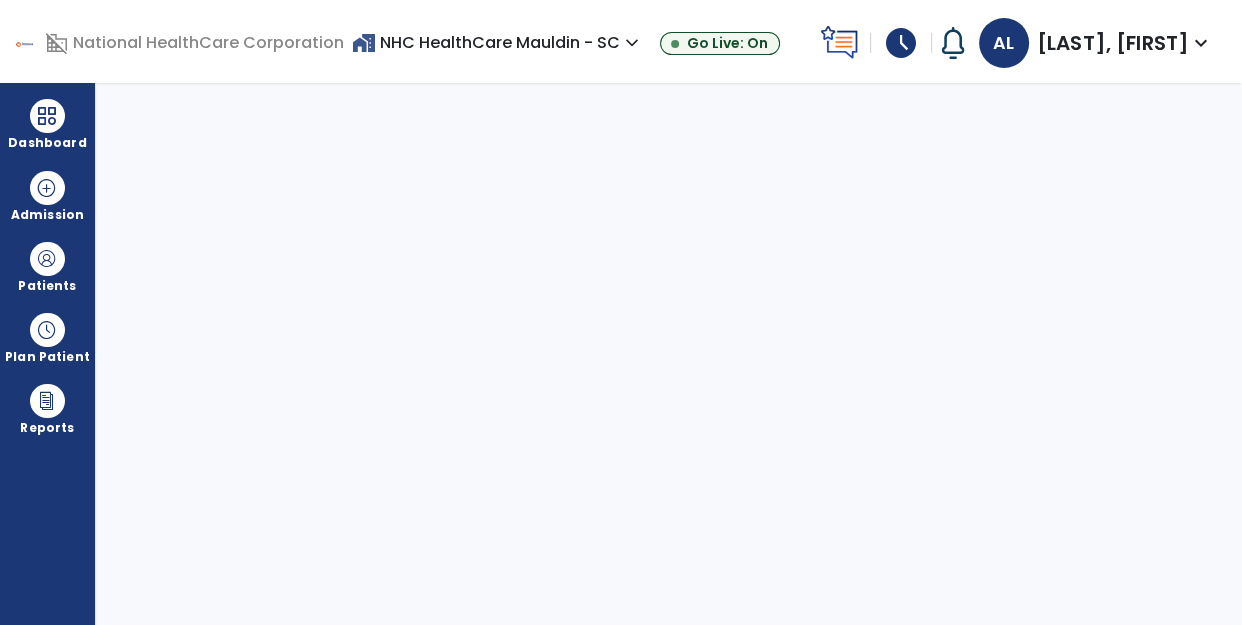 select on "****" 